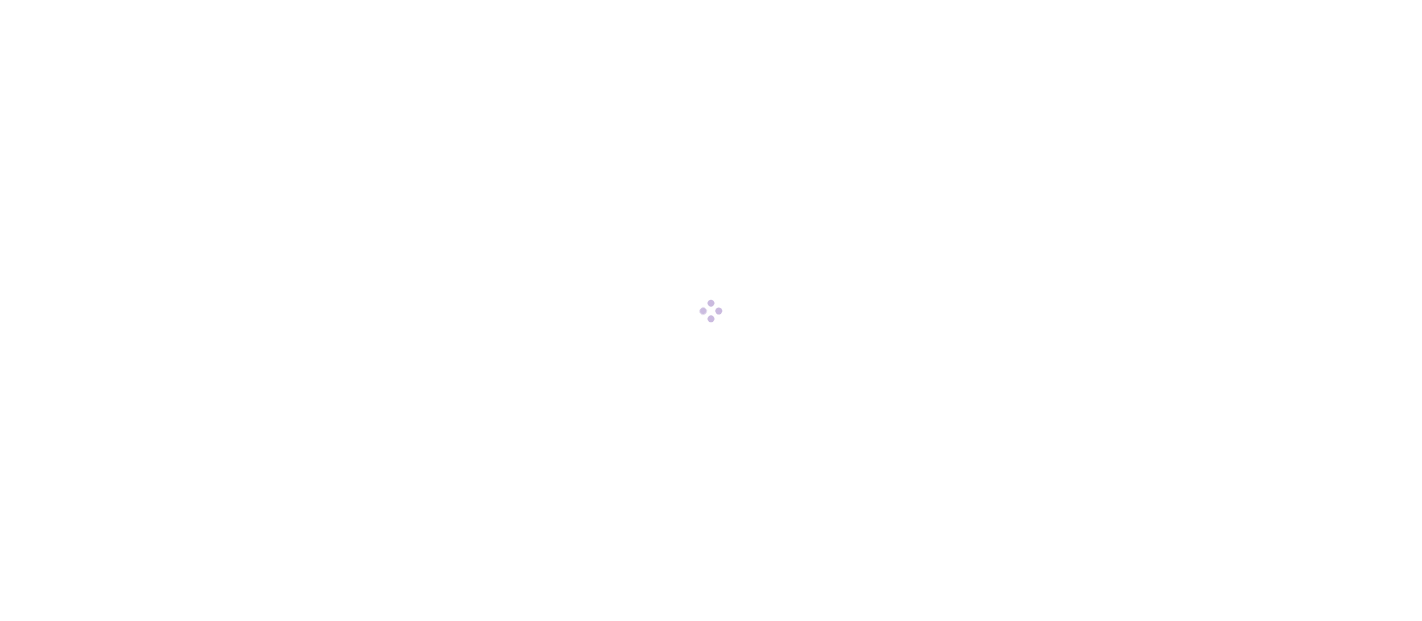 scroll, scrollTop: 0, scrollLeft: 0, axis: both 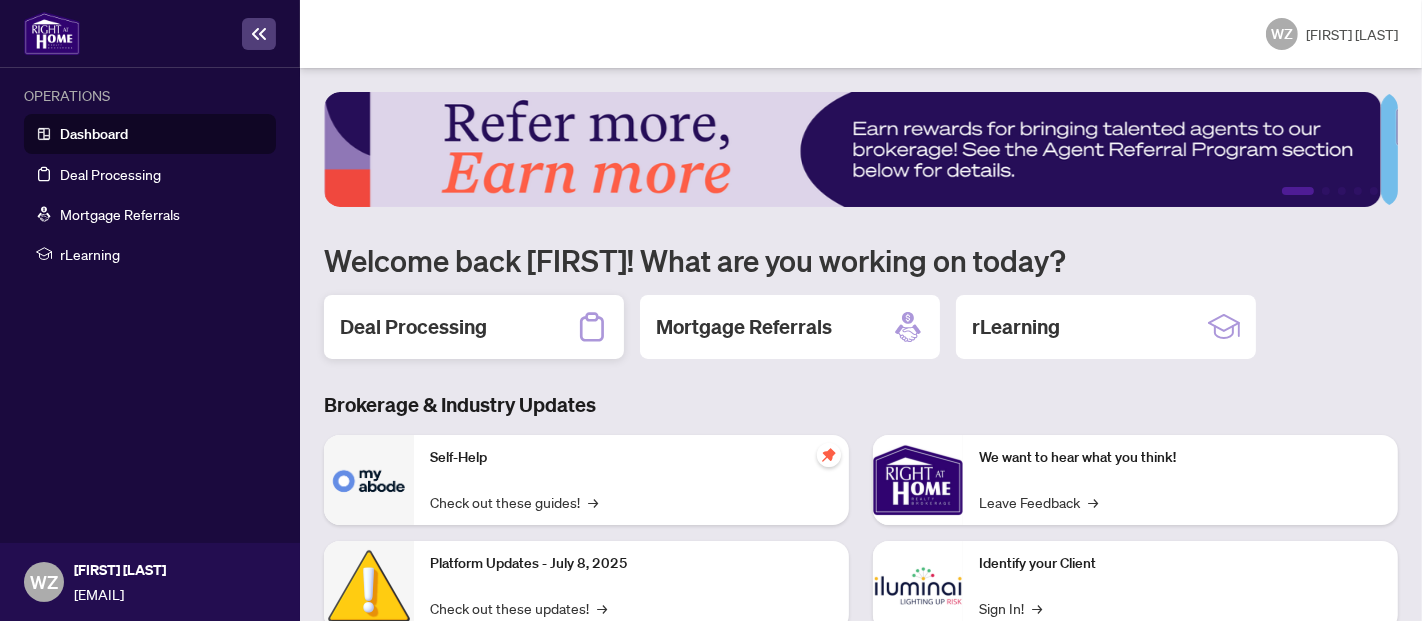 click on "Deal Processing" at bounding box center (413, 327) 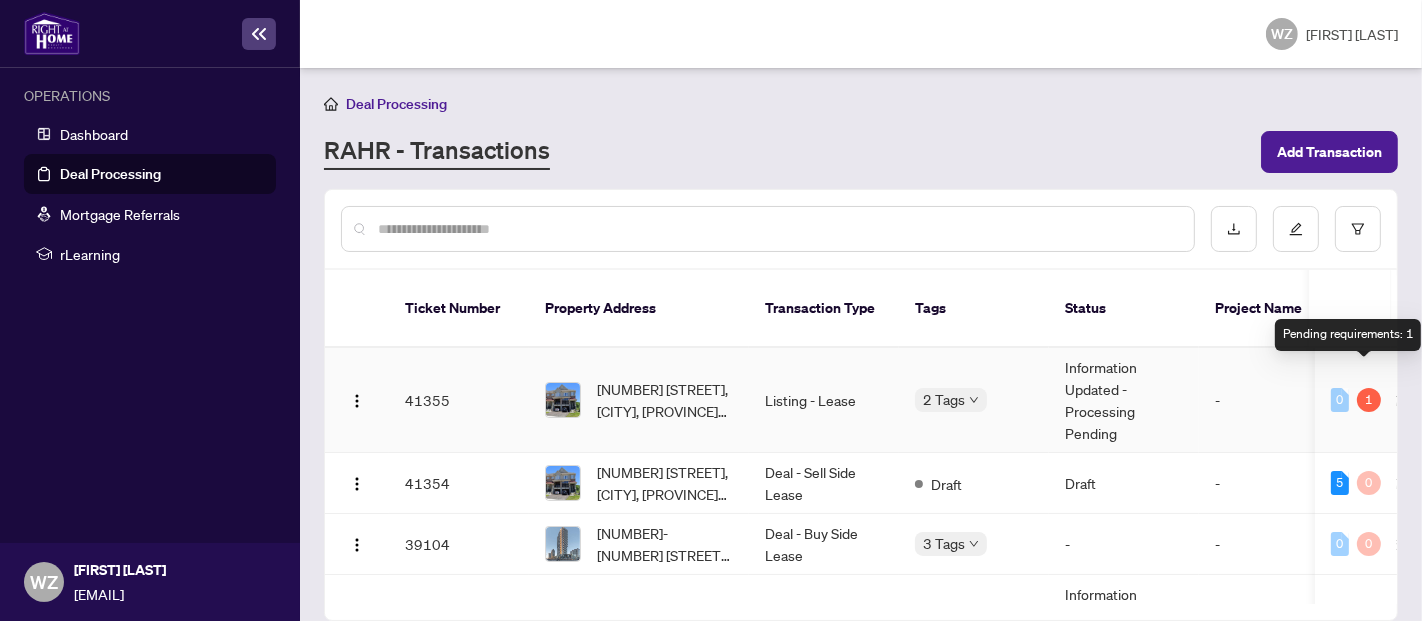 click on "1" at bounding box center [1369, 400] 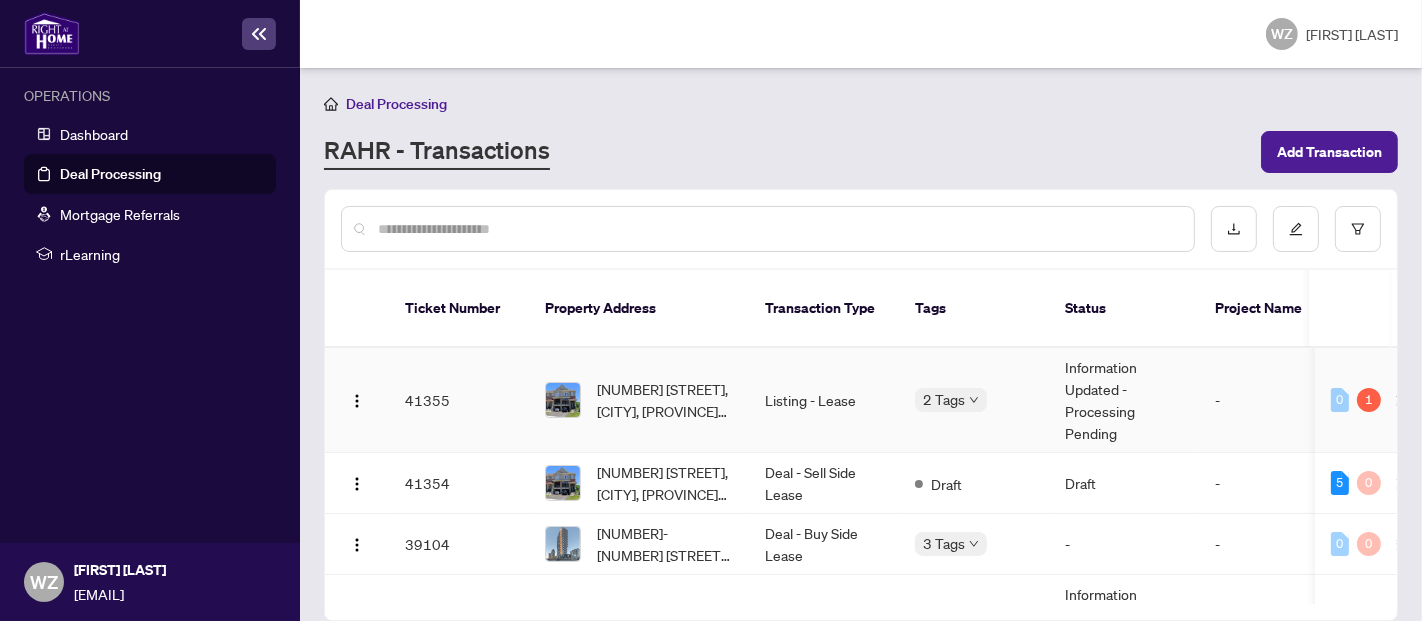 click on "1" at bounding box center [1369, 400] 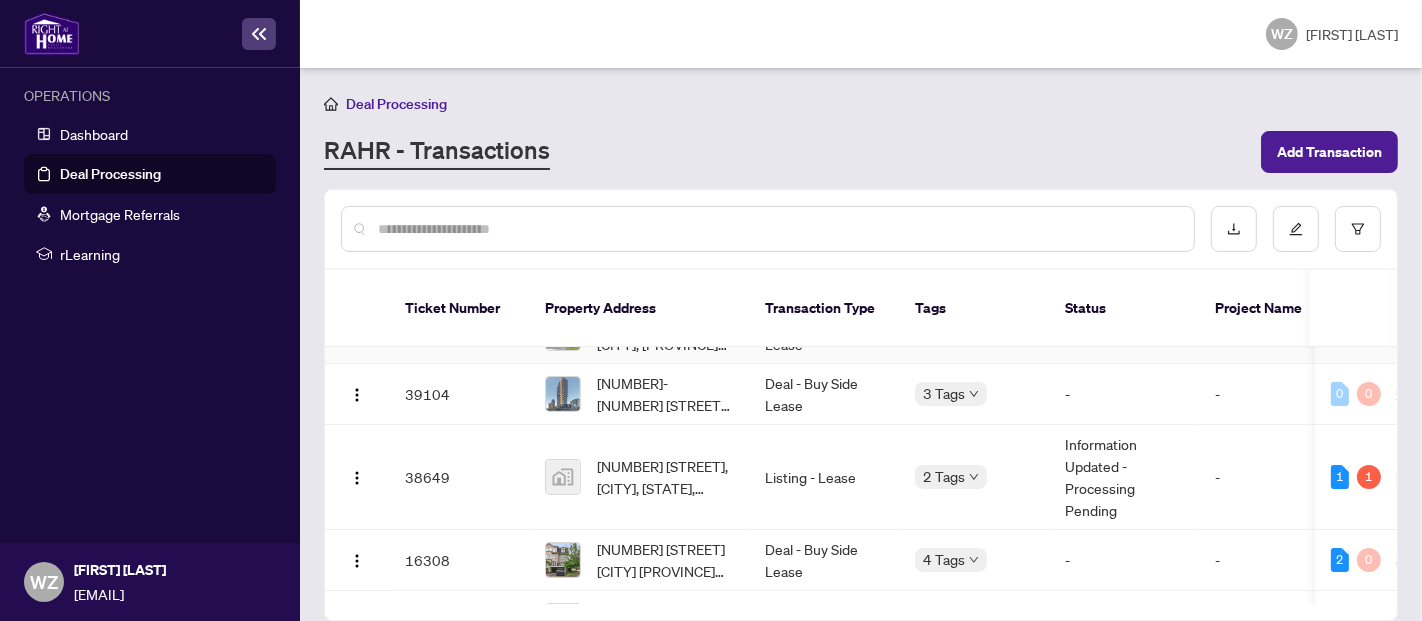 scroll, scrollTop: 151, scrollLeft: 0, axis: vertical 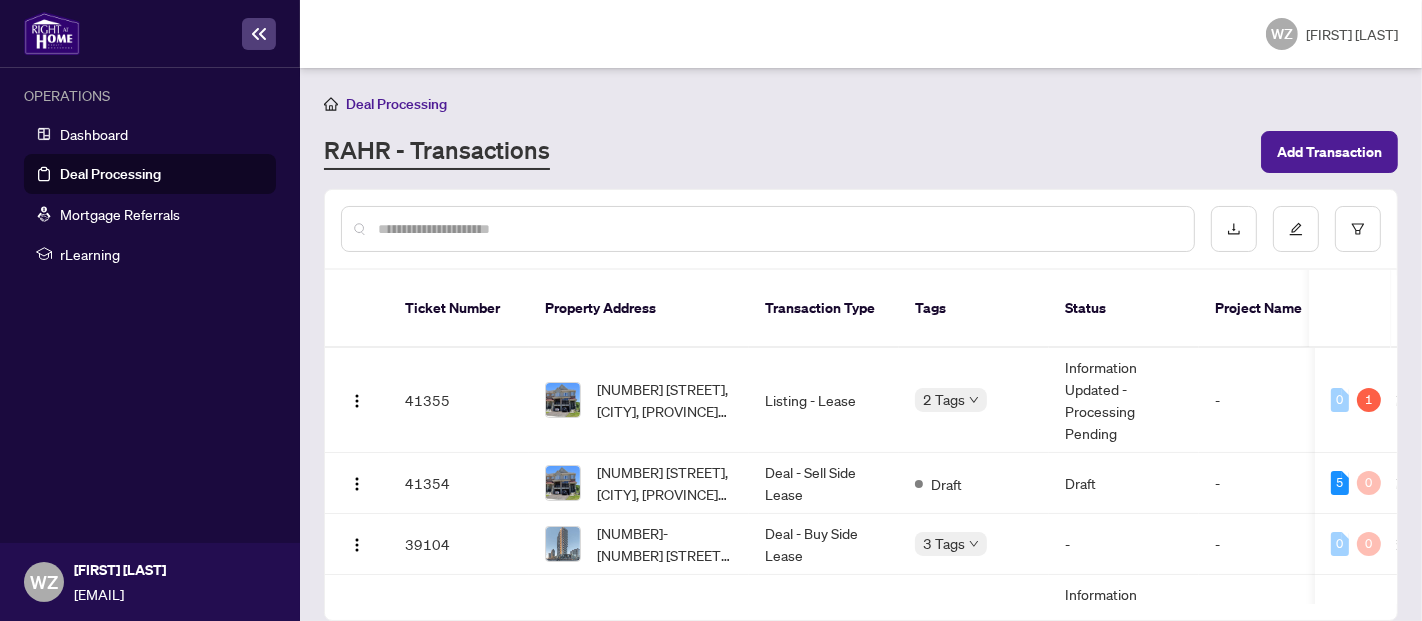click on "Deal Processing" at bounding box center (396, 104) 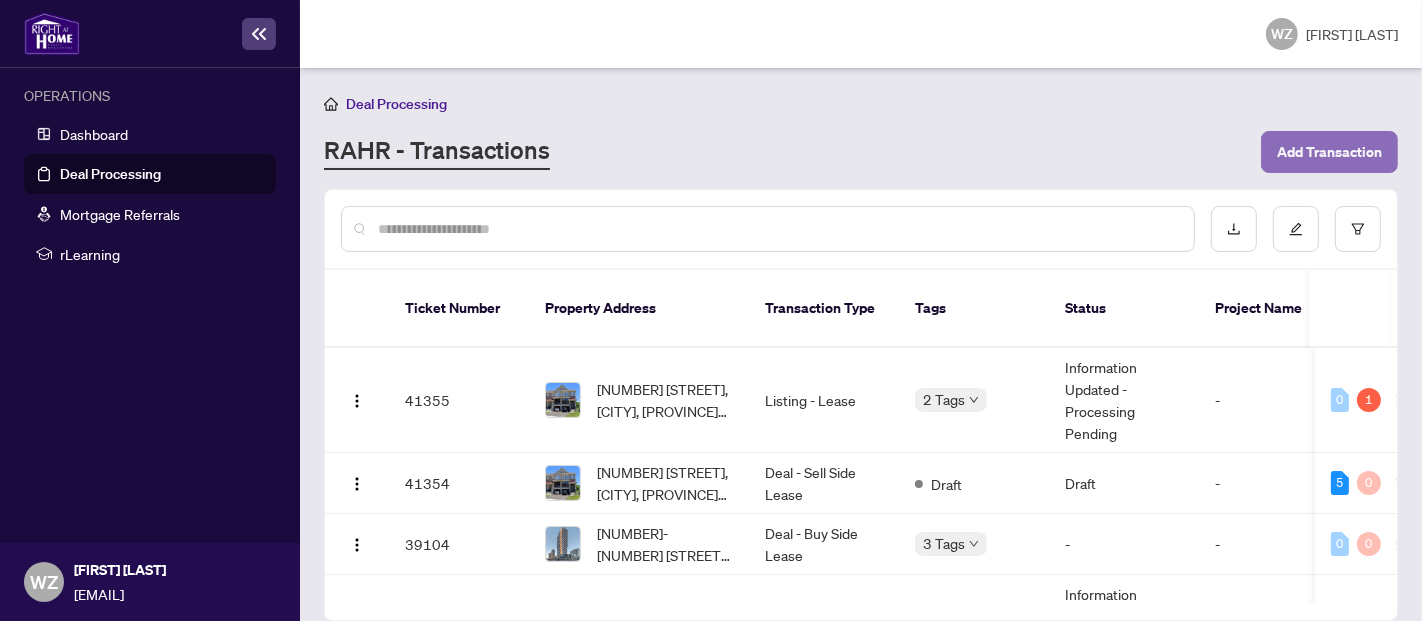 click on "Add Transaction" at bounding box center [1329, 152] 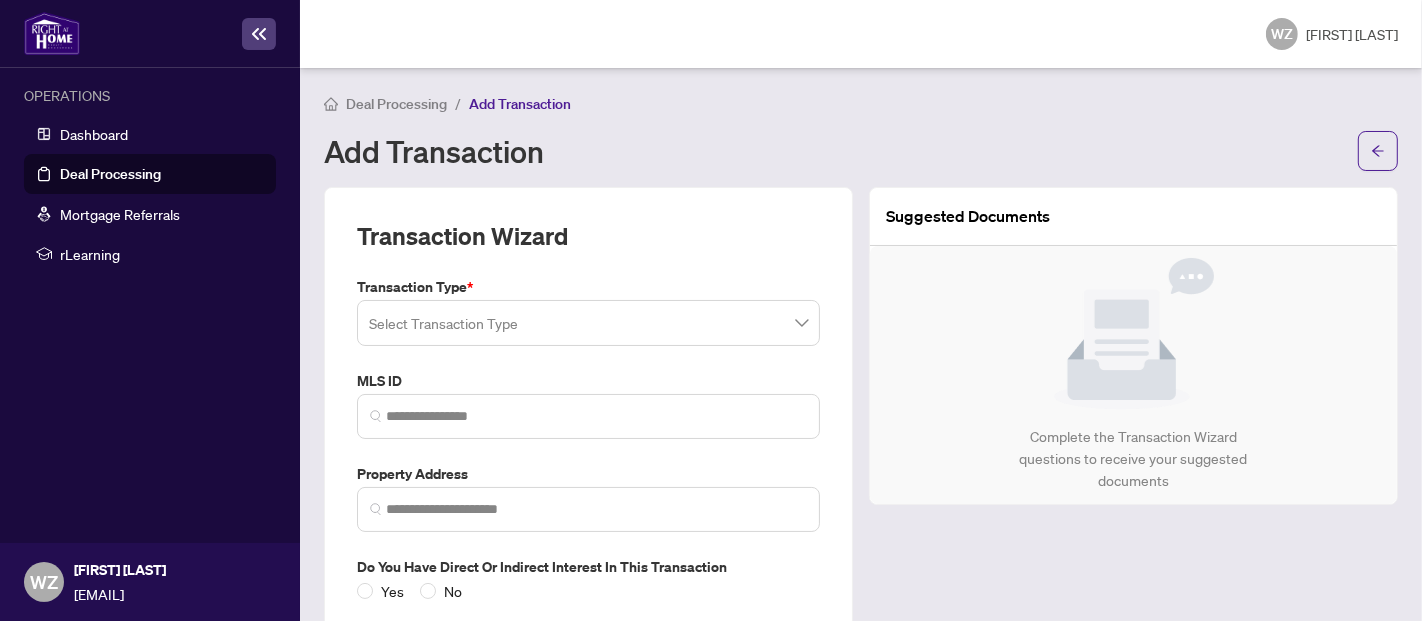 click at bounding box center [588, 323] 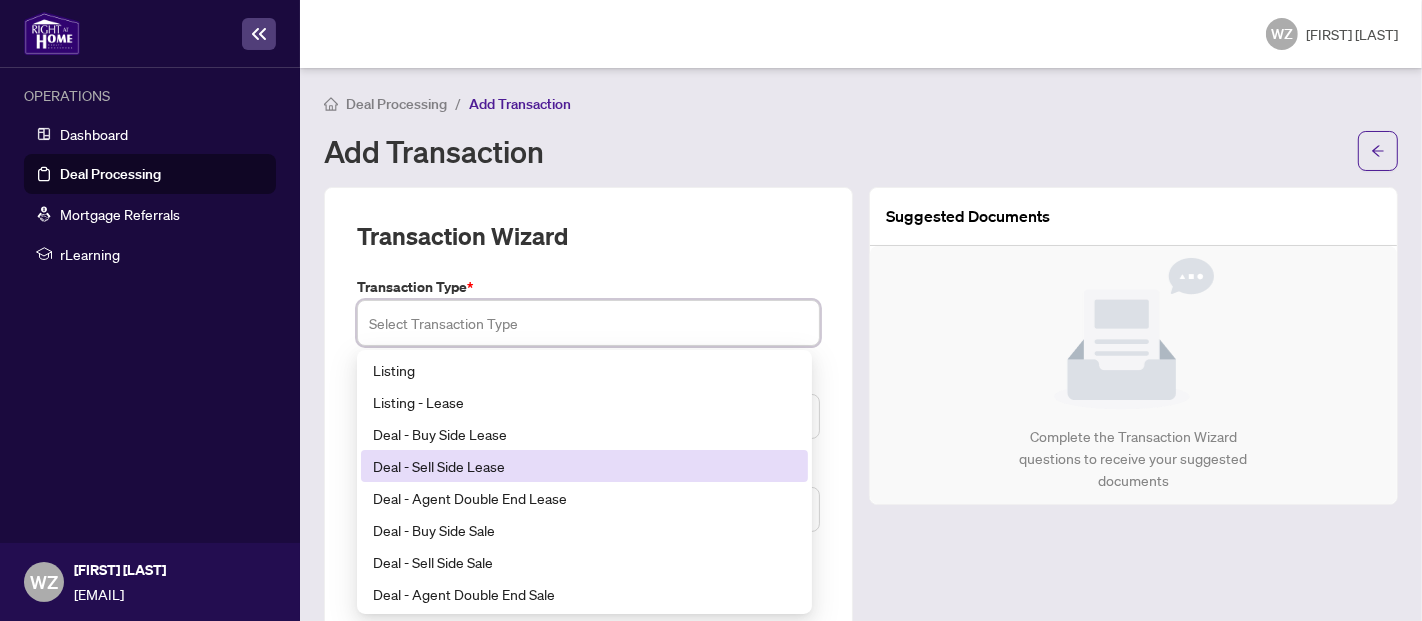 click on "Deal - Sell Side Lease" at bounding box center (584, 466) 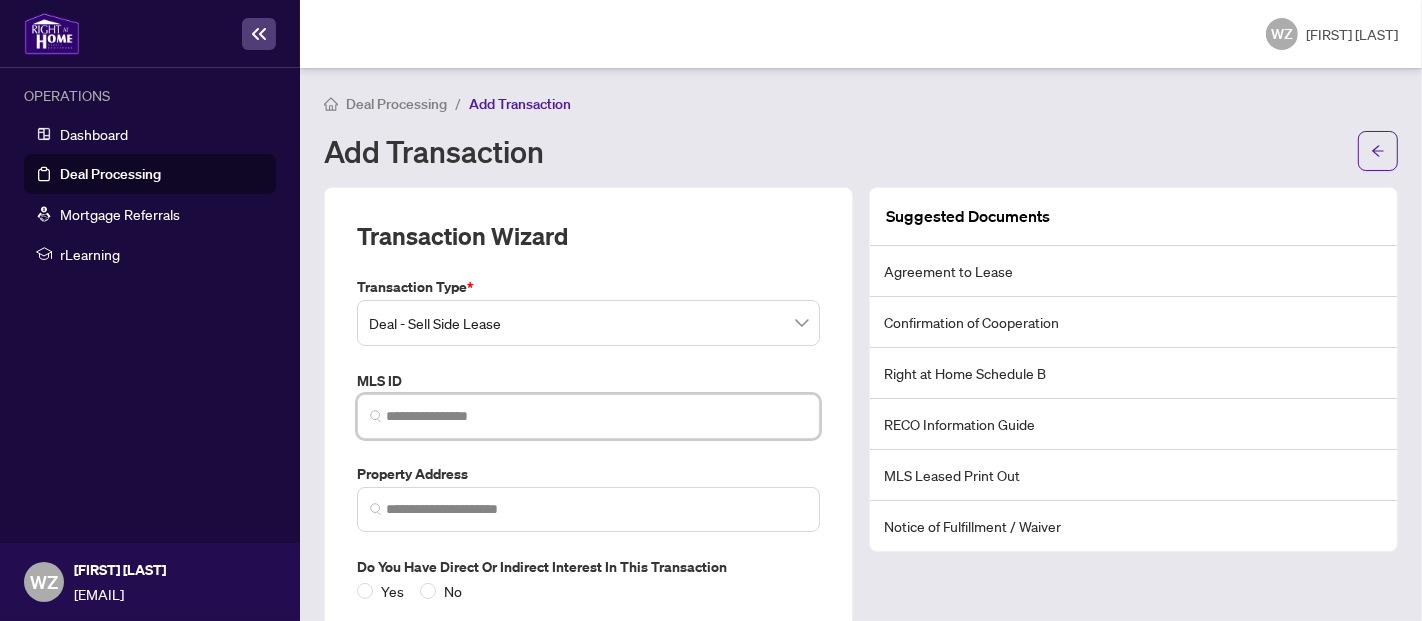 click at bounding box center [596, 416] 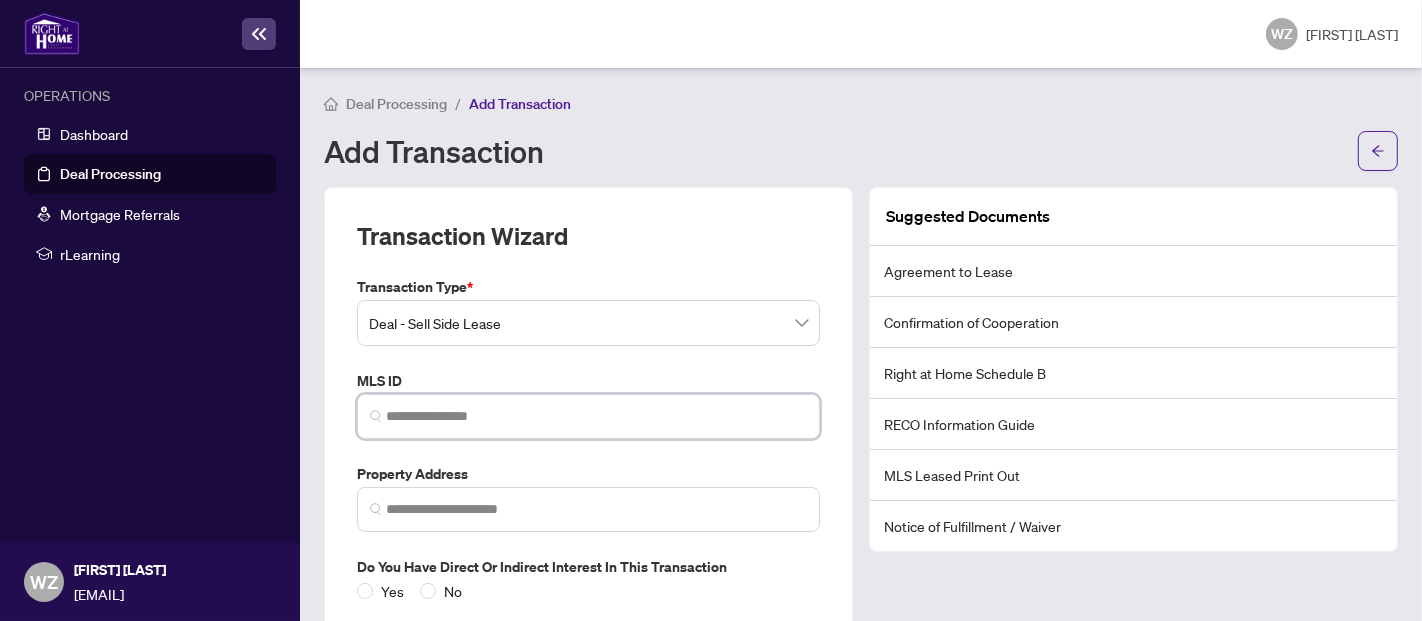 paste on "*********" 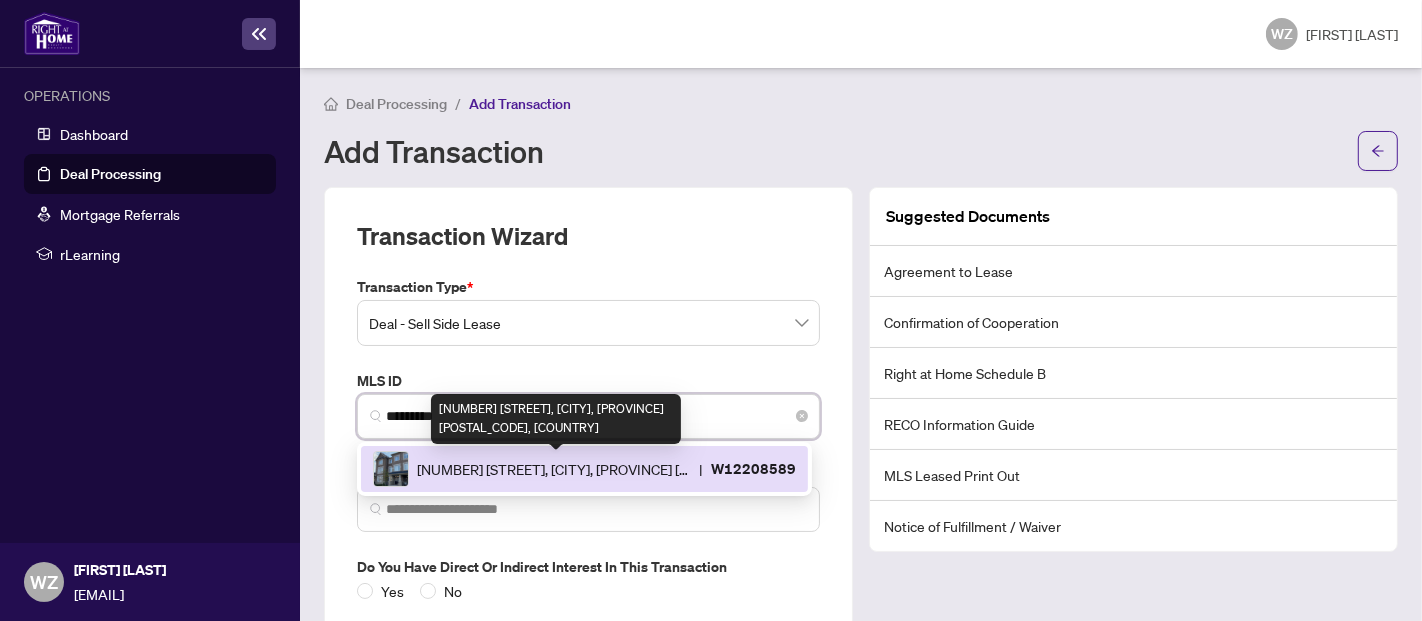 click on "[NUMBER] [STREET], [CITY], [PROVINCE] [POSTAL_CODE], [COUNTRY]" at bounding box center [554, 469] 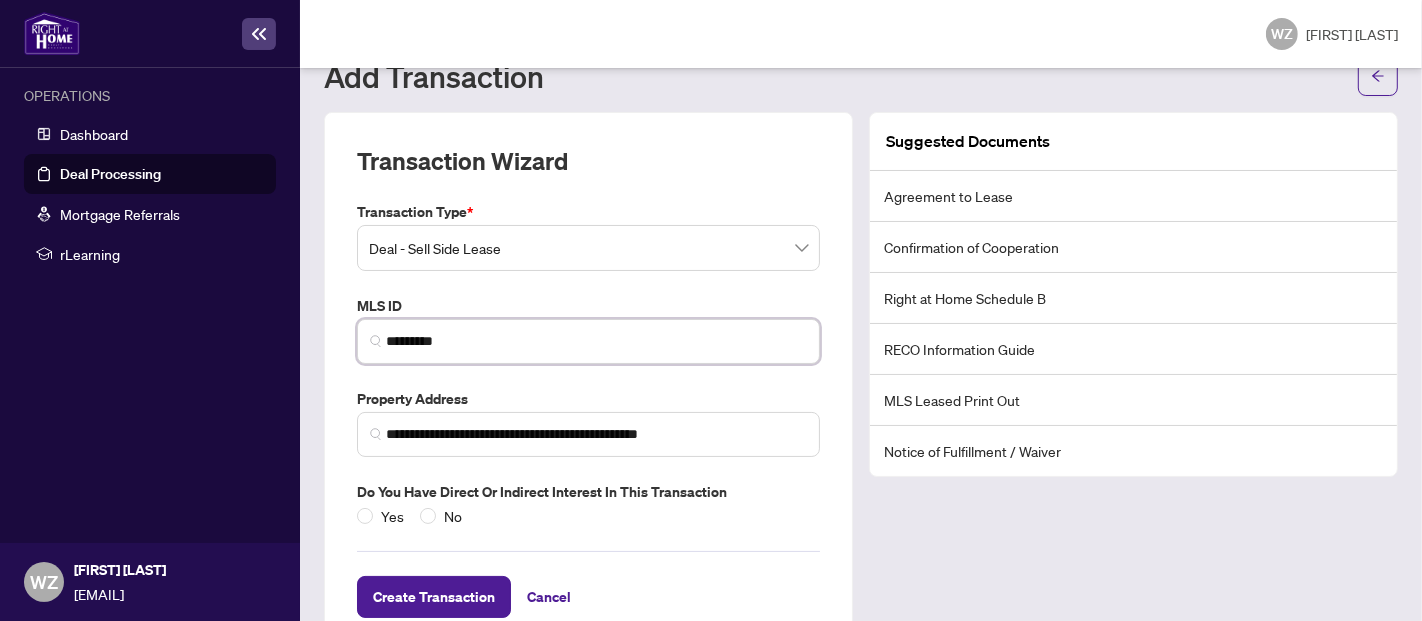 scroll, scrollTop: 125, scrollLeft: 0, axis: vertical 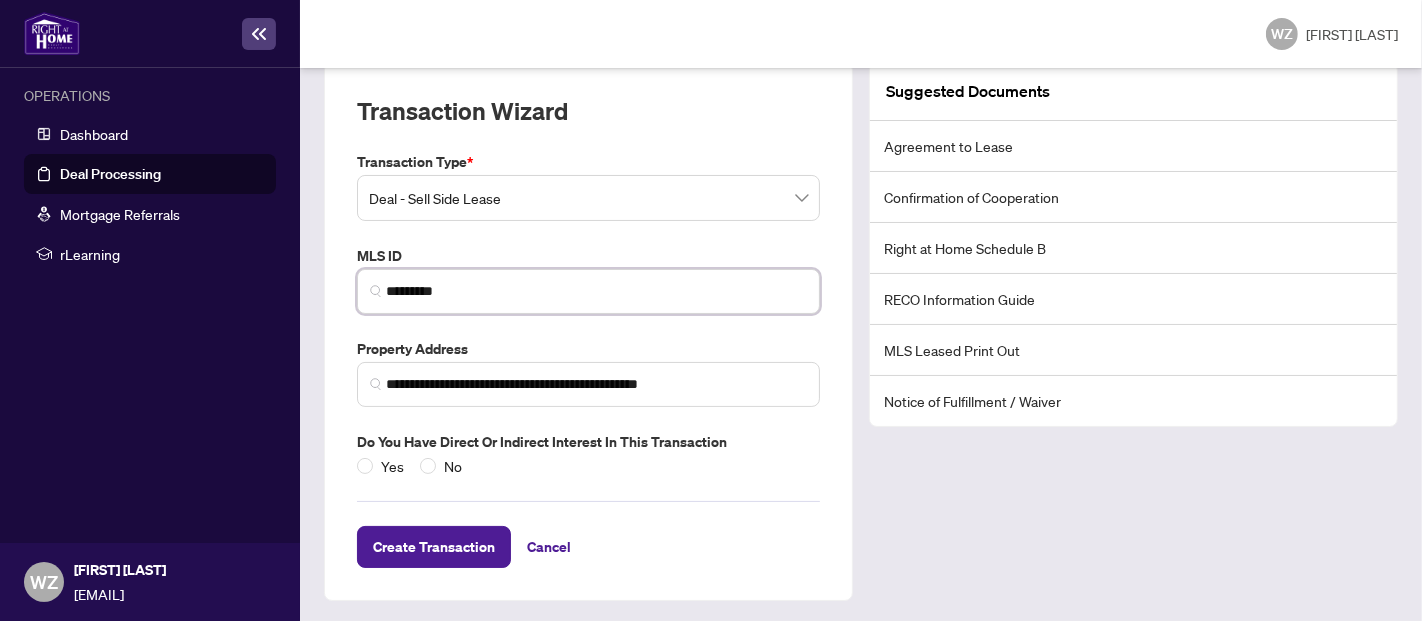 type on "*********" 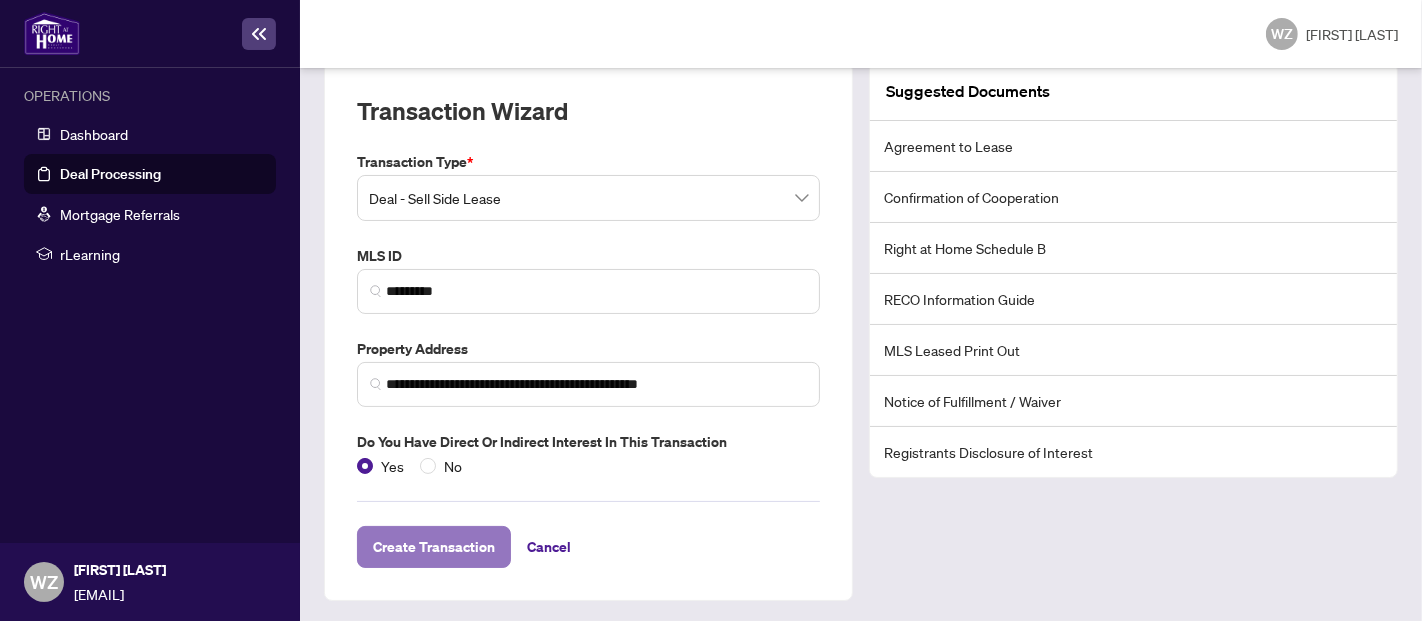click on "Create Transaction" at bounding box center (434, 547) 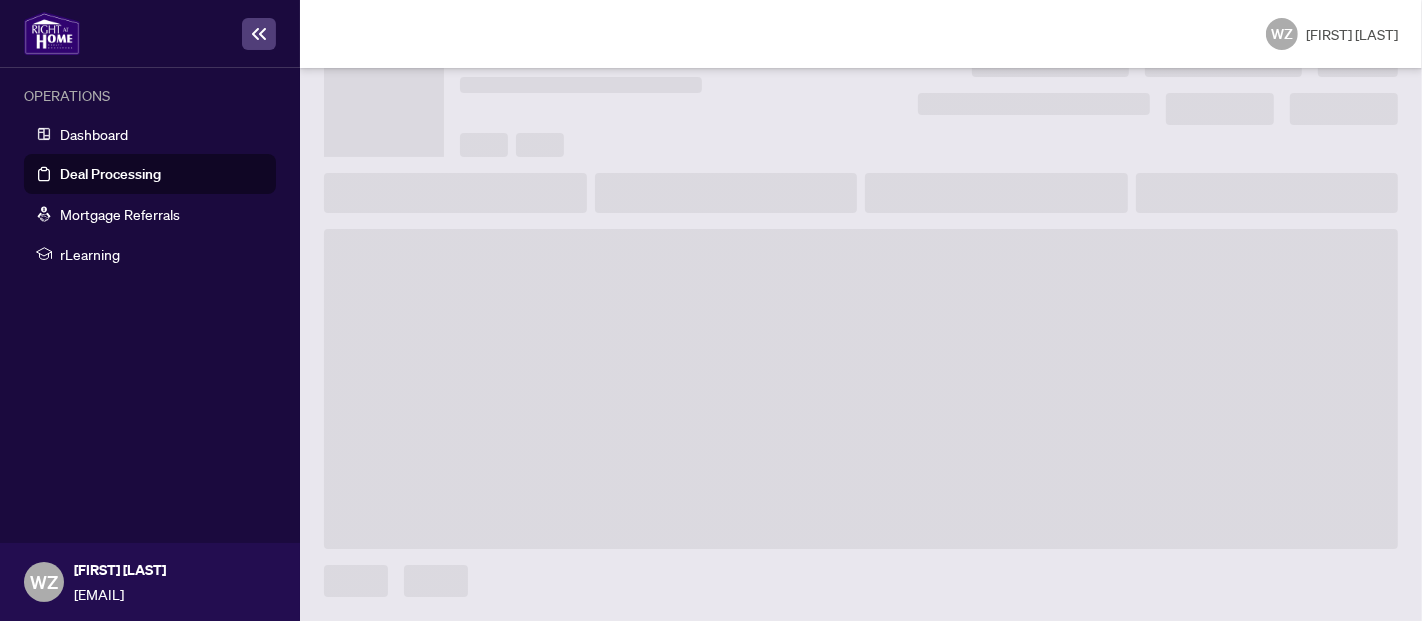scroll, scrollTop: 92, scrollLeft: 0, axis: vertical 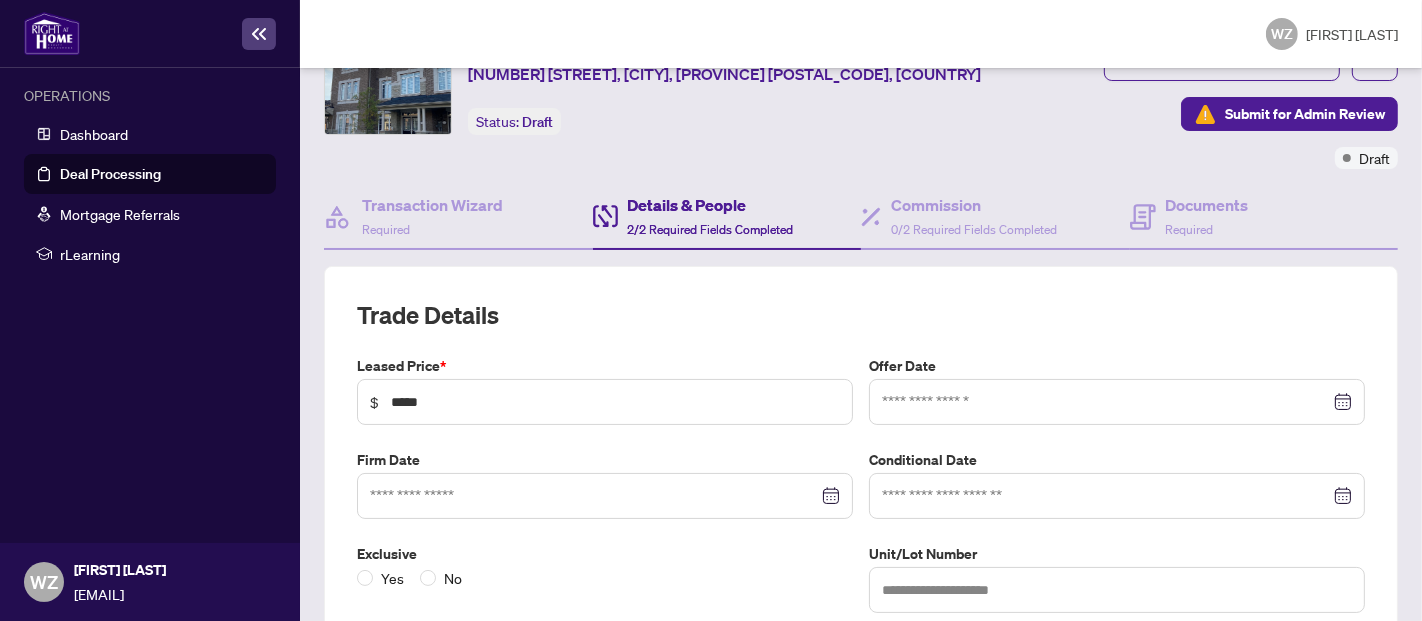 type on "**********" 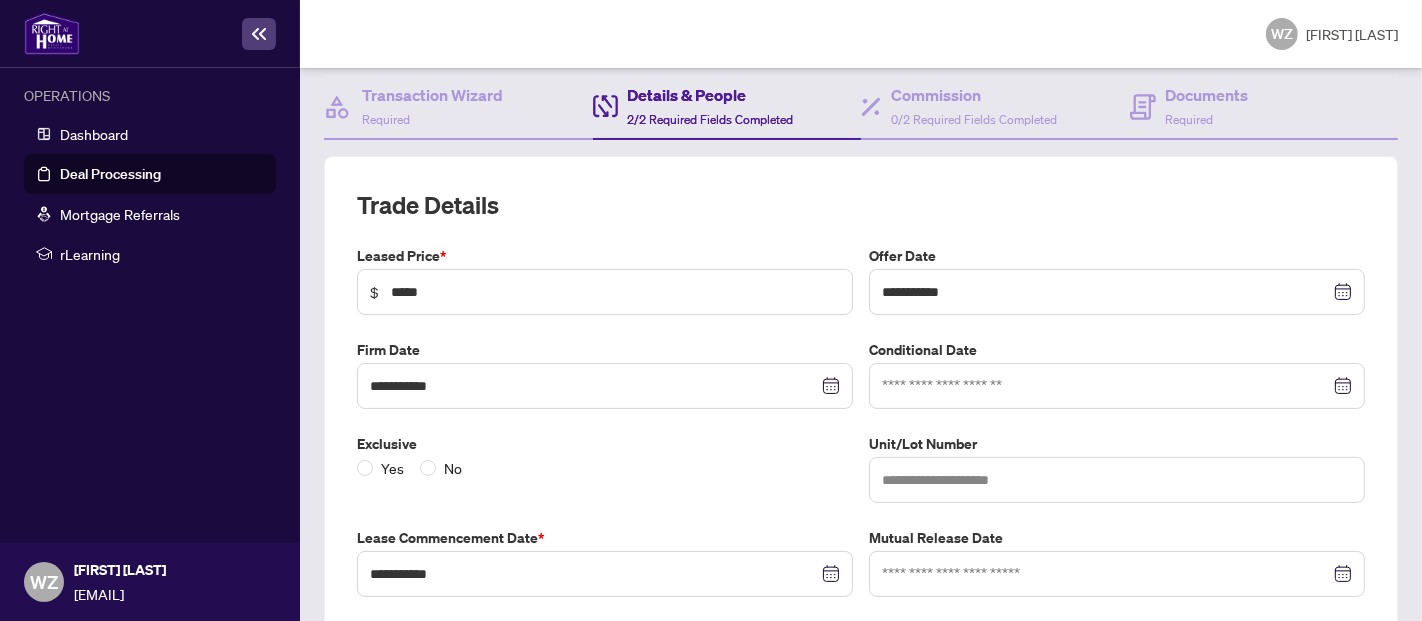 scroll, scrollTop: 203, scrollLeft: 0, axis: vertical 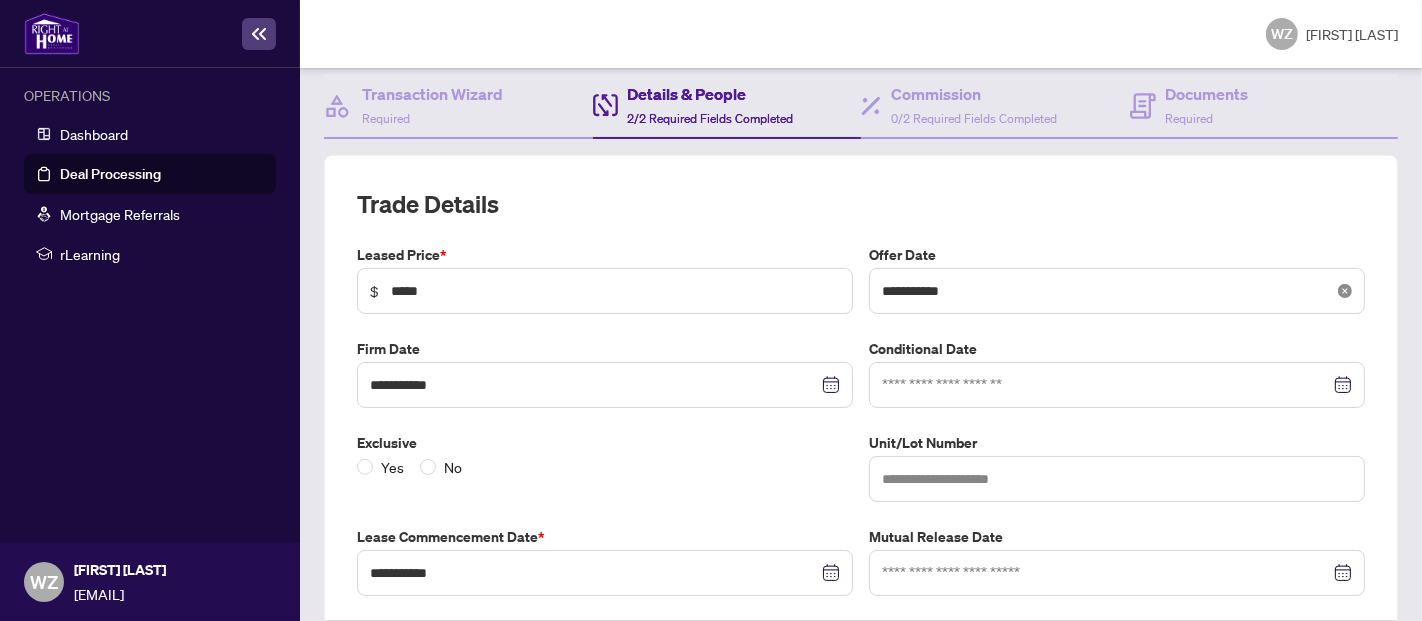 click 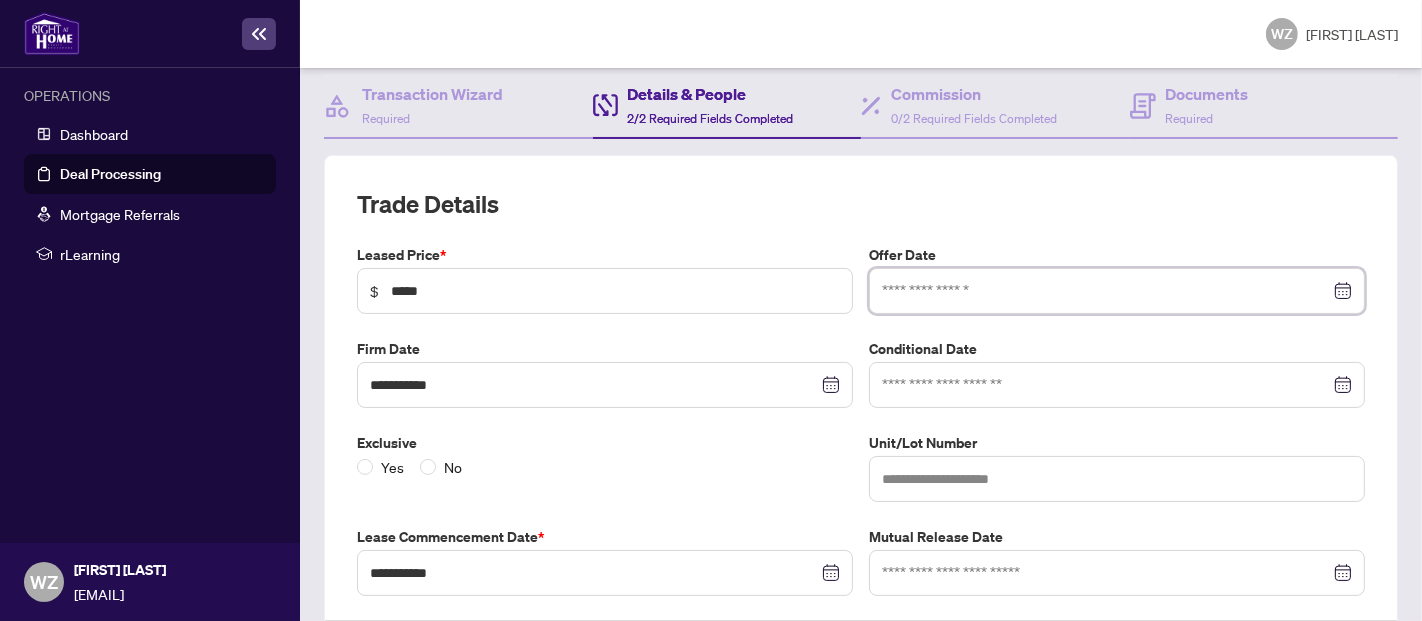 click at bounding box center [1106, 291] 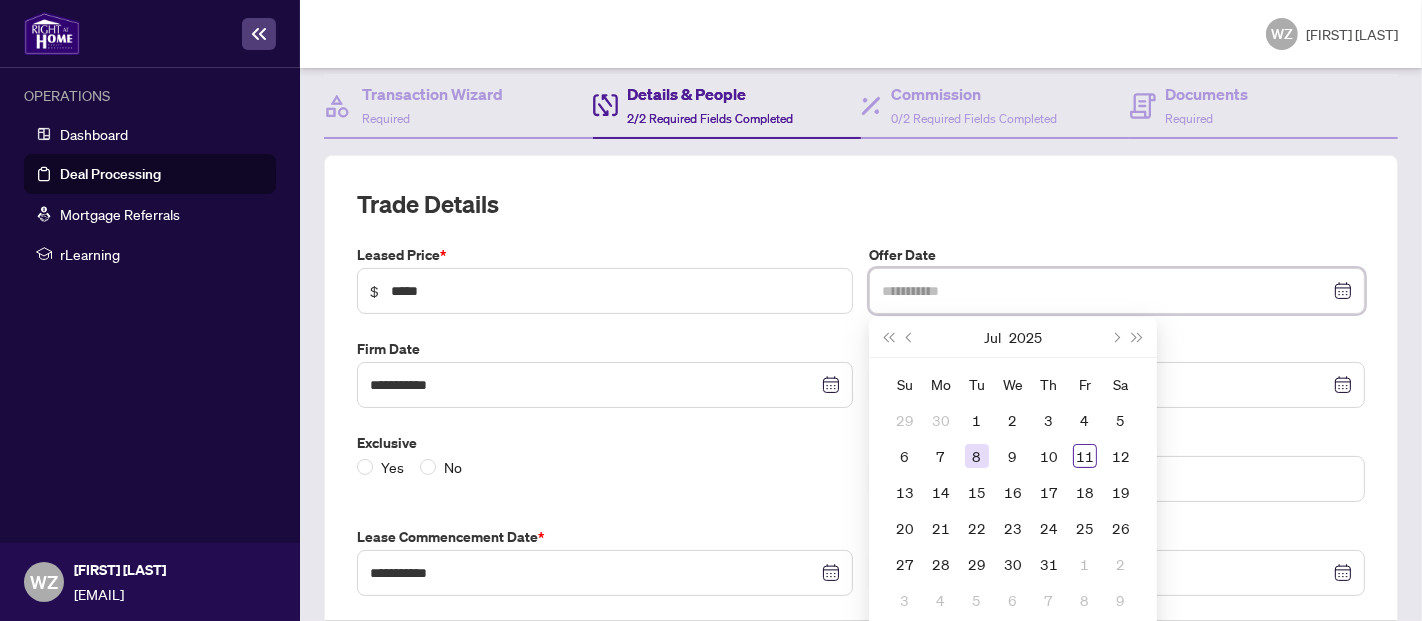 type on "**********" 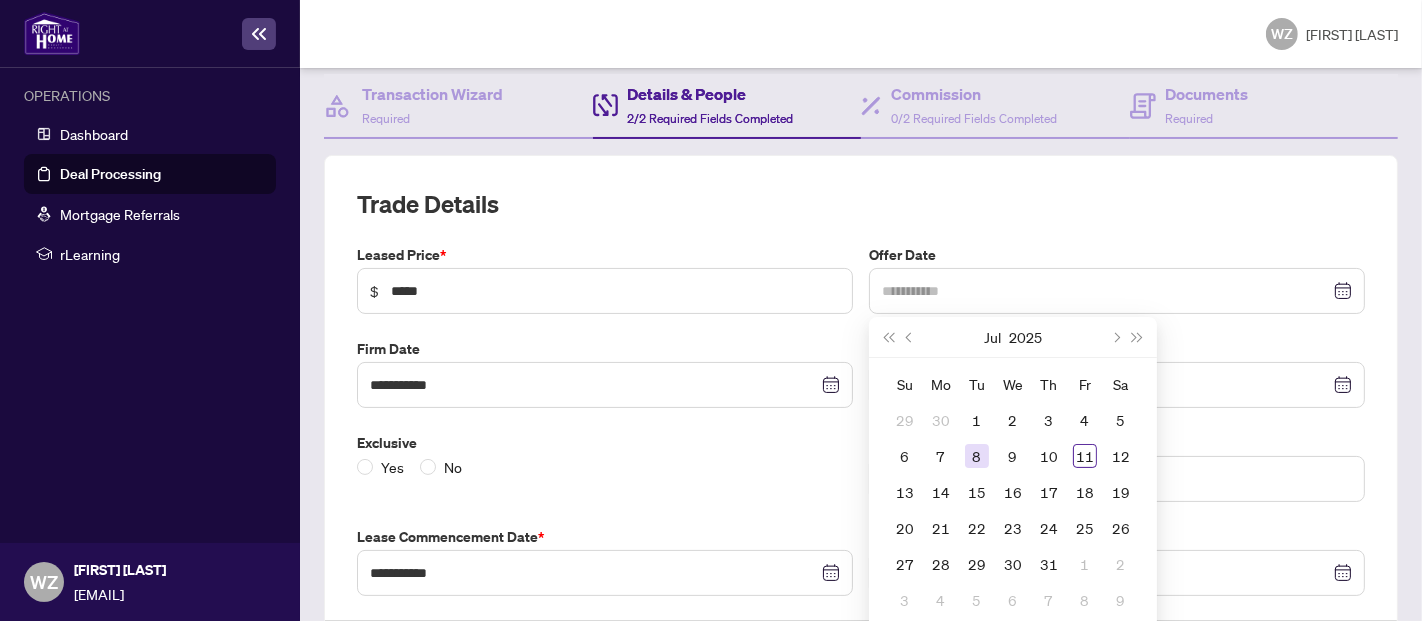 click on "8" at bounding box center [977, 456] 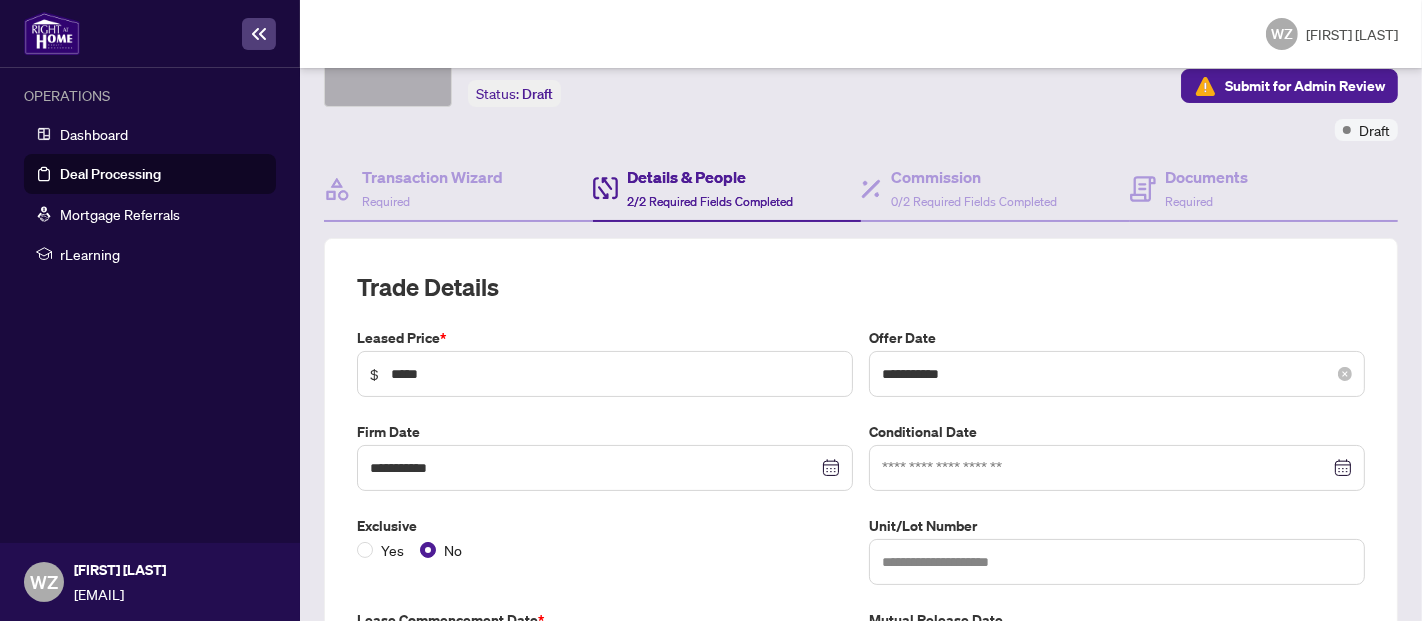 scroll, scrollTop: 111, scrollLeft: 0, axis: vertical 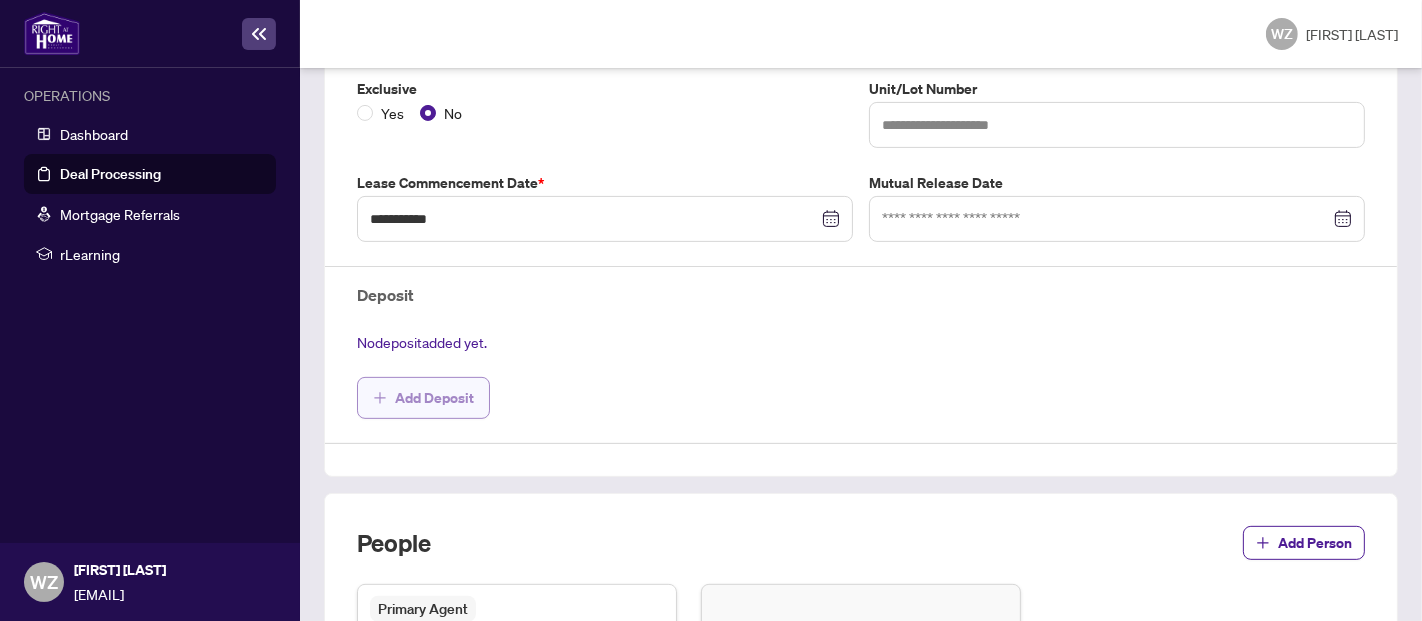 click on "Add Deposit" at bounding box center [434, 398] 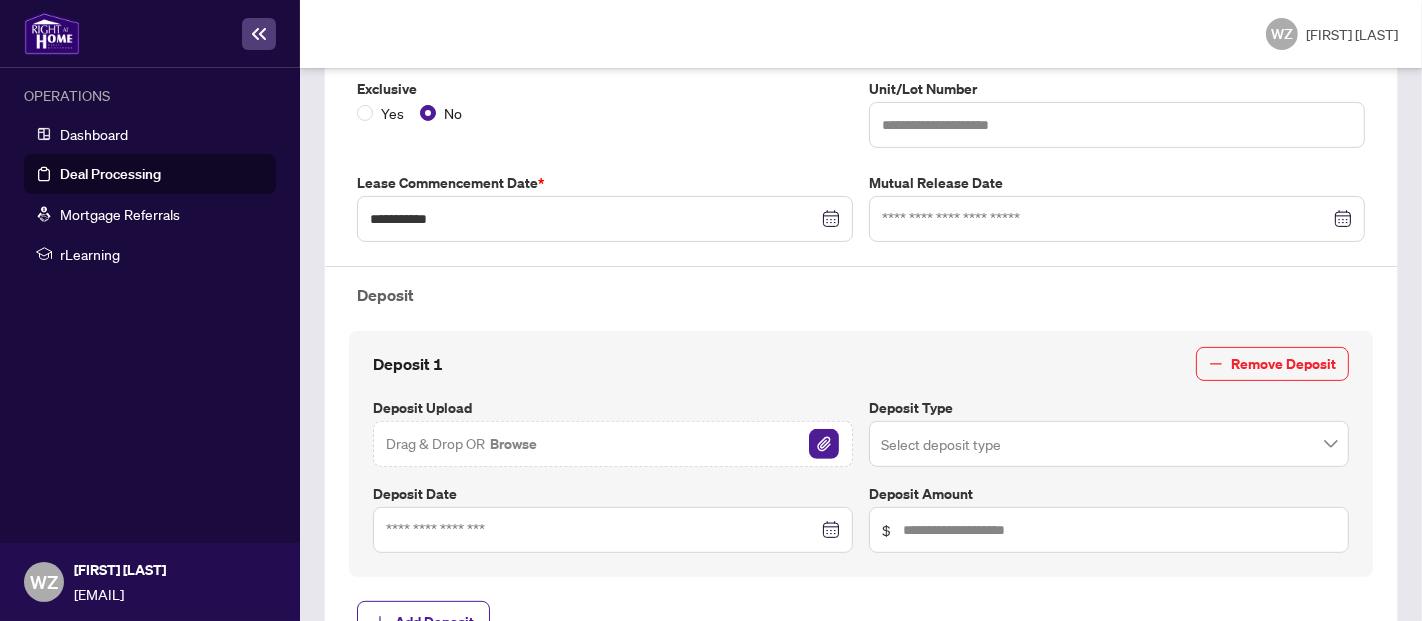 click on "Browse" at bounding box center [513, 444] 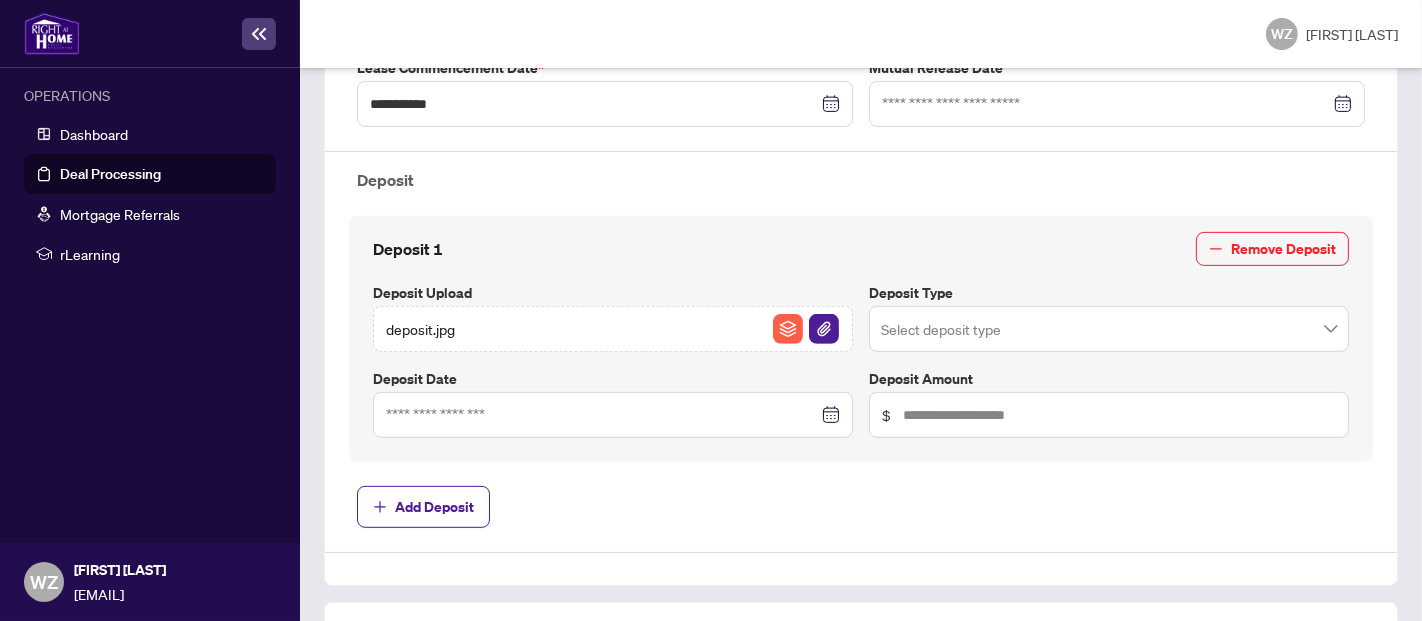 scroll, scrollTop: 684, scrollLeft: 0, axis: vertical 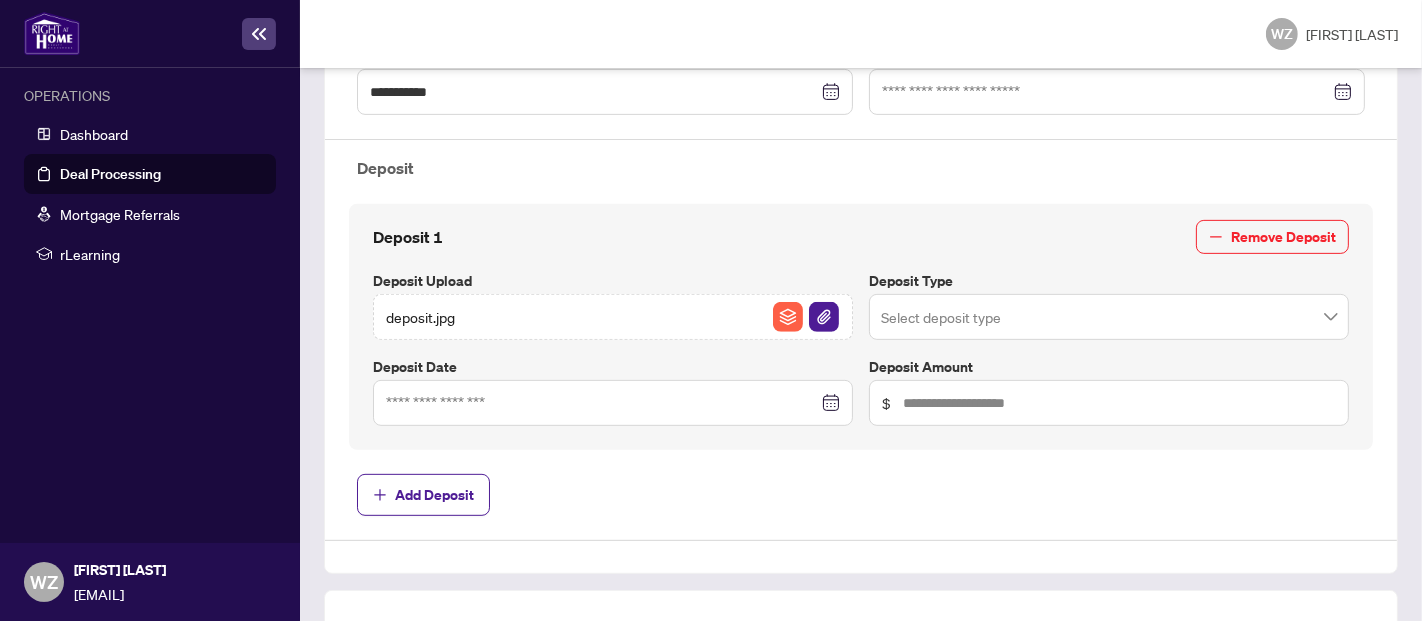 click at bounding box center (1109, 317) 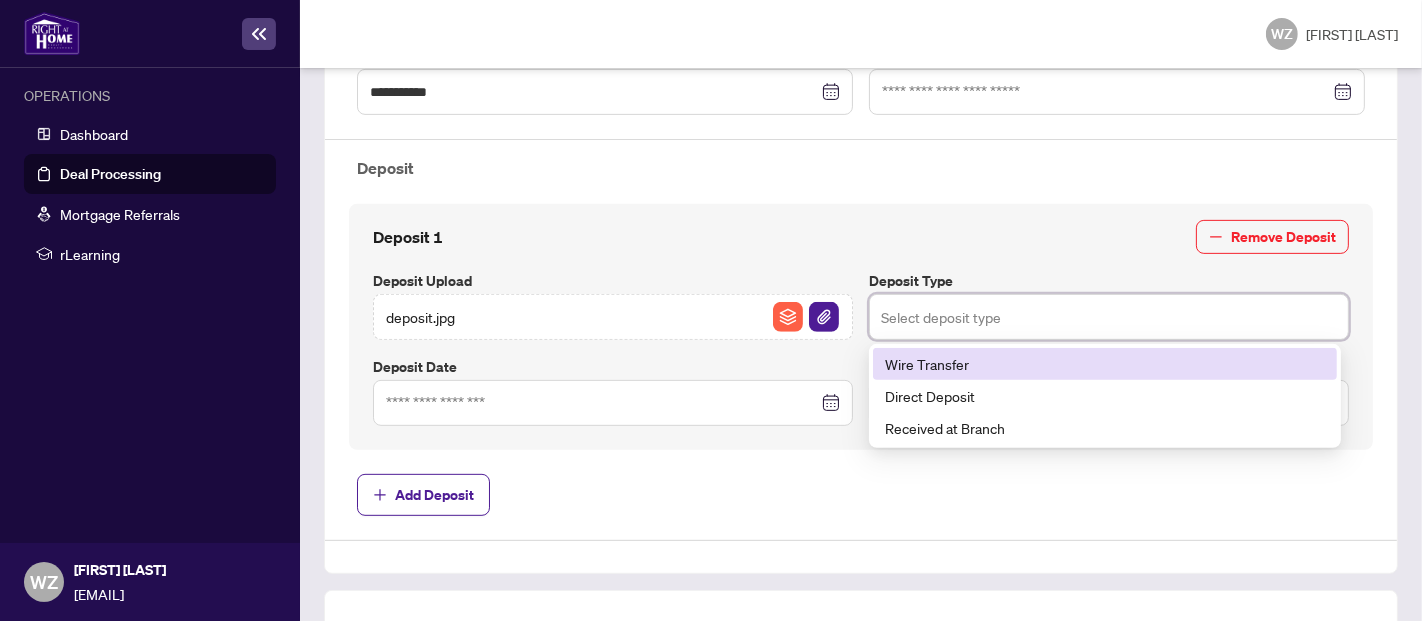 click on "Wire Transfer" at bounding box center (1105, 364) 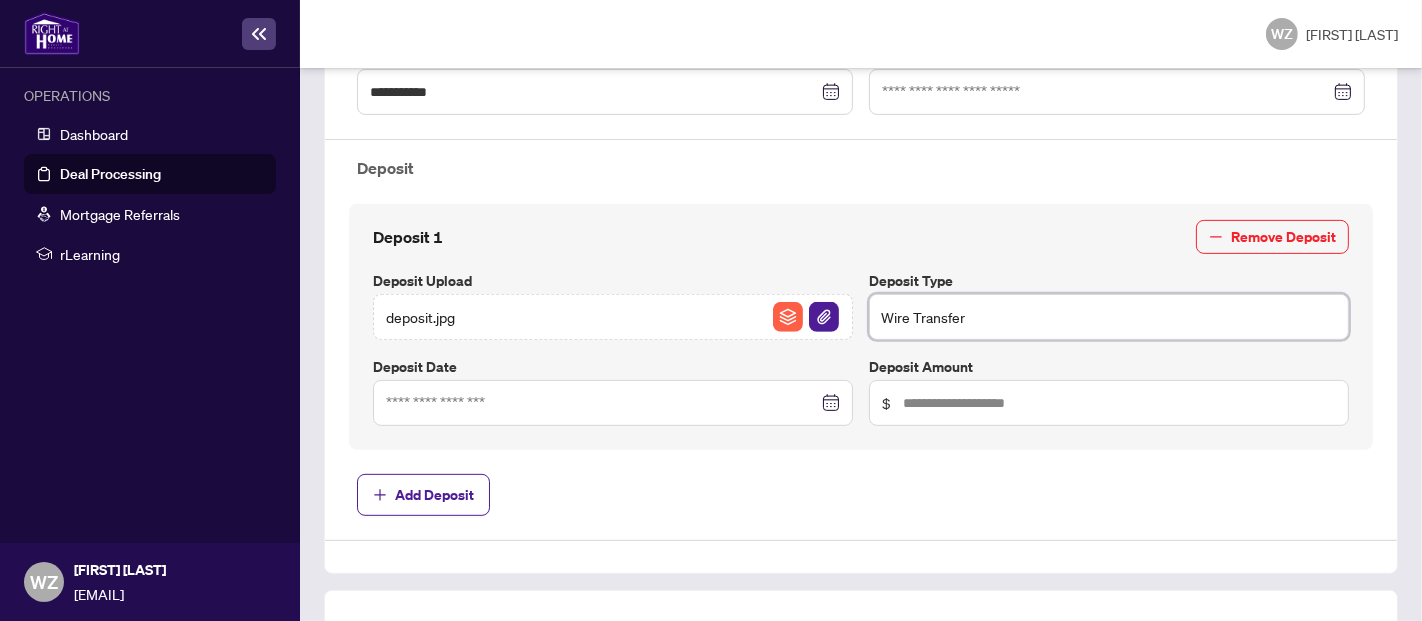 click on "Wire Transfer" at bounding box center (1109, 317) 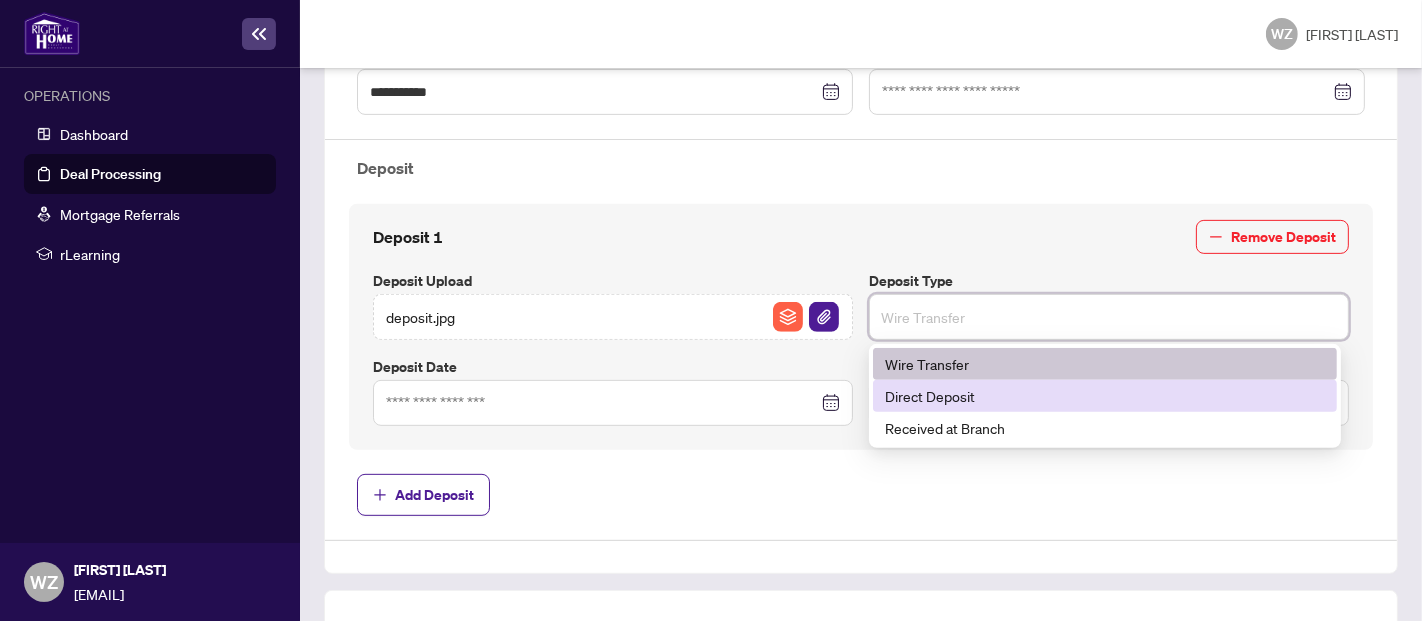 click on "Direct Deposit" at bounding box center [1105, 396] 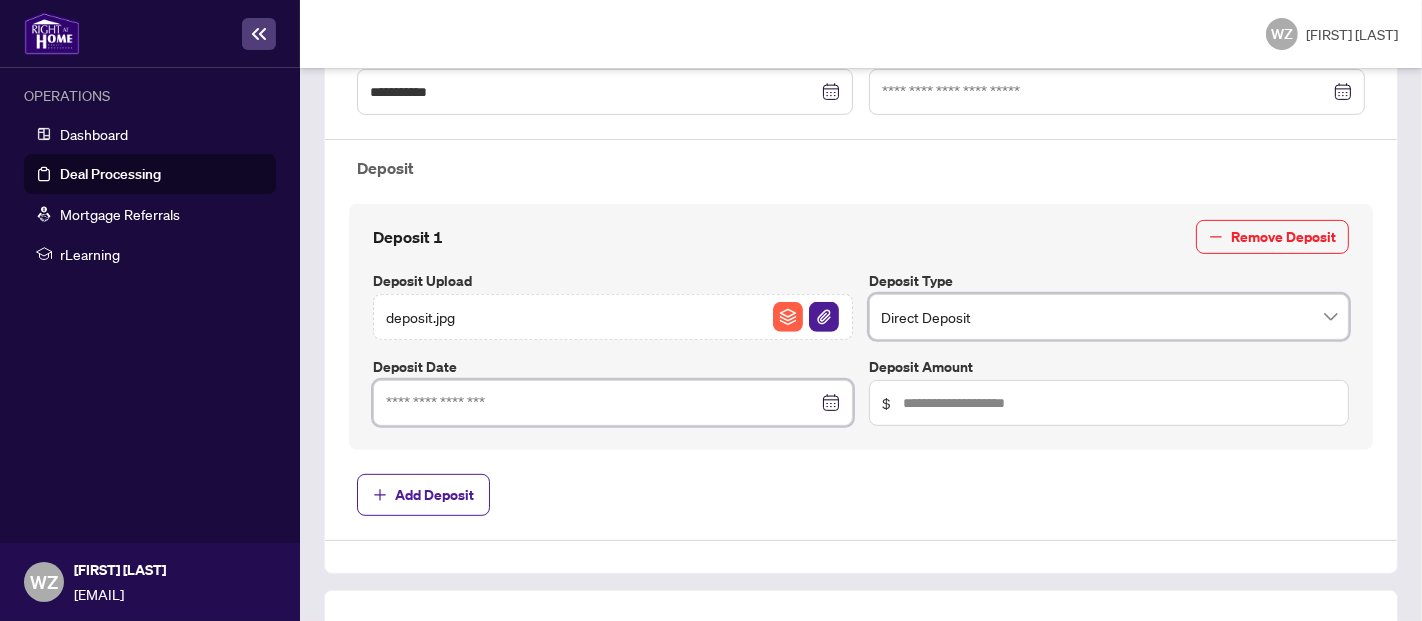 click at bounding box center [602, 403] 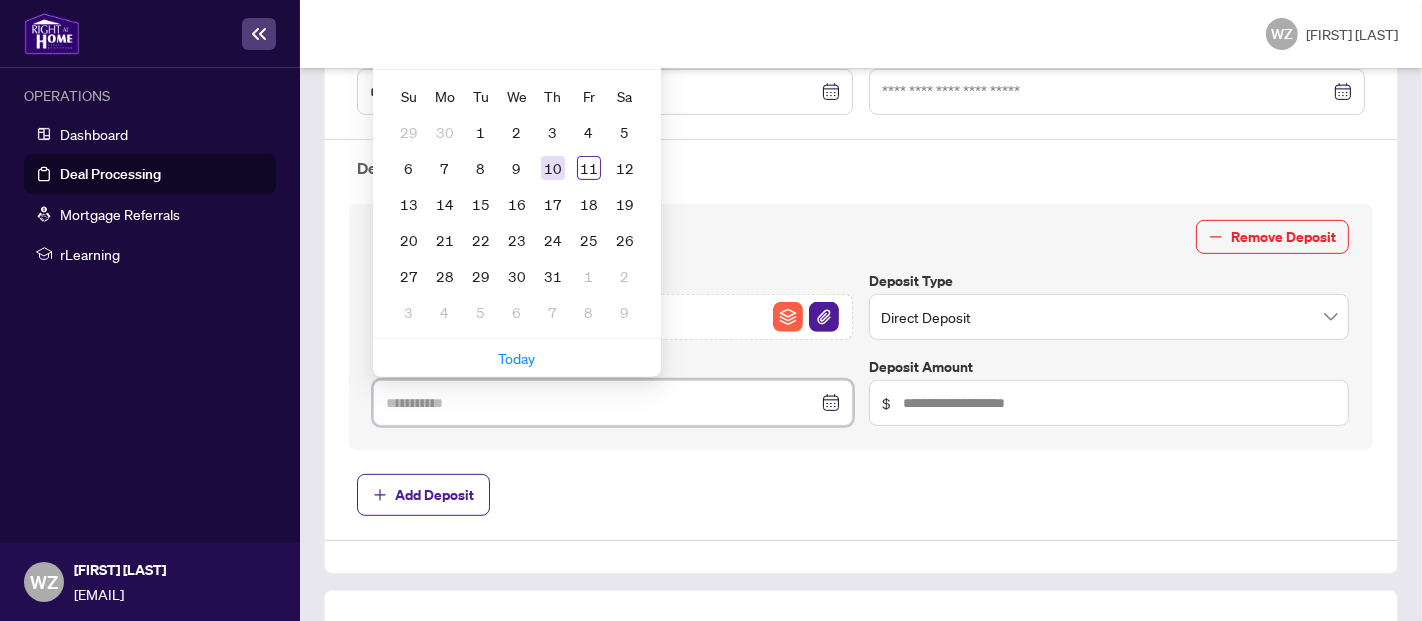 type on "**********" 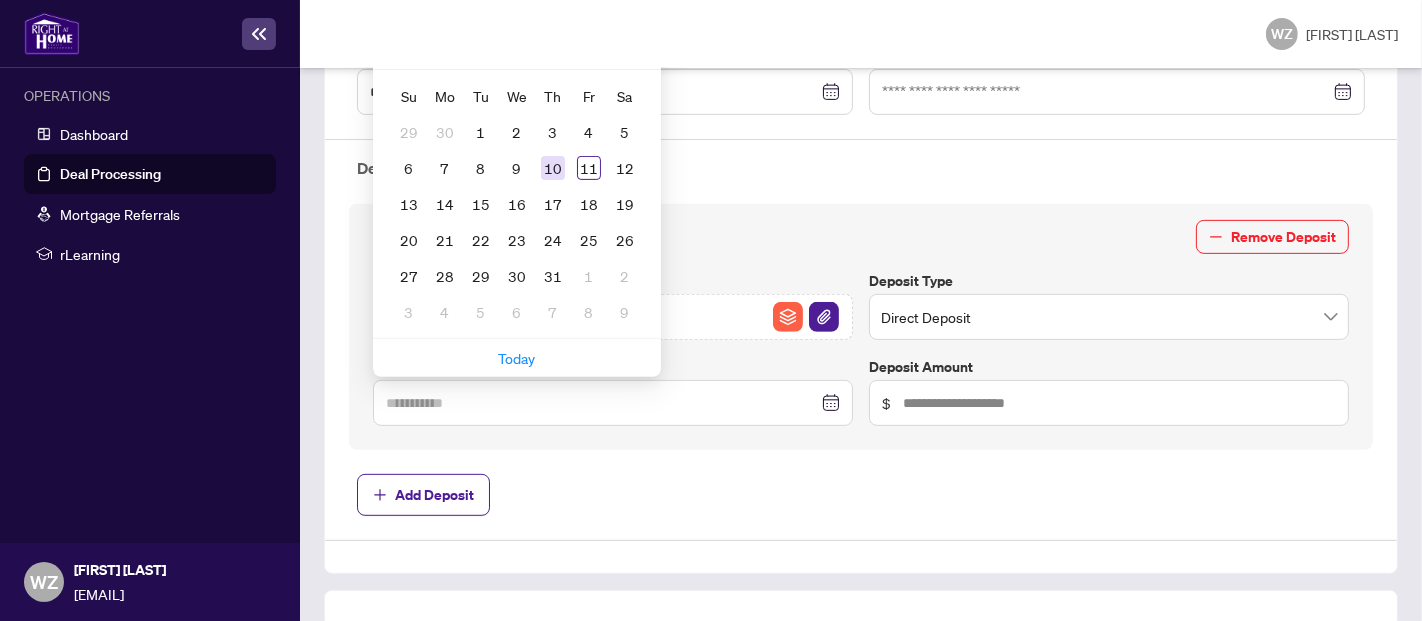 click on "10" at bounding box center (553, 168) 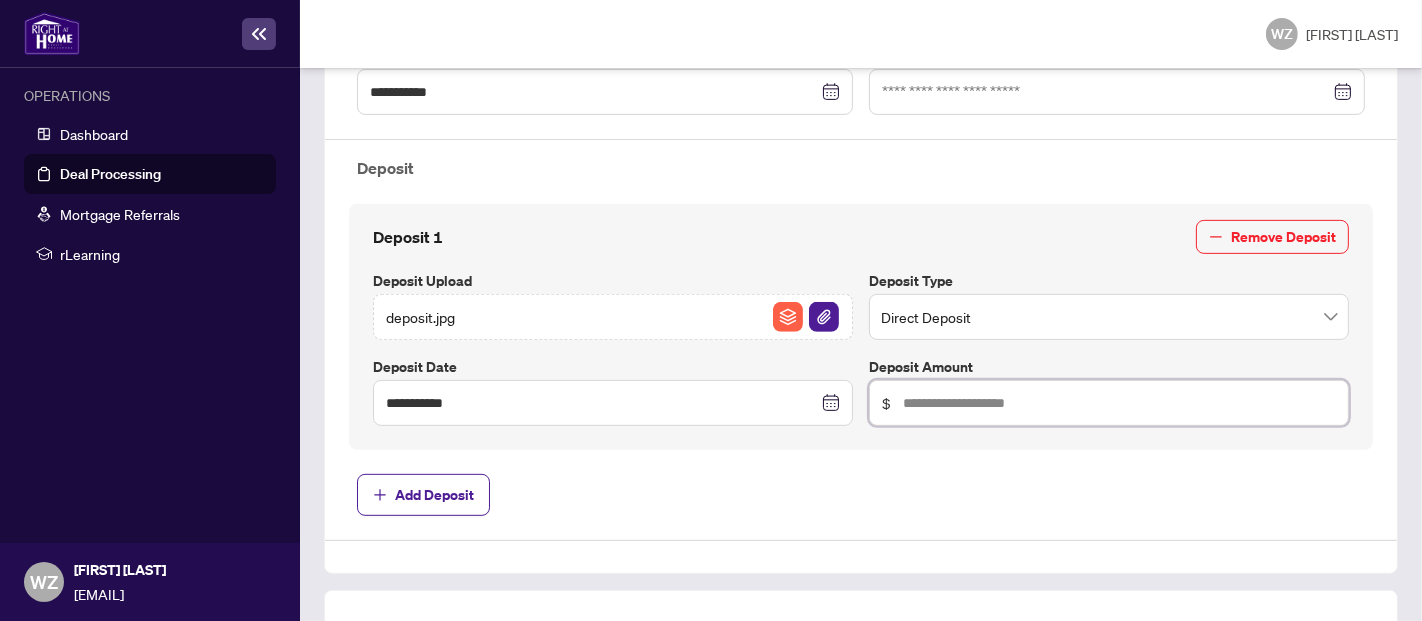 click at bounding box center (1119, 403) 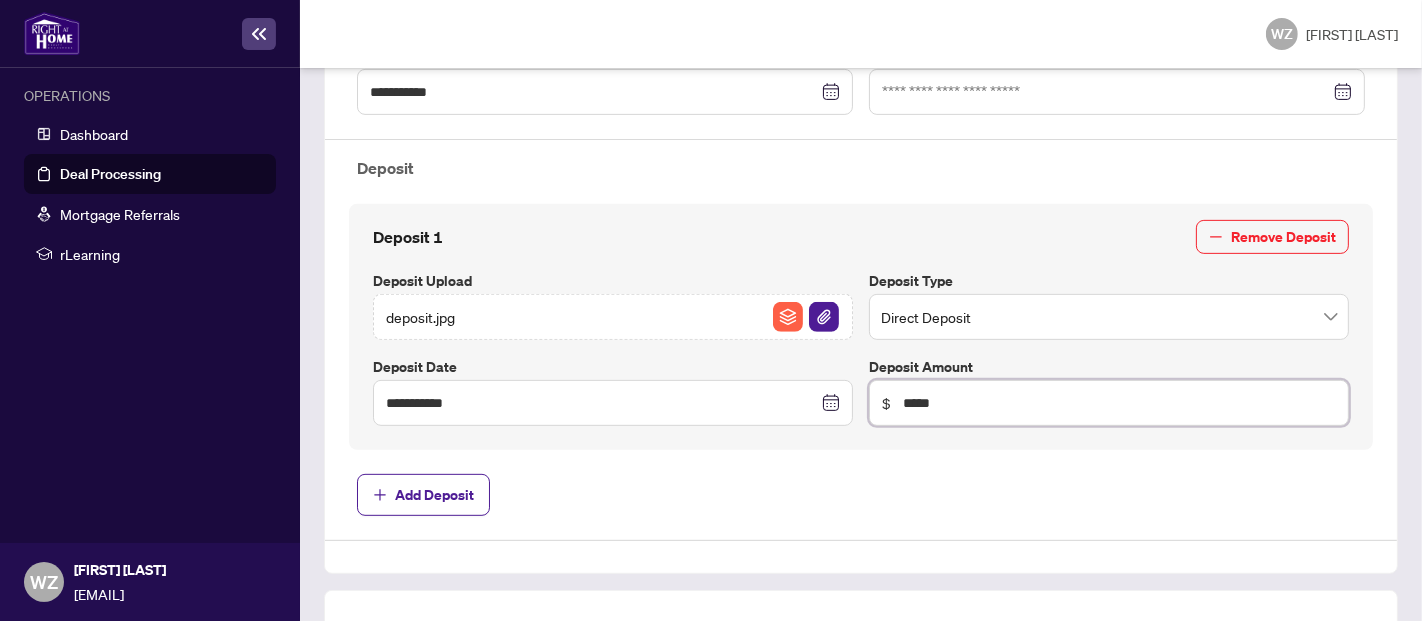 type on "*****" 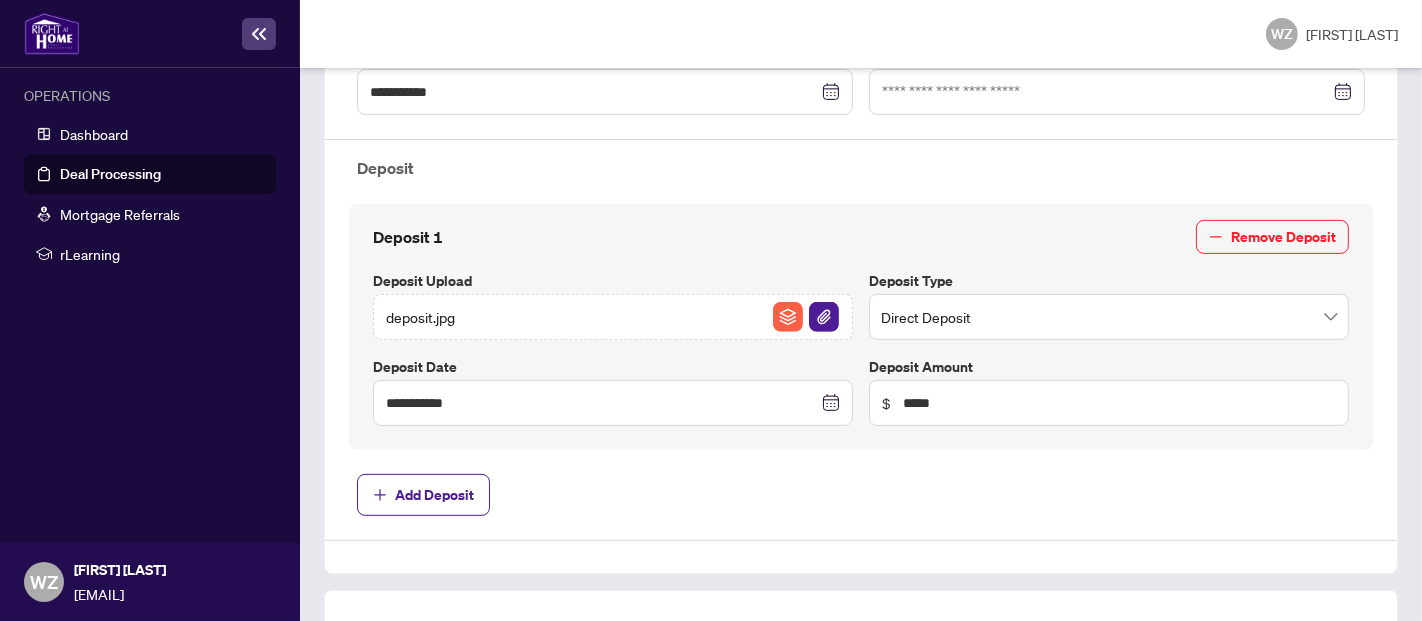 click on "Add Deposit" at bounding box center [861, 495] 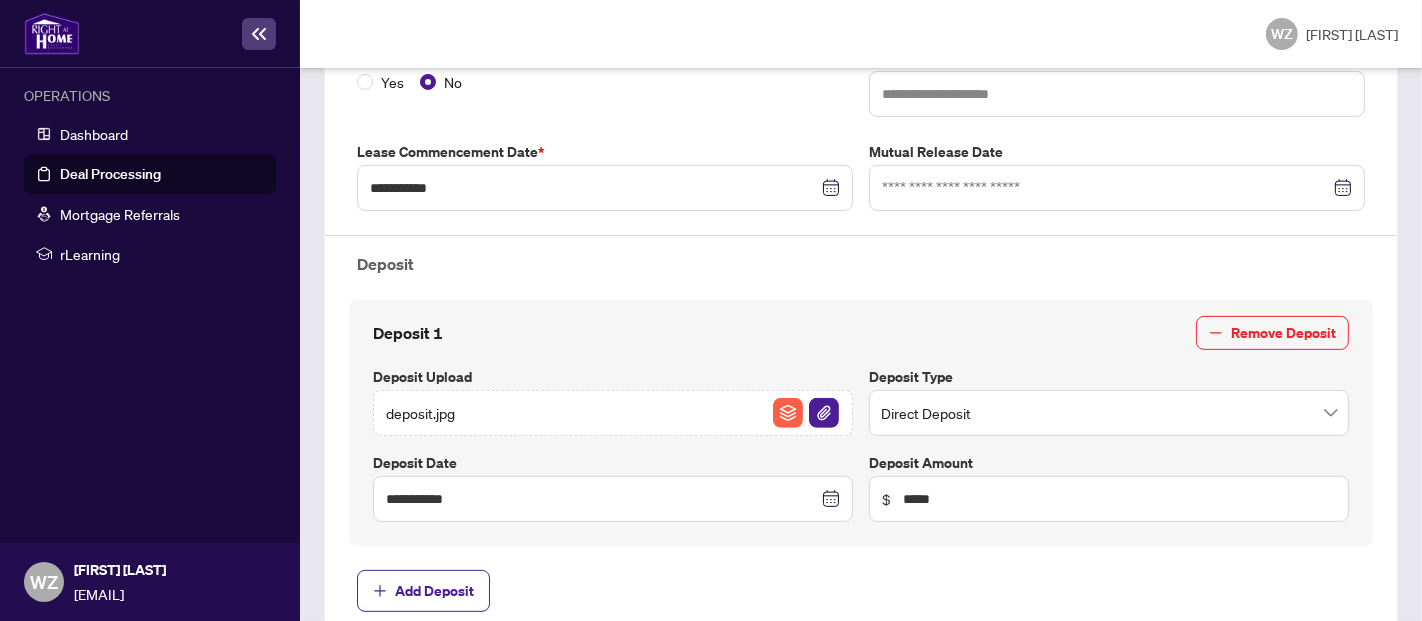 scroll, scrollTop: 573, scrollLeft: 0, axis: vertical 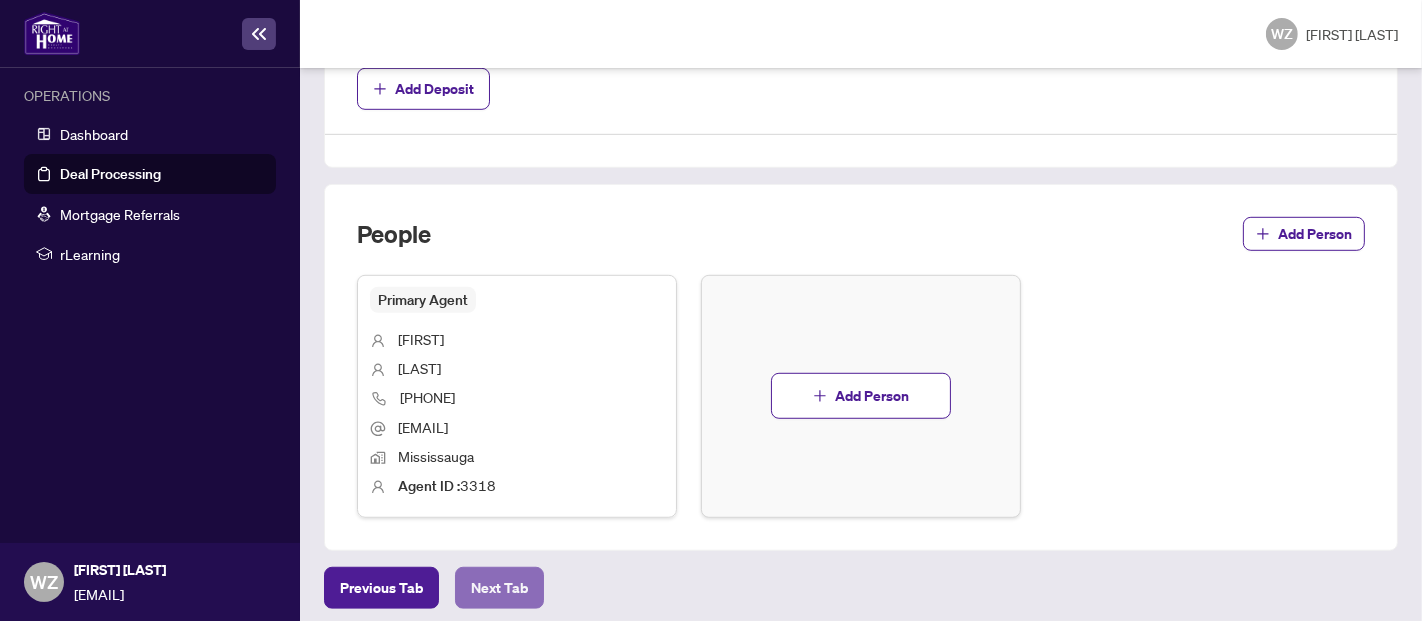 click on "Next Tab" at bounding box center (499, 588) 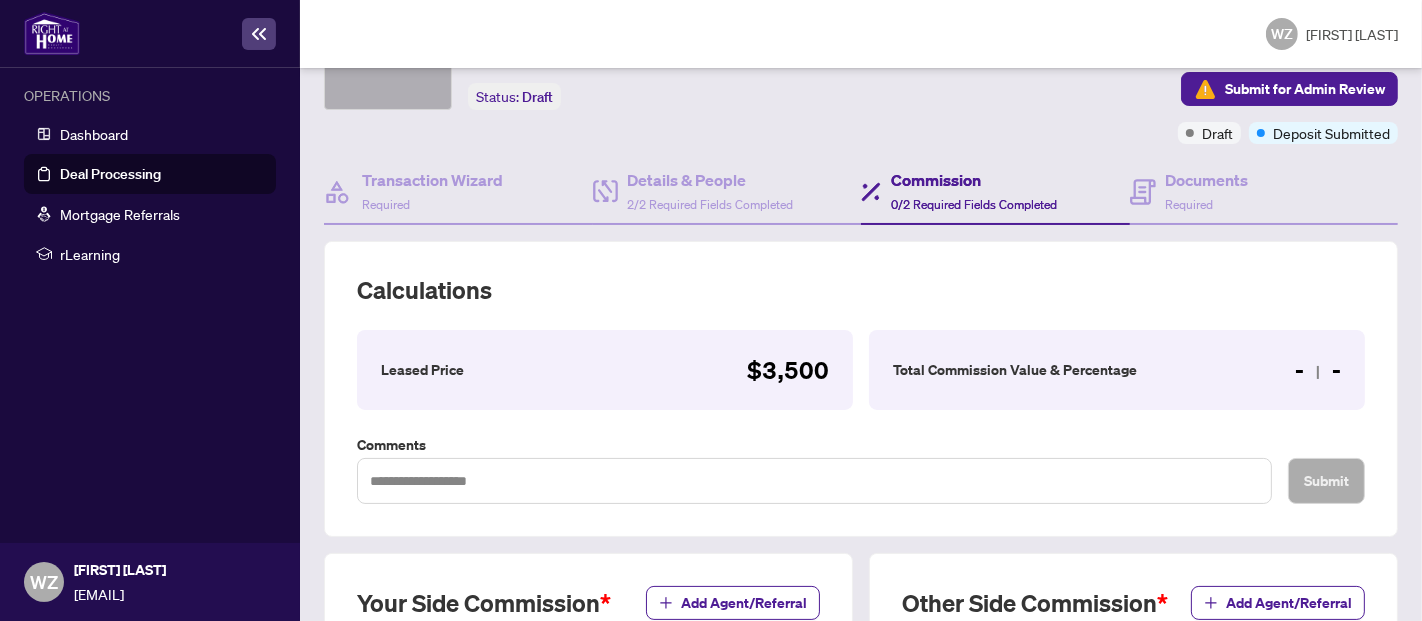 scroll, scrollTop: 577, scrollLeft: 0, axis: vertical 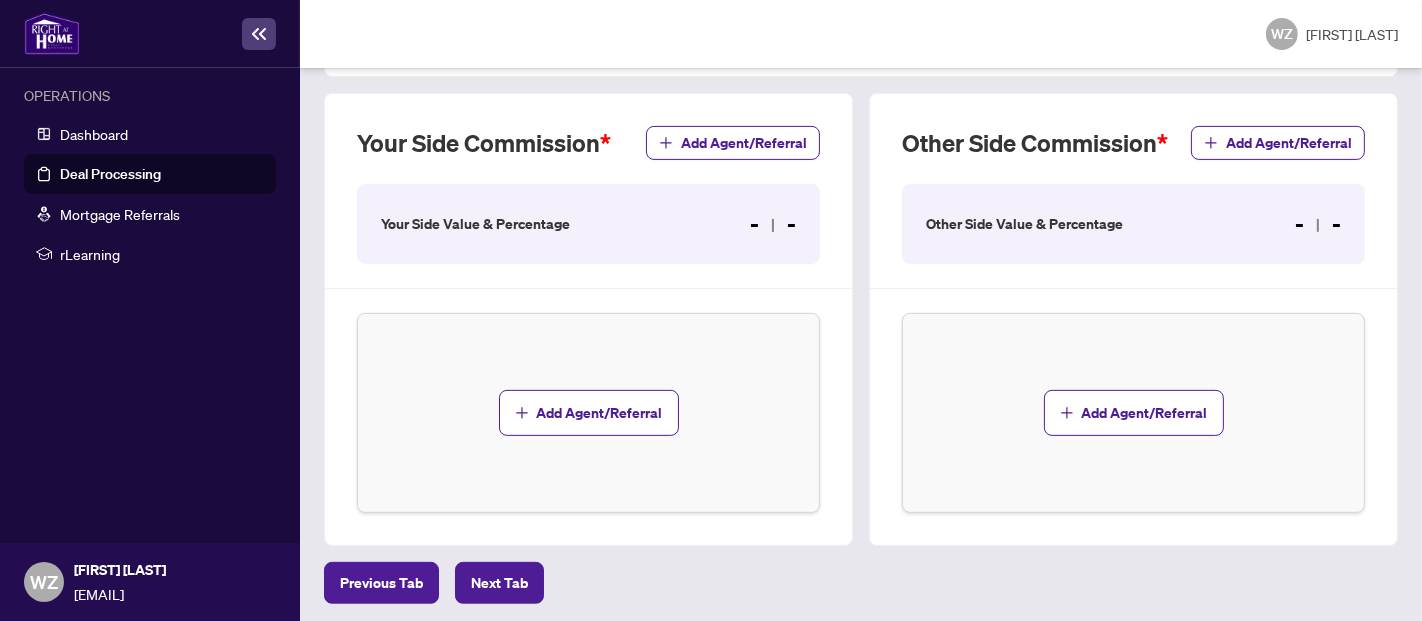 click on "Your Side Value & Percentage -     -" at bounding box center (588, 224) 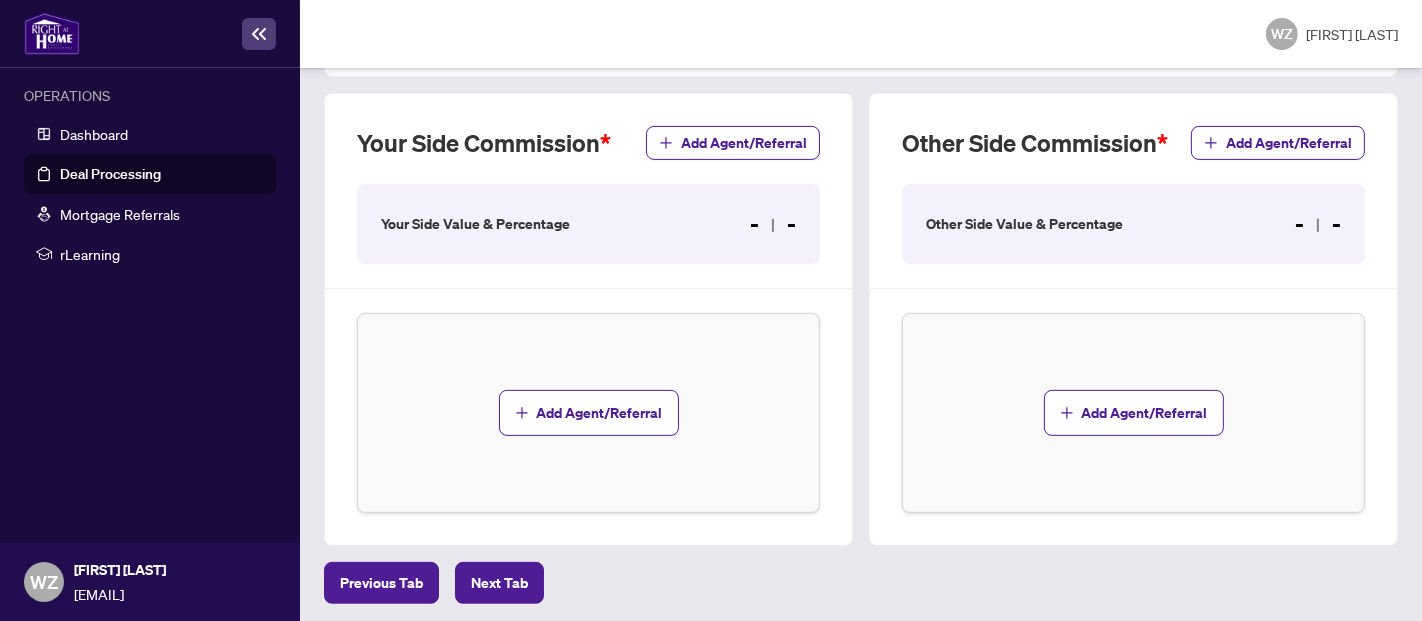 click on "-     -" at bounding box center [773, 224] 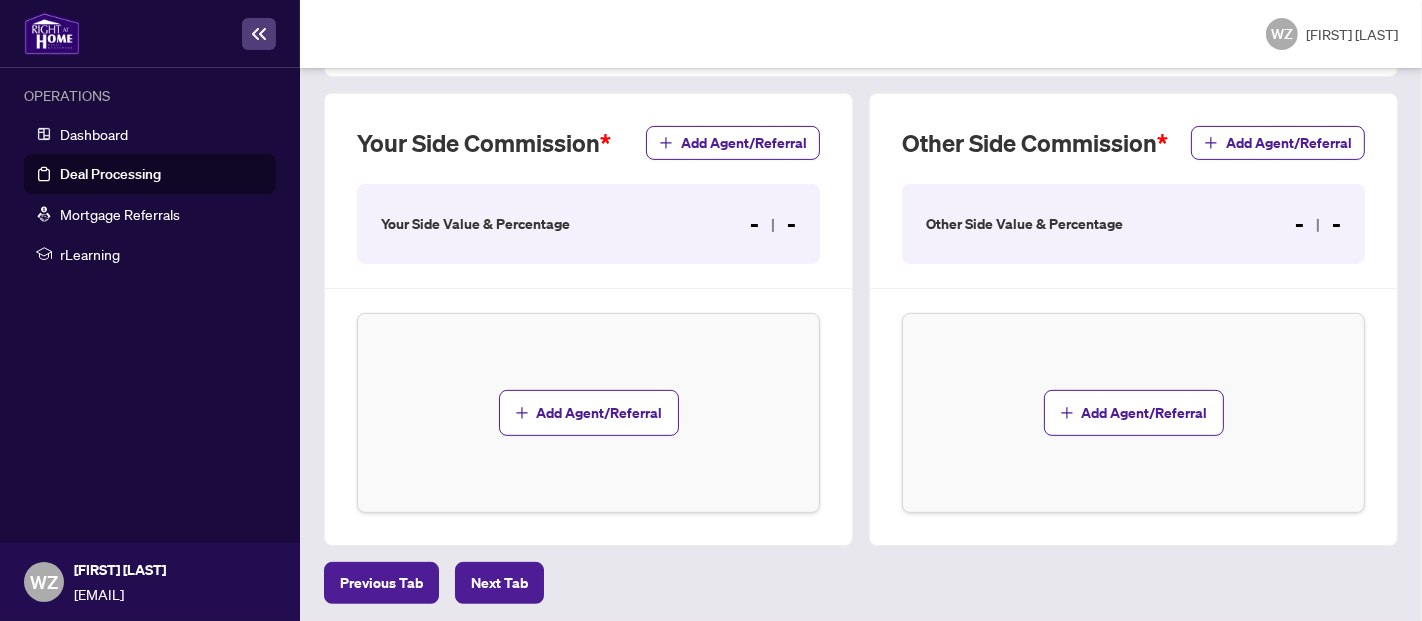 click on "-     -" at bounding box center (773, 224) 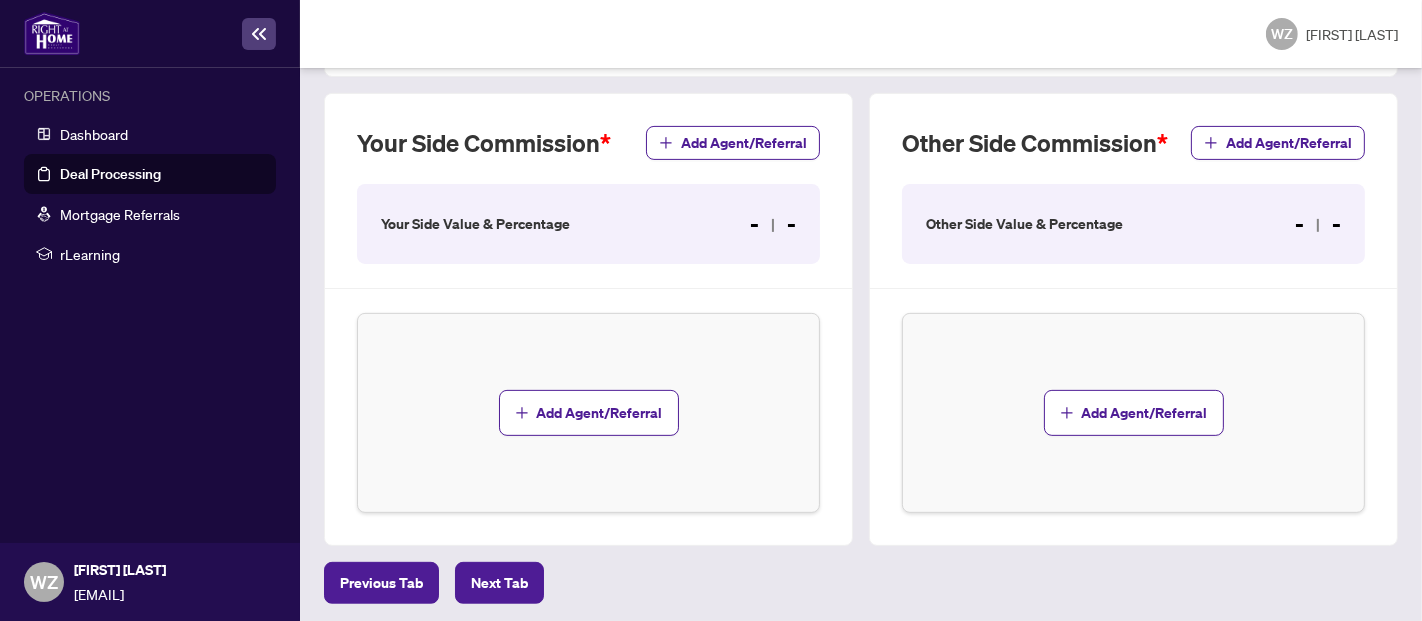click on "-     -" at bounding box center [773, 224] 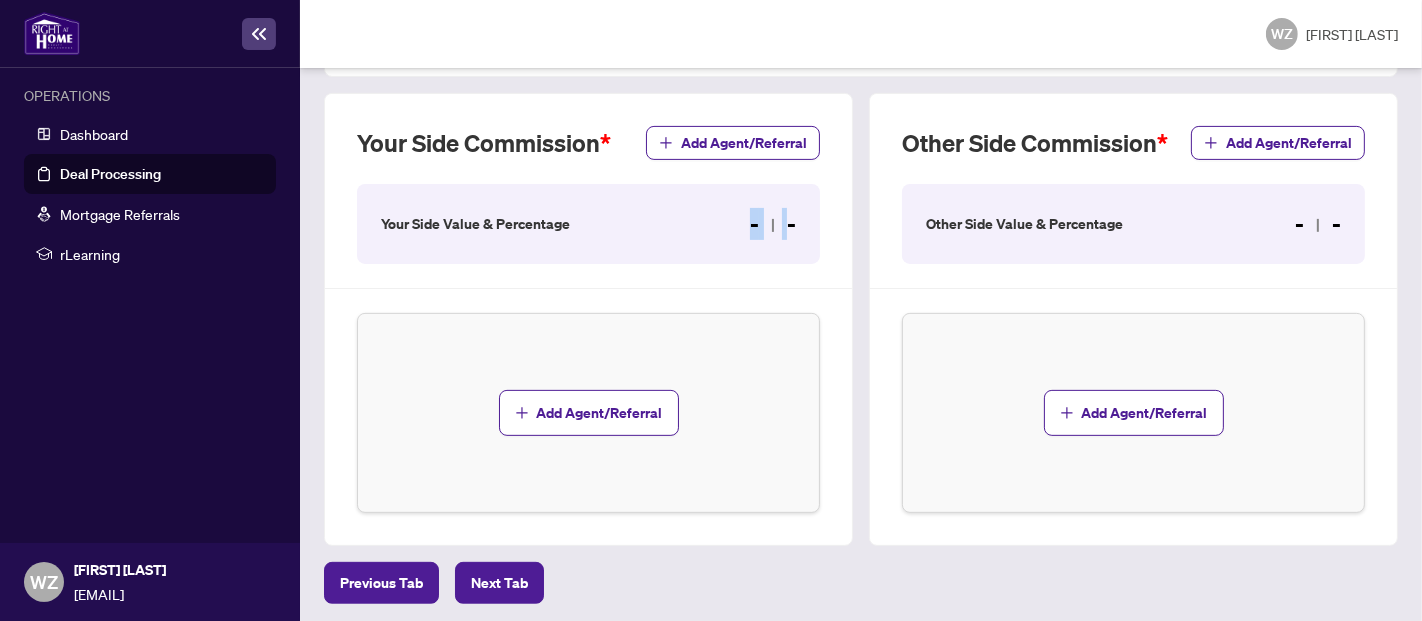 click on "-     -" at bounding box center (773, 224) 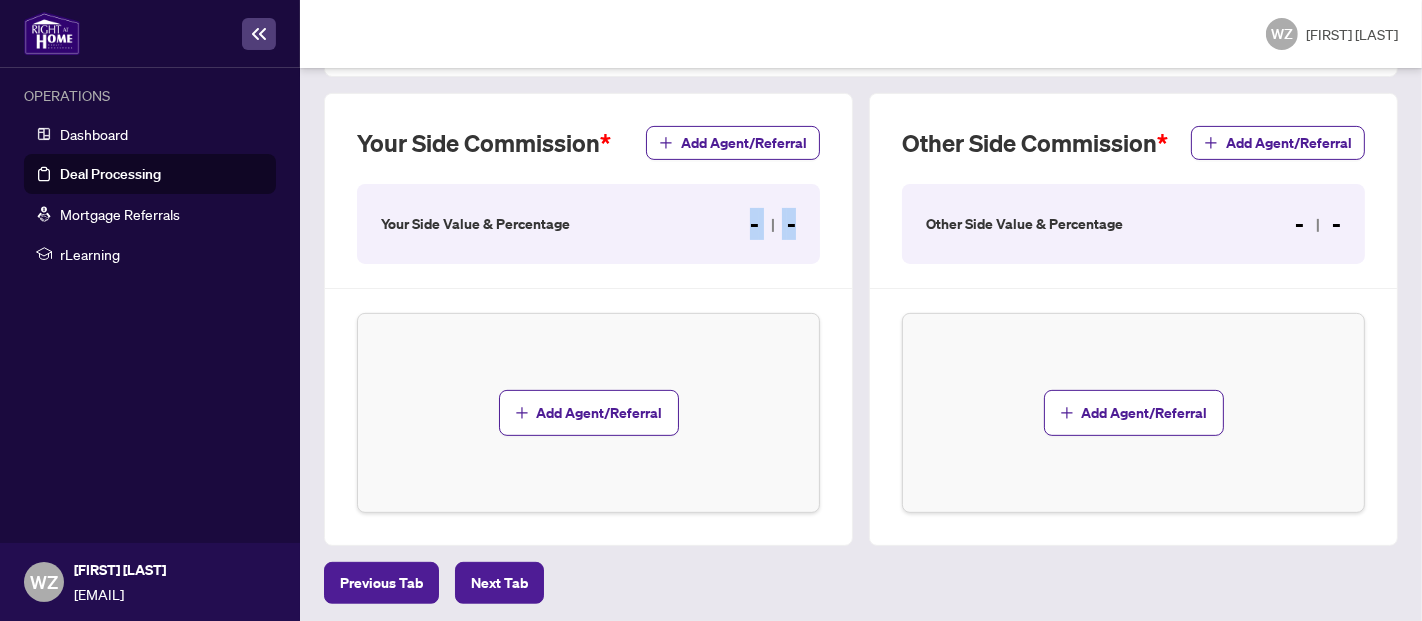 click on "-     -" at bounding box center (773, 224) 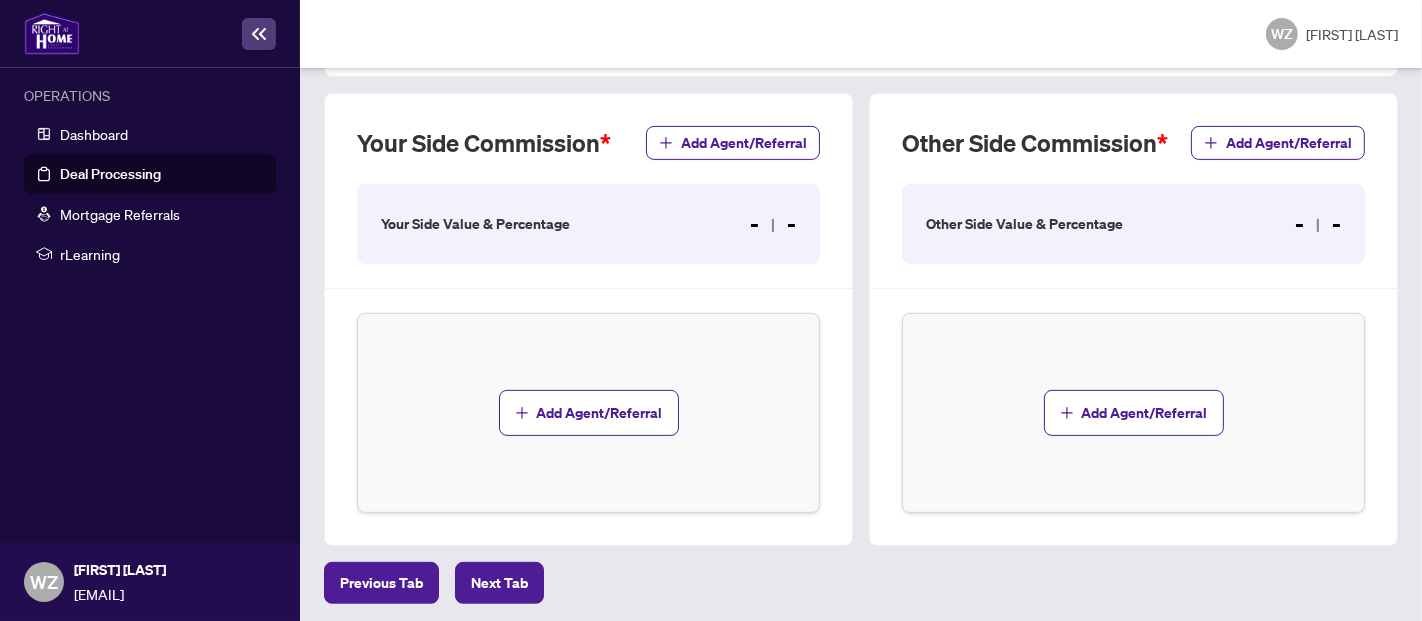 click on "-     -" at bounding box center [773, 224] 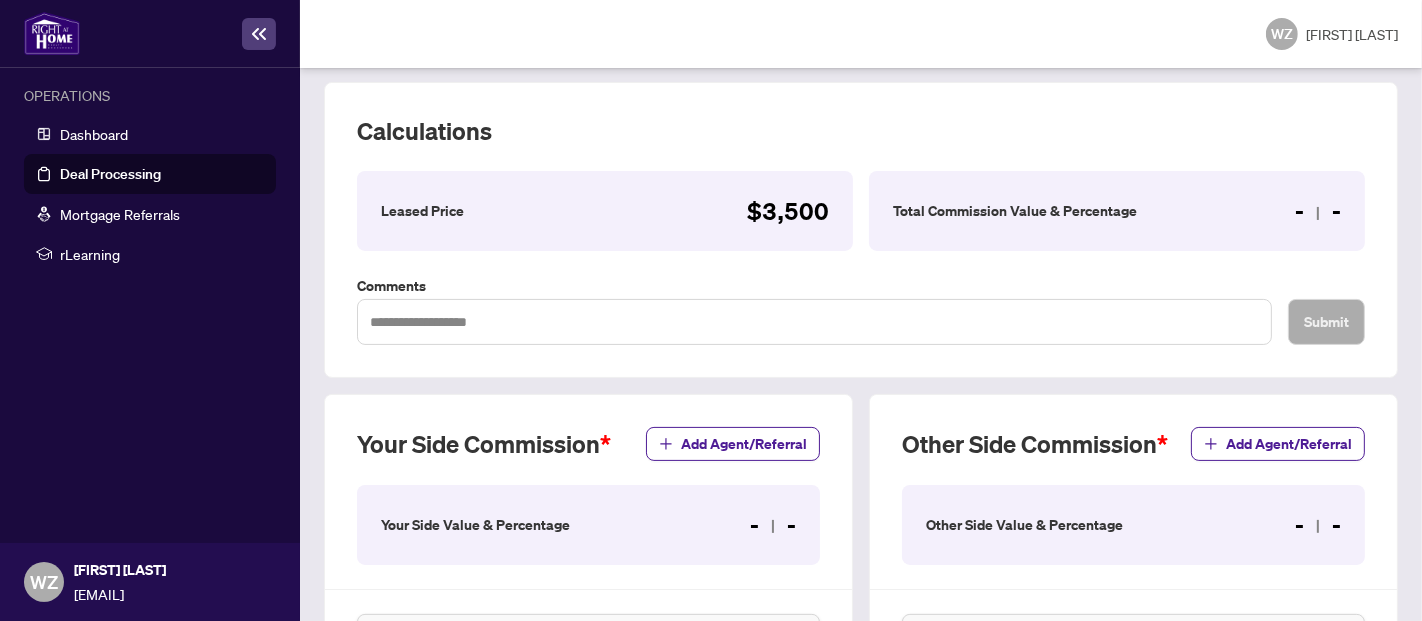 scroll, scrollTop: 288, scrollLeft: 0, axis: vertical 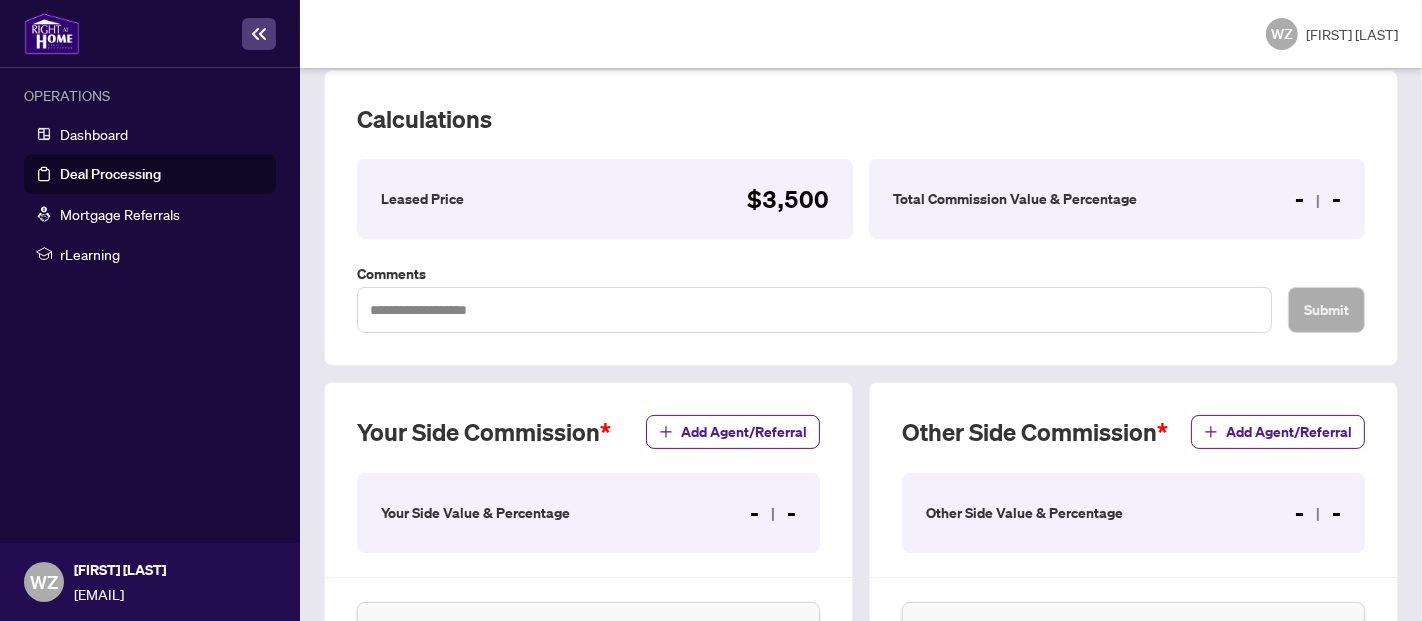 click on "-     -" at bounding box center [1318, 199] 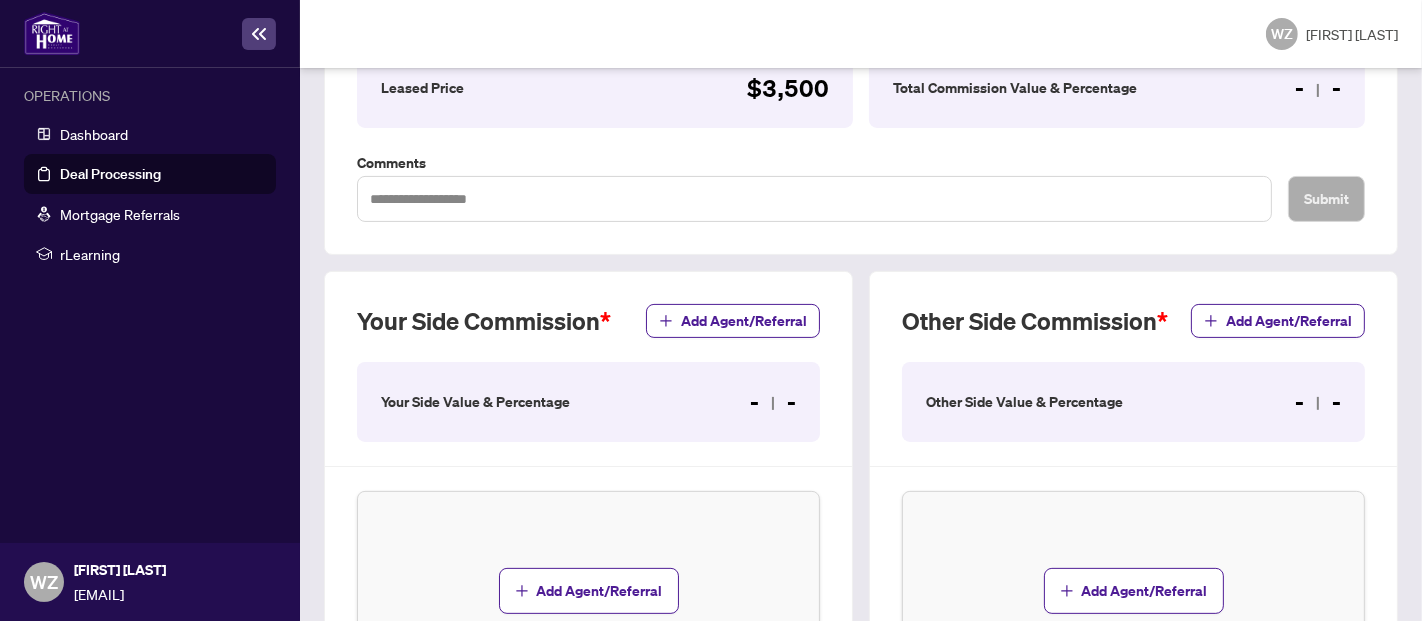 scroll, scrollTop: 111, scrollLeft: 0, axis: vertical 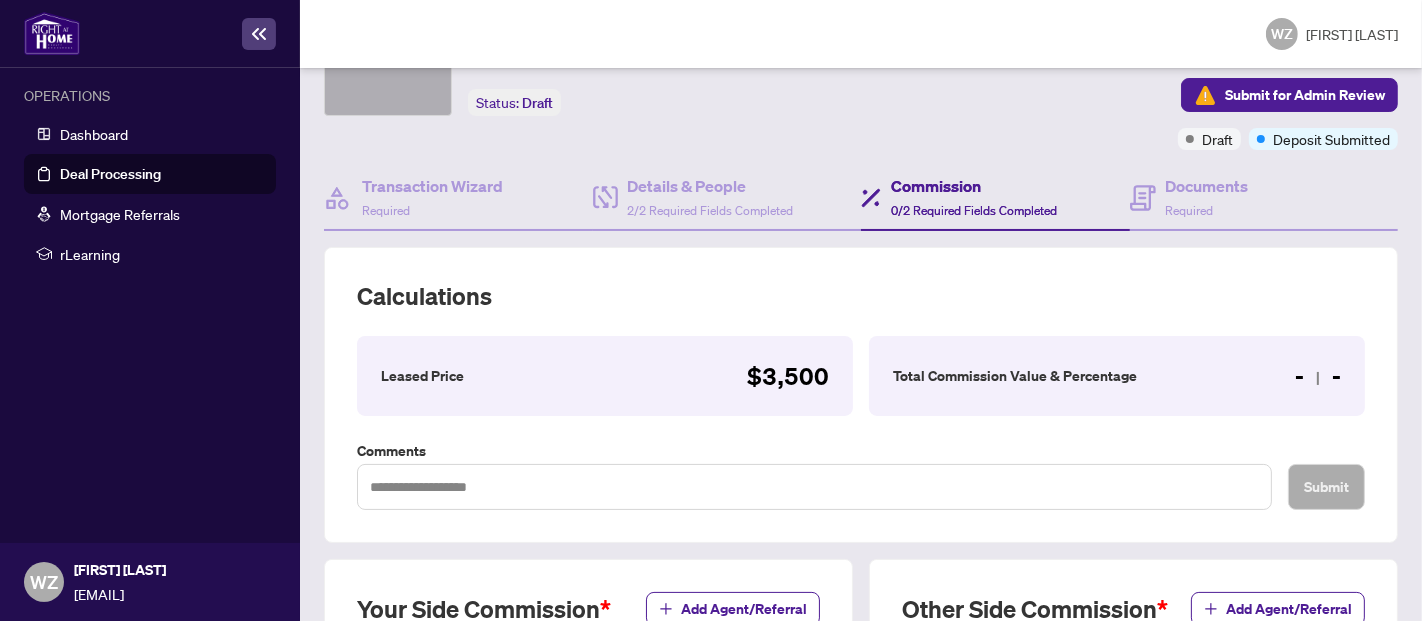 click on "Commission" at bounding box center [974, 186] 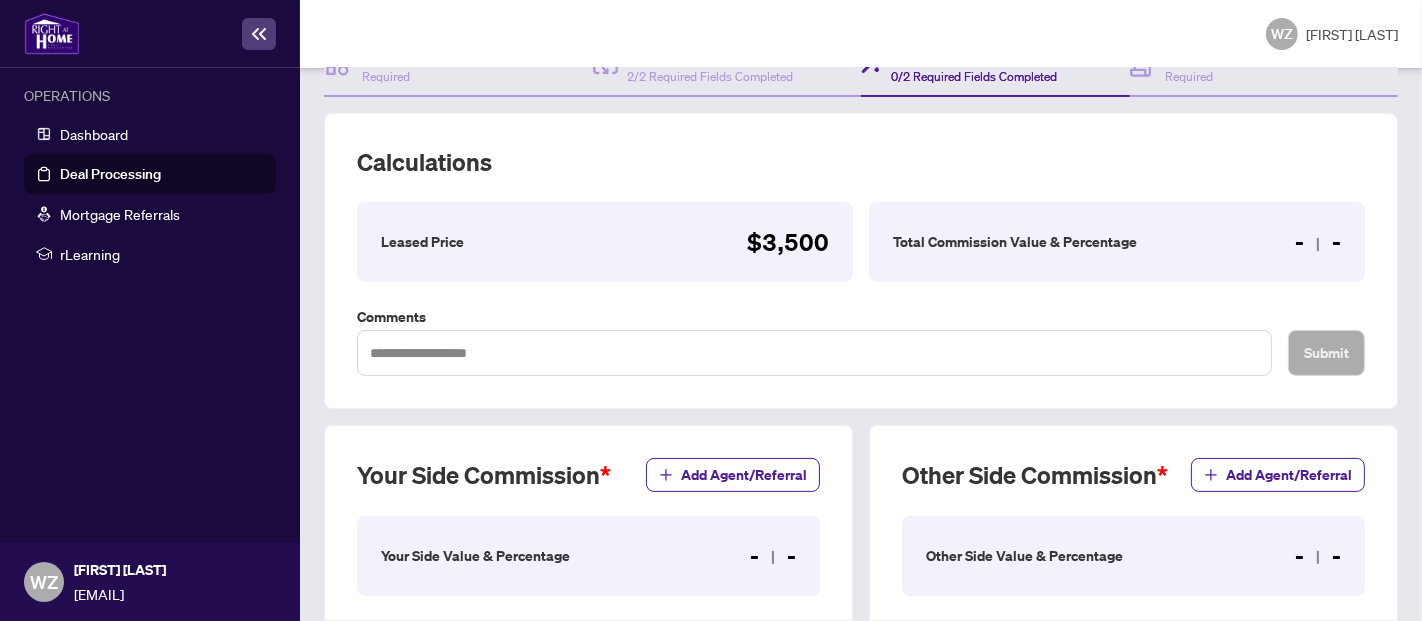 scroll, scrollTop: 237, scrollLeft: 0, axis: vertical 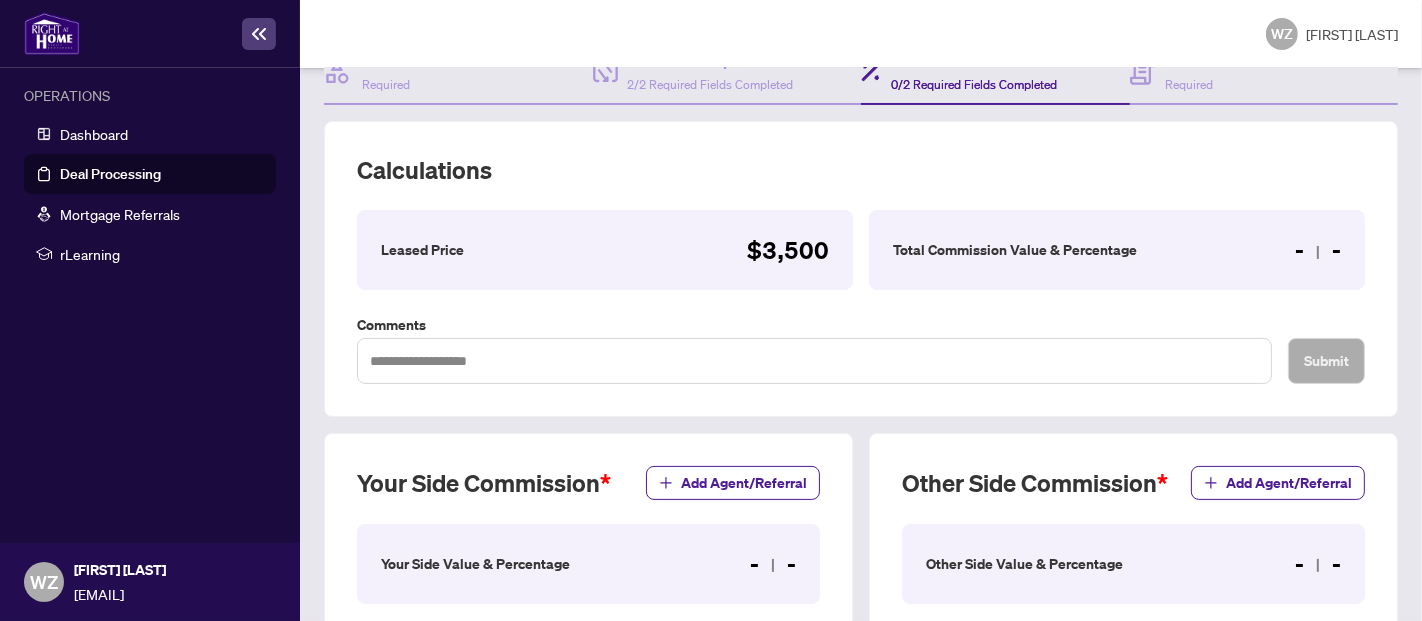 click on "-     -" at bounding box center [1318, 250] 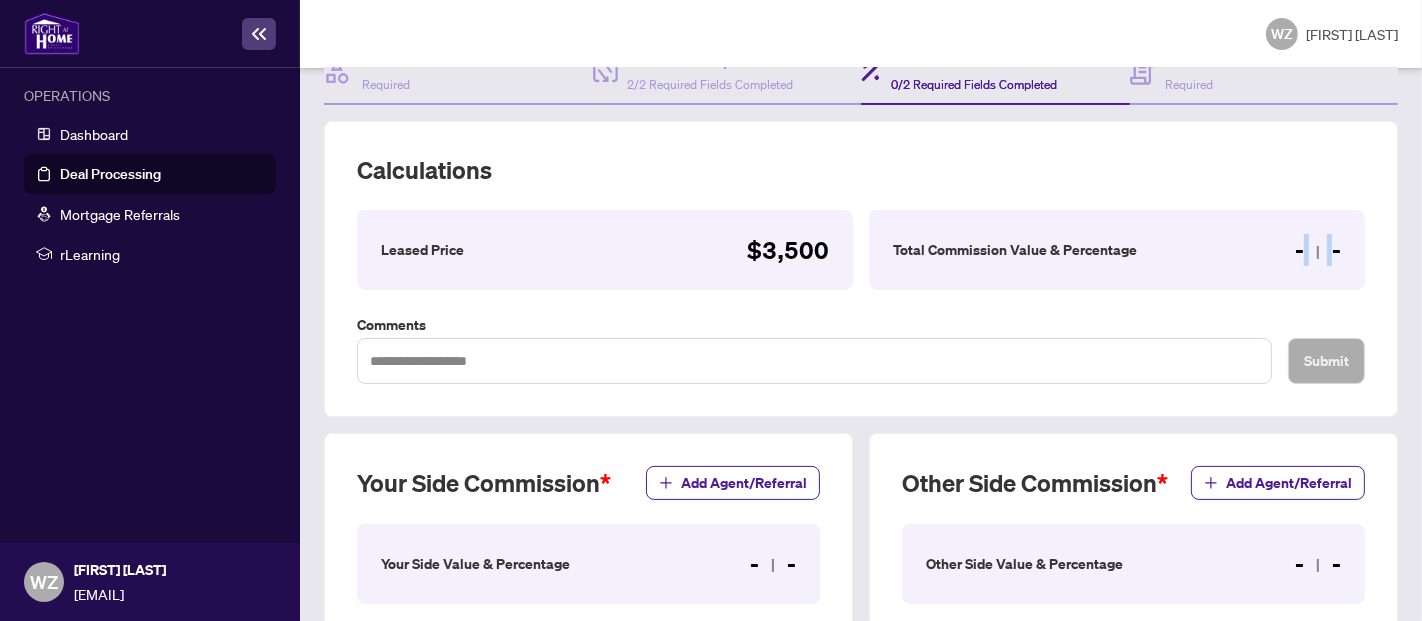 click on "-     -" at bounding box center (1318, 250) 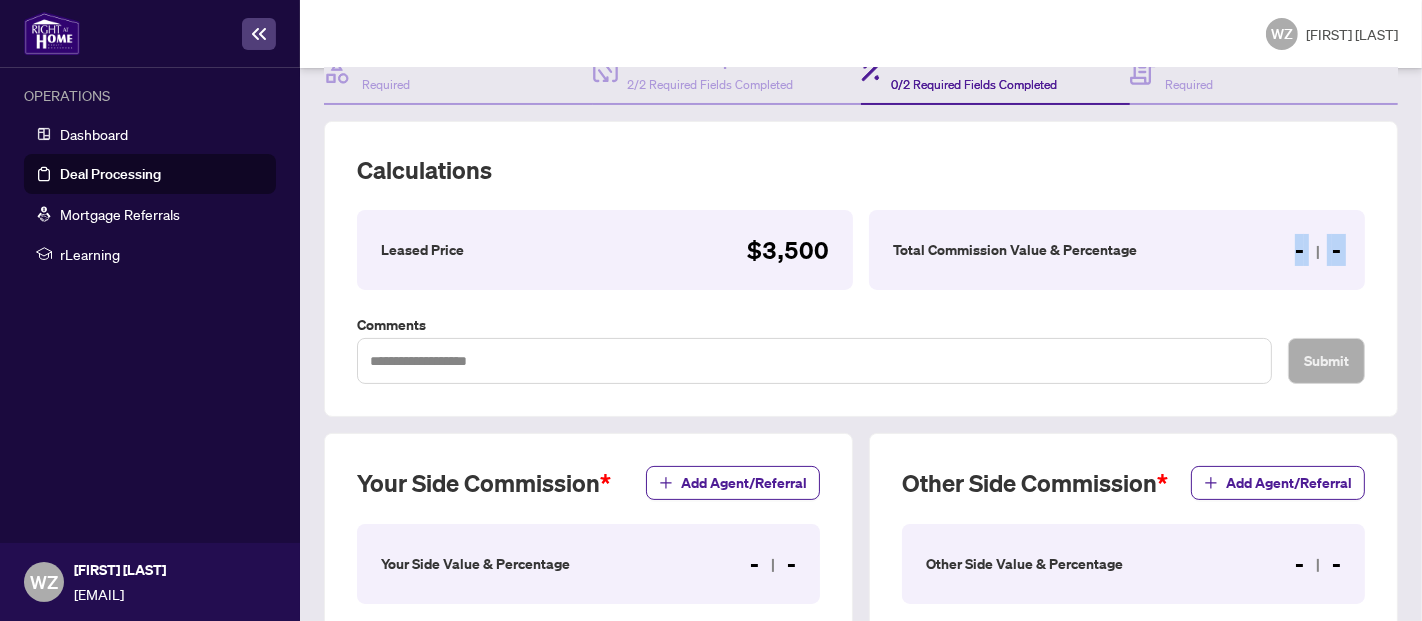 click on "-     -" at bounding box center (1318, 250) 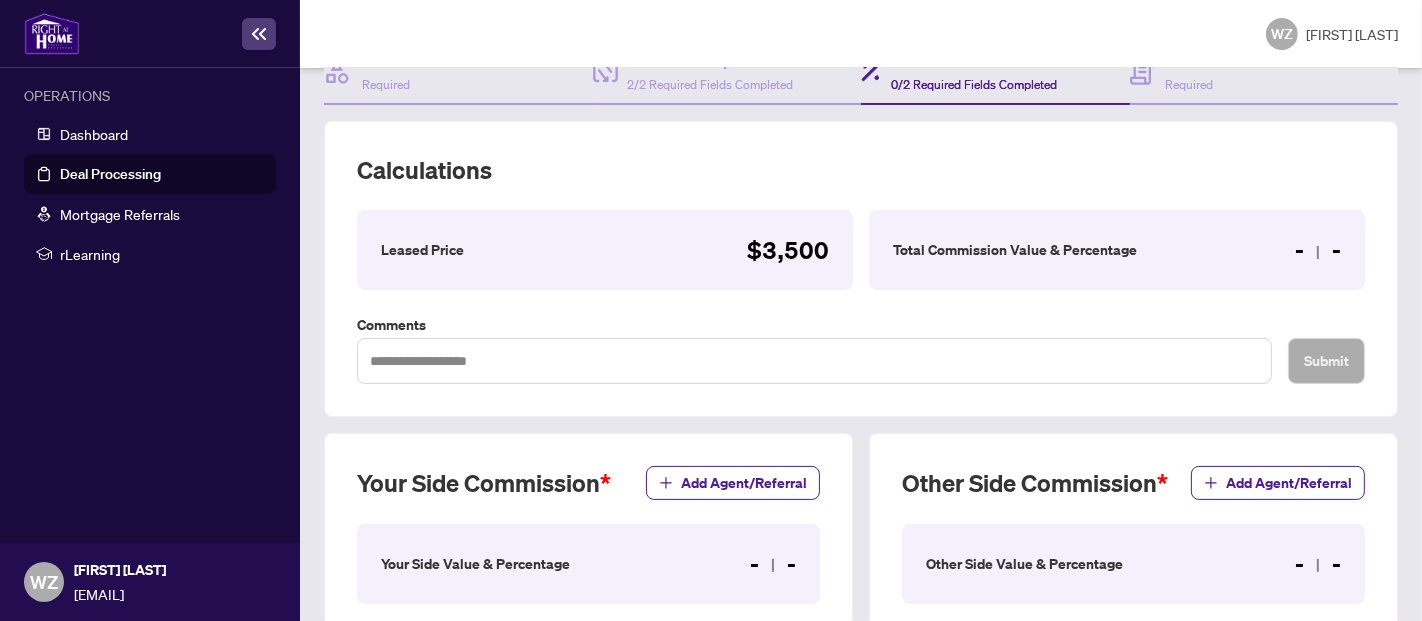click on "$3,500" at bounding box center (788, 250) 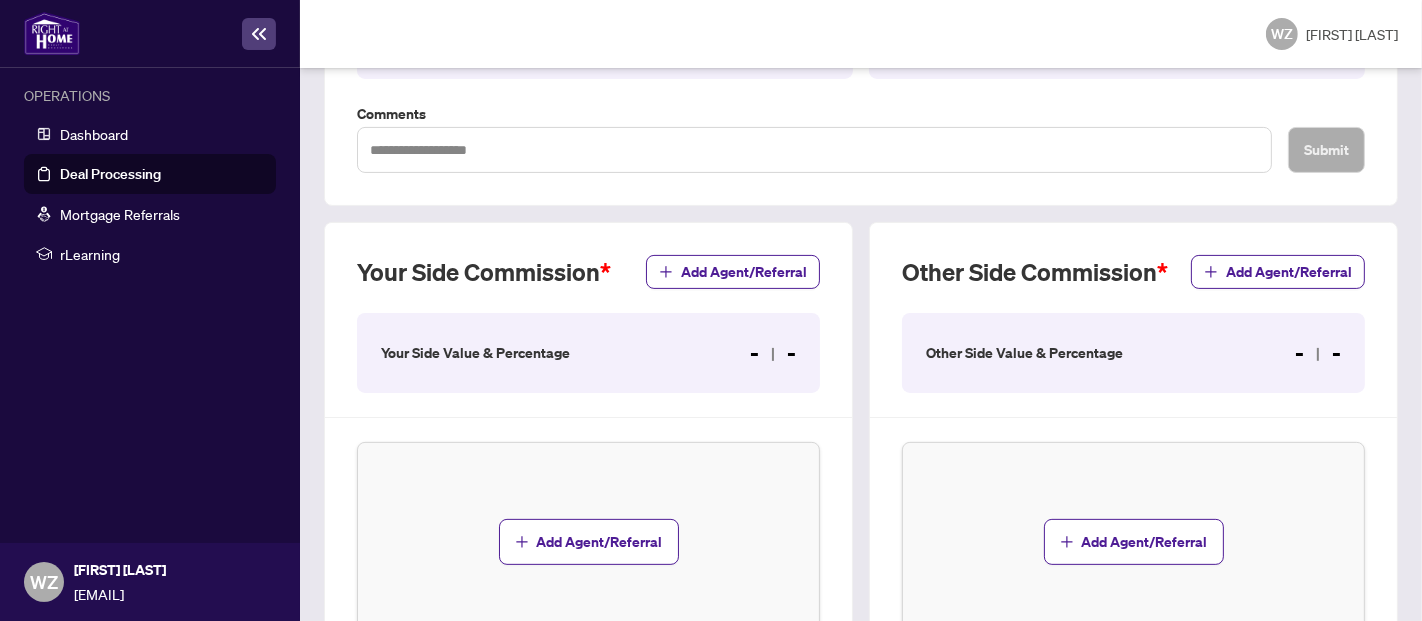 scroll, scrollTop: 577, scrollLeft: 0, axis: vertical 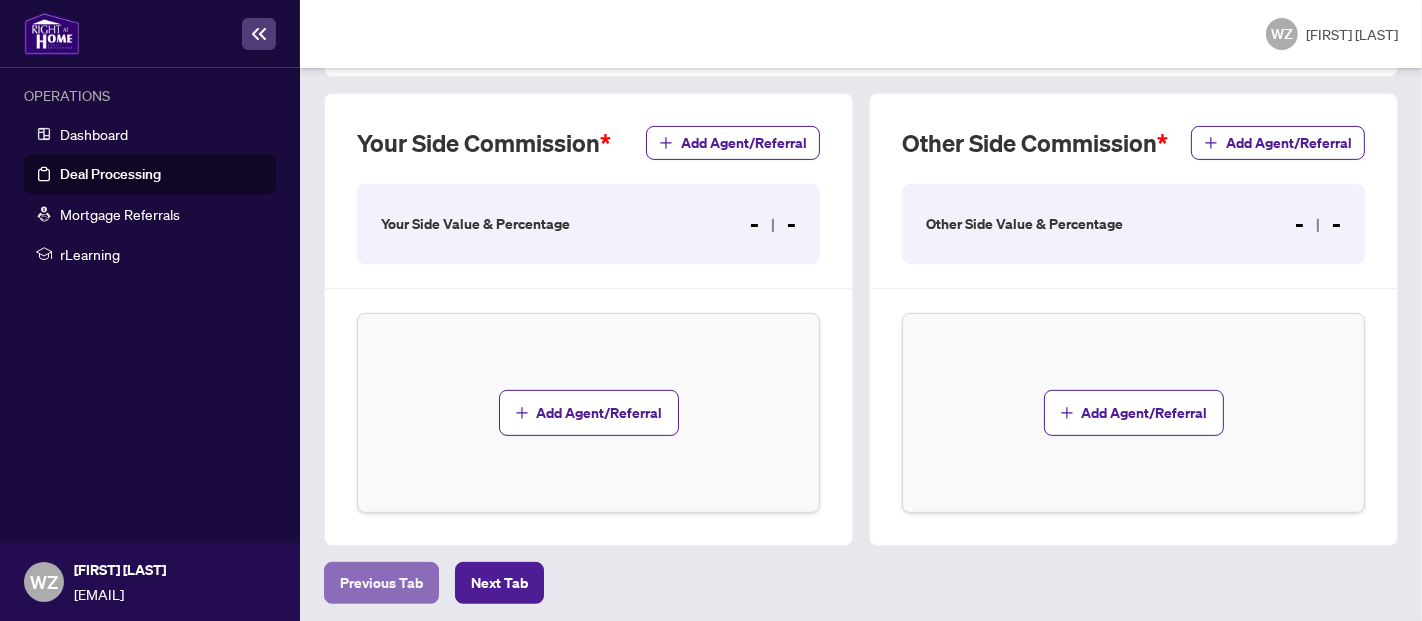 click on "Previous Tab" at bounding box center (381, 583) 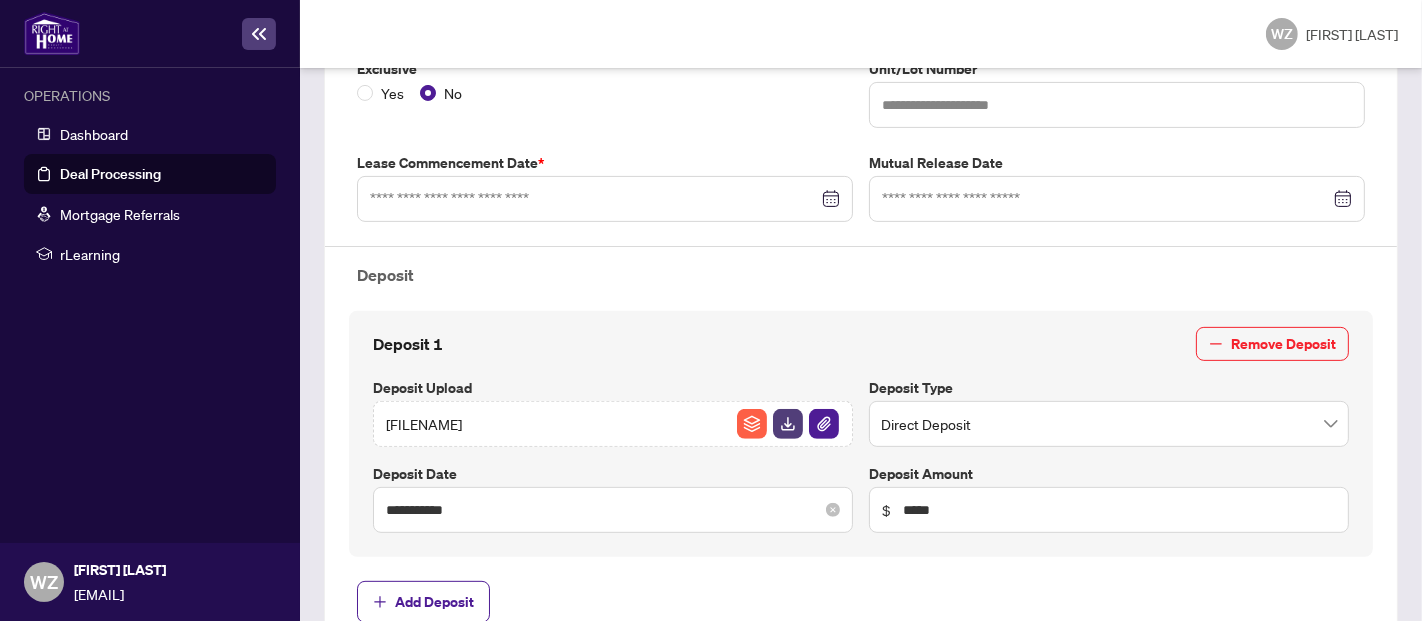 type on "**********" 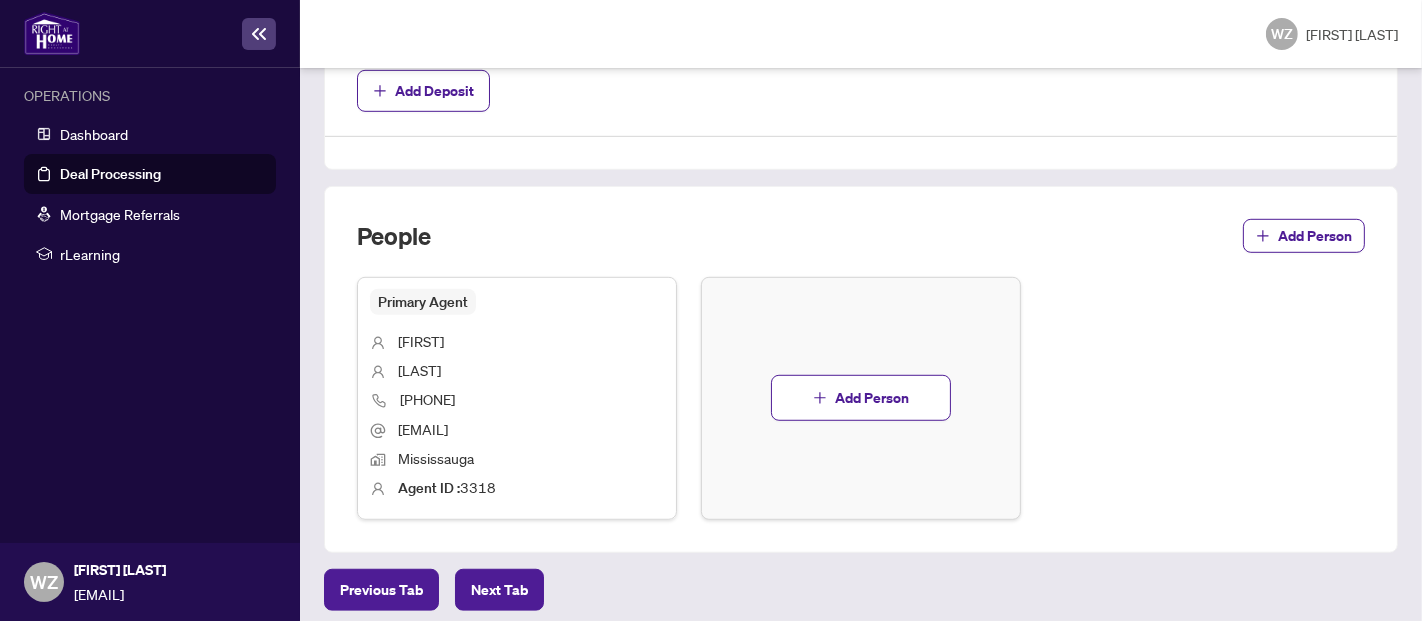 scroll, scrollTop: 1090, scrollLeft: 0, axis: vertical 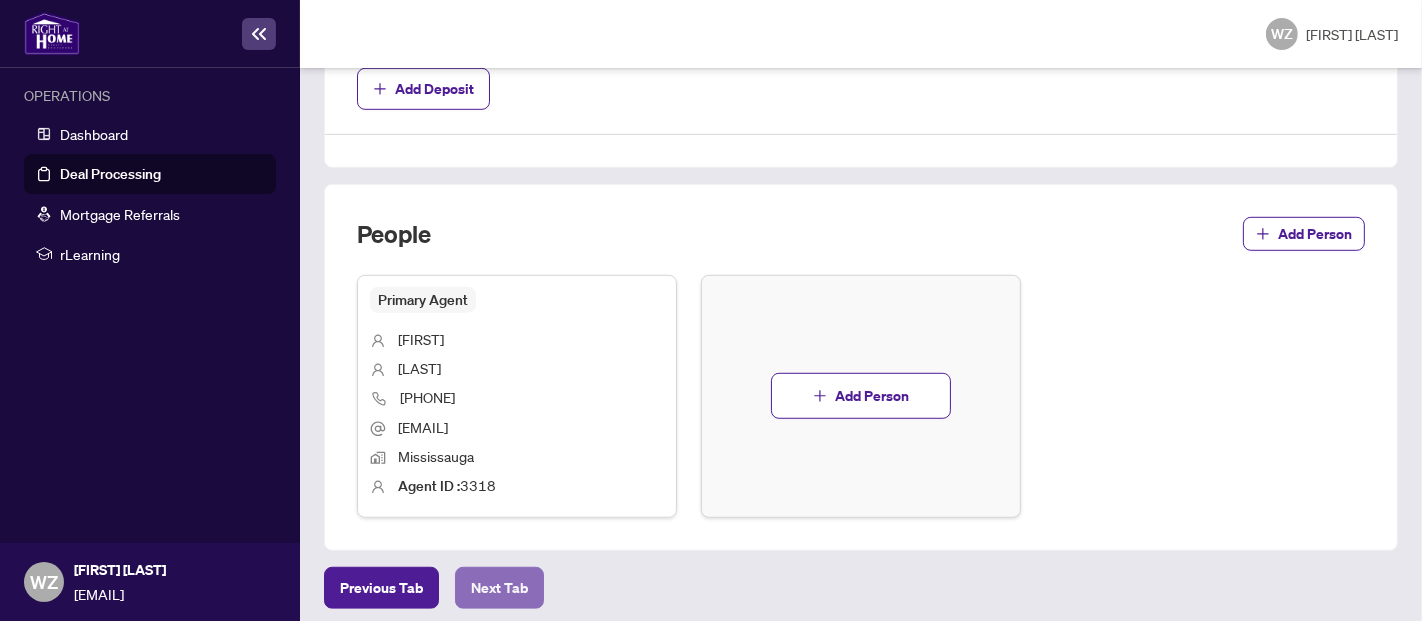 click on "Next Tab" at bounding box center (499, 588) 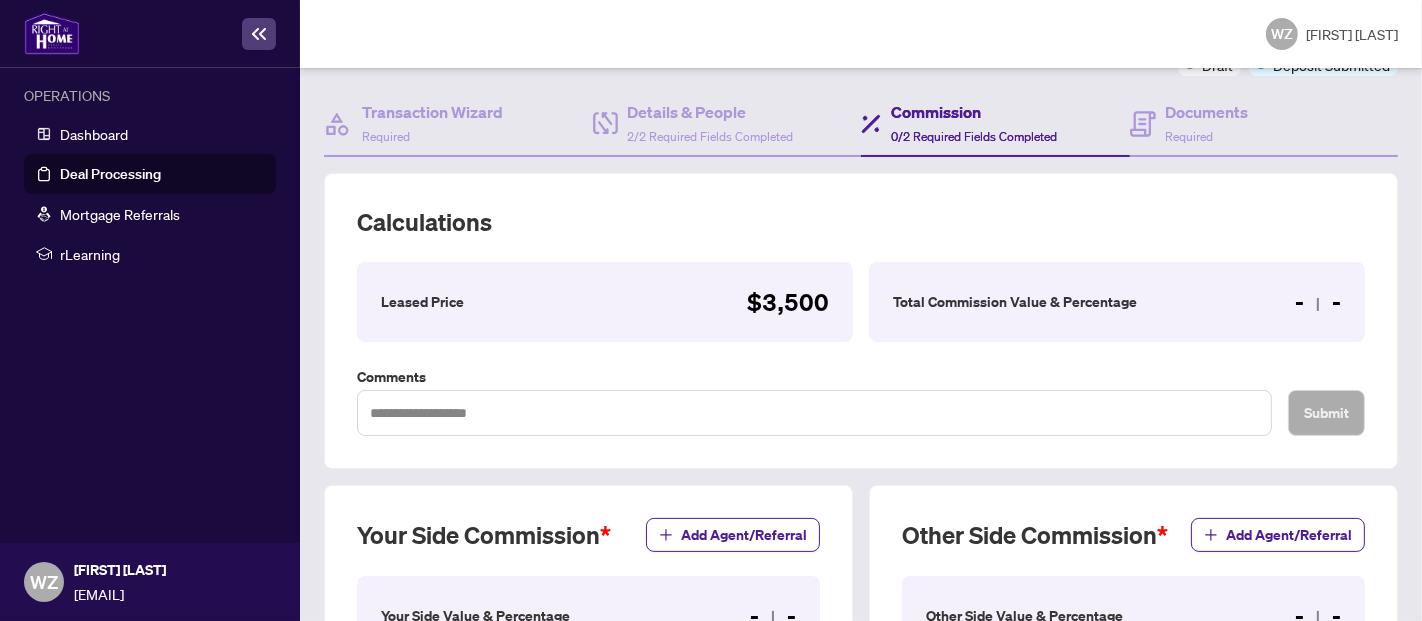 scroll, scrollTop: 191, scrollLeft: 0, axis: vertical 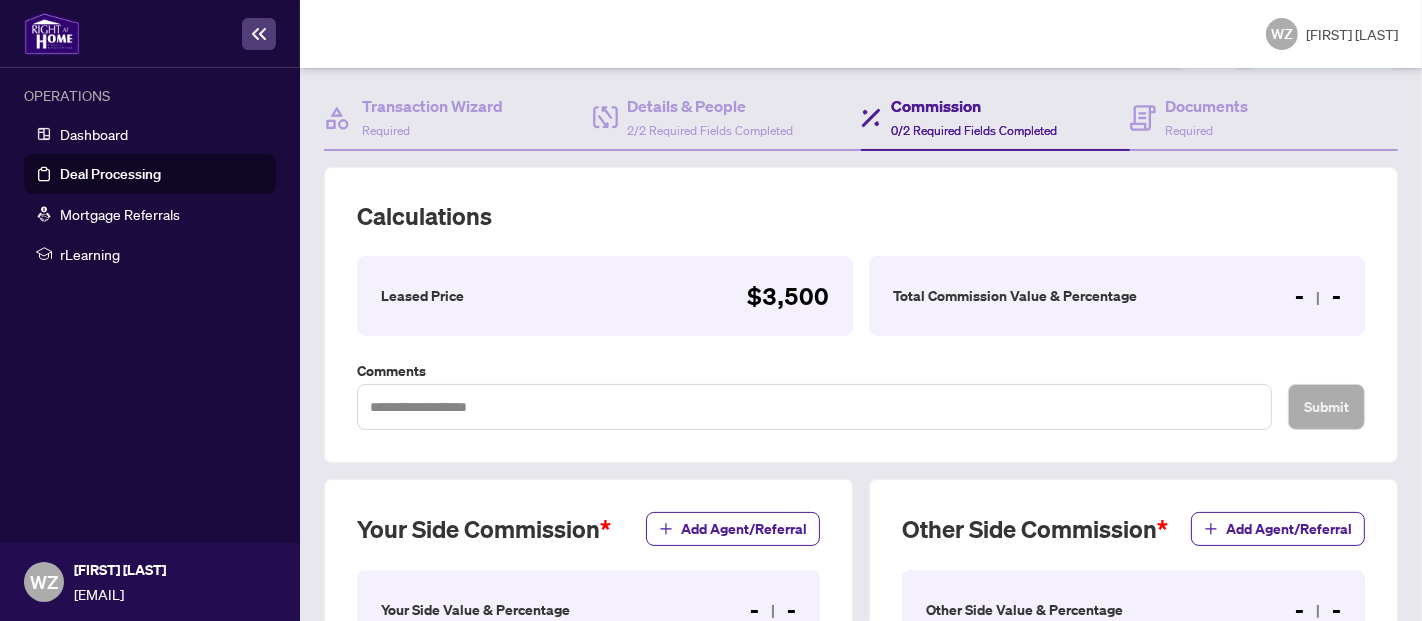 click on "-     -" at bounding box center [1318, 296] 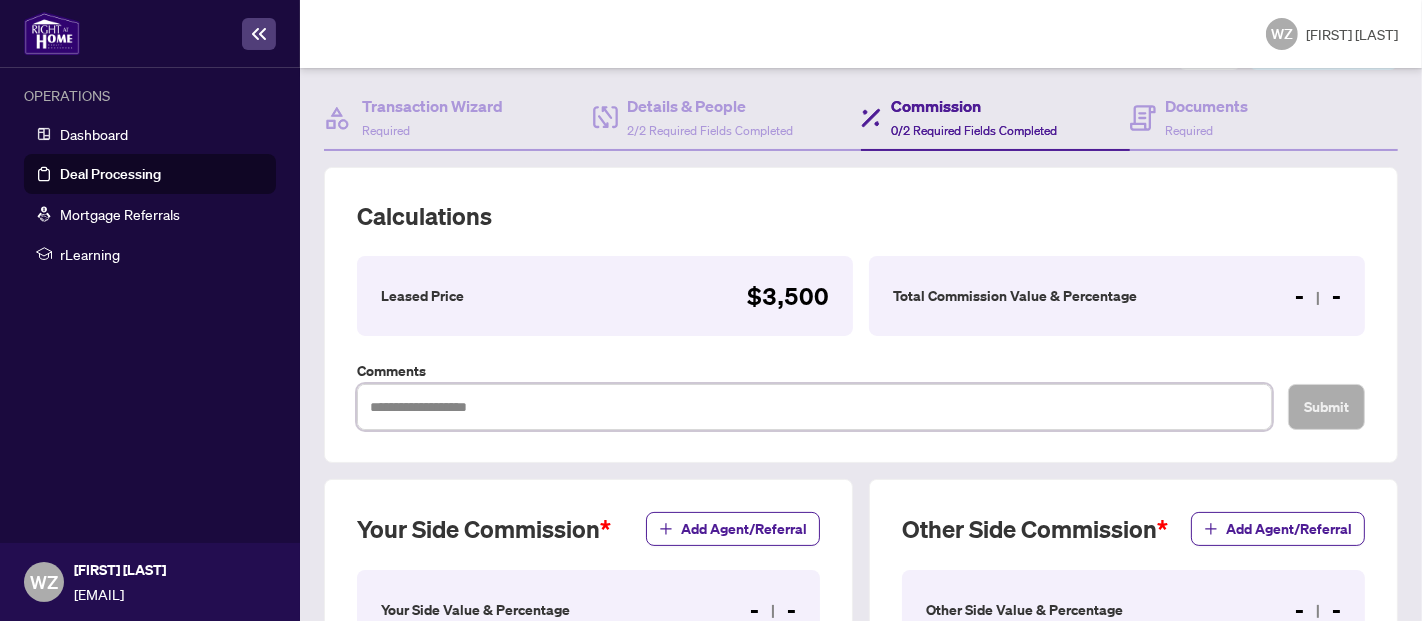 click at bounding box center (814, 406) 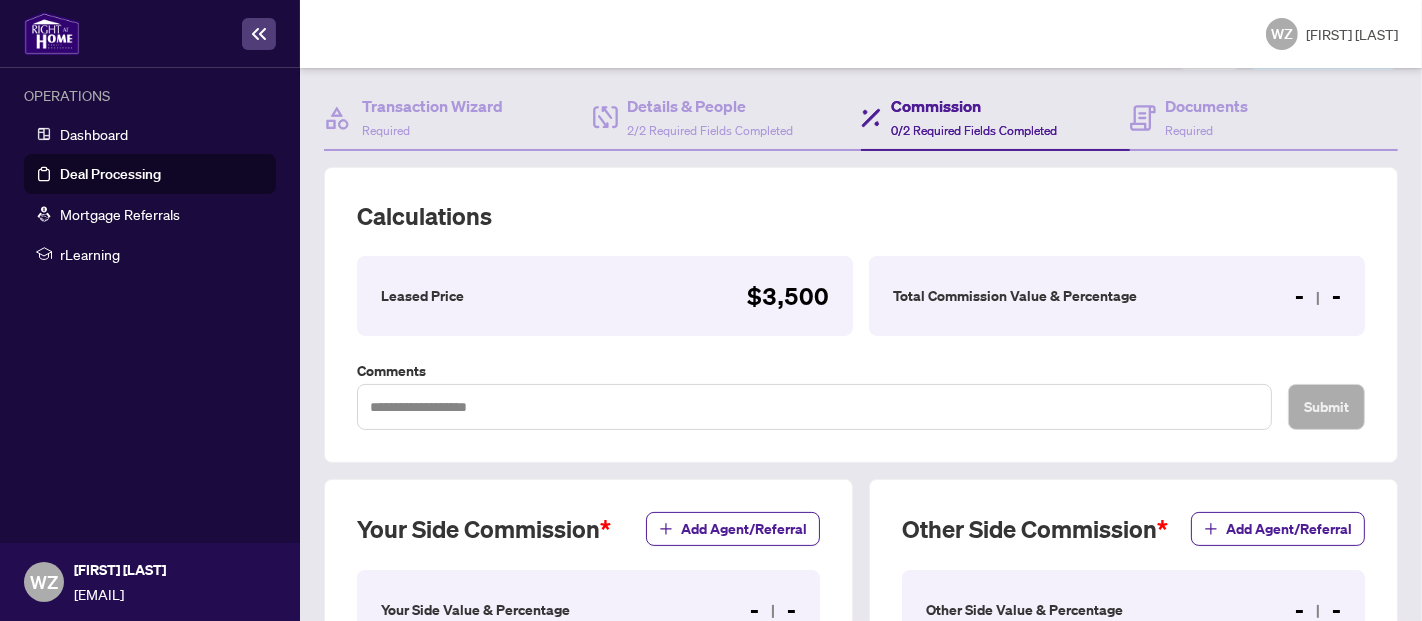 click on "Total Commission Value & Percentage -     -" at bounding box center (1117, 296) 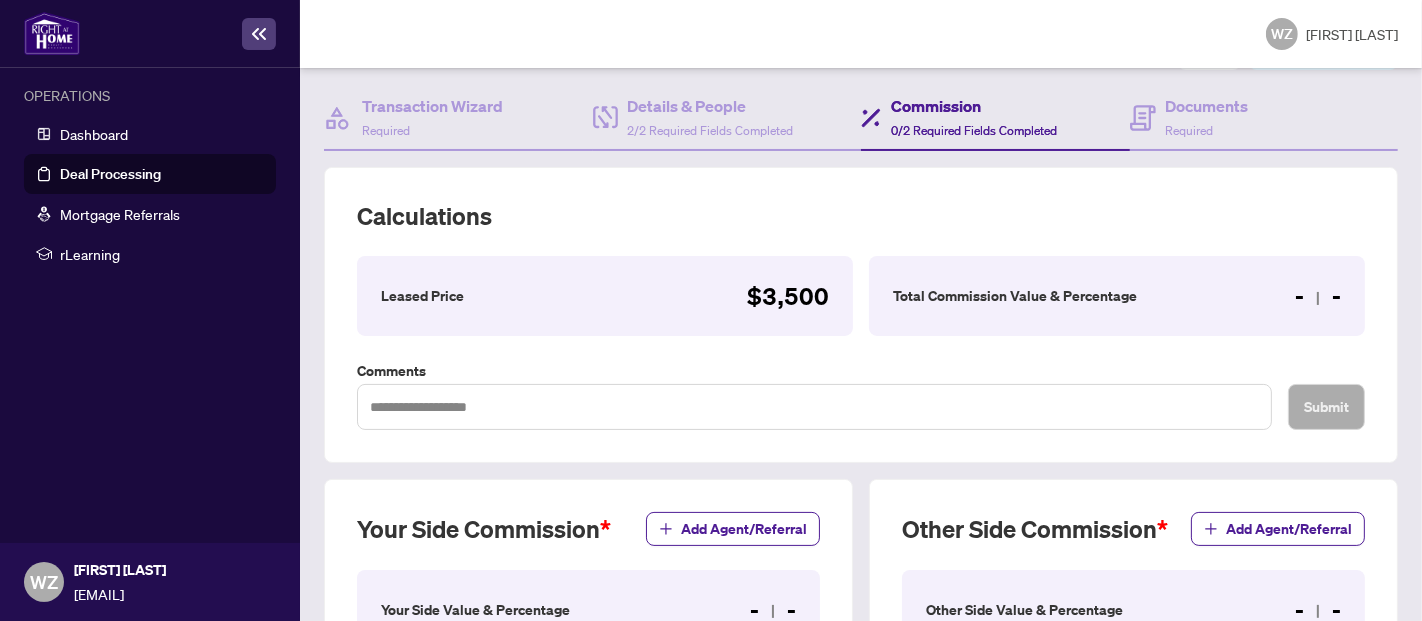 click at bounding box center [1318, 298] 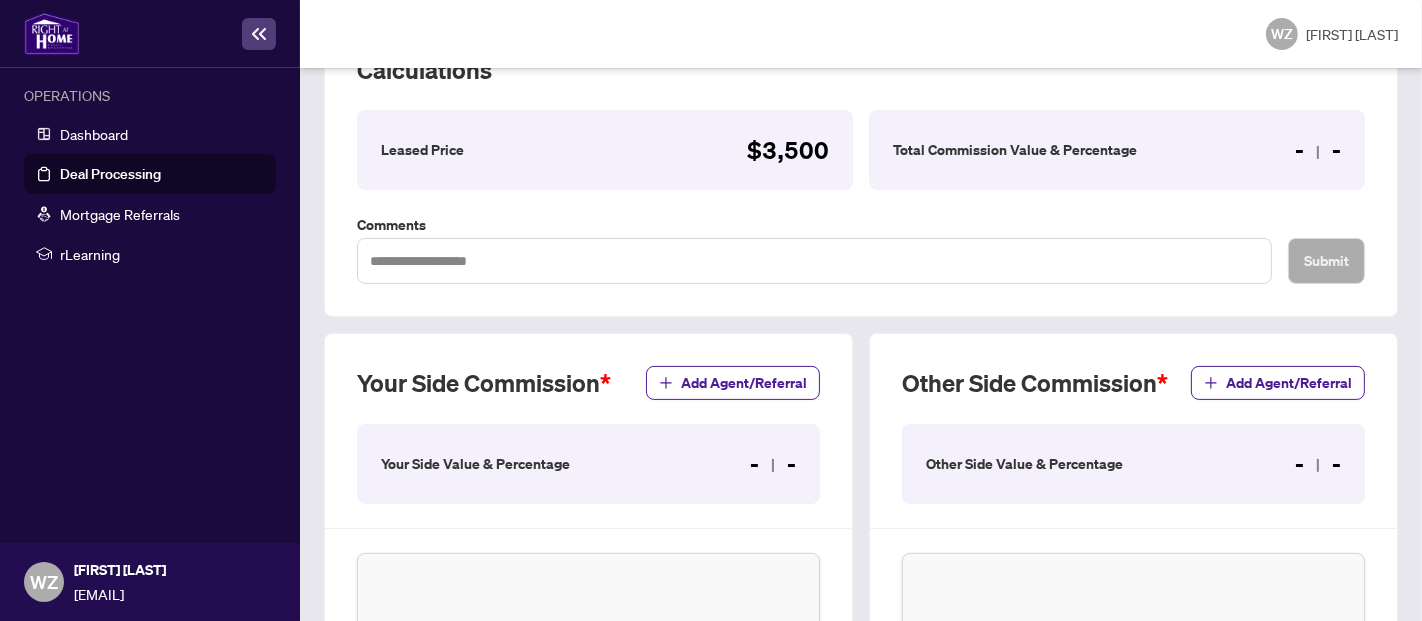 scroll, scrollTop: 359, scrollLeft: 0, axis: vertical 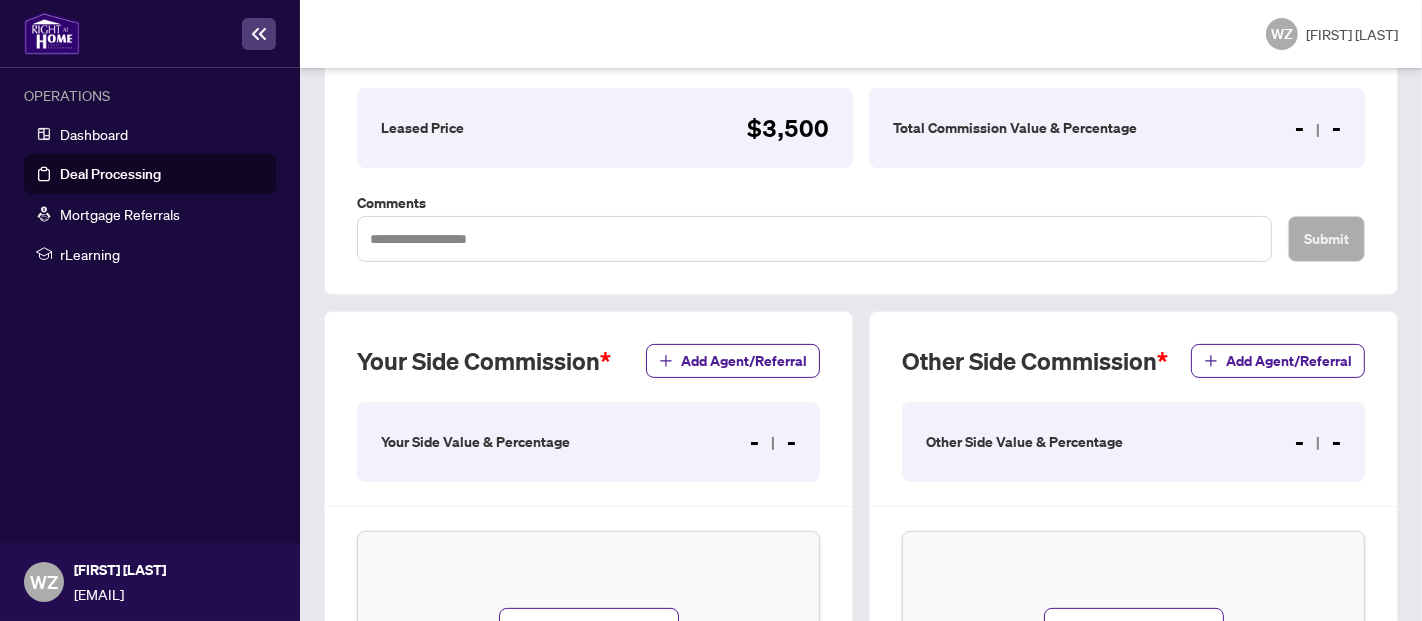 click on "Your Side Value & Percentage -     -" at bounding box center [588, 442] 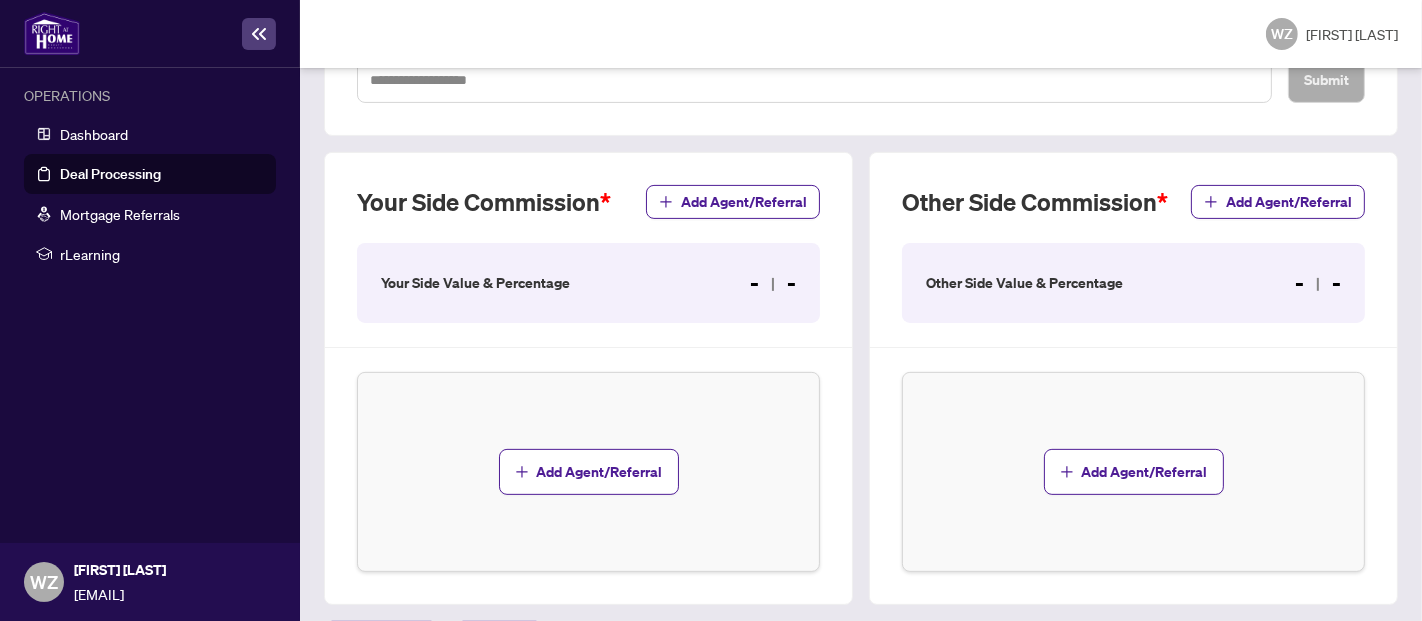 scroll, scrollTop: 577, scrollLeft: 0, axis: vertical 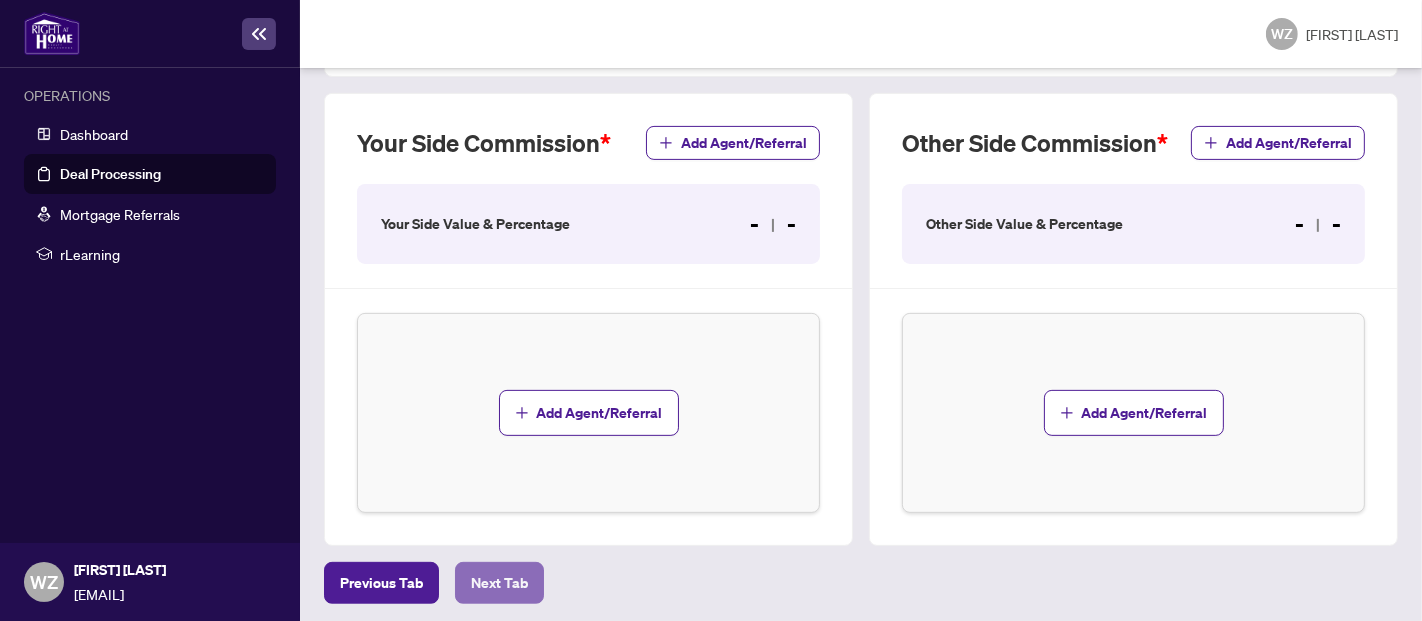 click on "Next Tab" at bounding box center (499, 583) 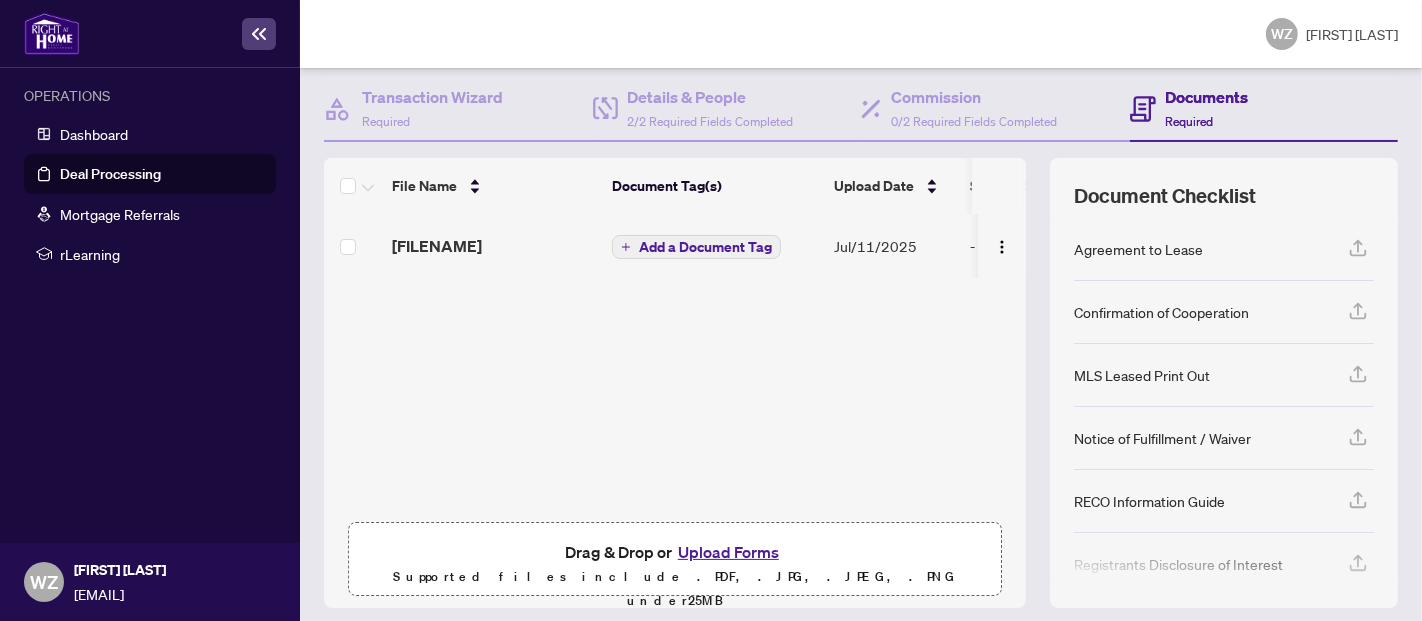 scroll, scrollTop: 265, scrollLeft: 0, axis: vertical 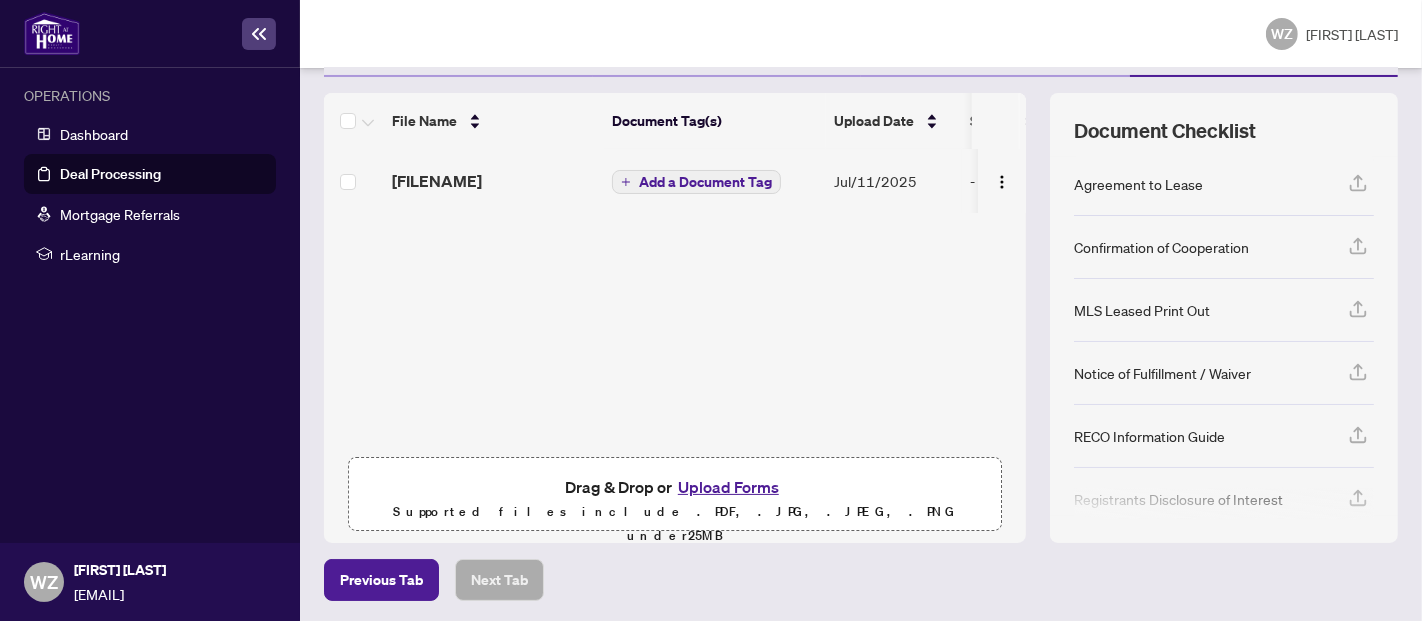 click 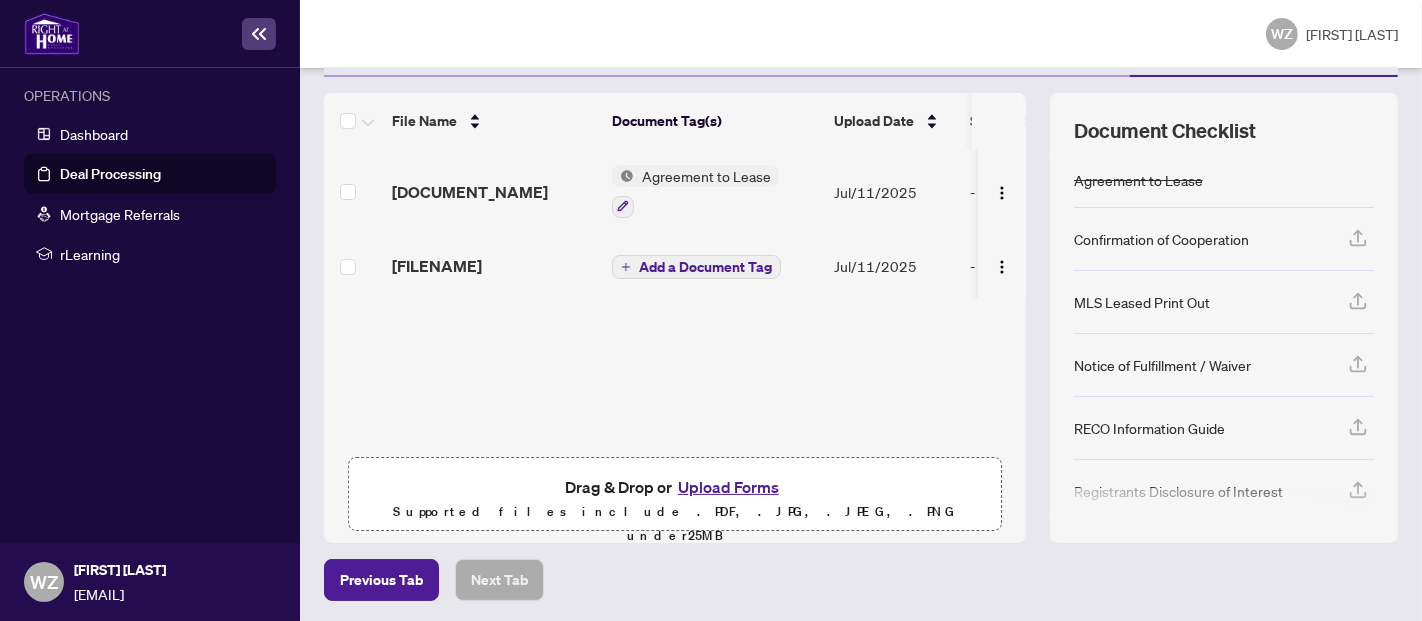 click 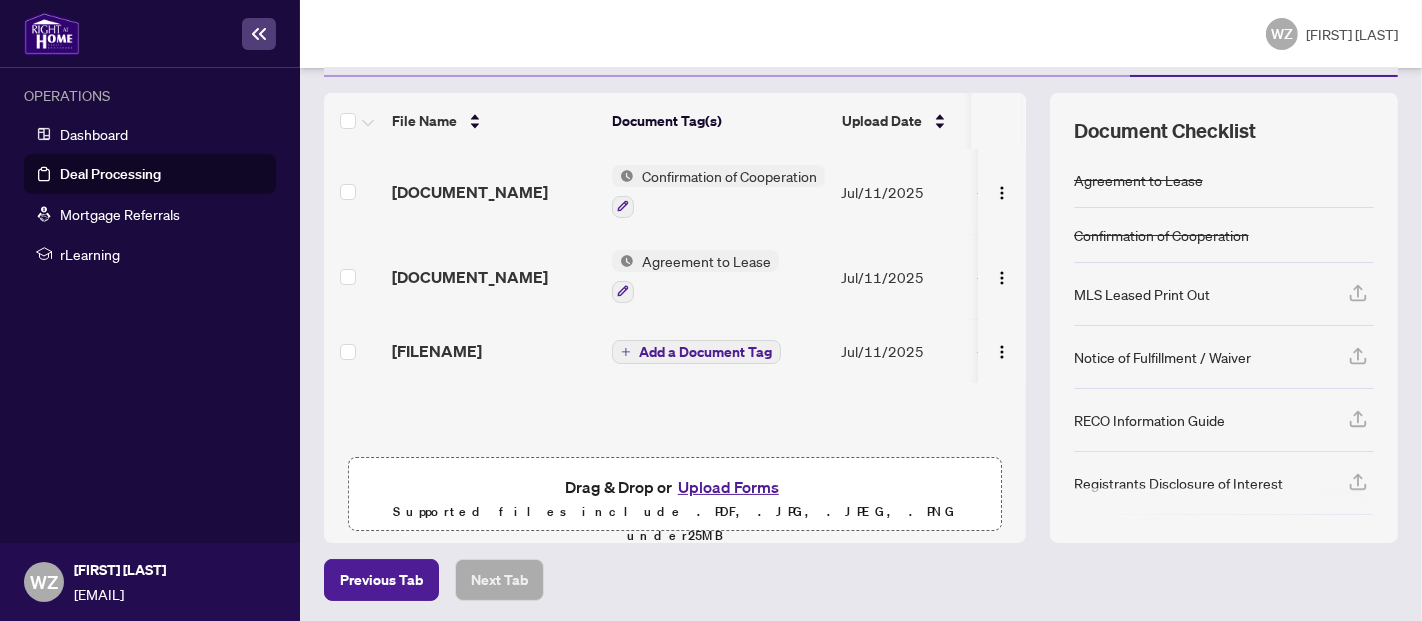 click 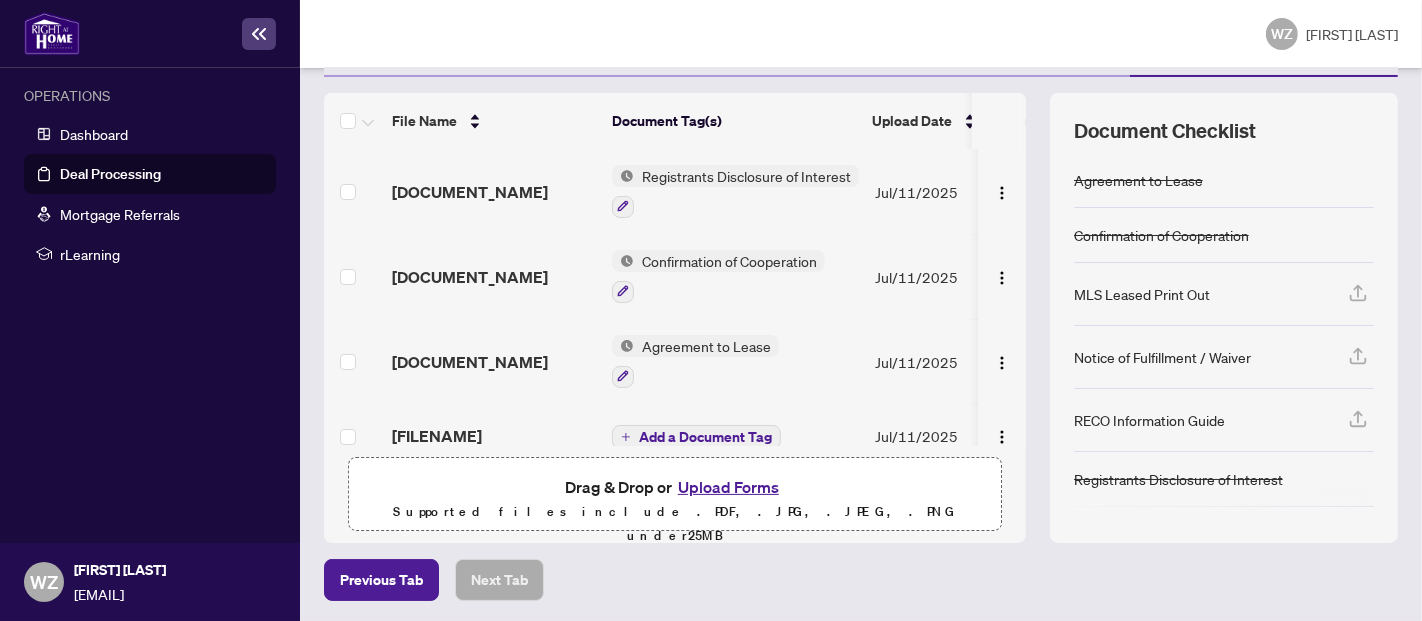 click 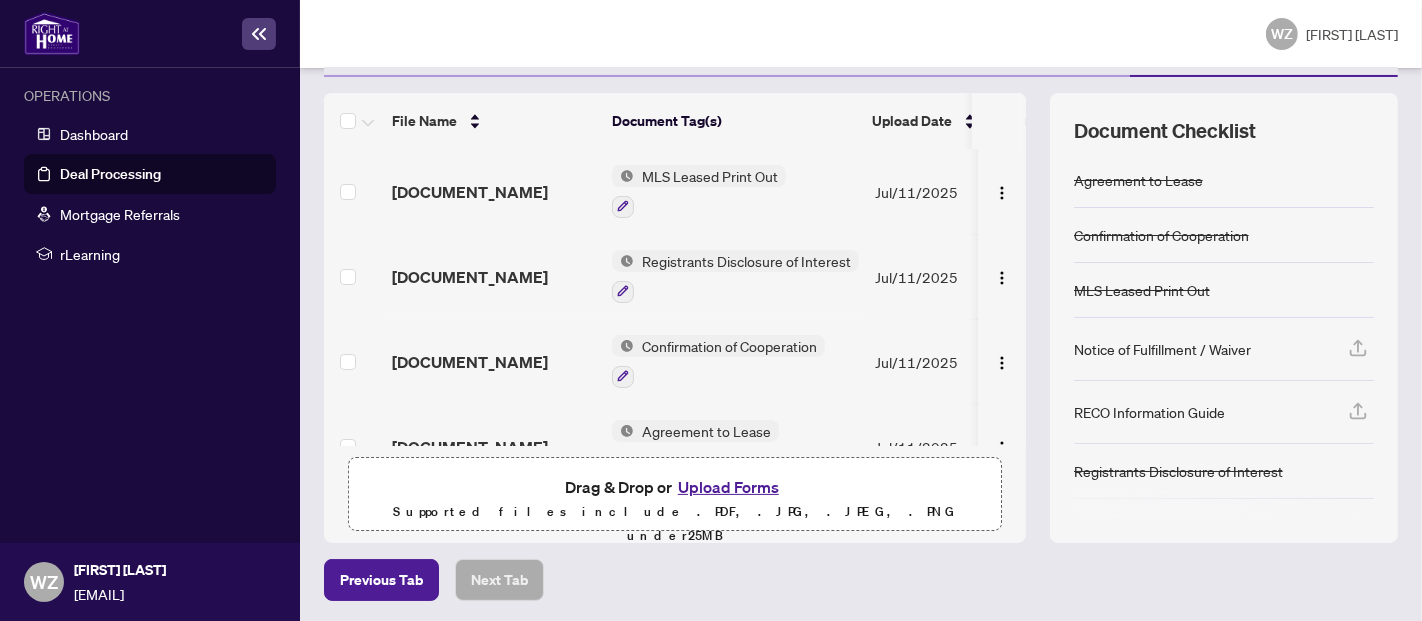 scroll, scrollTop: 0, scrollLeft: 0, axis: both 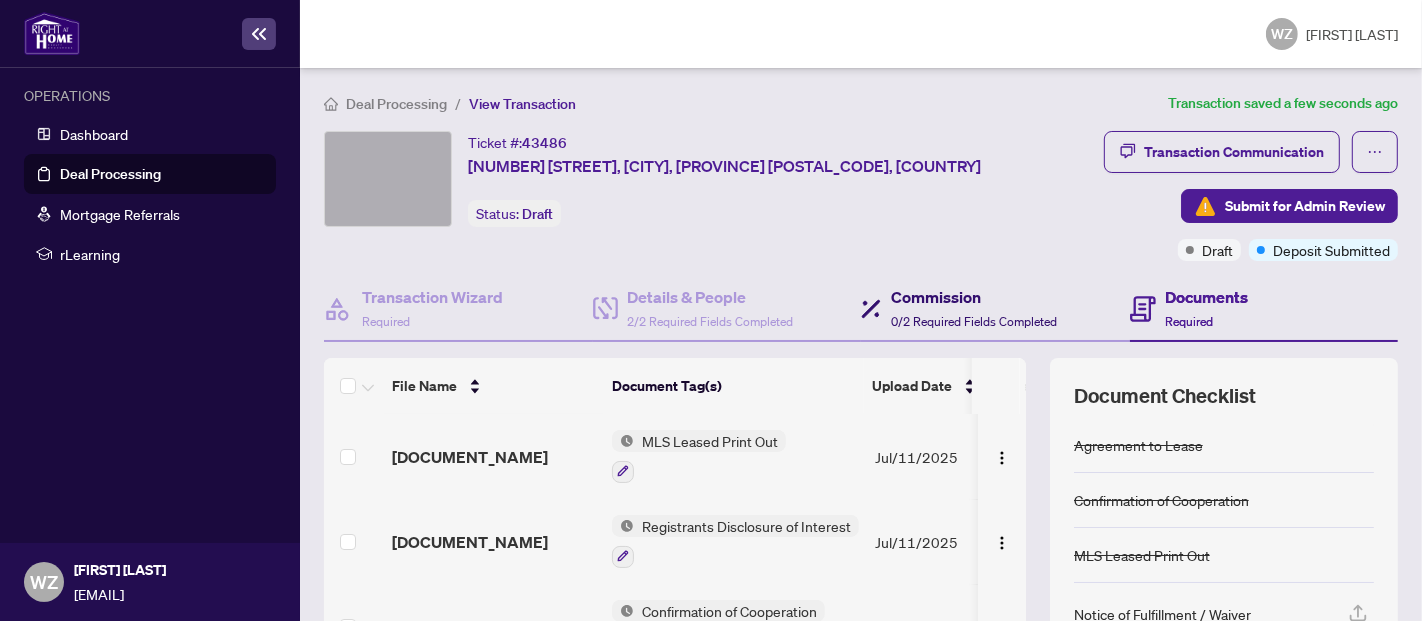 click on "Commission" at bounding box center (974, 297) 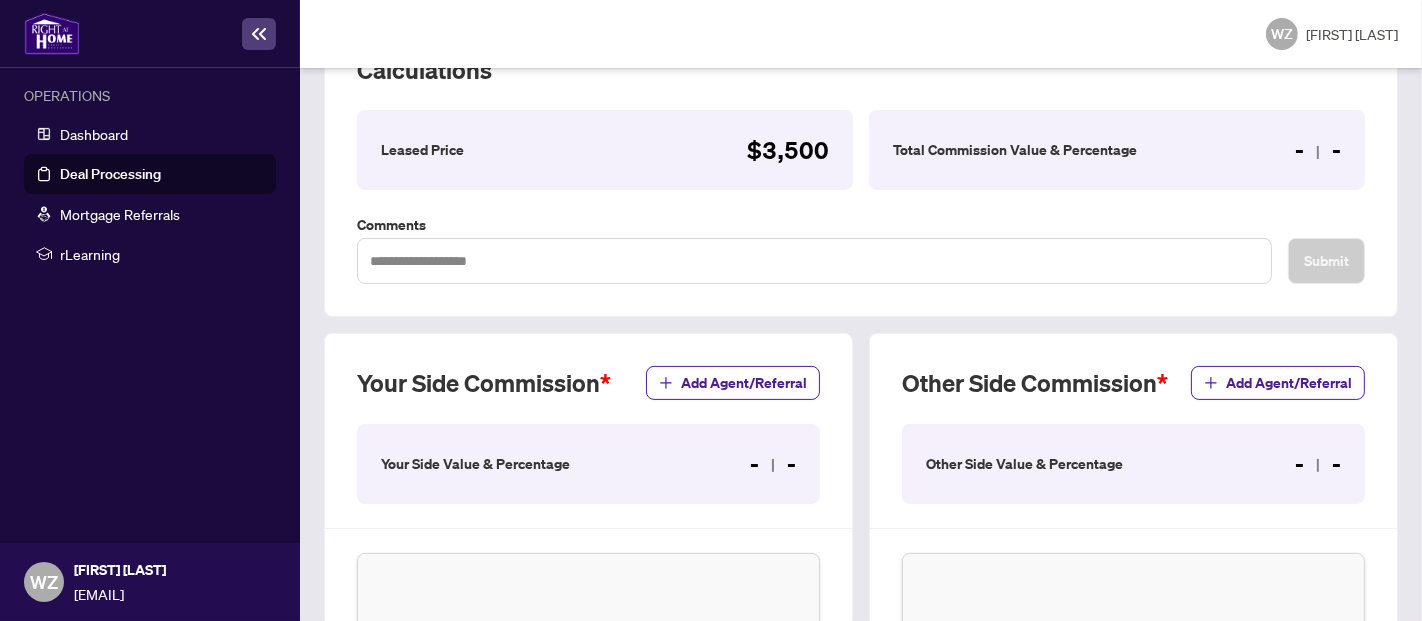 scroll, scrollTop: 340, scrollLeft: 0, axis: vertical 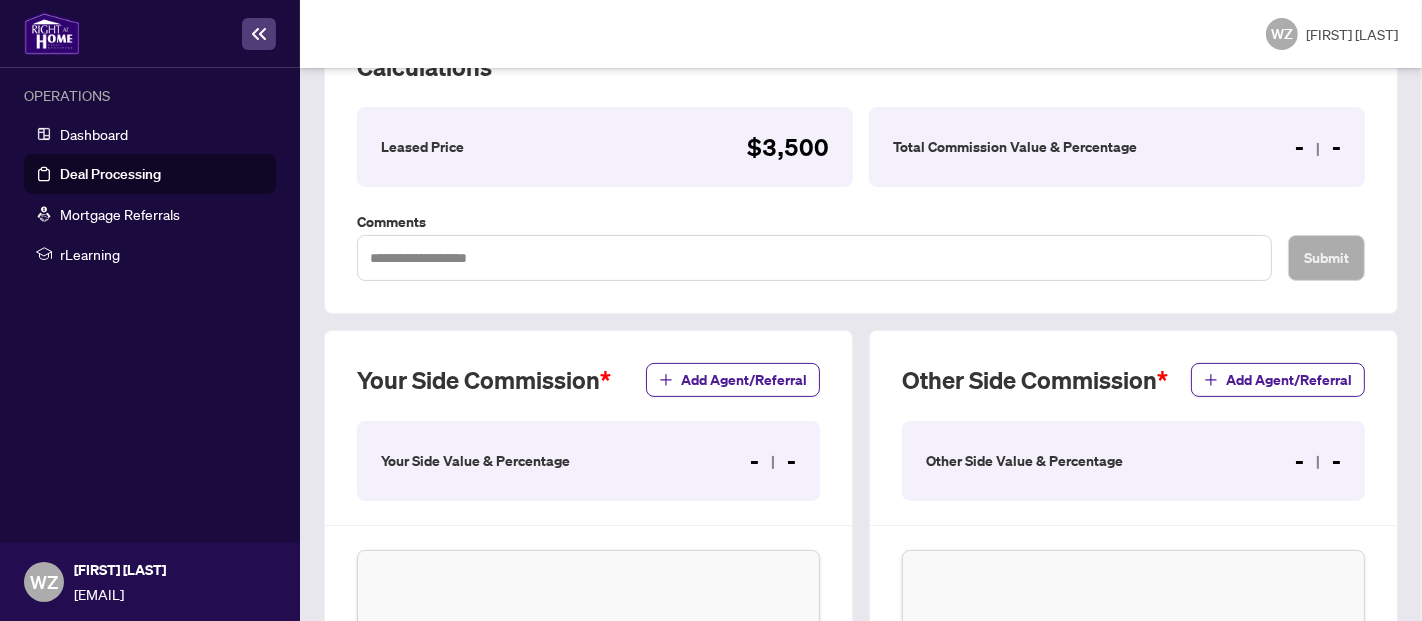 click at bounding box center (1318, 149) 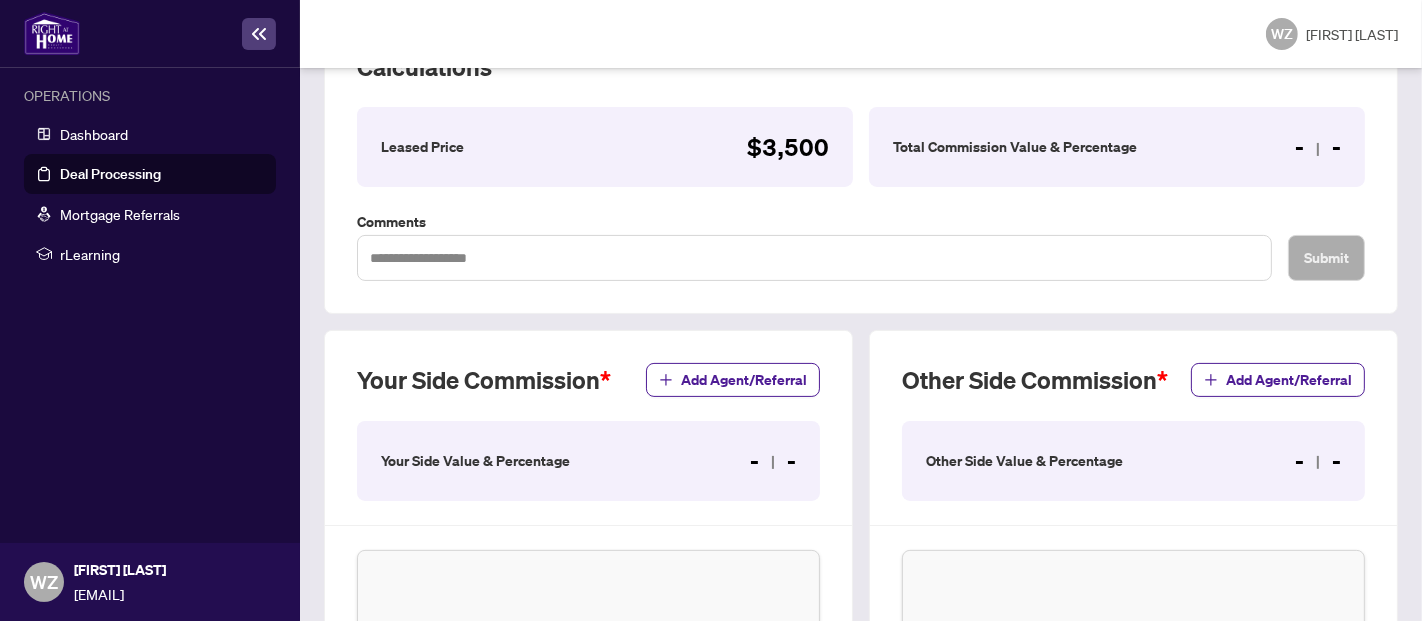 click on "-     -" at bounding box center [1318, 461] 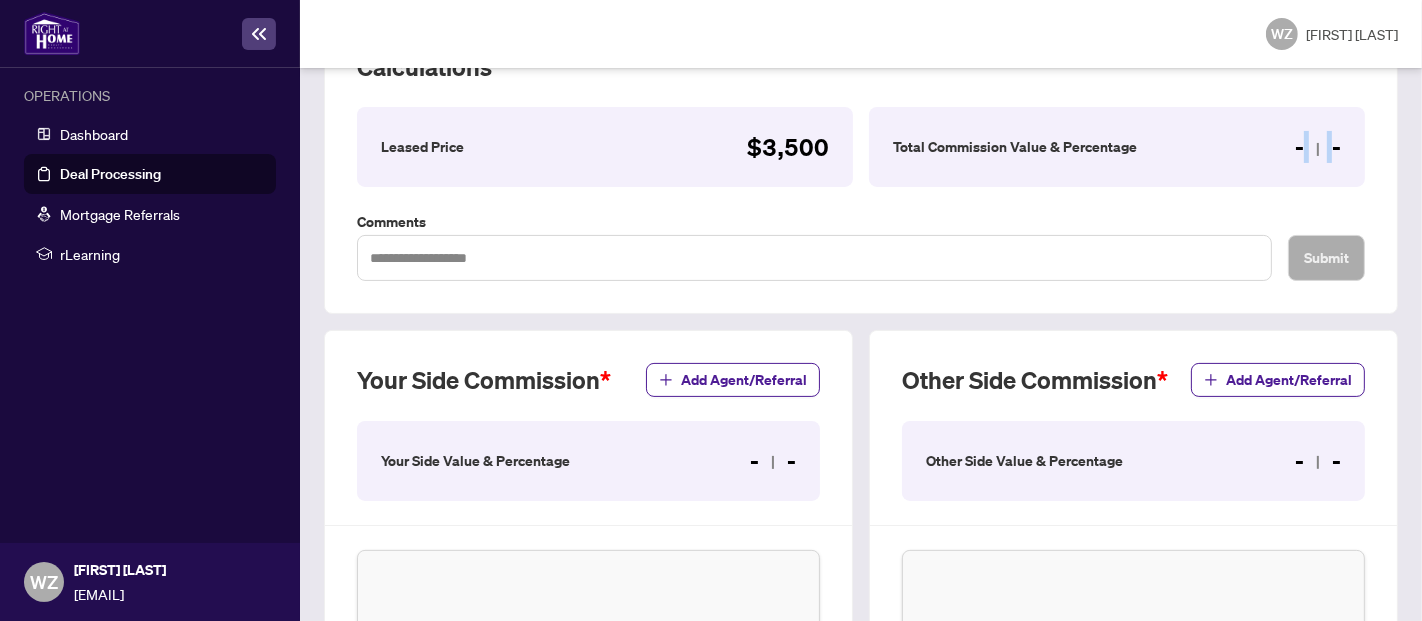 click on "-     -" at bounding box center (1318, 147) 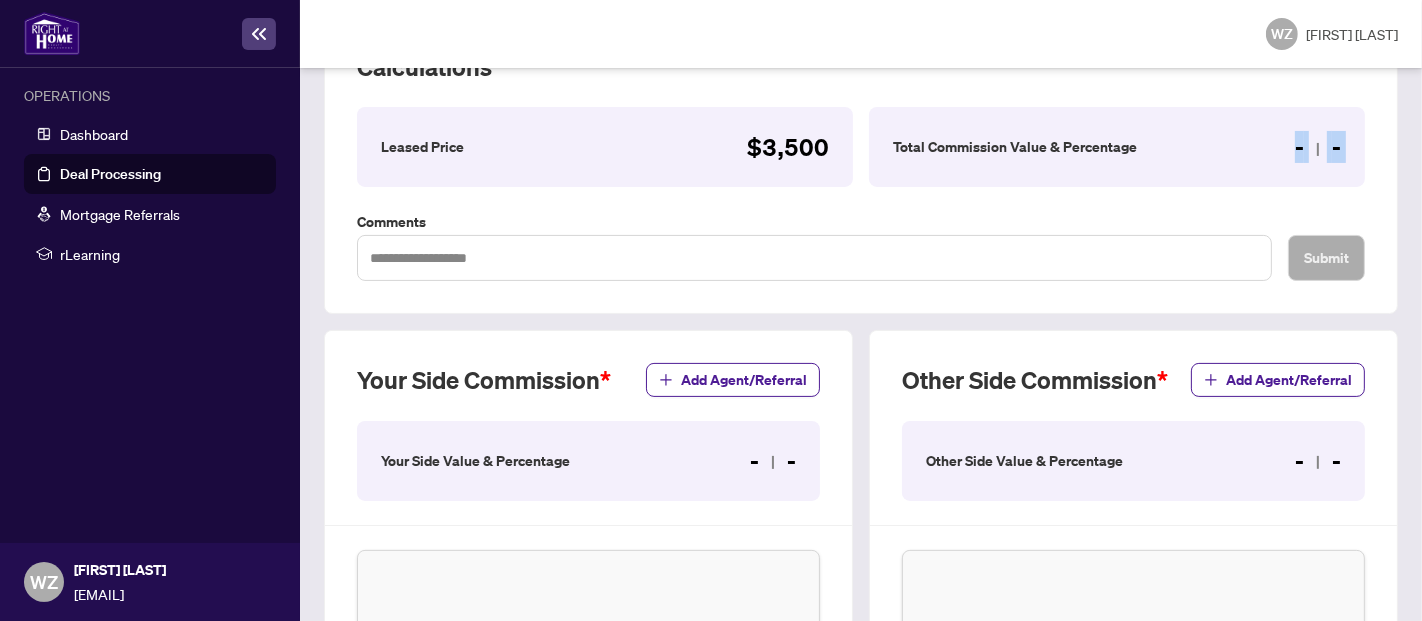 click on "-     -" at bounding box center (1318, 147) 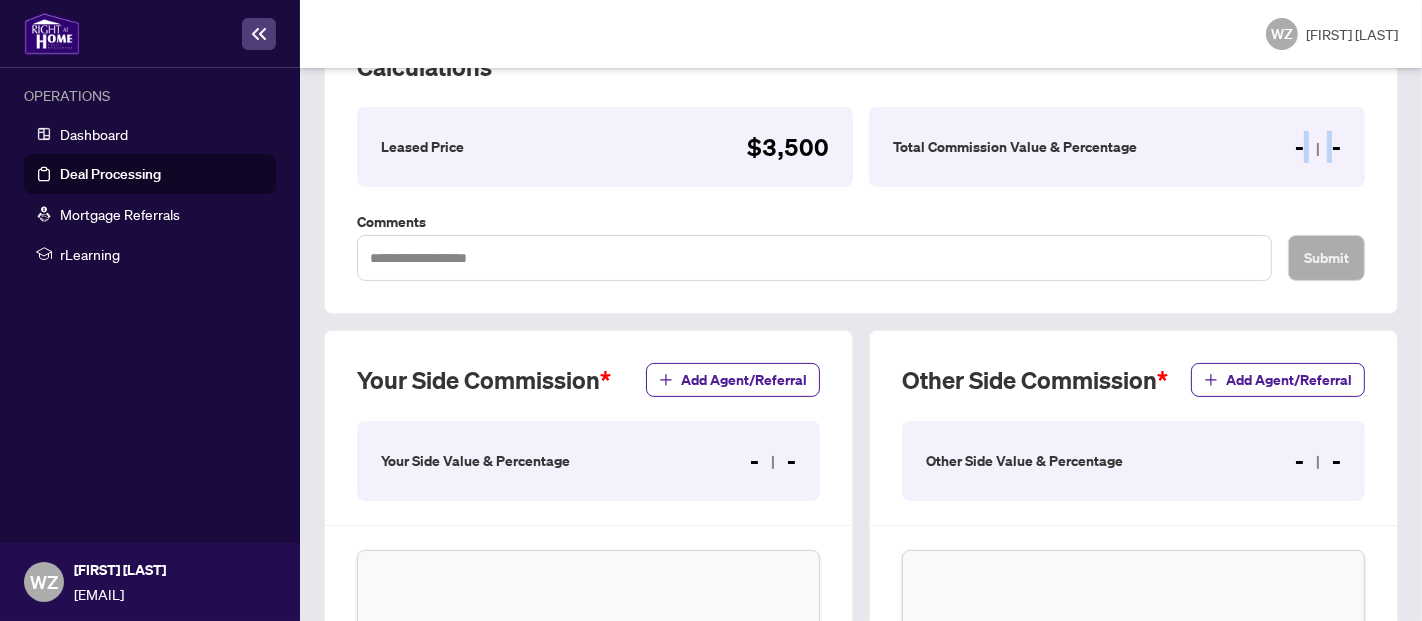click on "-     -" at bounding box center (1318, 147) 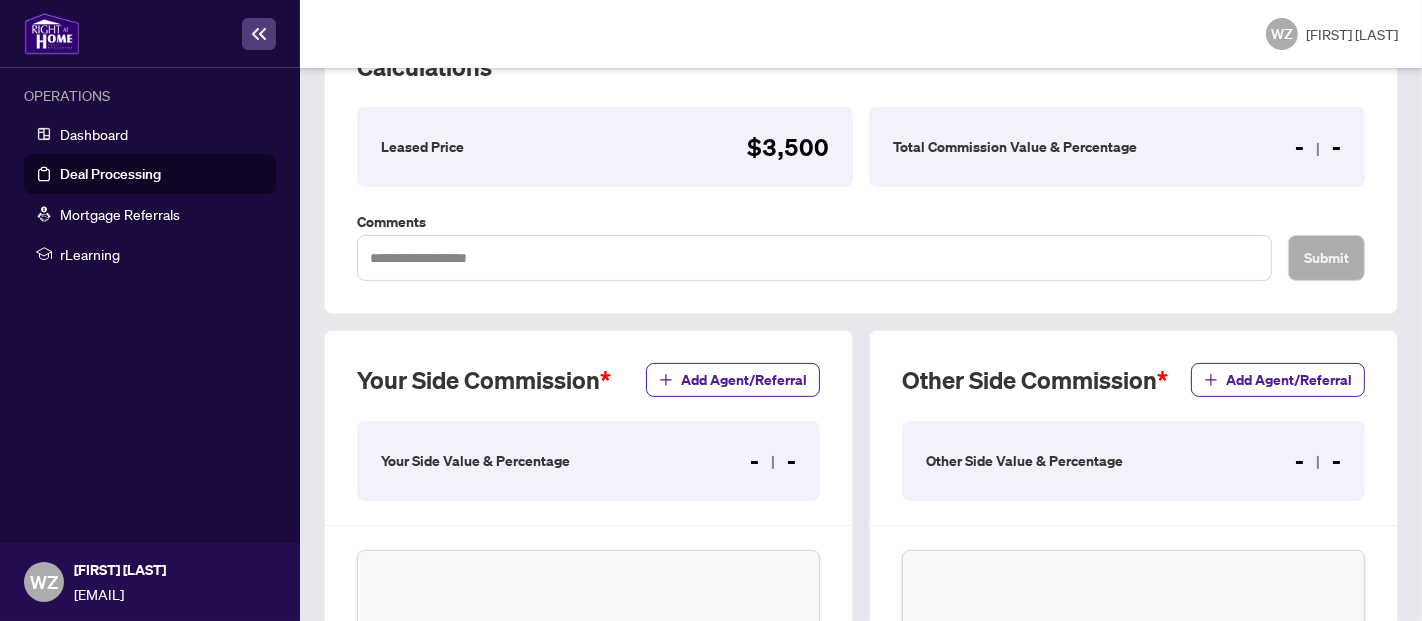 click on "Add Agent/Referral" at bounding box center [733, 392] 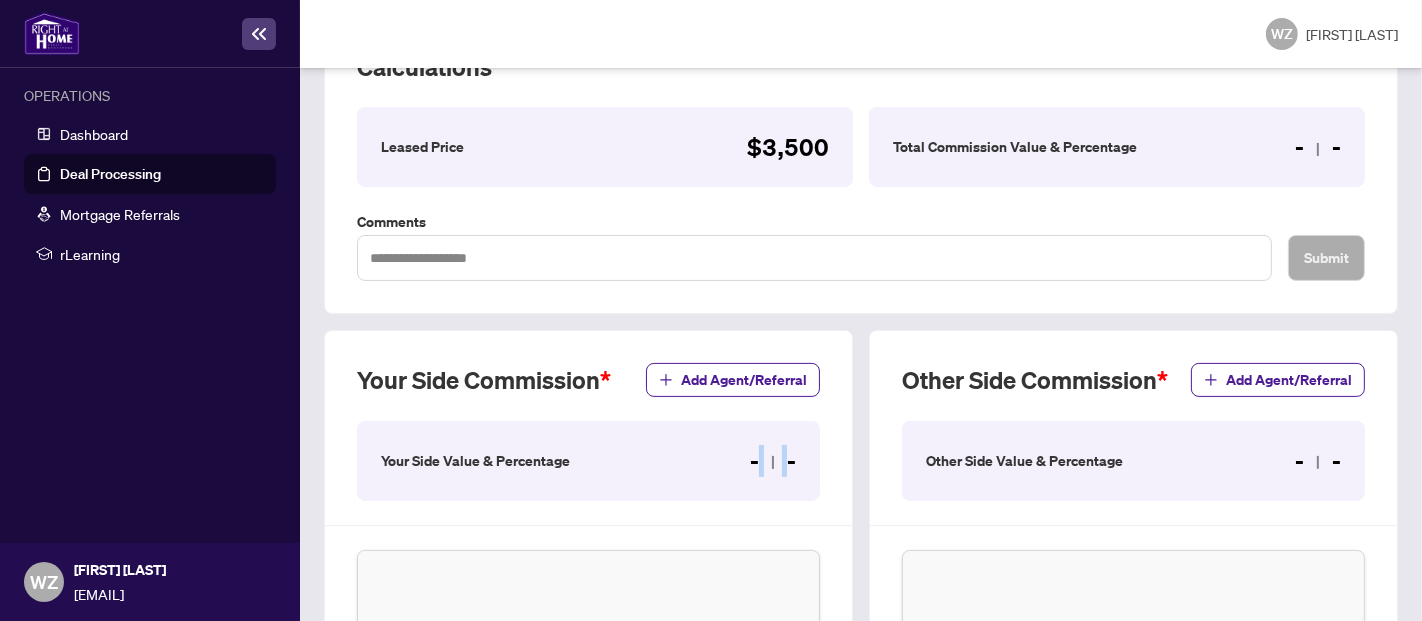 click on "-     -" at bounding box center [773, 461] 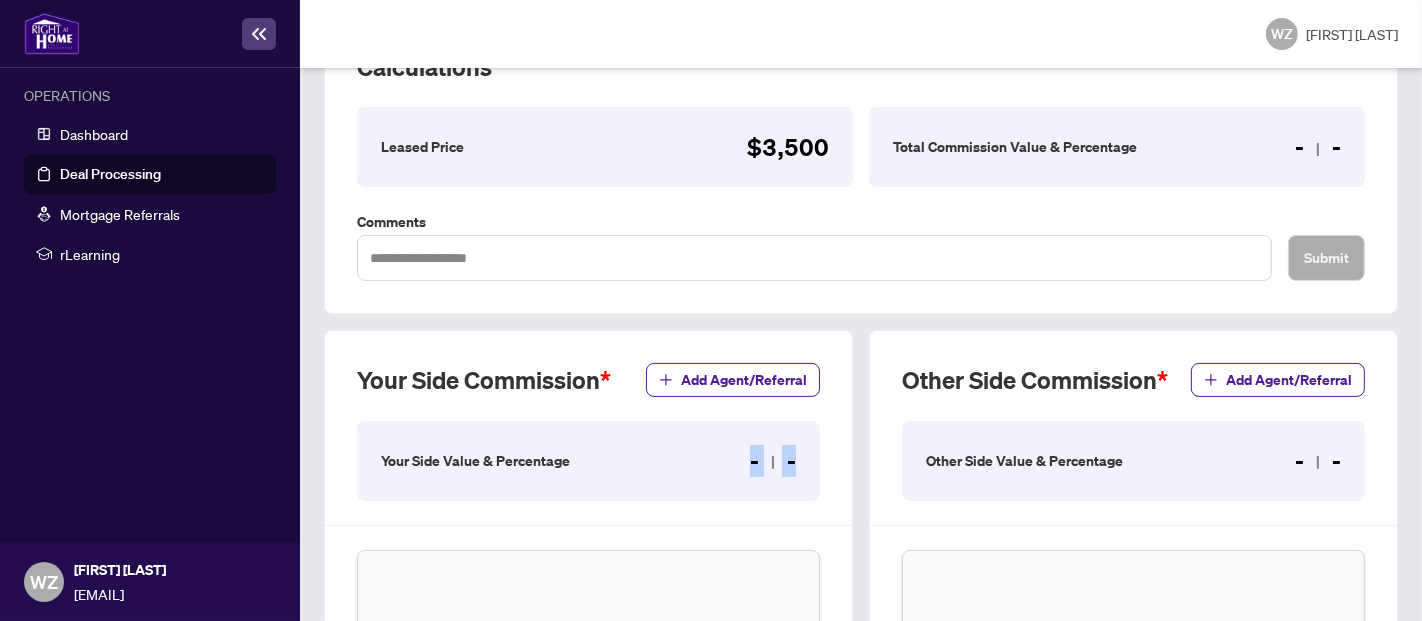 click on "-     -" at bounding box center (773, 461) 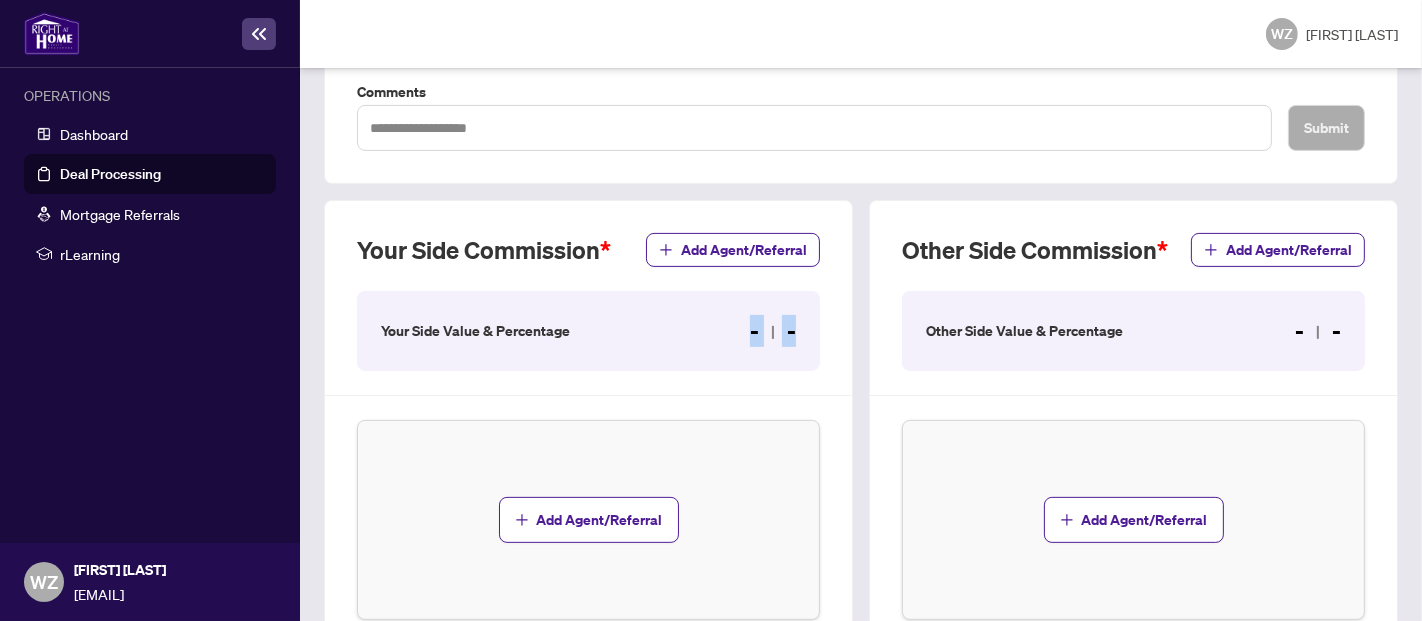 scroll, scrollTop: 577, scrollLeft: 0, axis: vertical 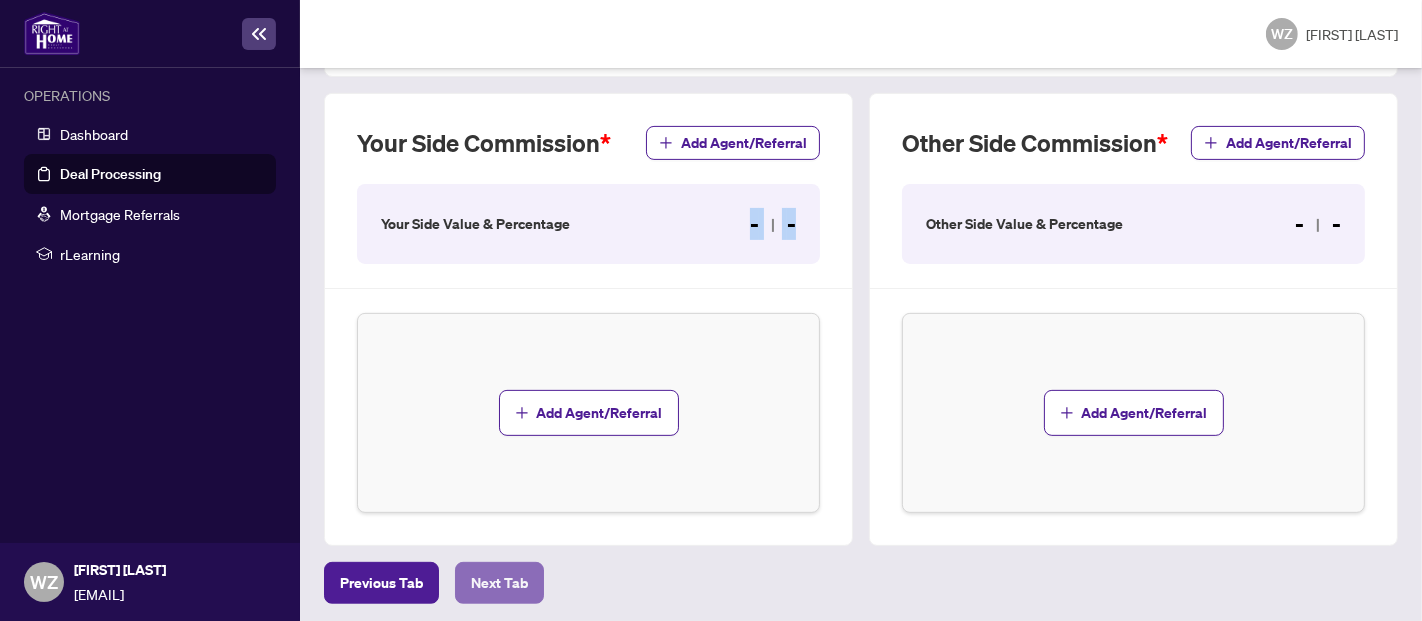 click on "Next Tab" at bounding box center [499, 583] 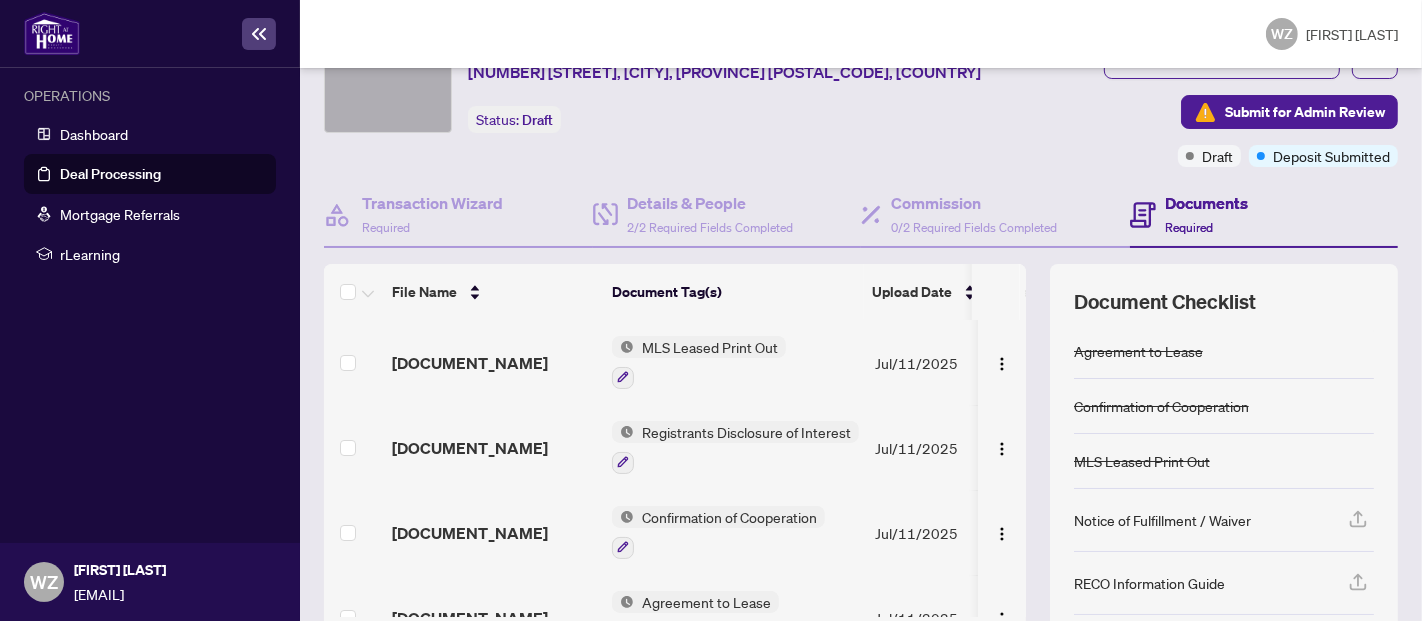 scroll, scrollTop: 0, scrollLeft: 0, axis: both 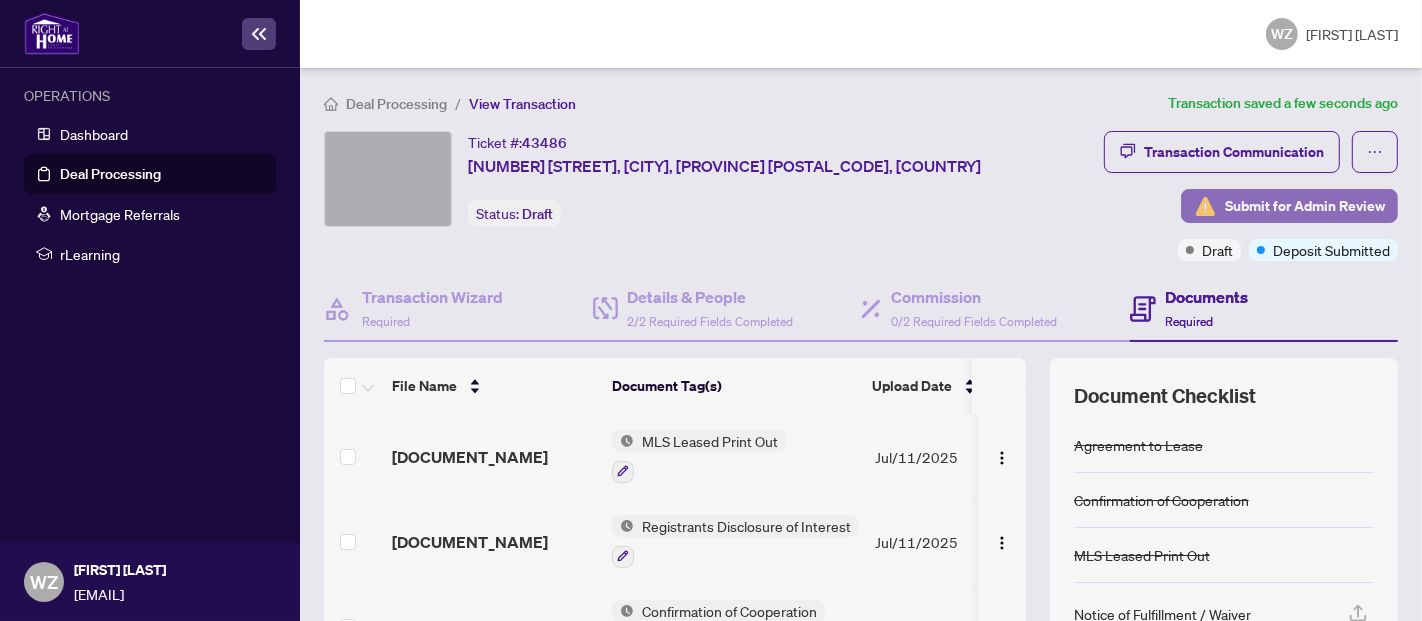 click on "Submit for Admin Review" at bounding box center [1305, 206] 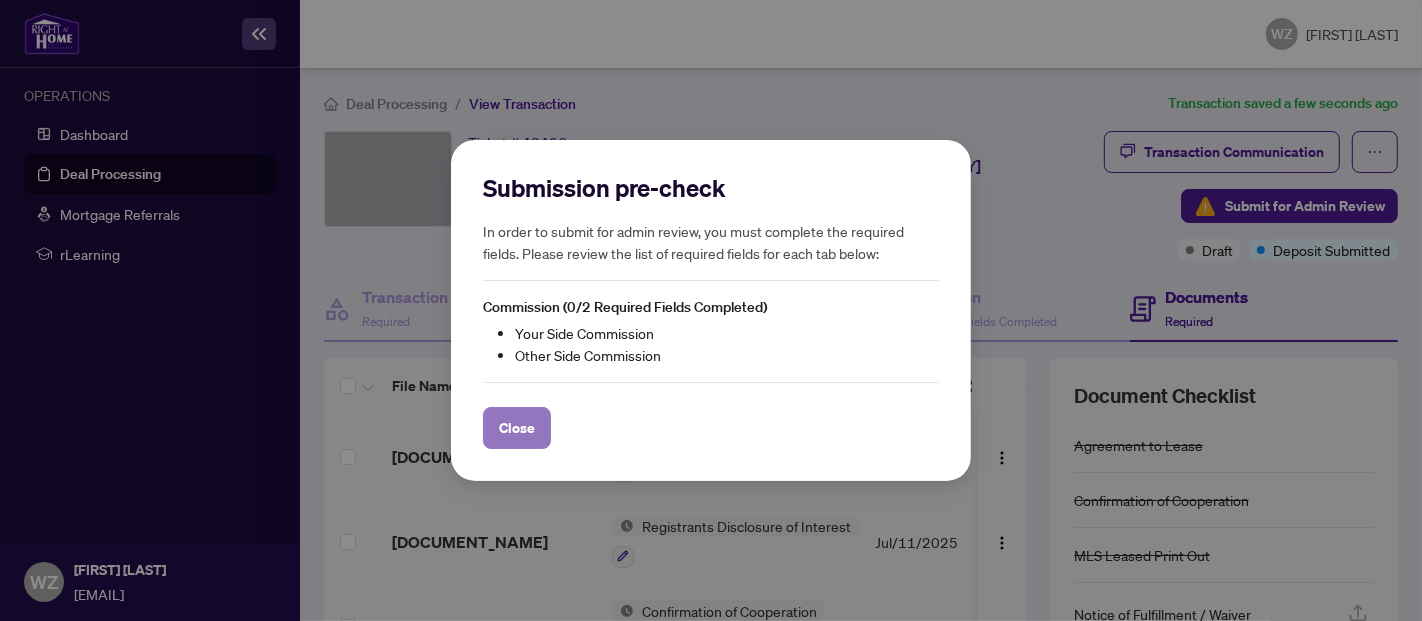 click on "Close" at bounding box center [517, 428] 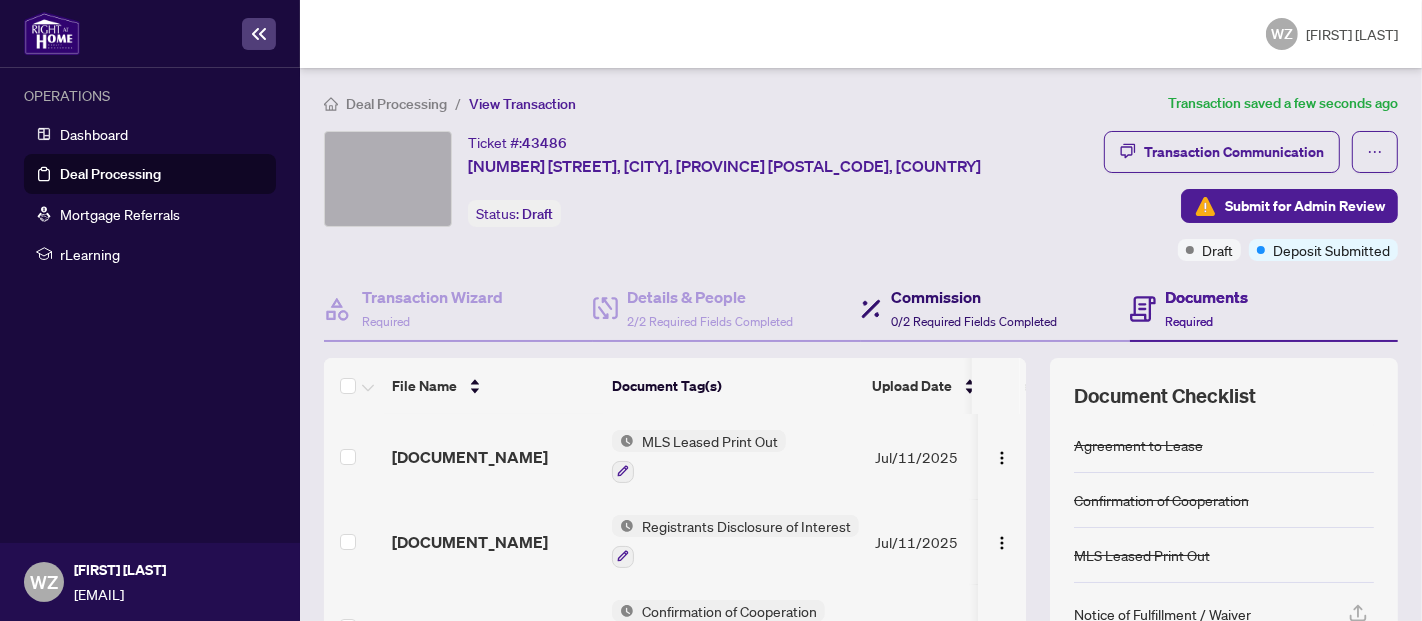 click on "Commission" at bounding box center [974, 297] 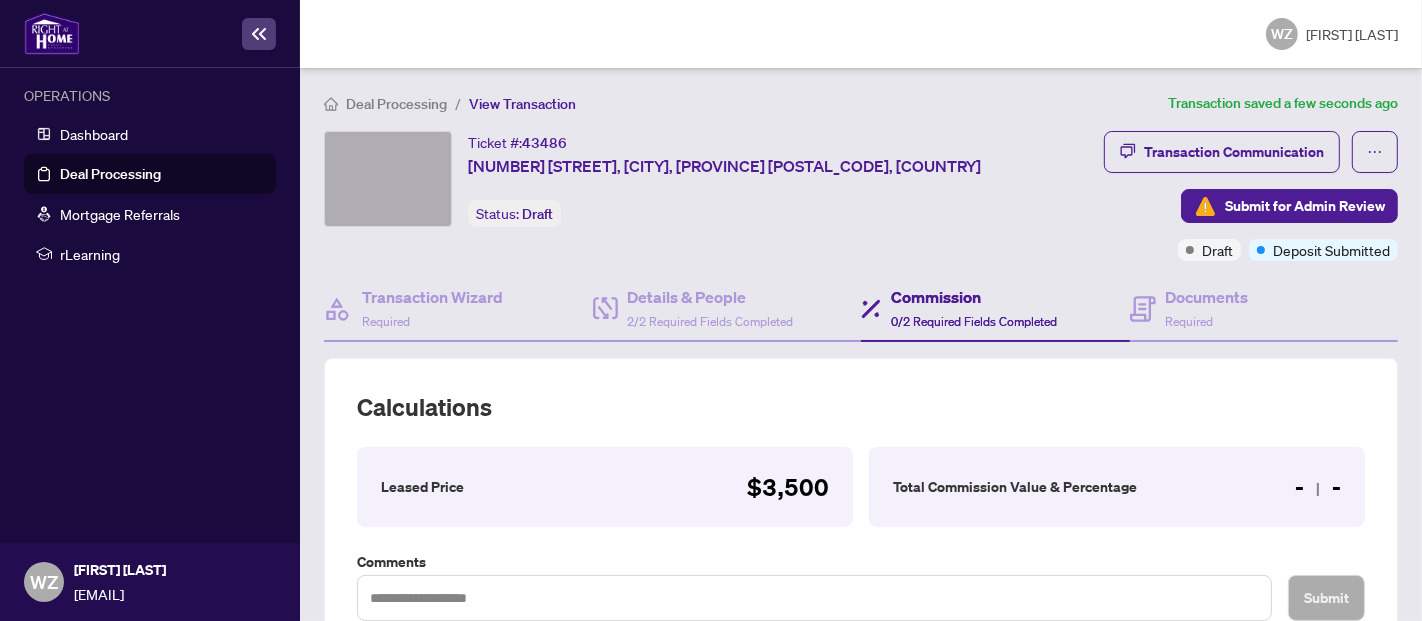 click on "Total Commission Value & Percentage -     -" at bounding box center (1117, 487) 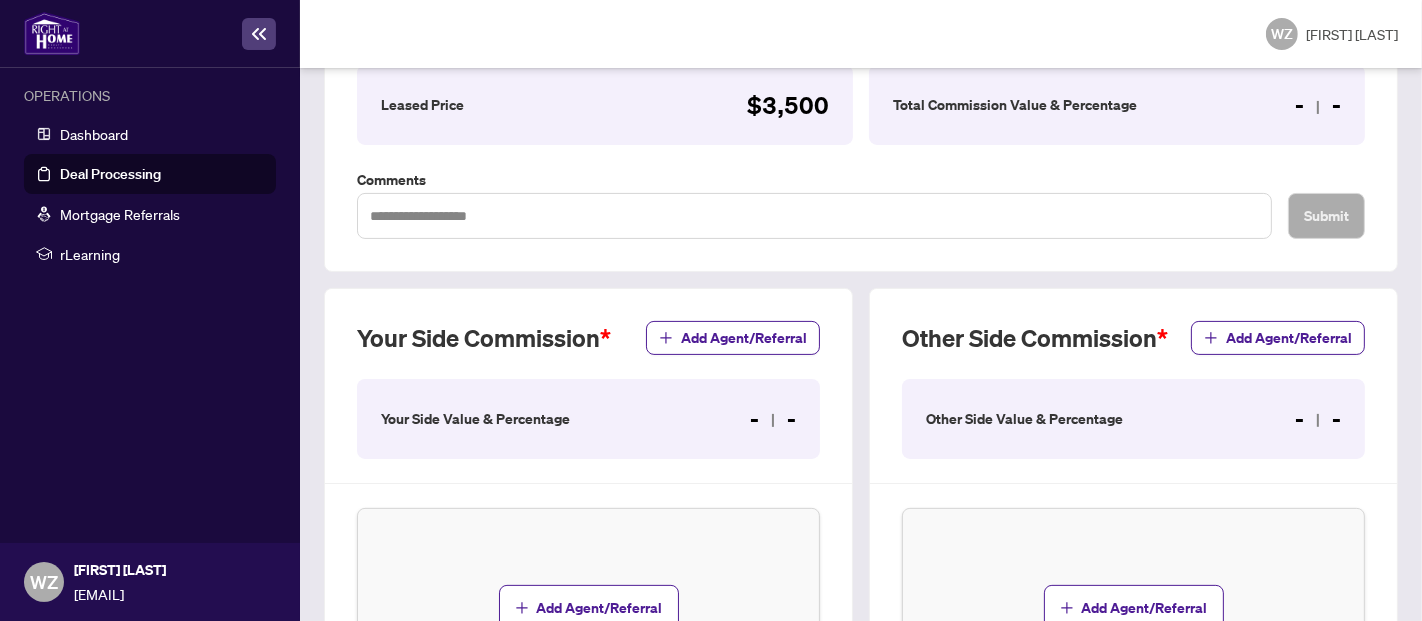 scroll, scrollTop: 389, scrollLeft: 0, axis: vertical 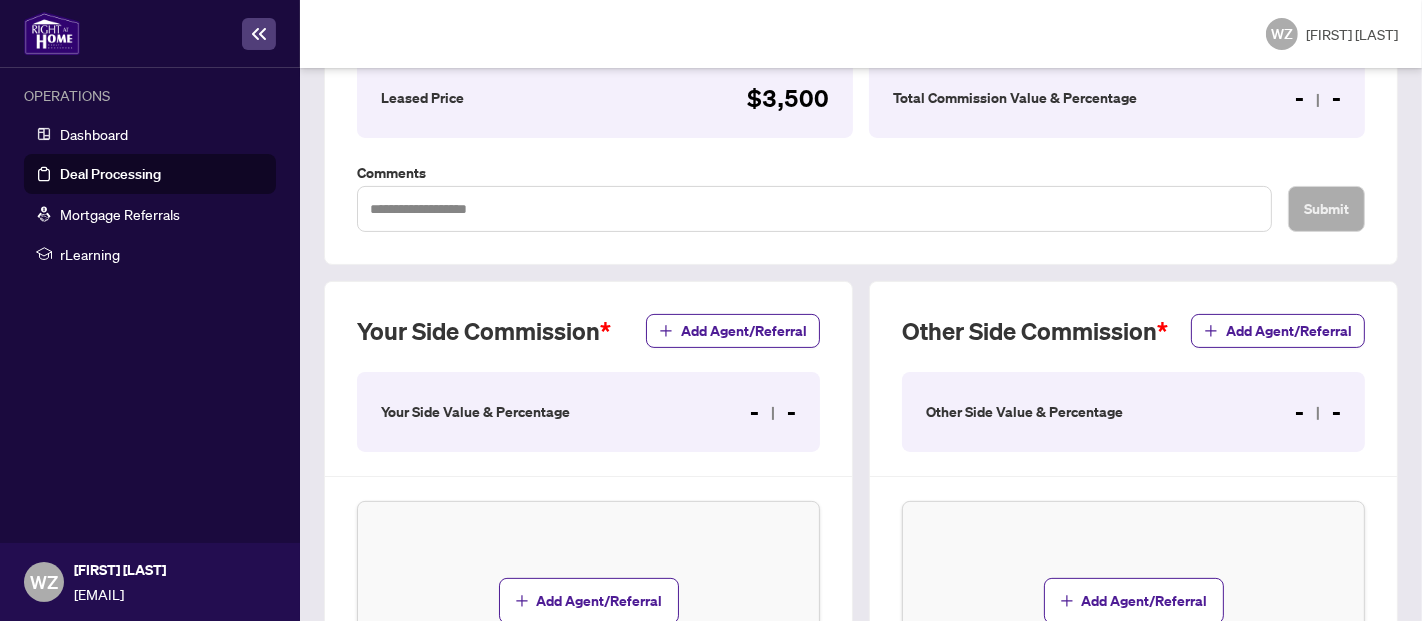 click on "-     -" at bounding box center [1318, 412] 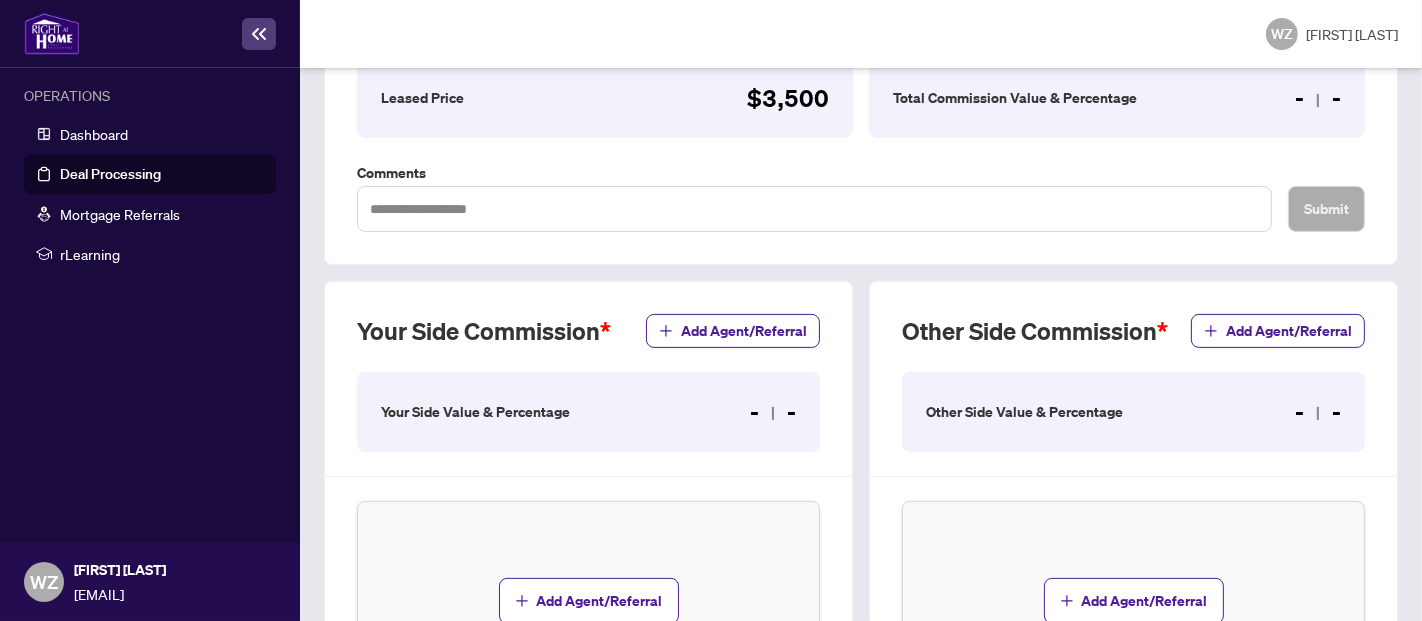 click on "Your Side Value & Percentage -     -" at bounding box center (588, 412) 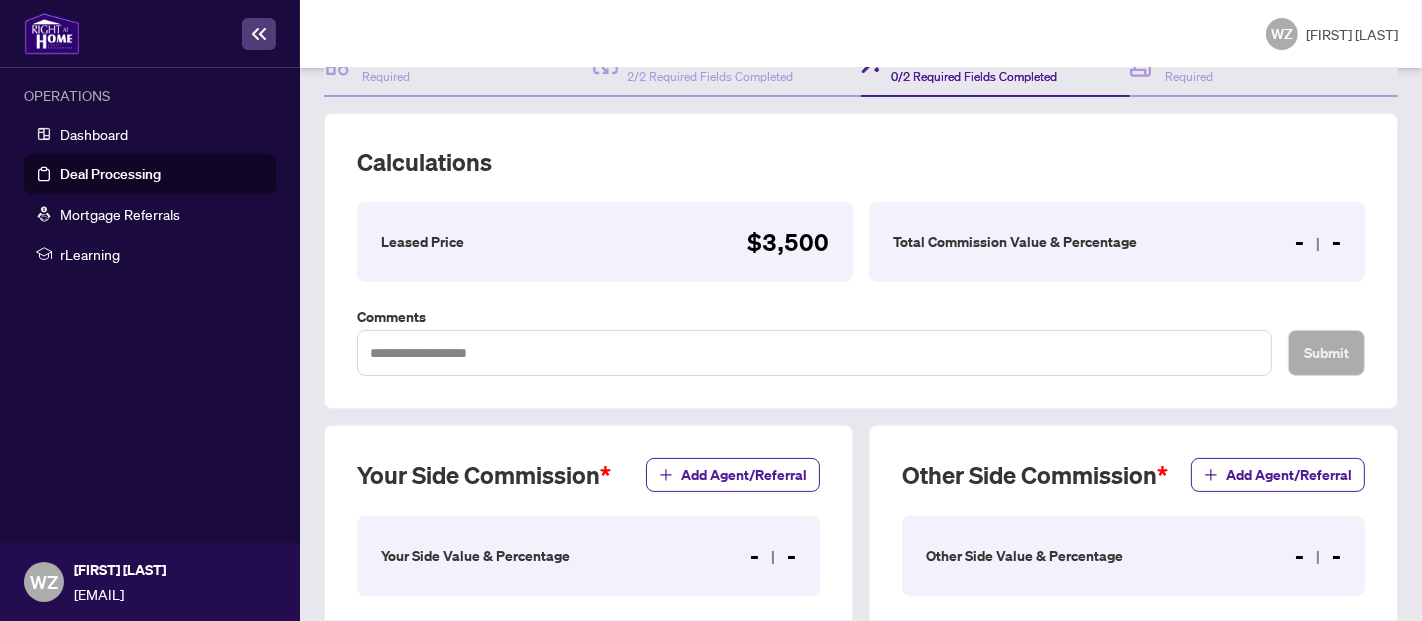 scroll, scrollTop: 208, scrollLeft: 0, axis: vertical 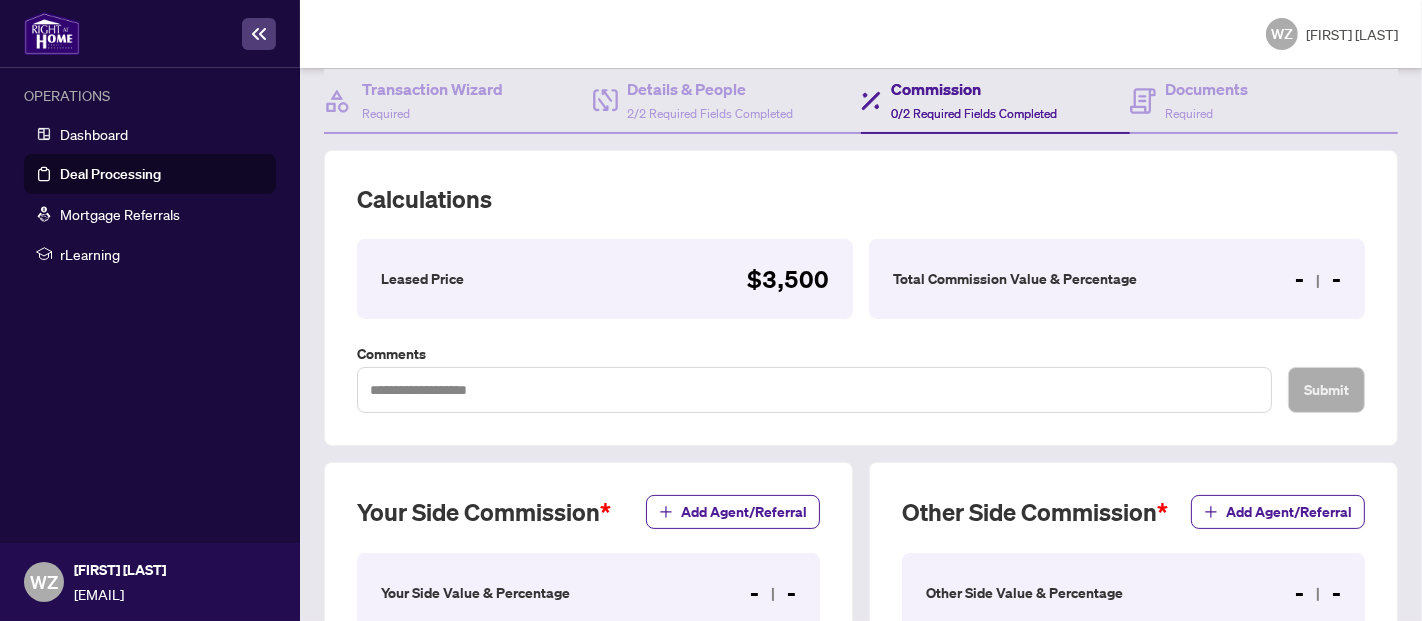 click on "Total Commission Value & Percentage -     -" at bounding box center [1117, 279] 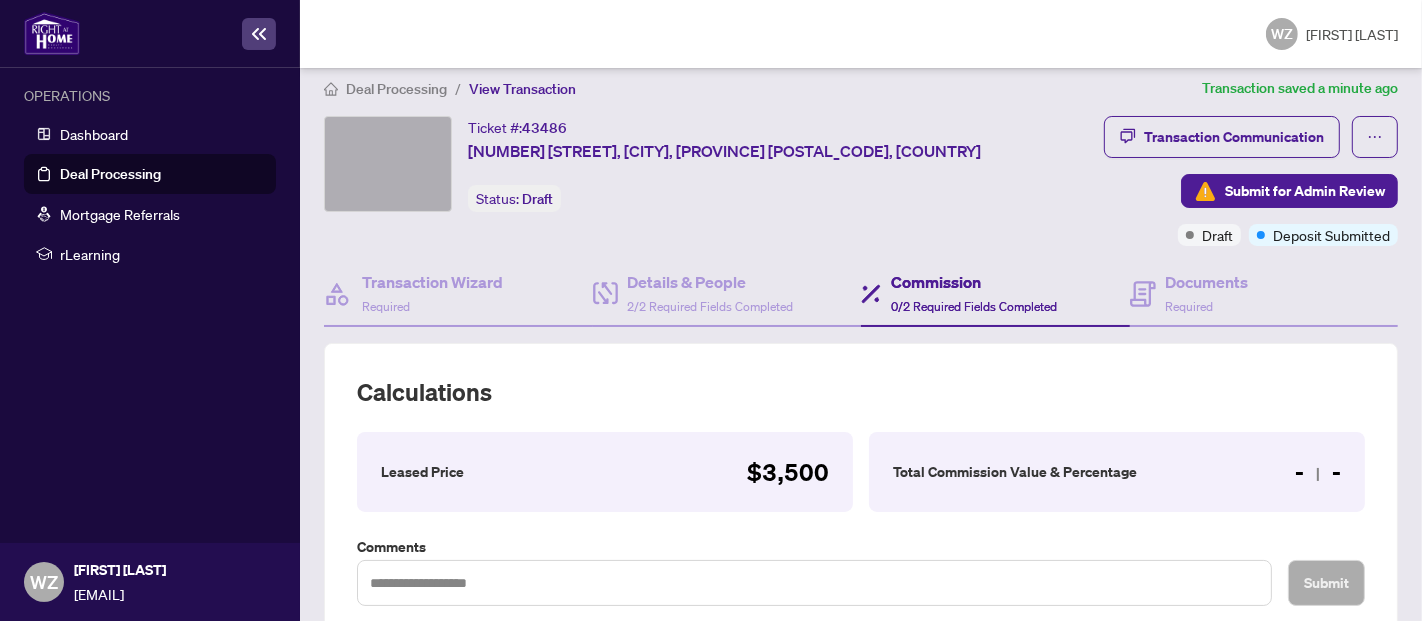 scroll, scrollTop: 0, scrollLeft: 0, axis: both 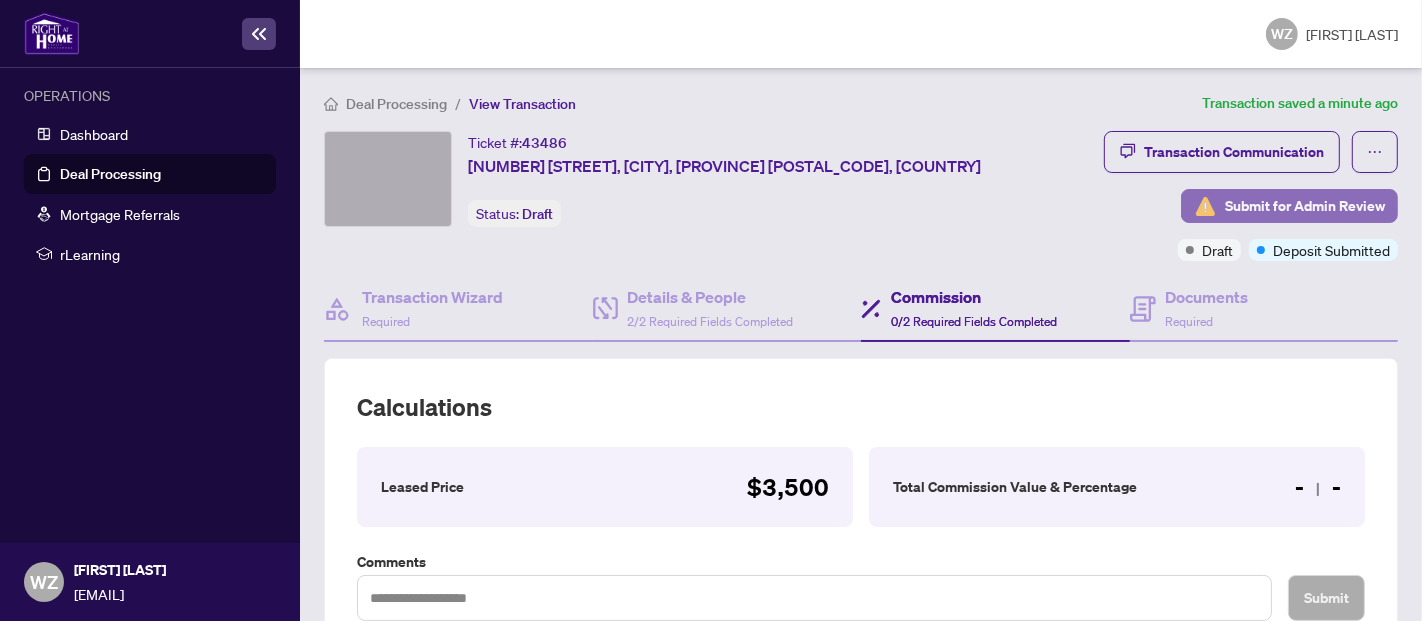 click on "Submit for Admin Review" at bounding box center (1305, 206) 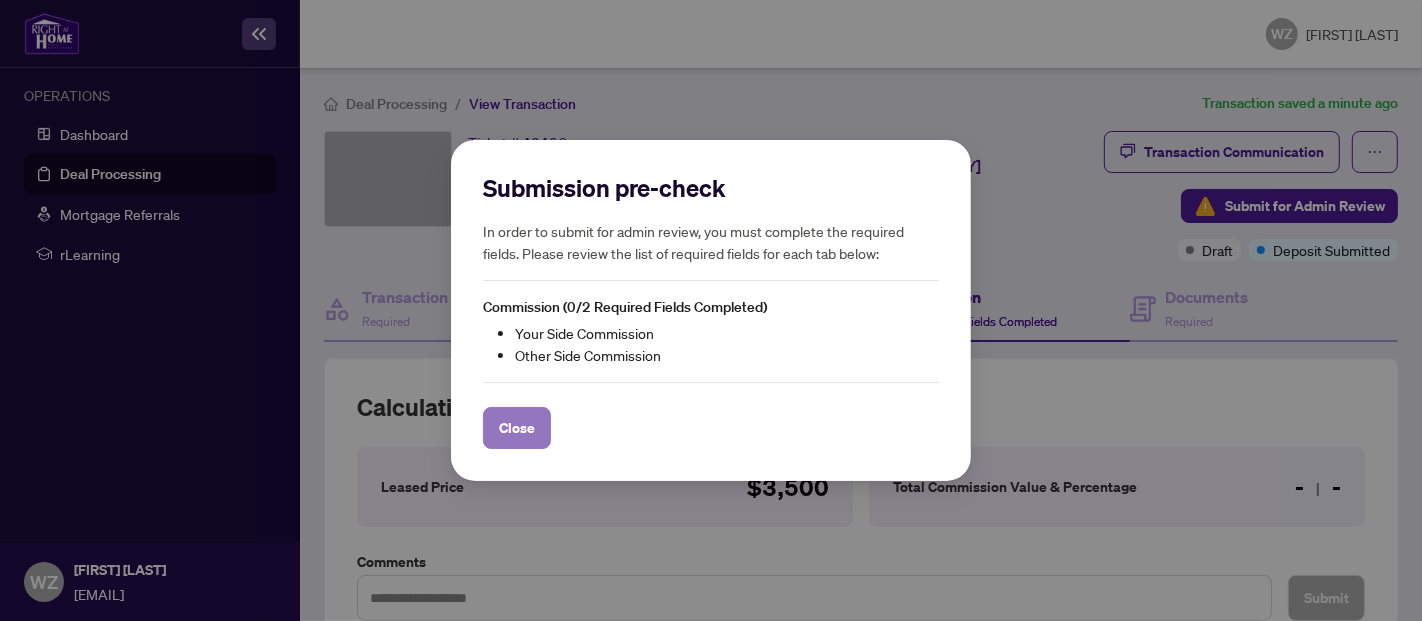 click on "Close" at bounding box center (517, 428) 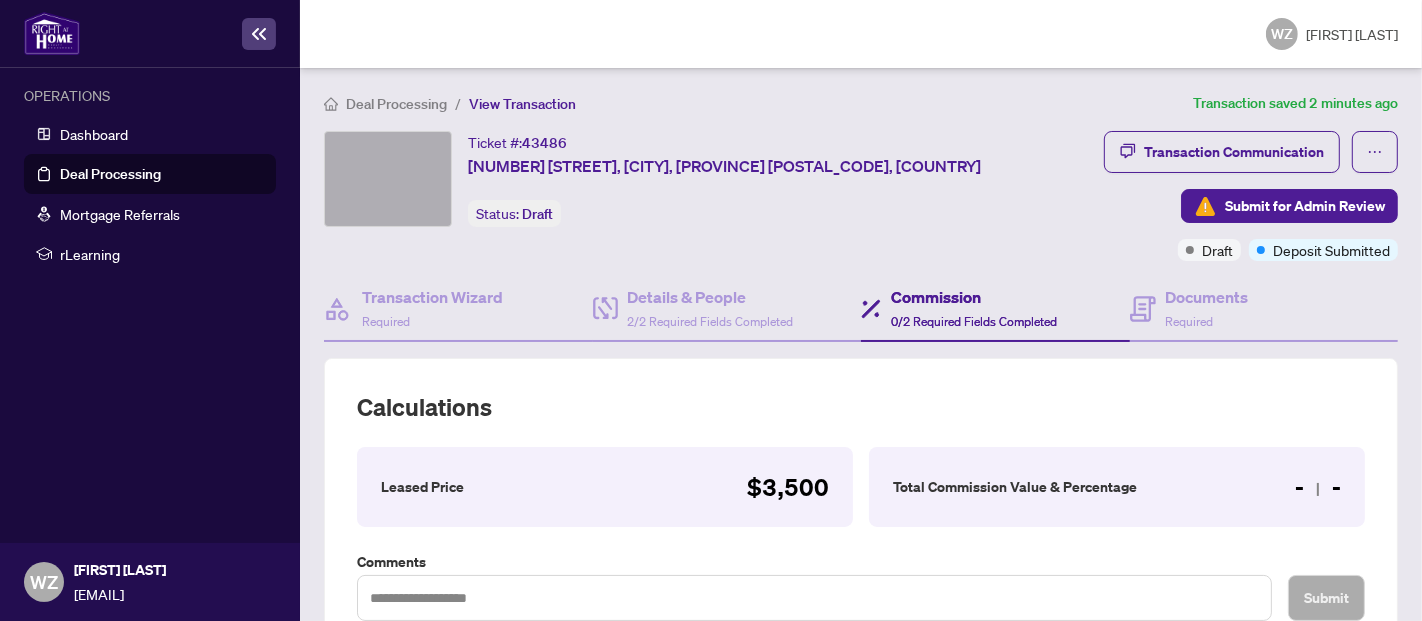 scroll, scrollTop: 23, scrollLeft: 0, axis: vertical 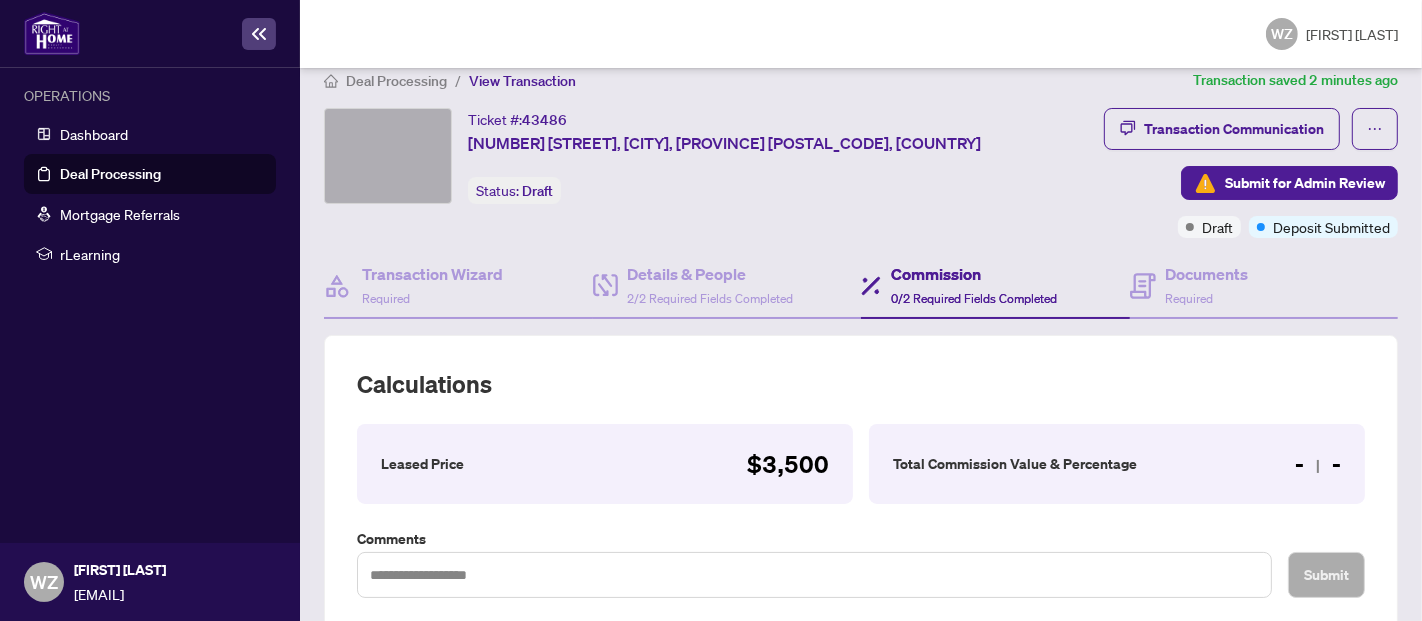 click on "0/2 Required Fields Completed" at bounding box center [974, 298] 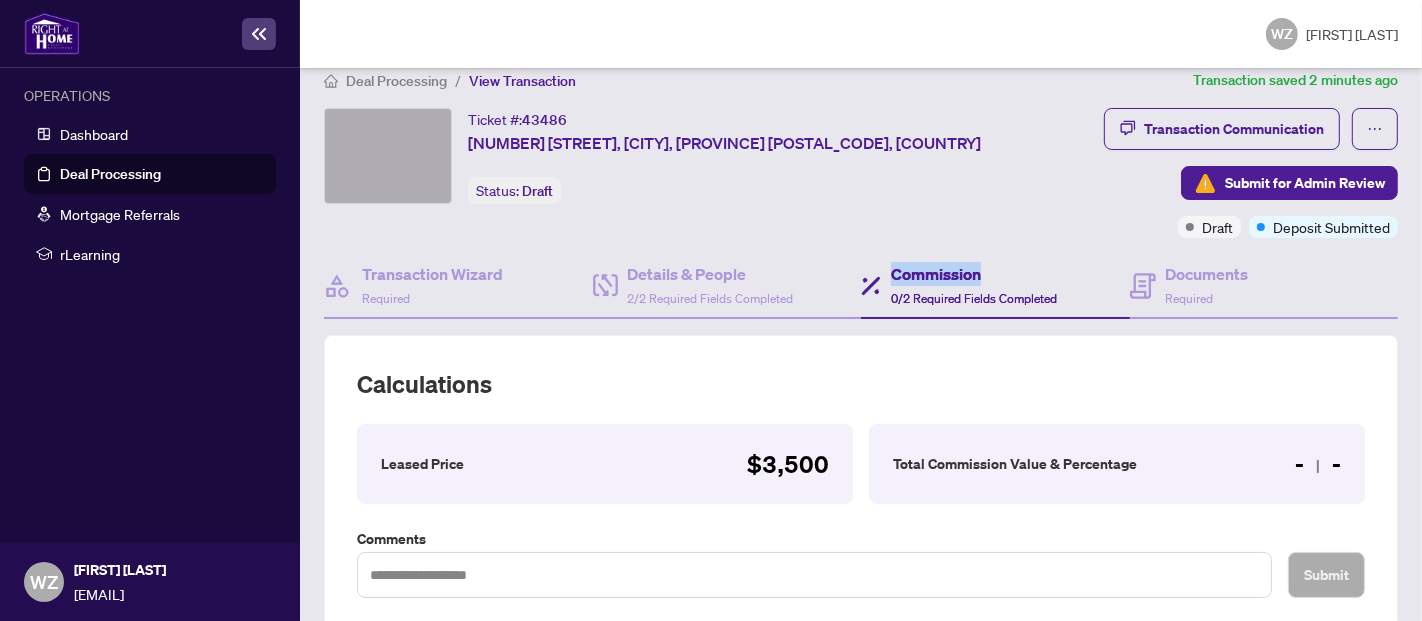 click on "Commission" at bounding box center [974, 274] 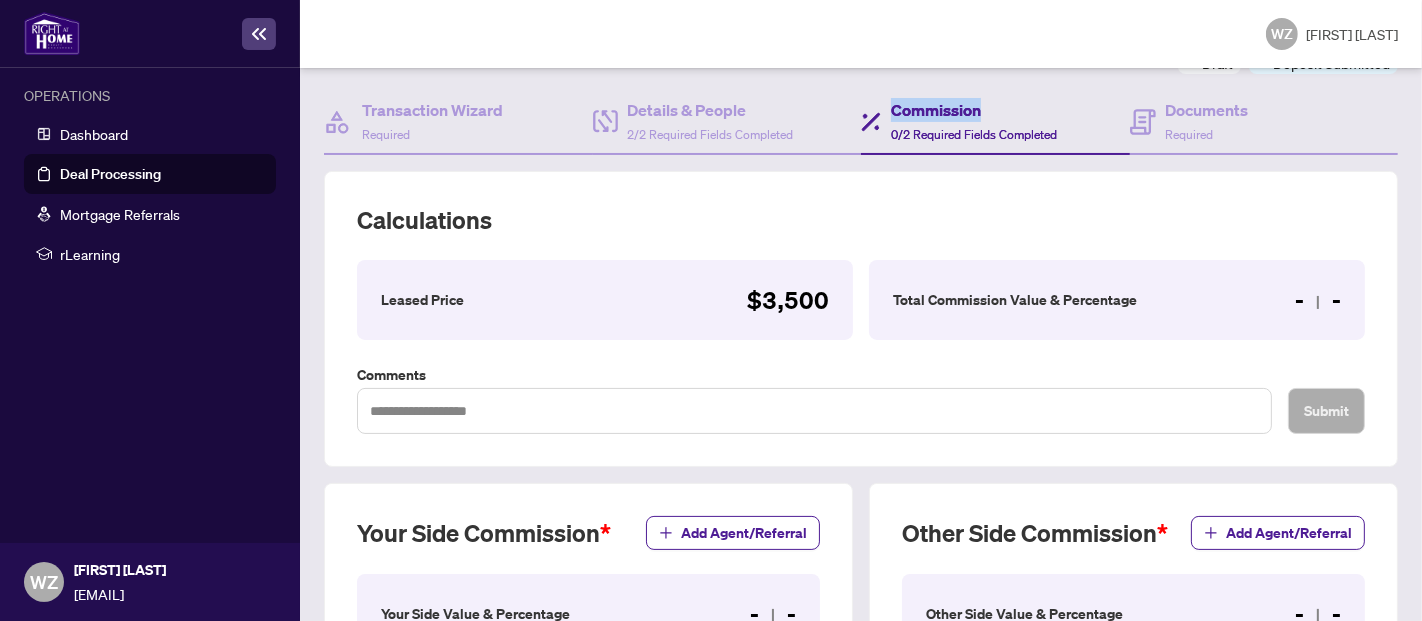 scroll, scrollTop: 0, scrollLeft: 0, axis: both 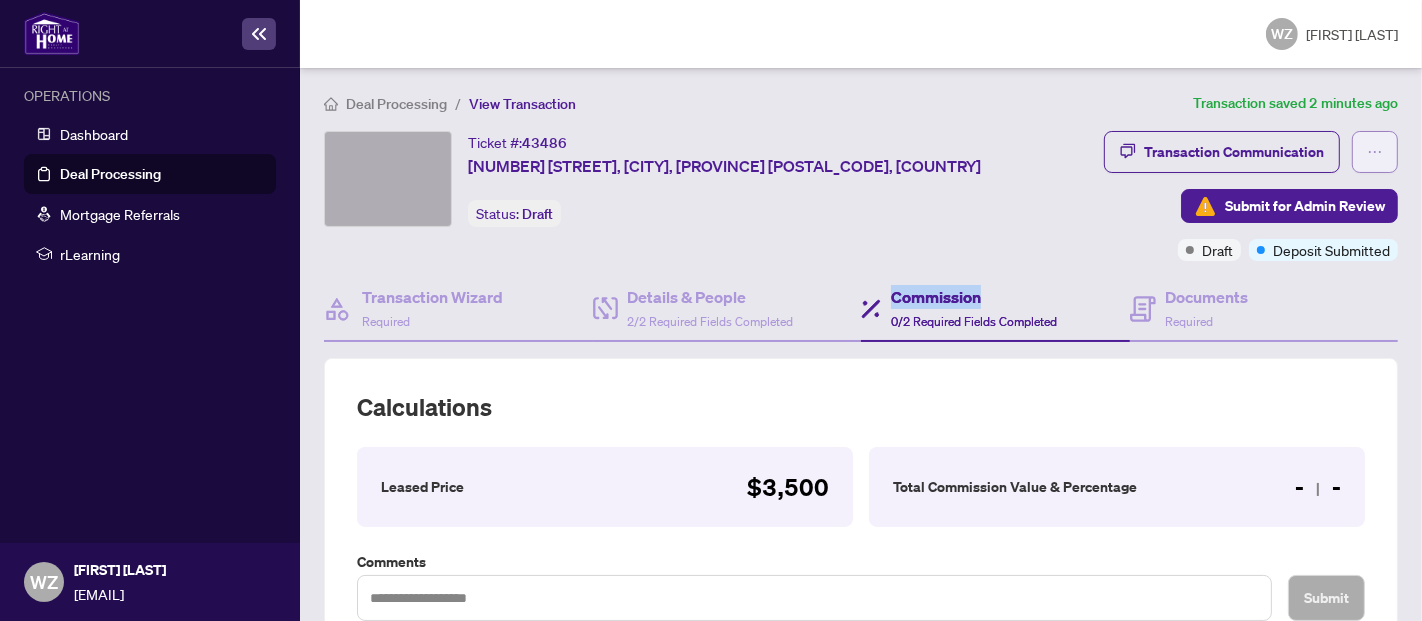 click at bounding box center [1375, 152] 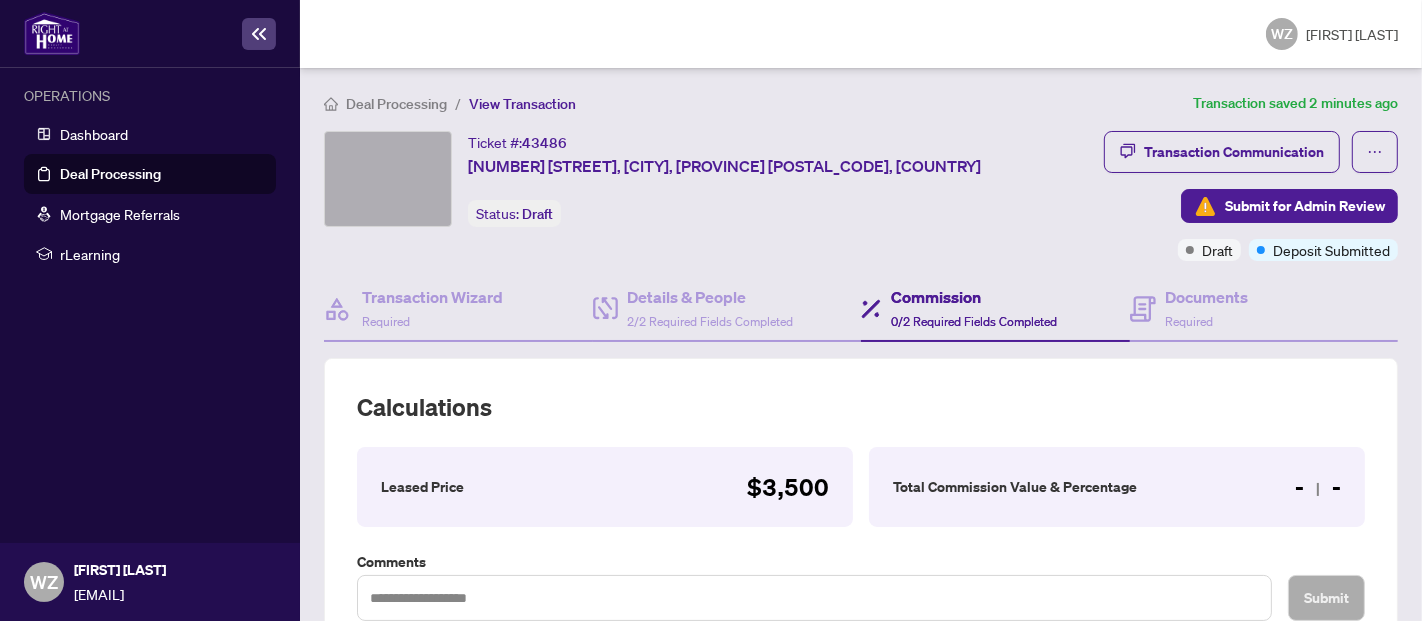 click on "Ticket #:  [NUMBER] [NUMBER] [STREET], [CITY], [PROVINCE] [POSTAL_CODE], [COUNTRY] Status:   Draft Submit for Admin Review" at bounding box center [710, 179] 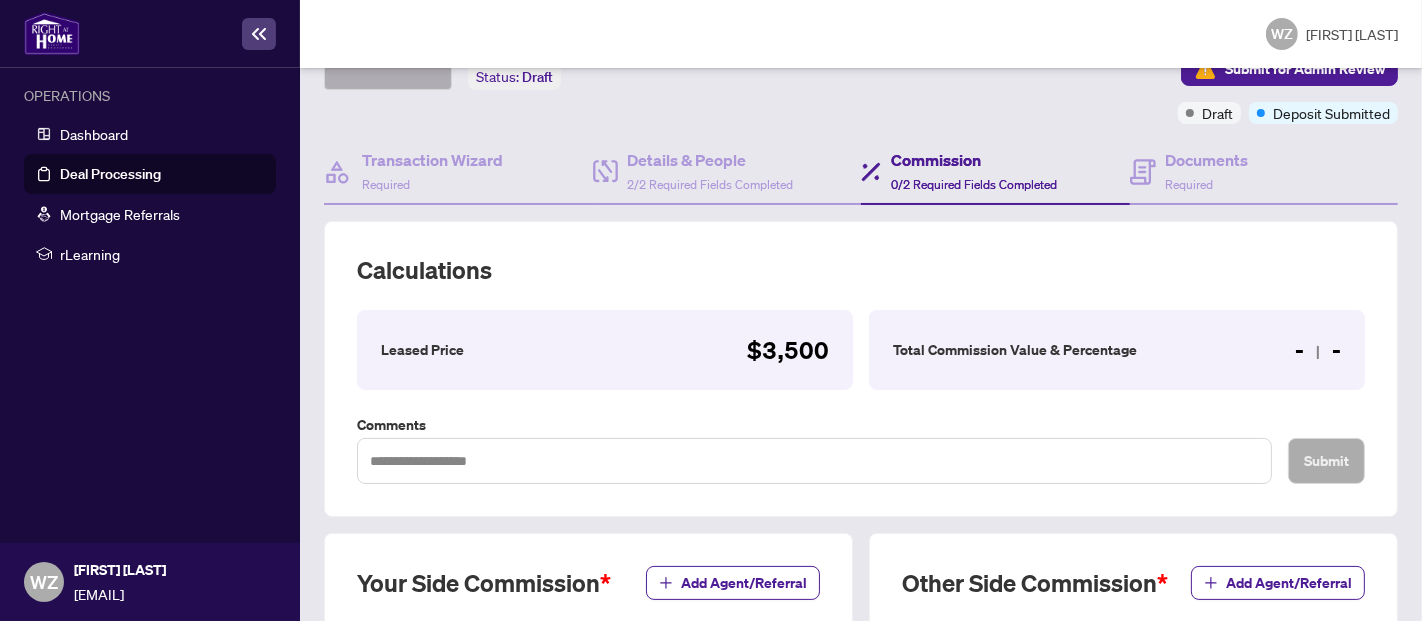 scroll, scrollTop: 222, scrollLeft: 0, axis: vertical 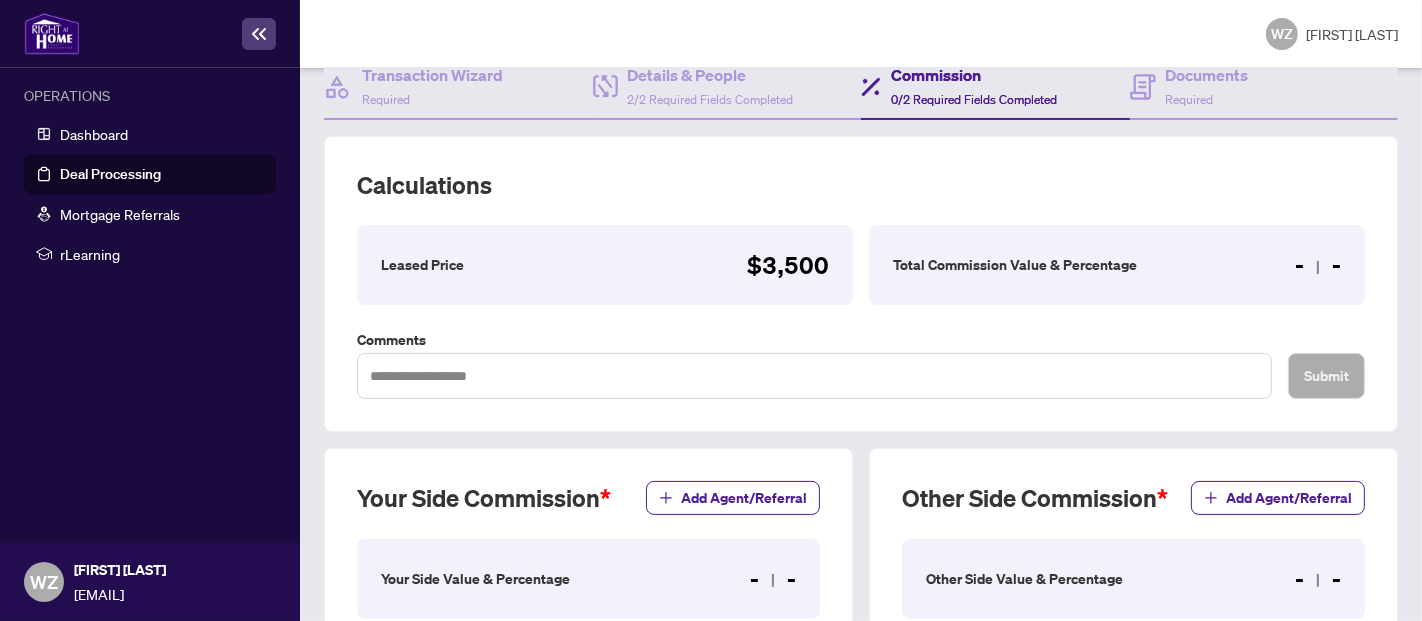 click at bounding box center (1318, 267) 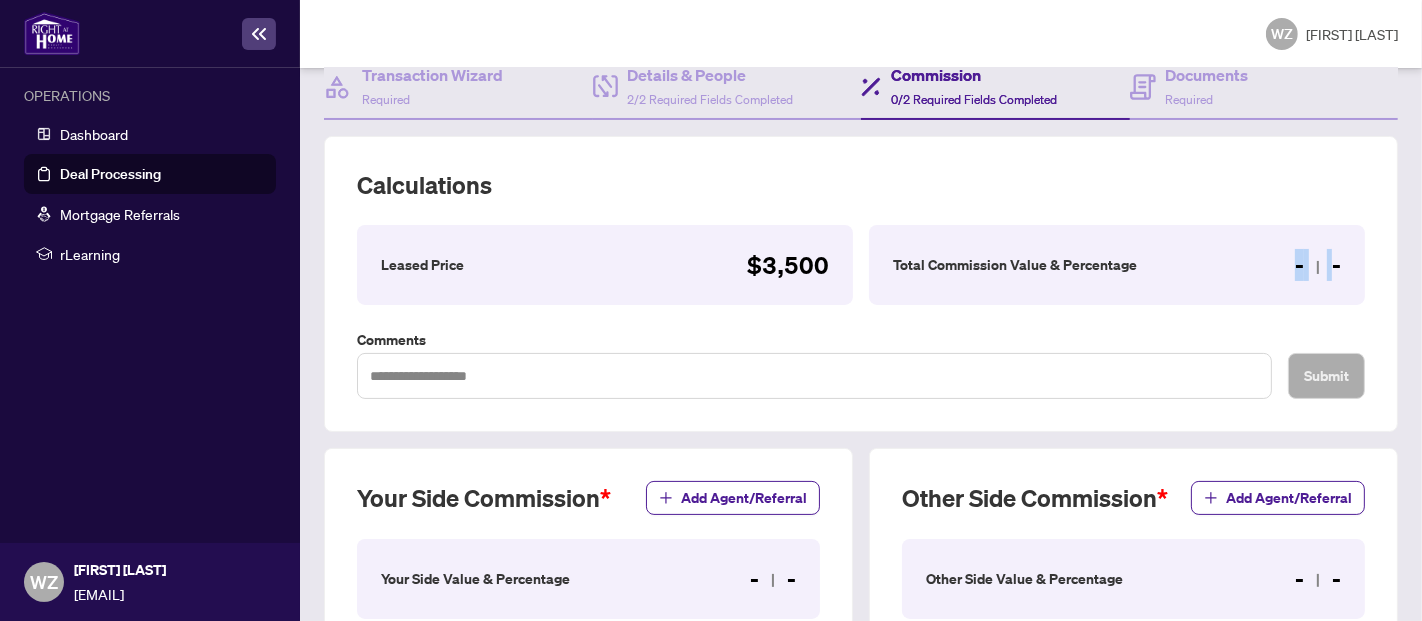 click on "-     -" at bounding box center (1318, 265) 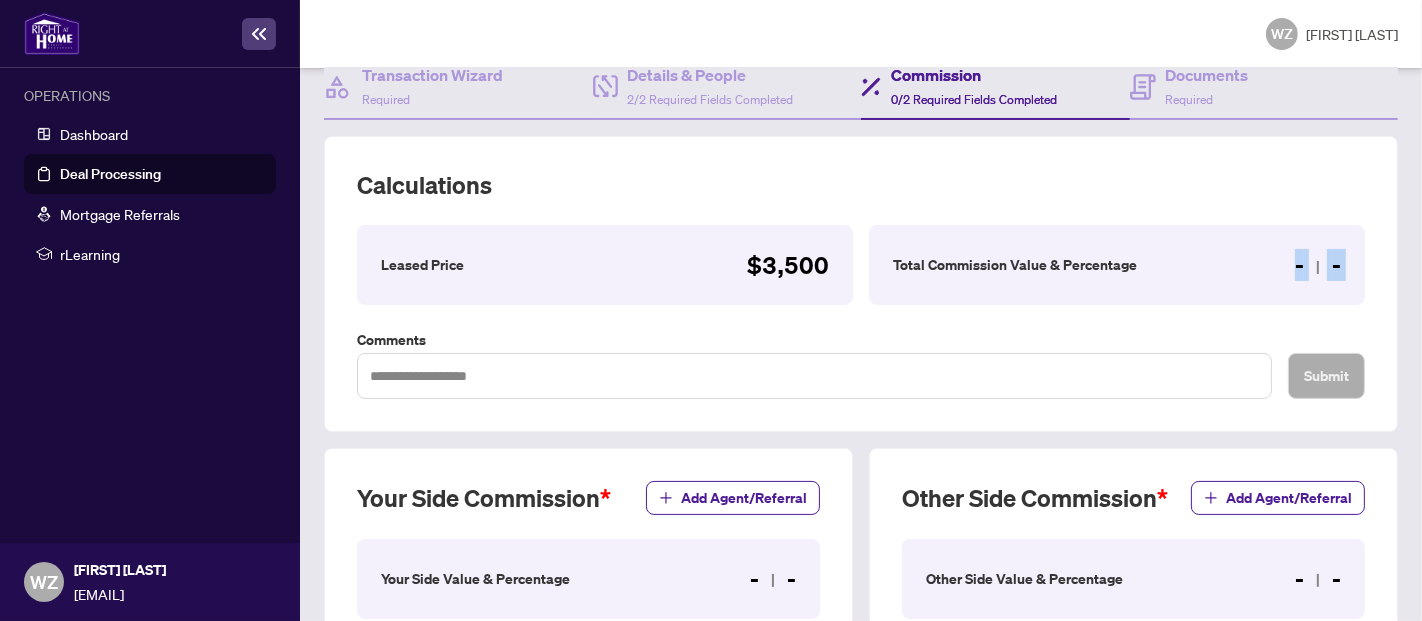 click on "-     -" at bounding box center [1318, 265] 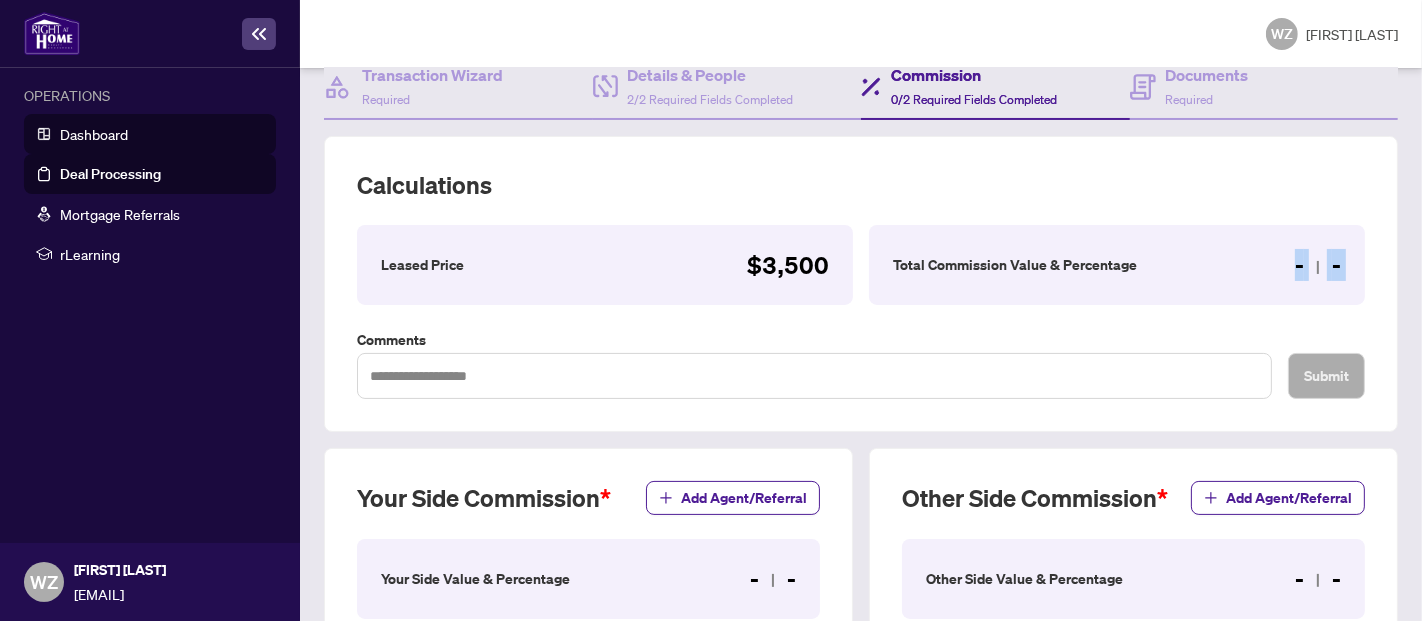 click on "Dashboard" at bounding box center (94, 134) 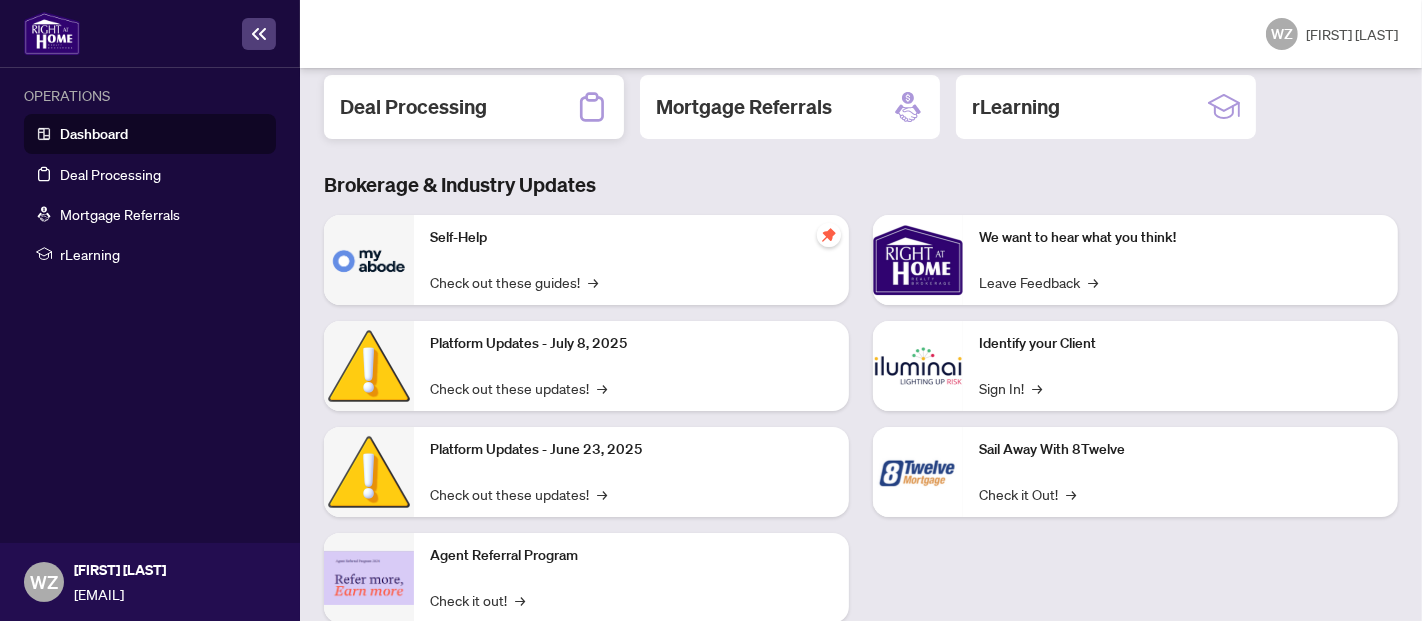 click on "Deal Processing" at bounding box center (413, 107) 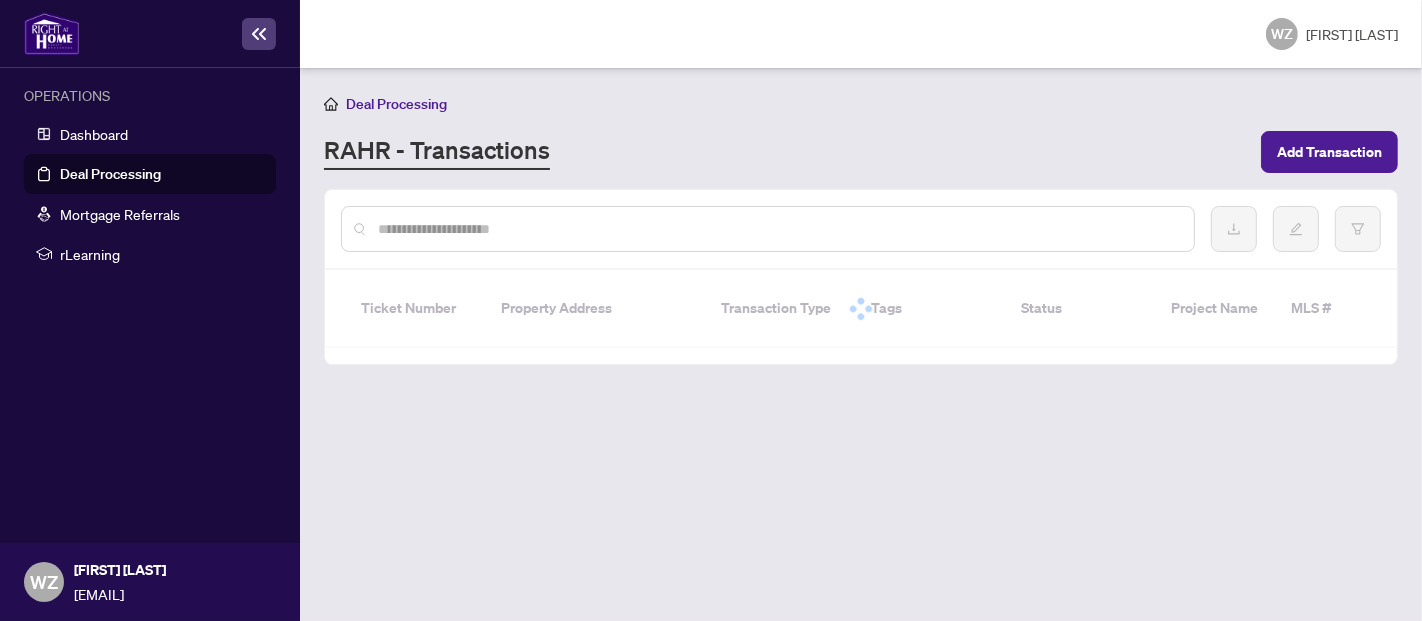 scroll, scrollTop: 0, scrollLeft: 0, axis: both 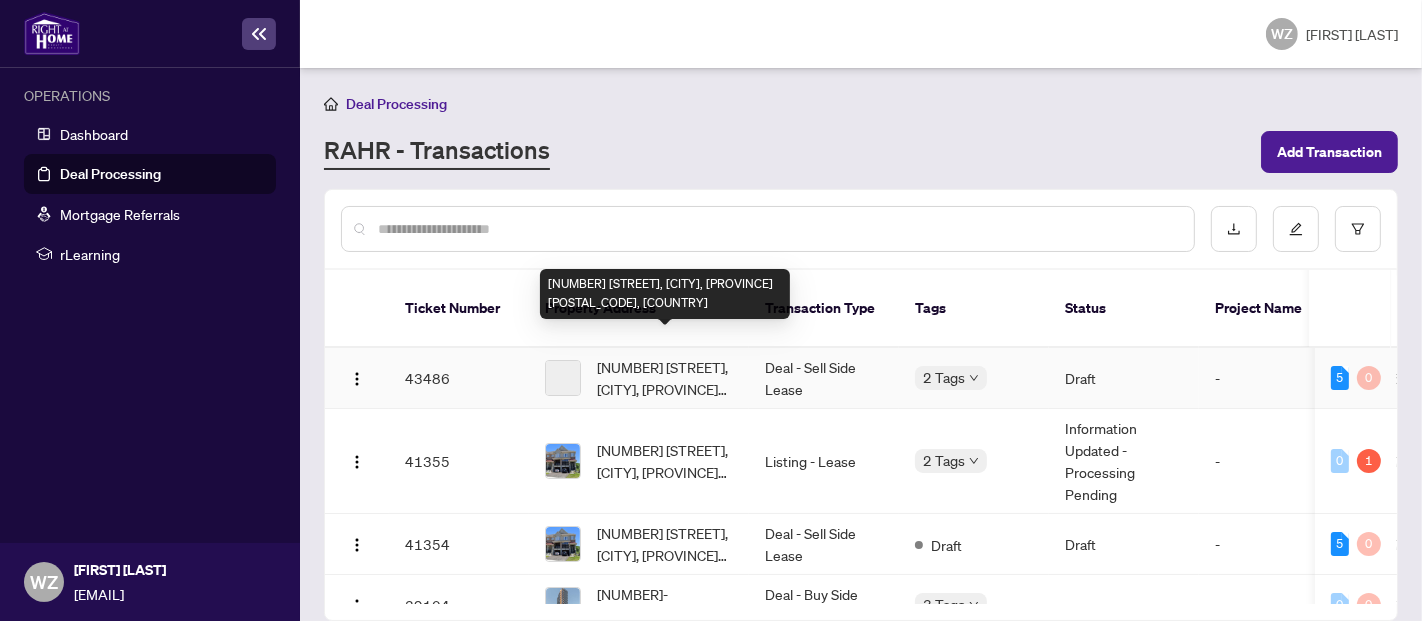 click on "[NUMBER] [STREET], [CITY], [PROVINCE] [POSTAL_CODE], [COUNTRY]" at bounding box center (665, 378) 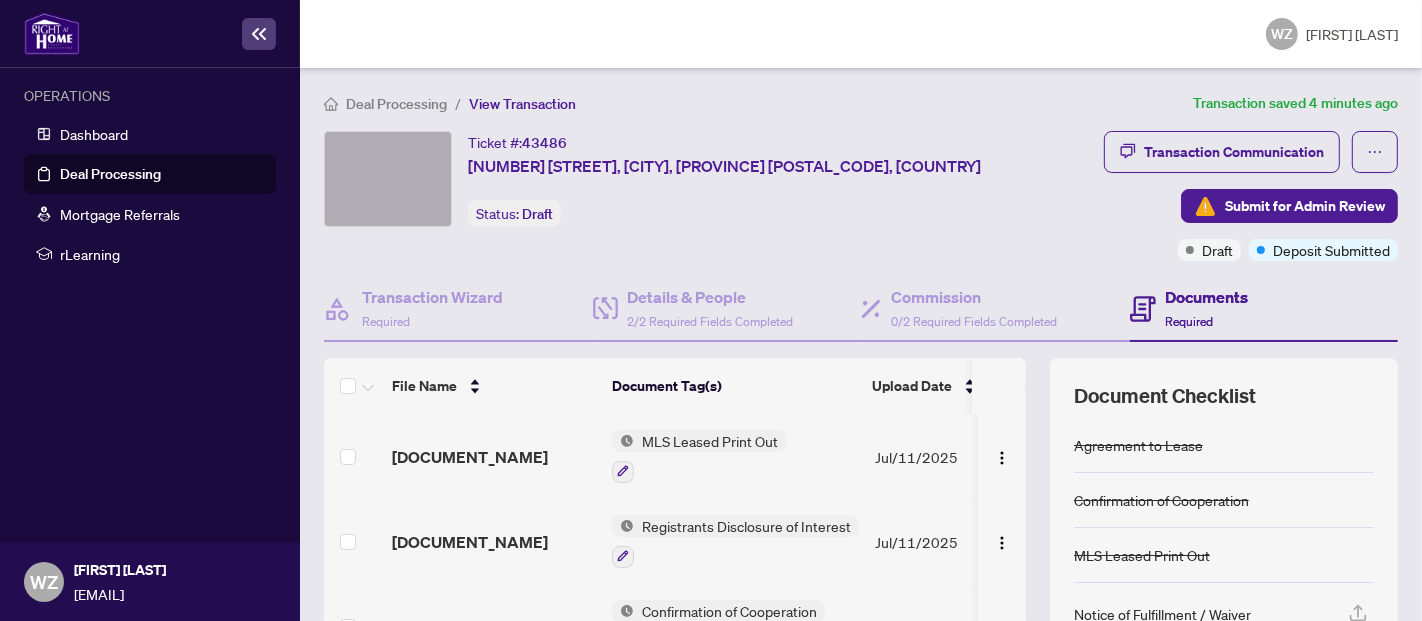 scroll, scrollTop: 125, scrollLeft: 0, axis: vertical 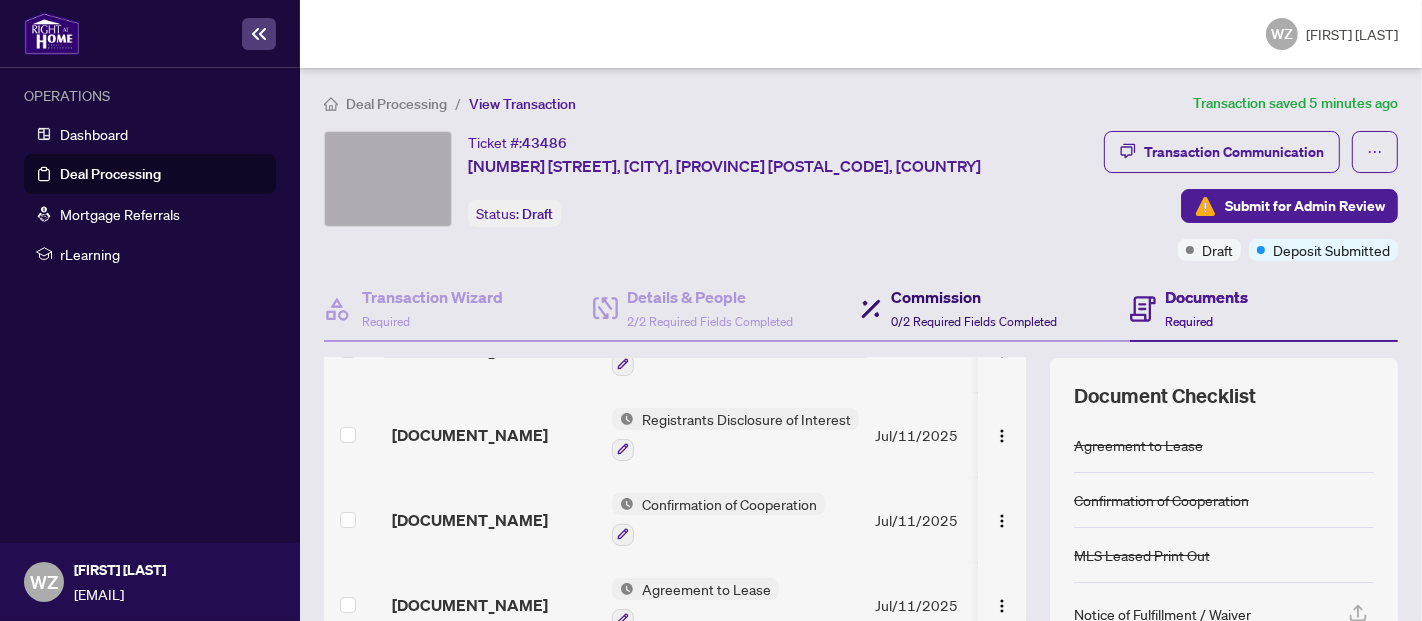 click on "Commission" at bounding box center [974, 297] 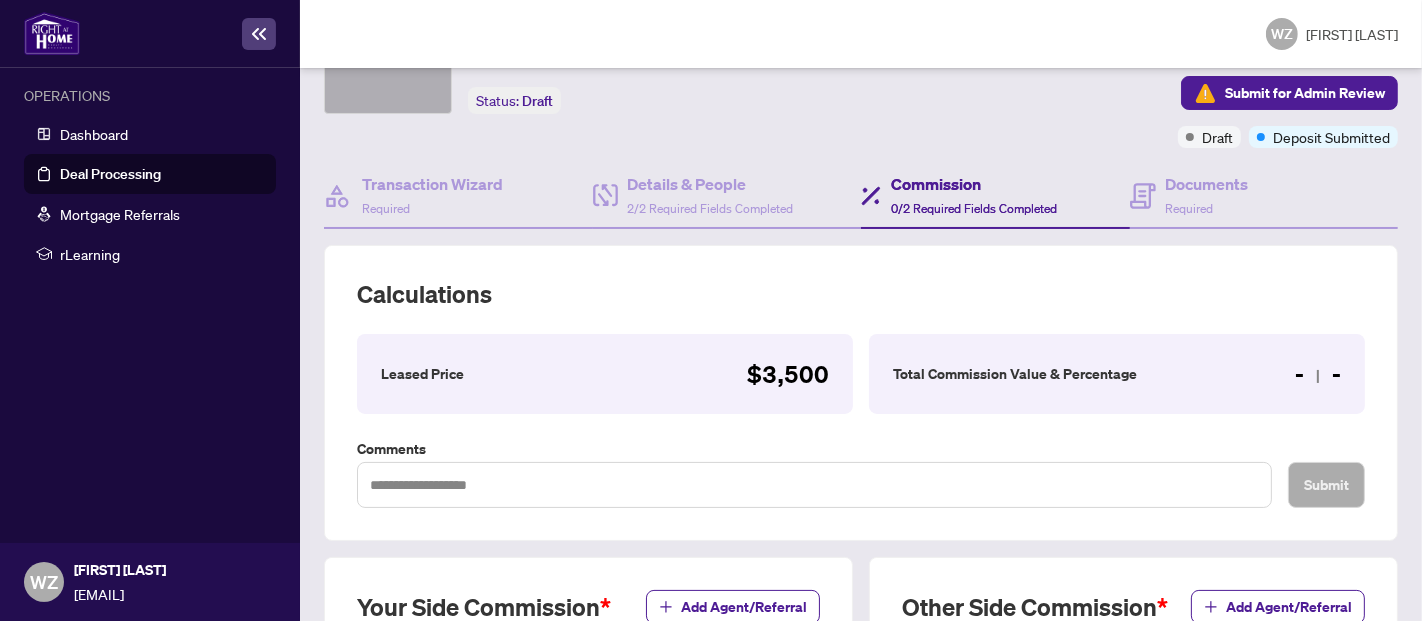 scroll, scrollTop: 118, scrollLeft: 0, axis: vertical 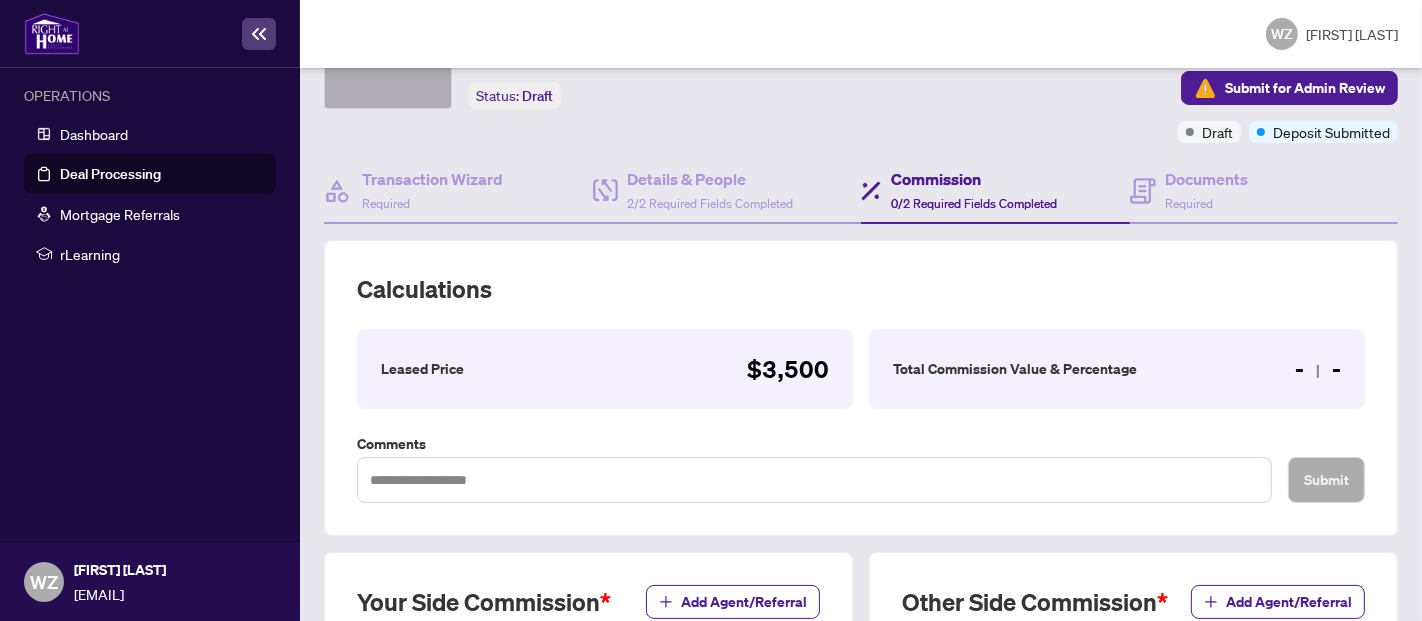 click on "-     -" at bounding box center (1318, 369) 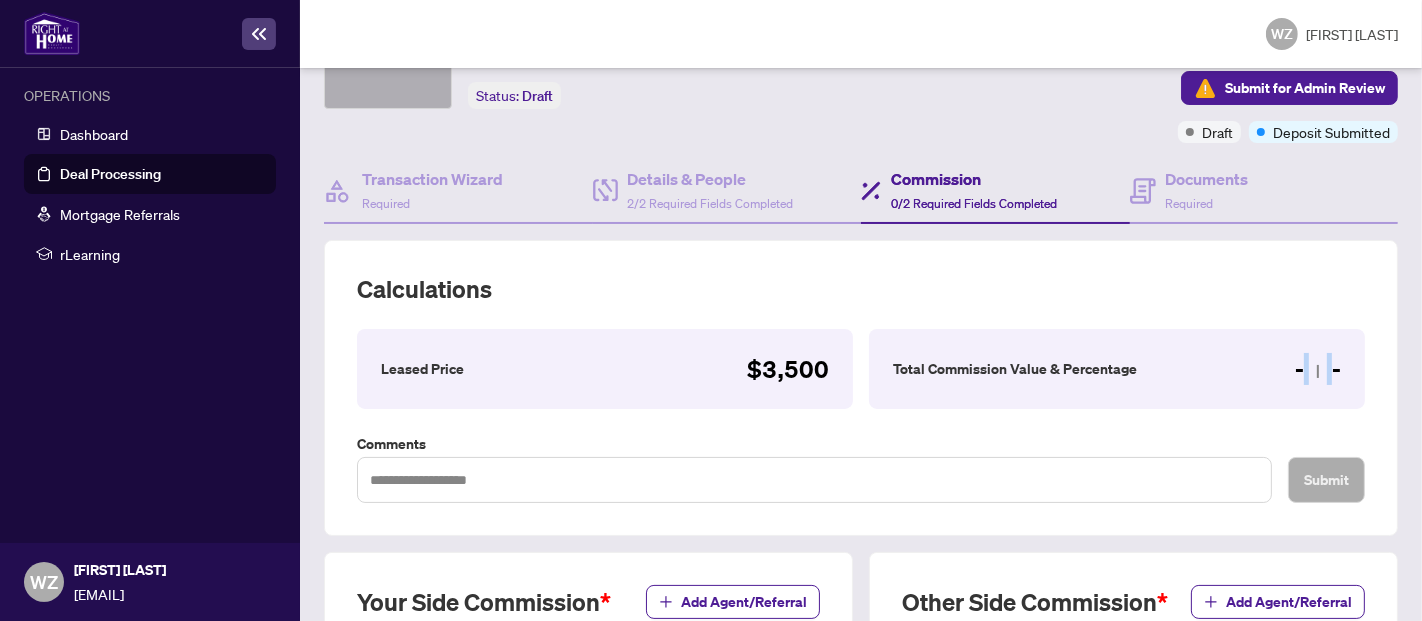 click on "-     -" at bounding box center [1318, 369] 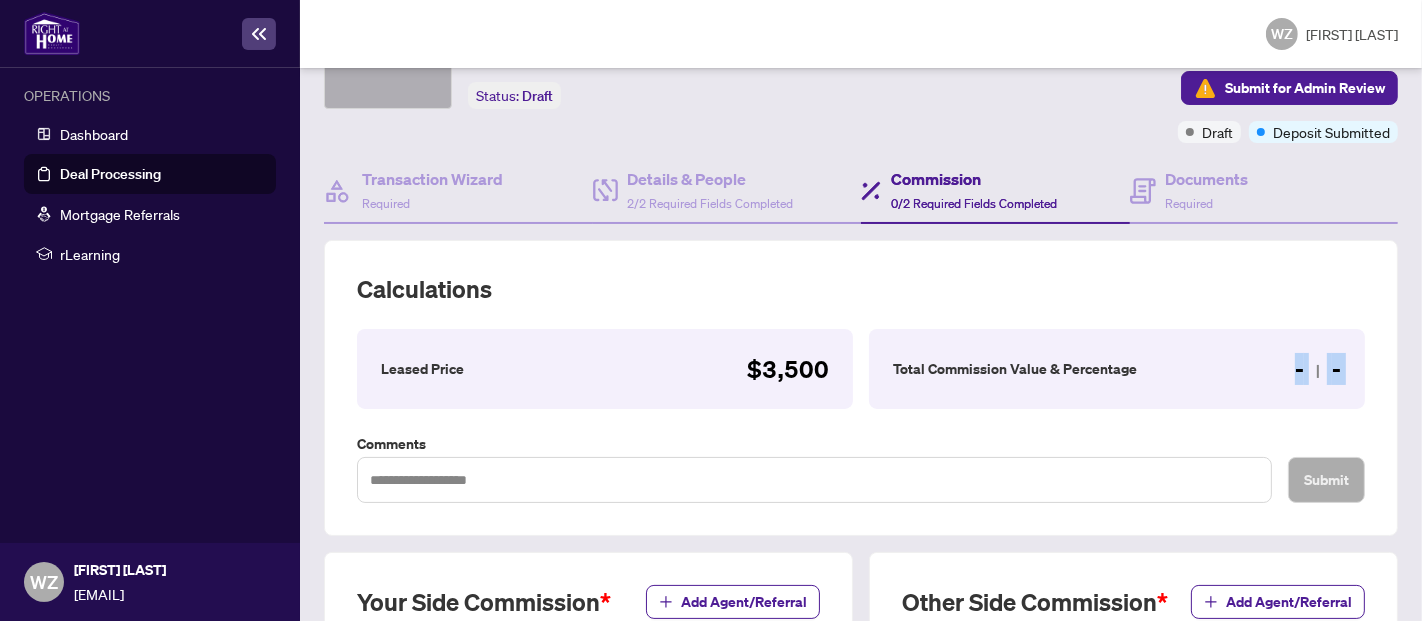 click on "-     -" at bounding box center [1318, 369] 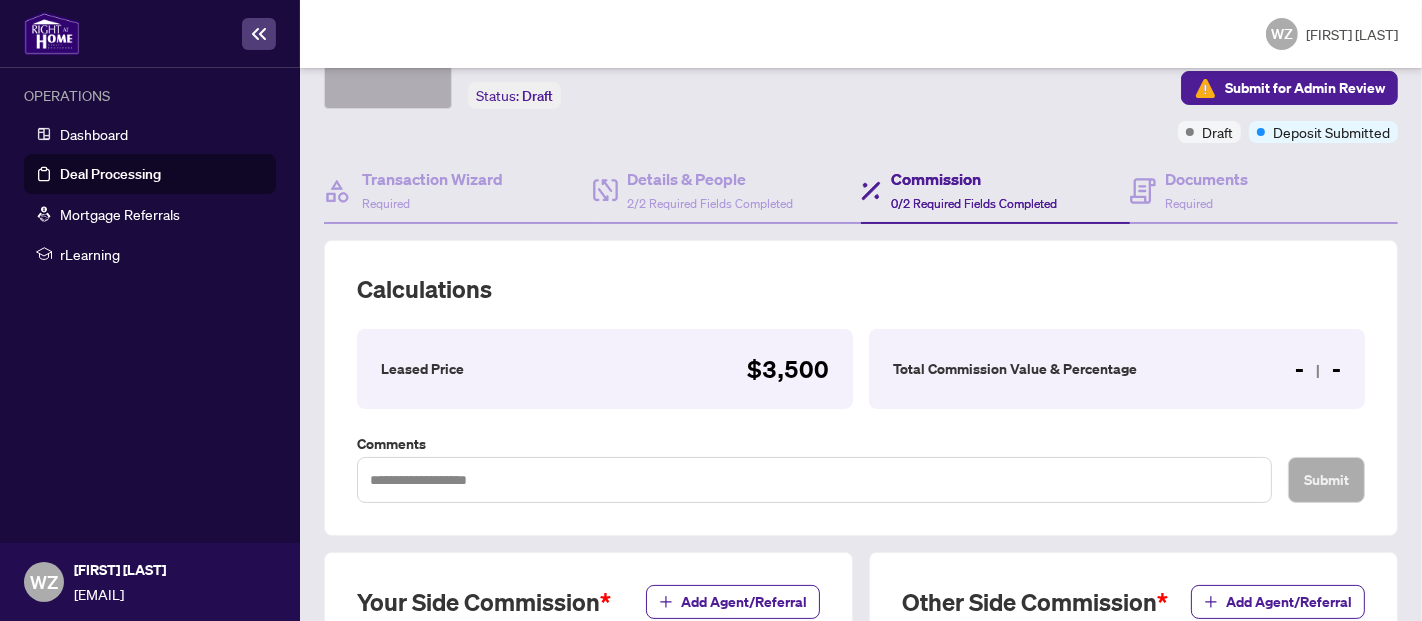 click on "-     -" at bounding box center [1318, 369] 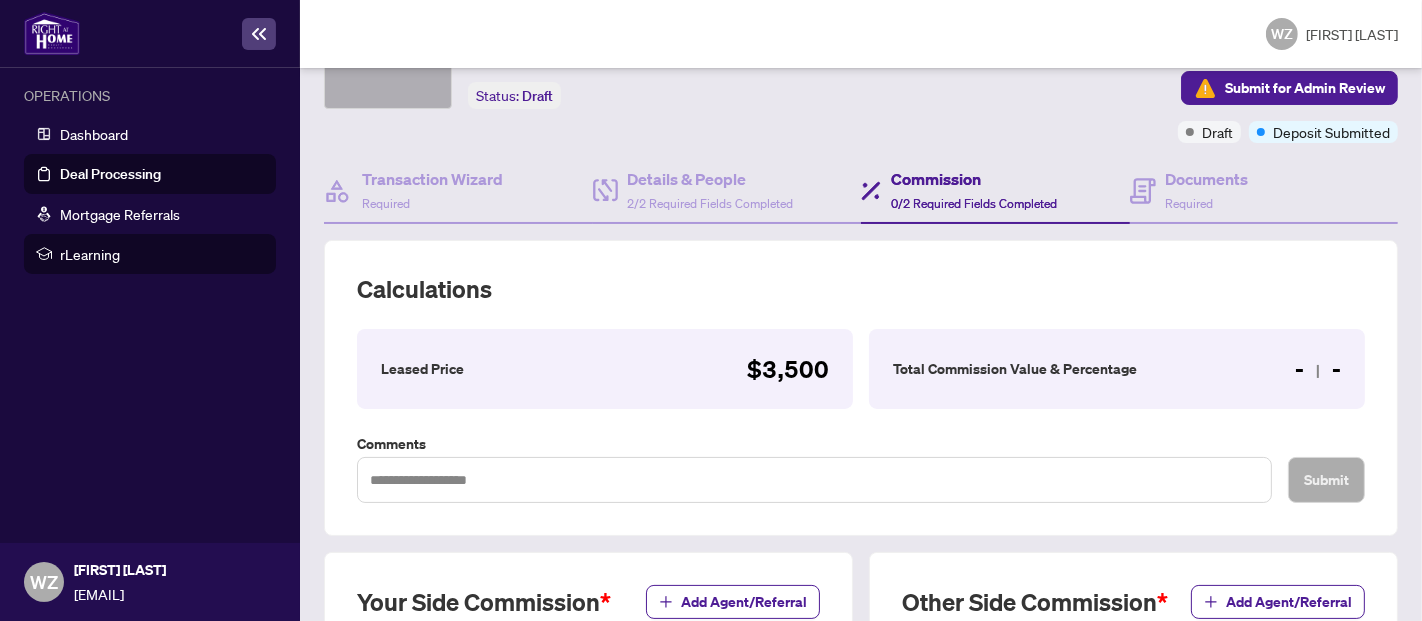 click on "rLearning" at bounding box center (150, 254) 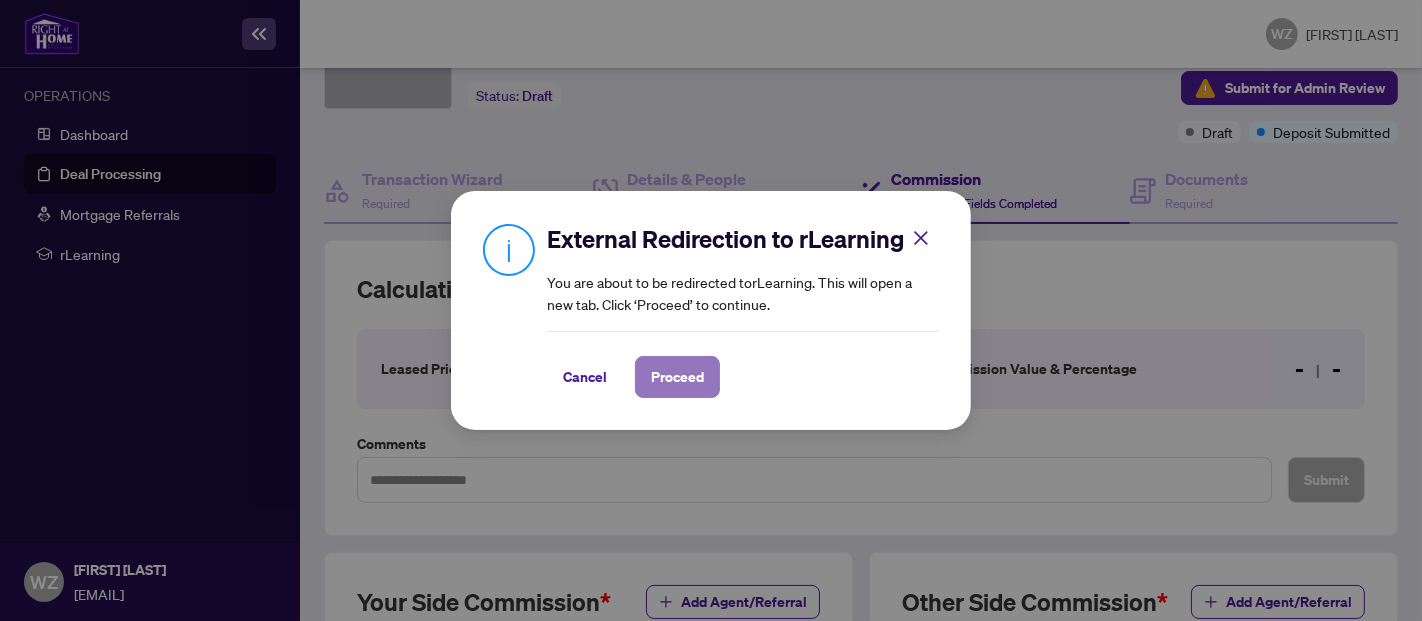 click on "Proceed" at bounding box center [677, 377] 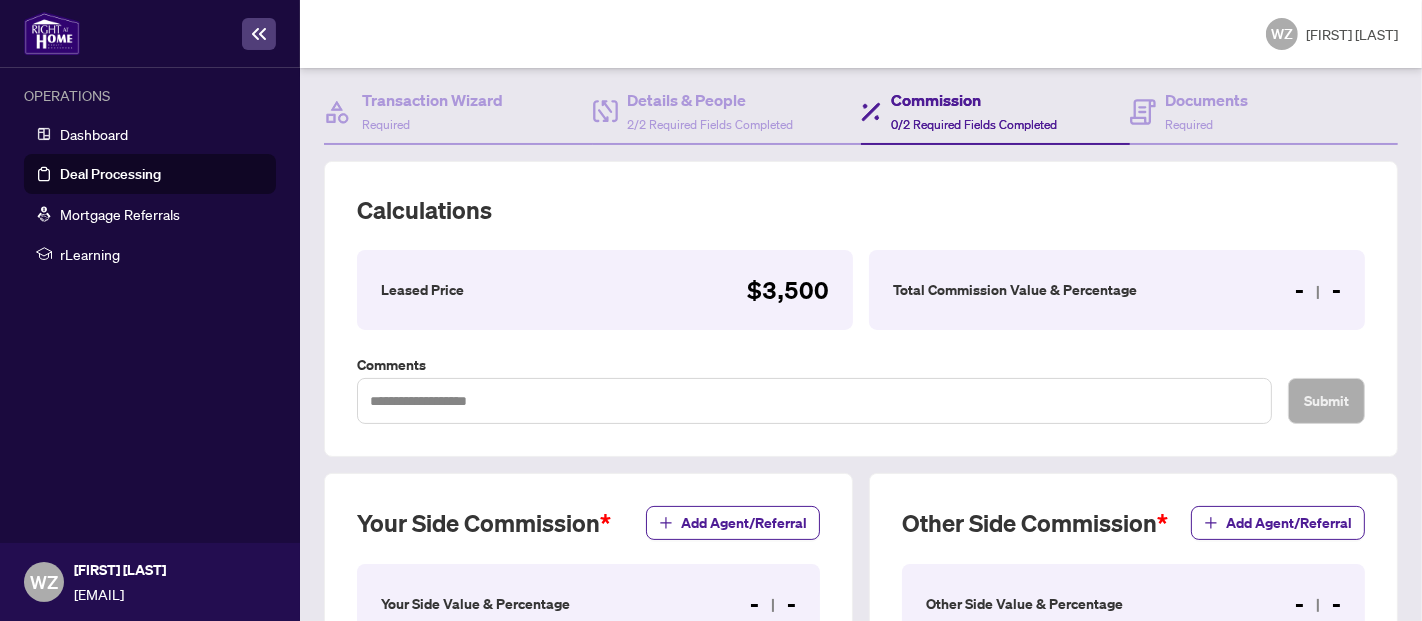 scroll, scrollTop: 171, scrollLeft: 0, axis: vertical 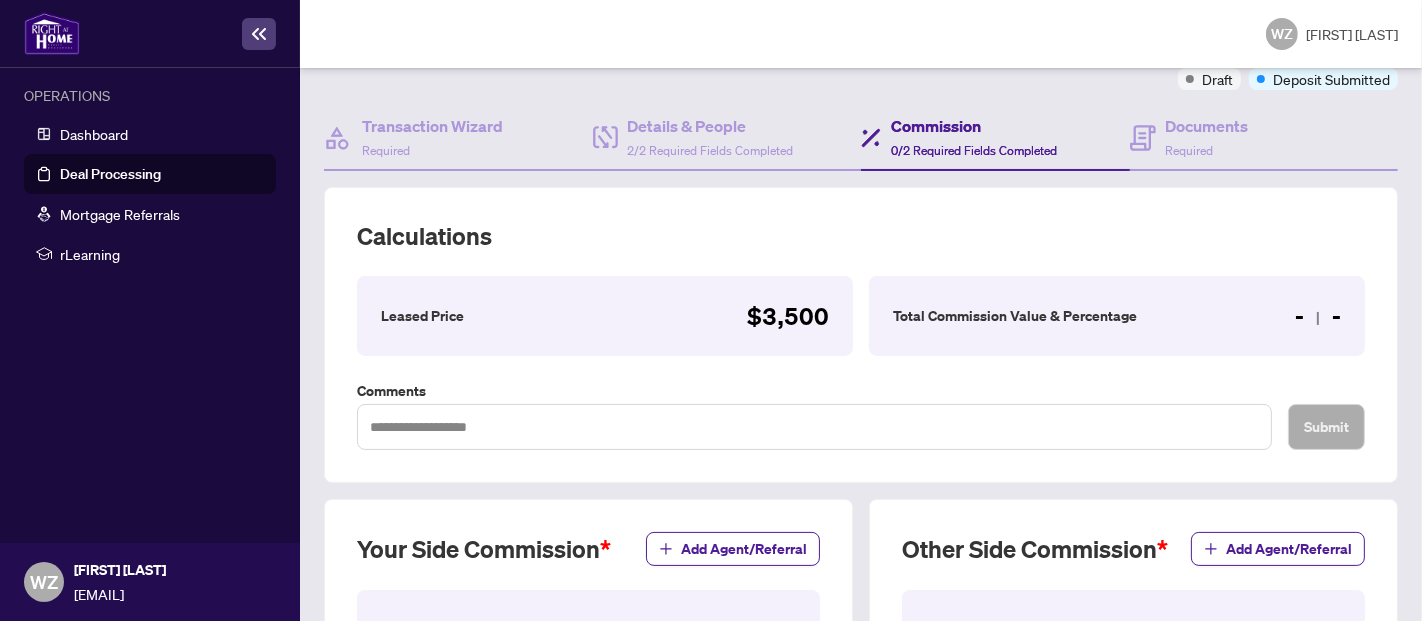 click on "-     -" at bounding box center (1318, 316) 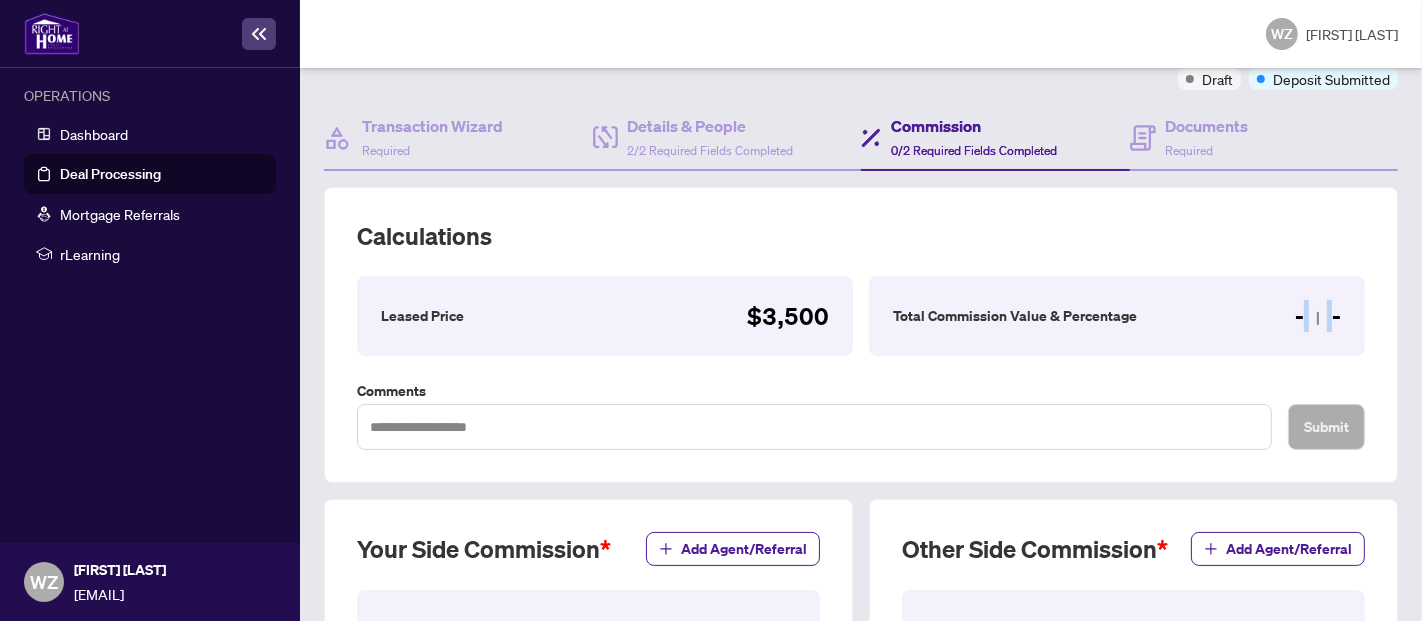 click on "-     -" at bounding box center (1318, 316) 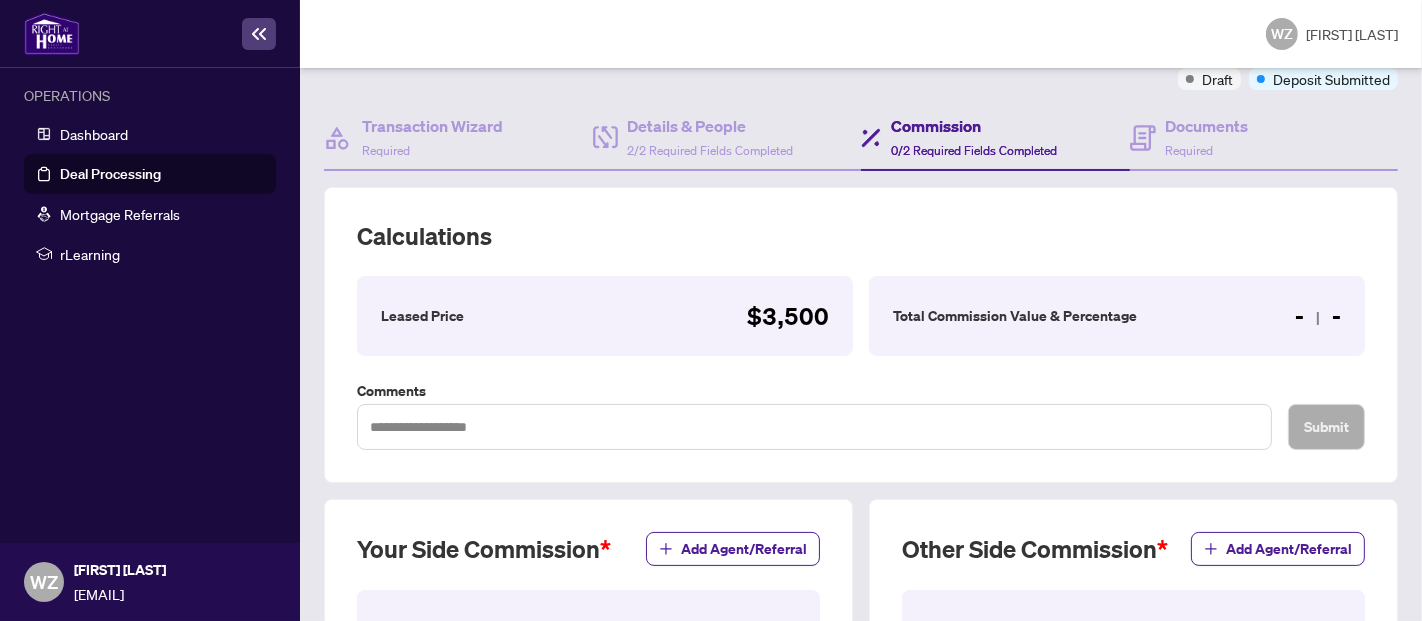 click on "Comments" at bounding box center [814, 391] 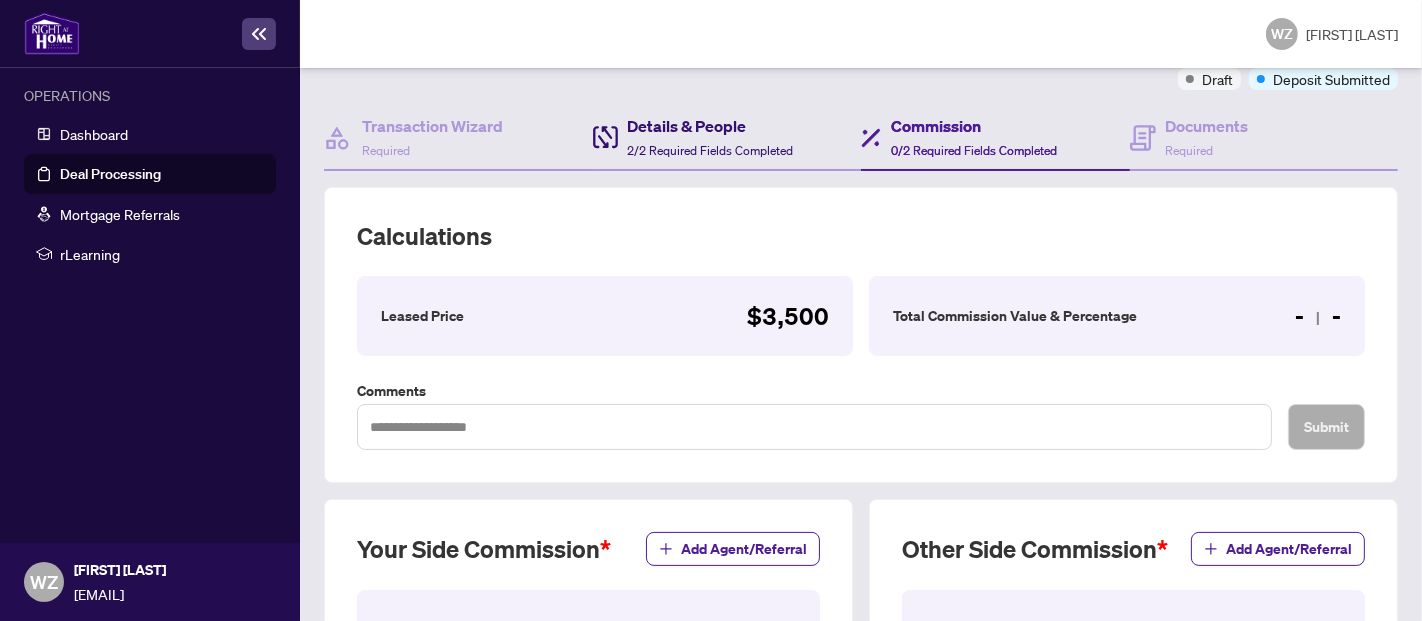 click on "Details & People" at bounding box center [711, 126] 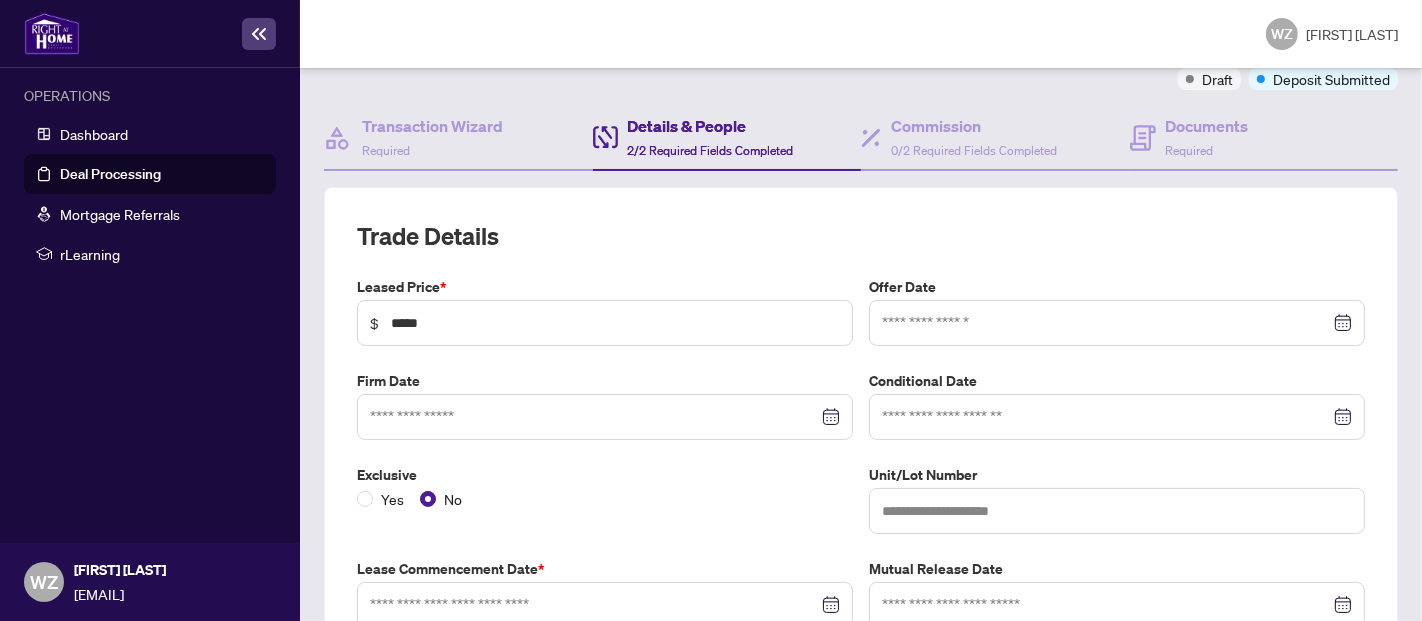 type on "**********" 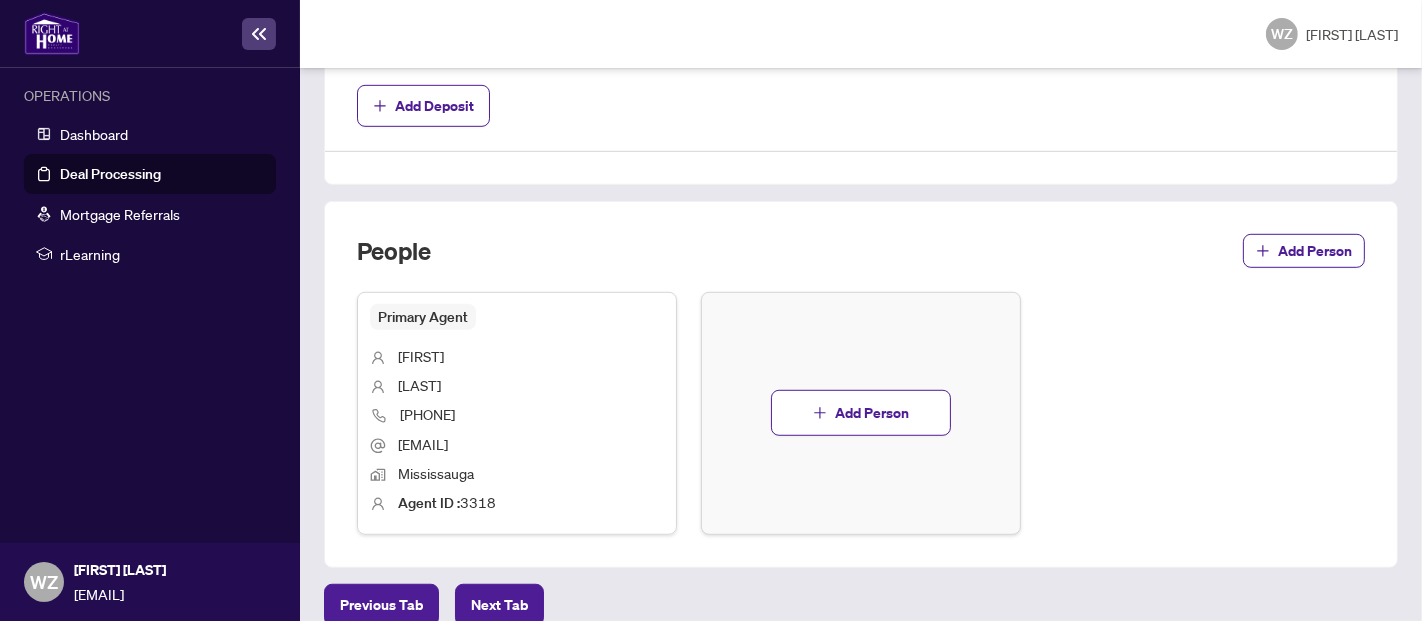 scroll, scrollTop: 1090, scrollLeft: 0, axis: vertical 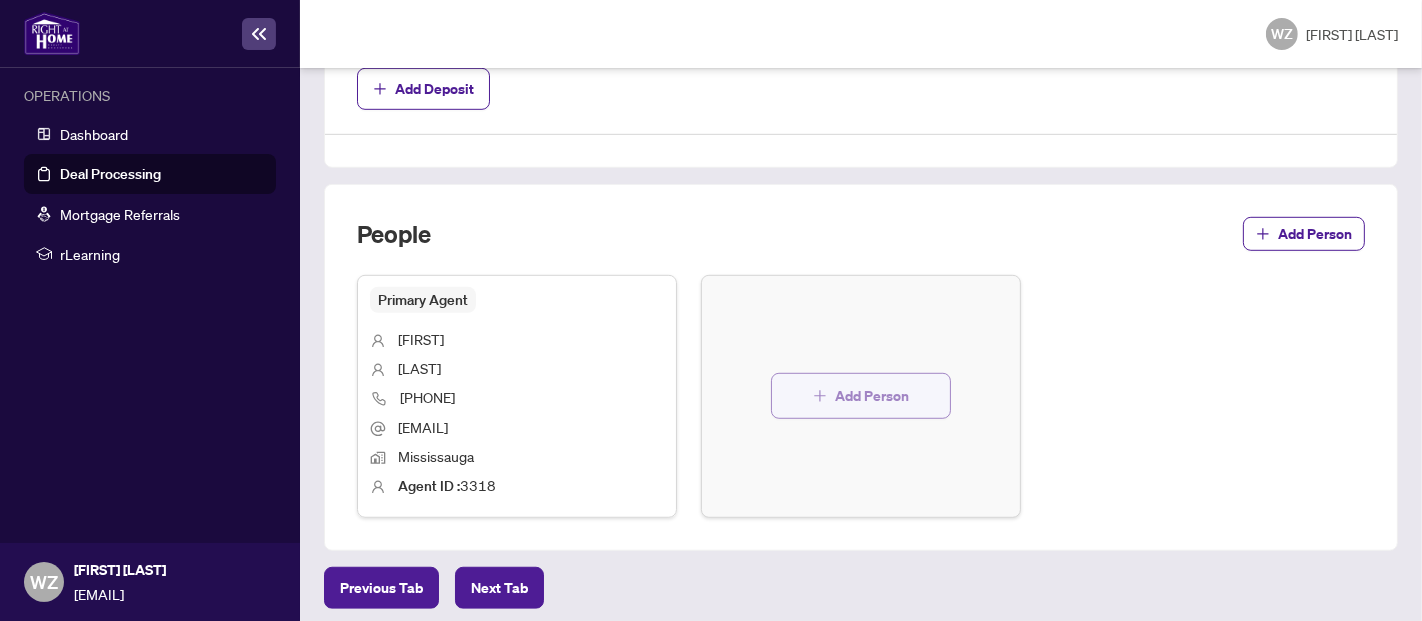 click on "Add Person" at bounding box center [861, 396] 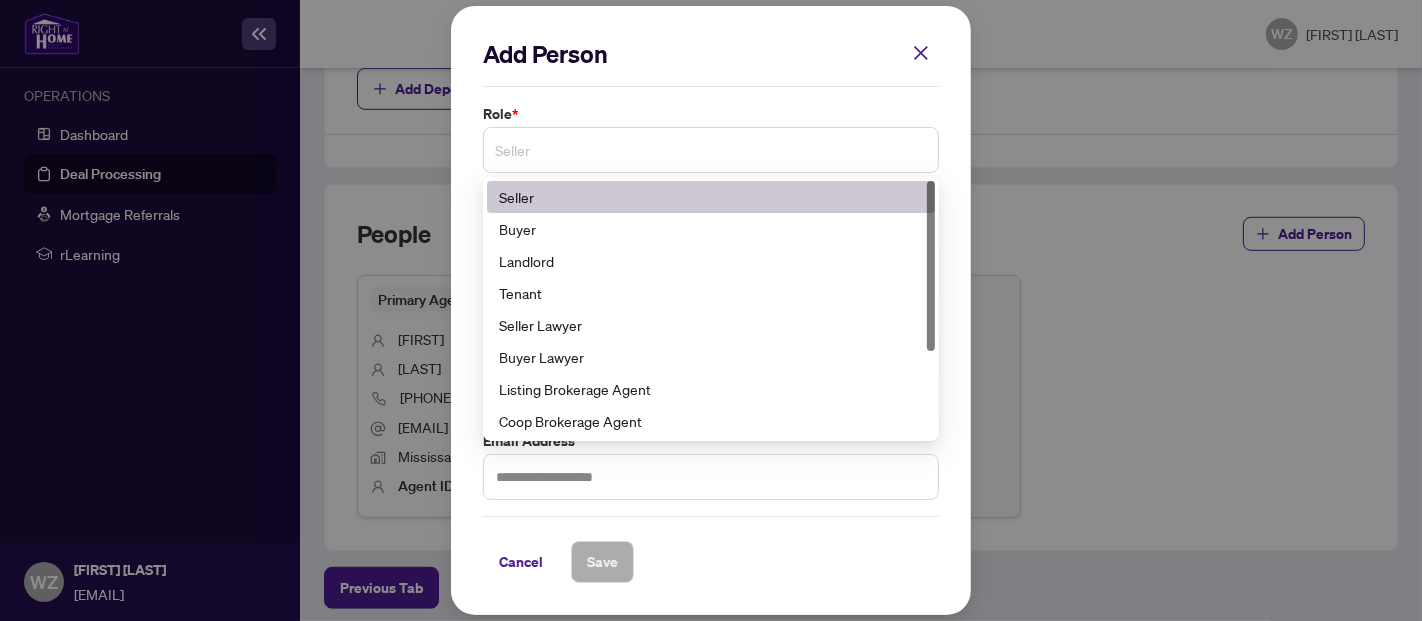 click on "Seller" at bounding box center (711, 150) 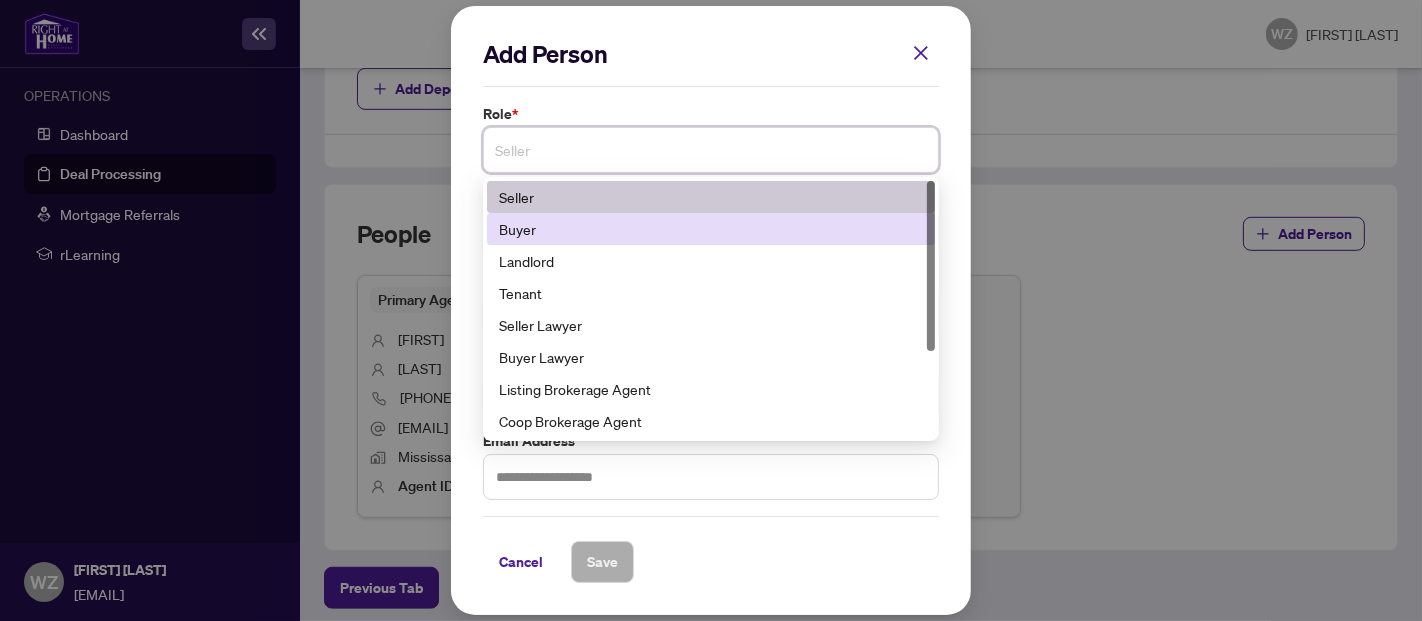 click on "Buyer" at bounding box center [711, 229] 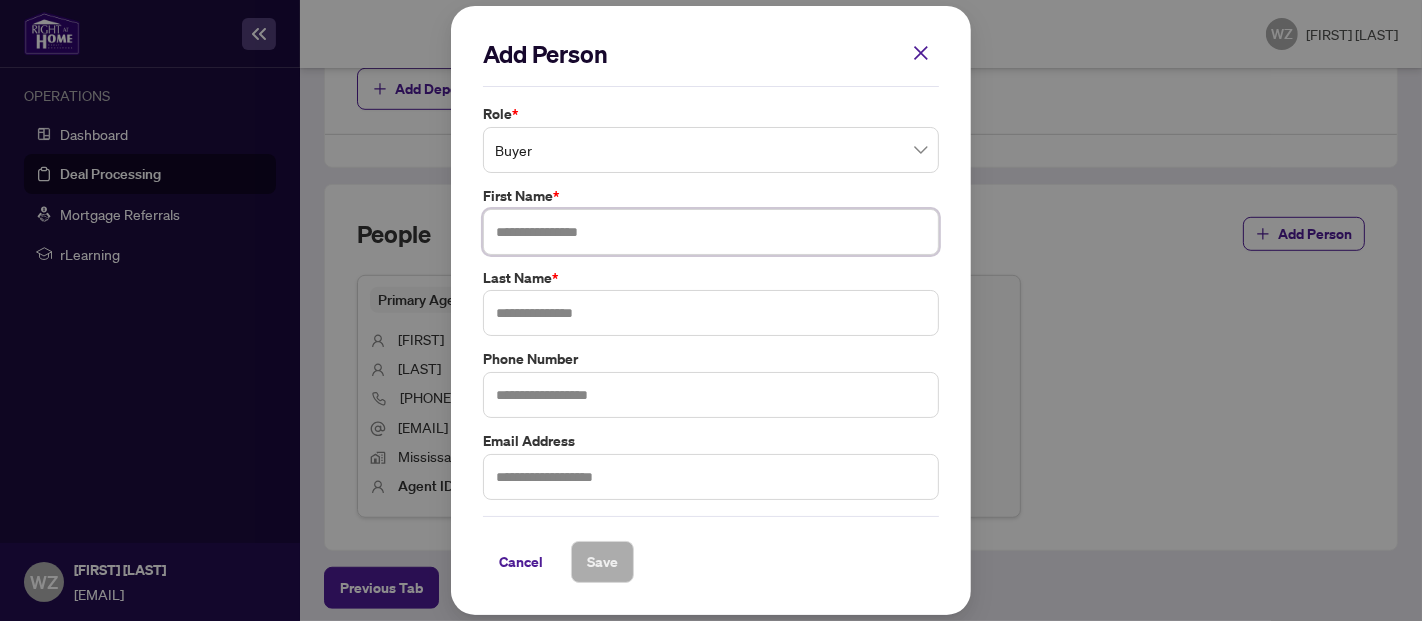 click at bounding box center (711, 232) 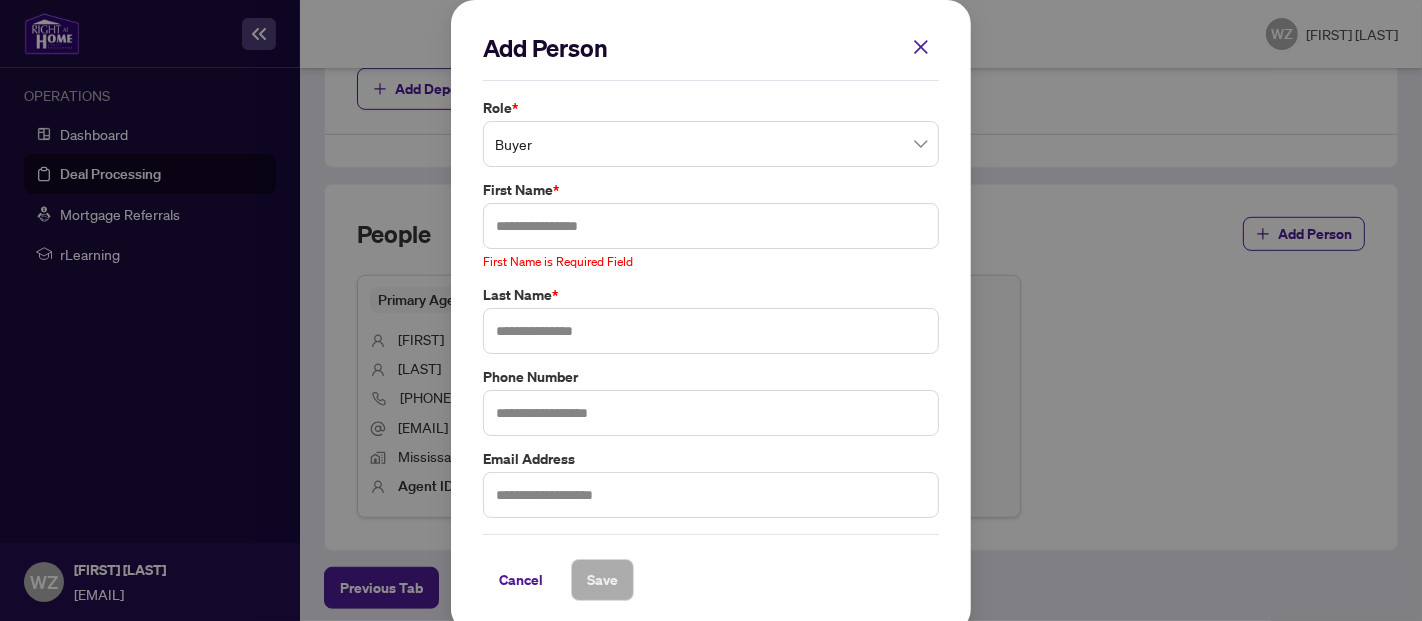 click on "Add Person Role * Buyer 1 2 3 Seller Buyer Landlord Tenant Seller Lawyer Buyer Lawyer Listing Brokerage Agent Coop Brokerage Agent Additional RAHR agent Corporation Buyer First Name * First Name is Required Field Last Name * [PHONE] [EMAIL] Cancel Save Cancel OK" at bounding box center (711, 310) 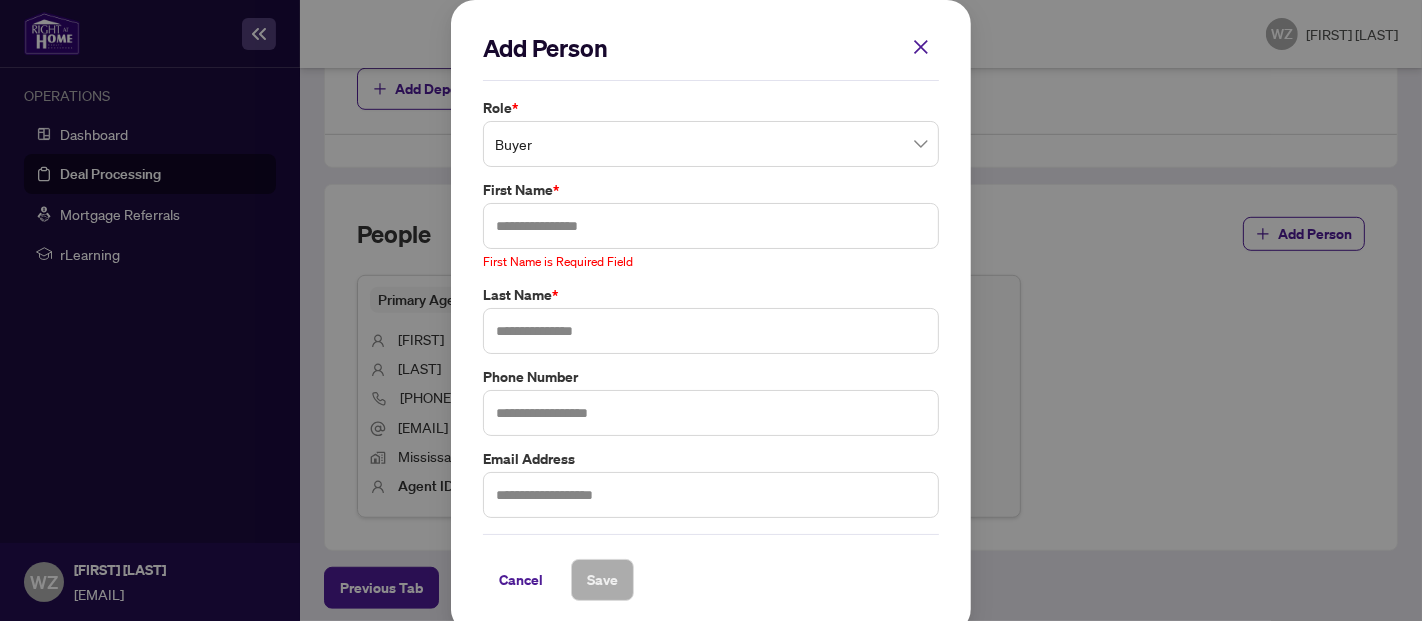click 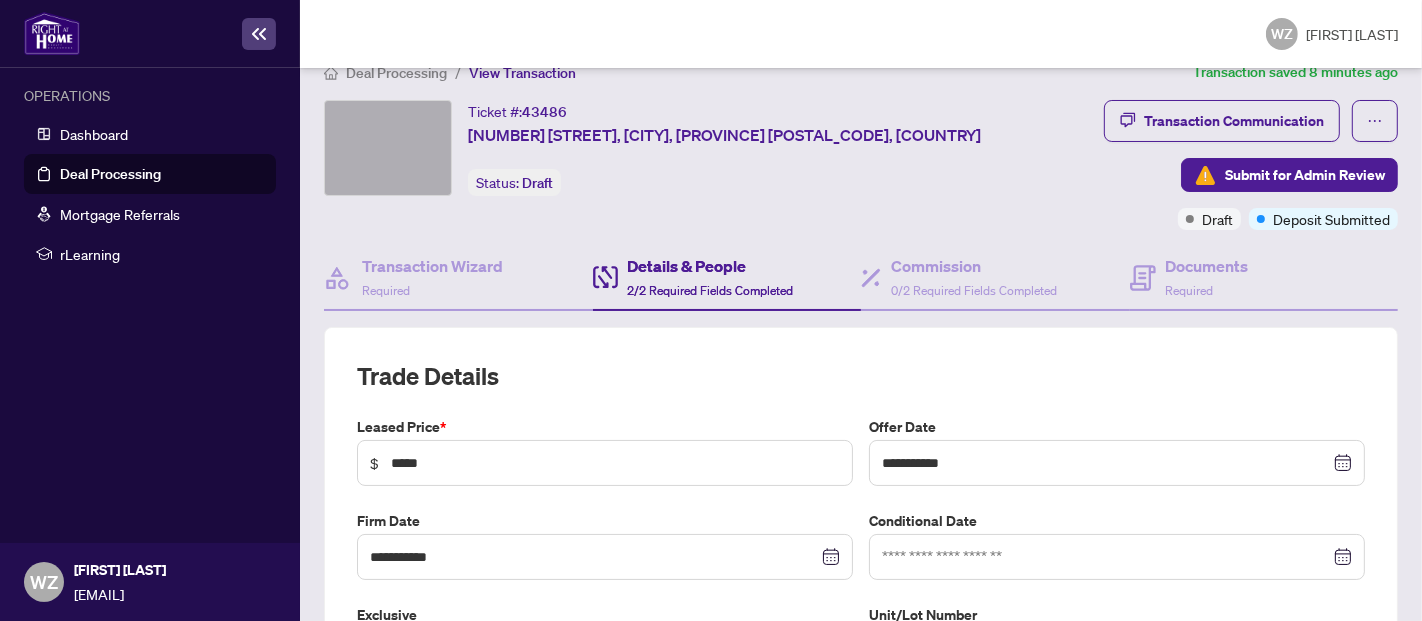 scroll, scrollTop: 0, scrollLeft: 0, axis: both 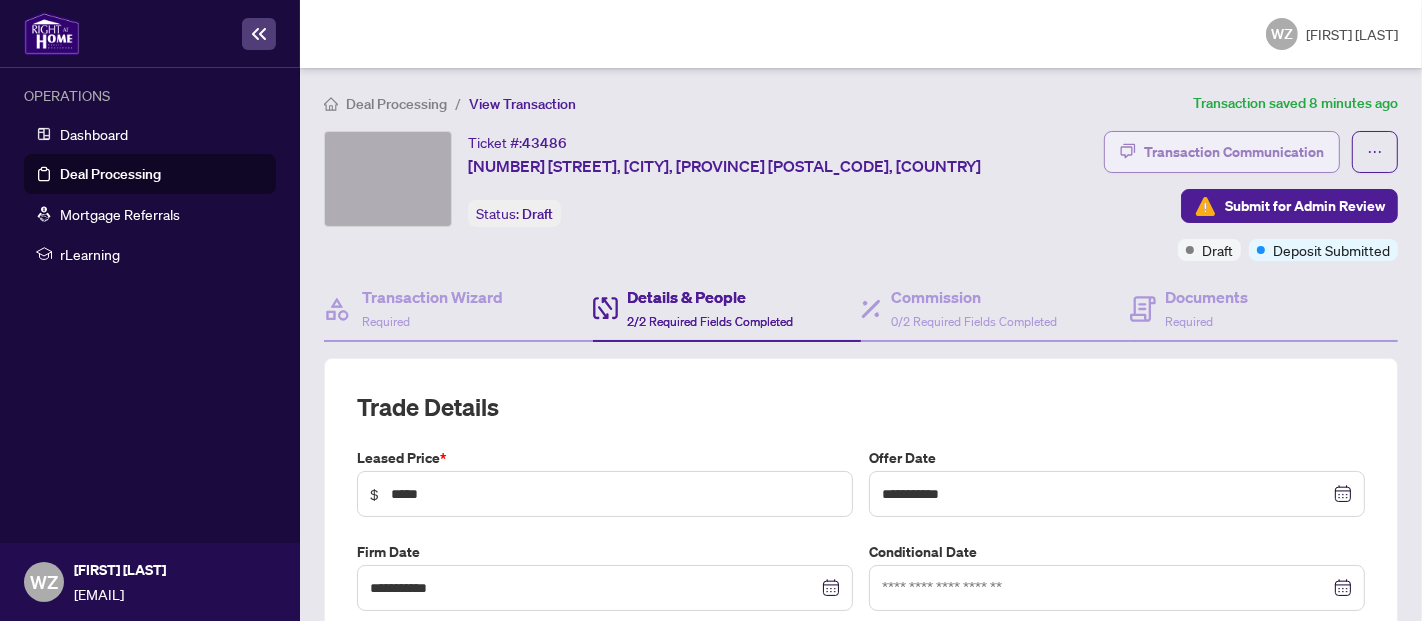 click on "Transaction Communication" at bounding box center (1234, 152) 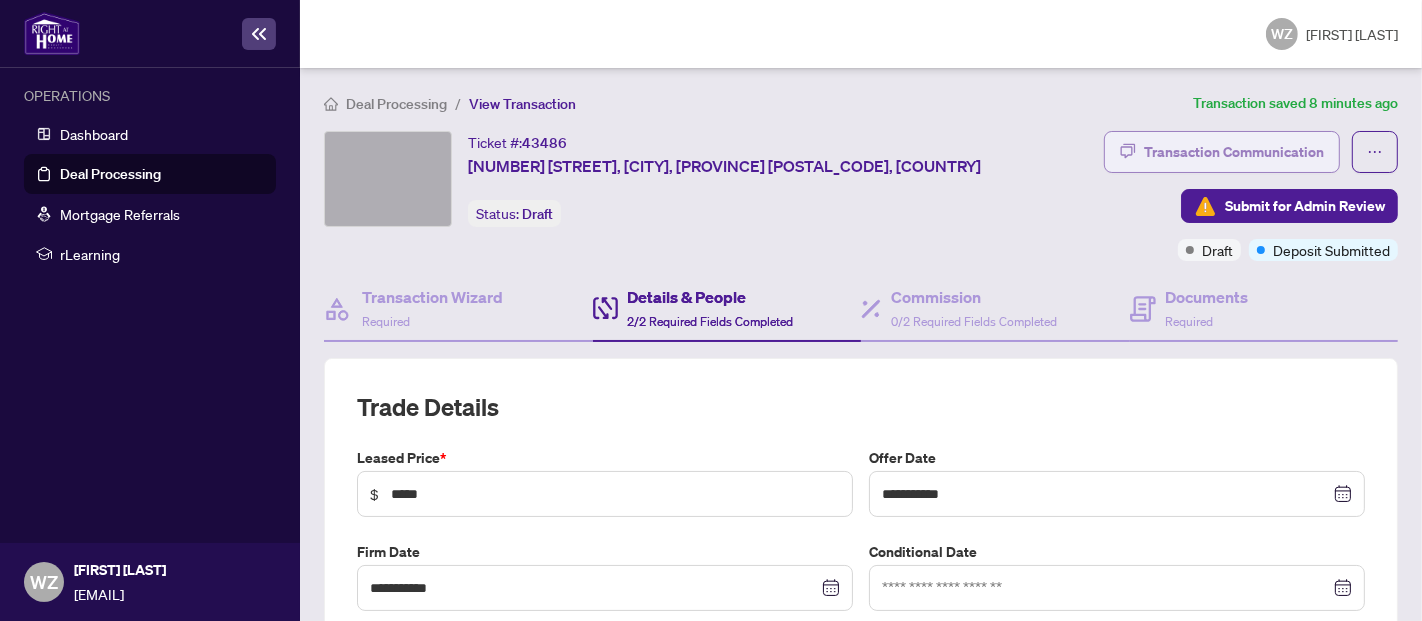 type on "**********" 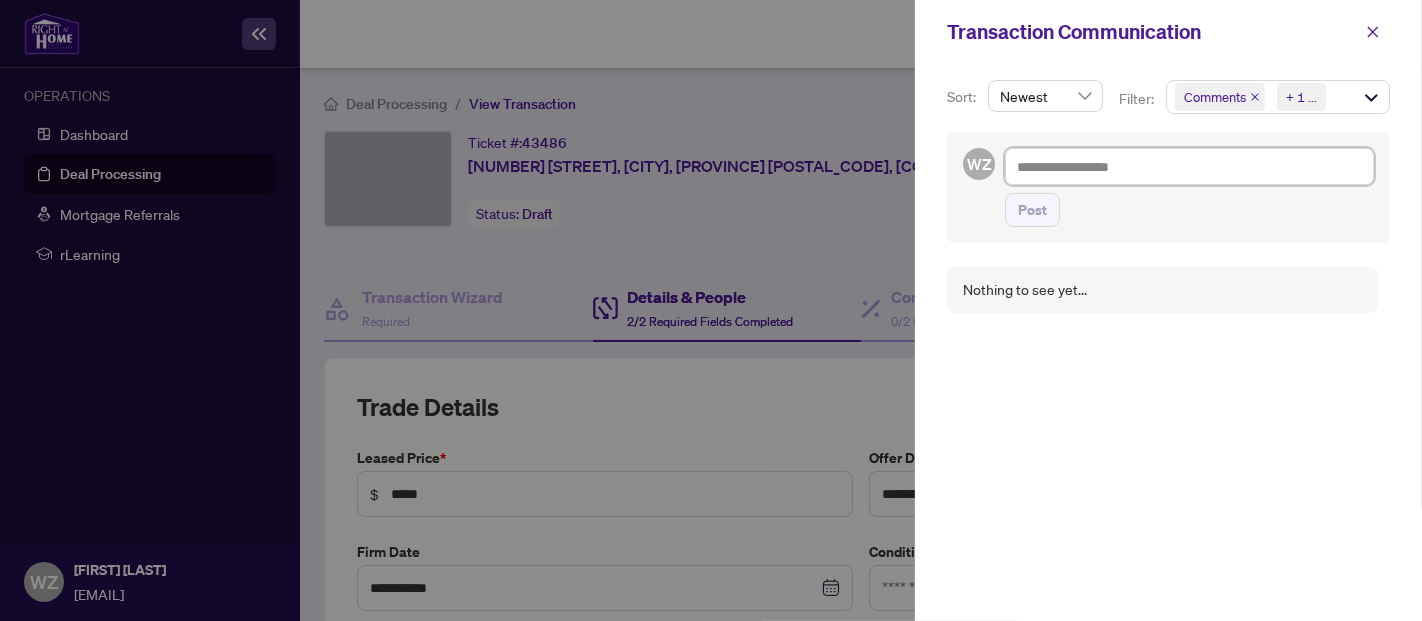 click at bounding box center (1189, 166) 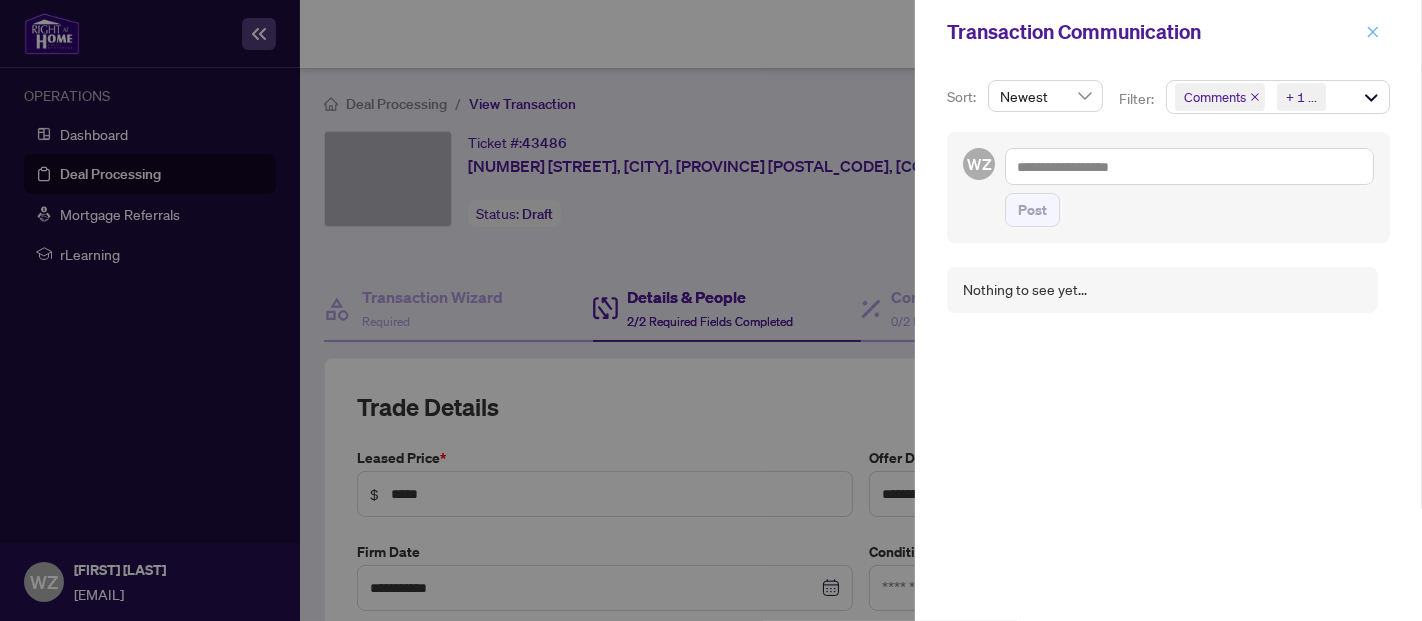 click 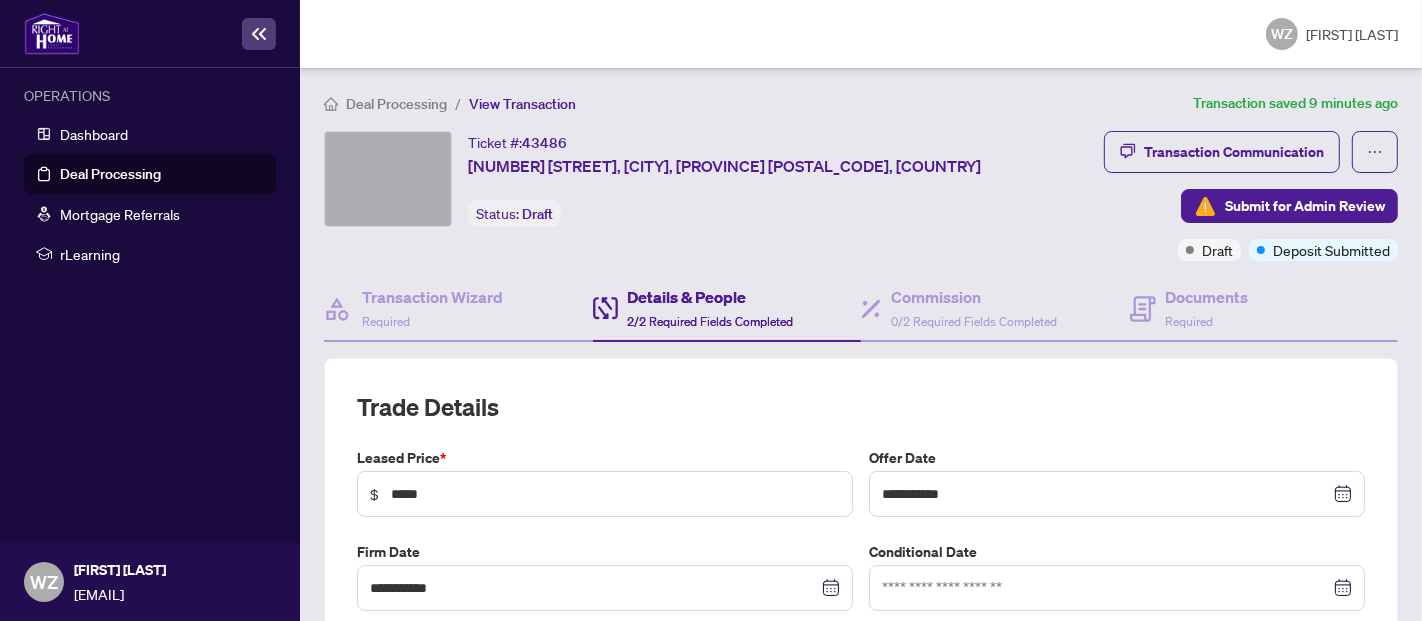 click on "Details & People" at bounding box center (711, 297) 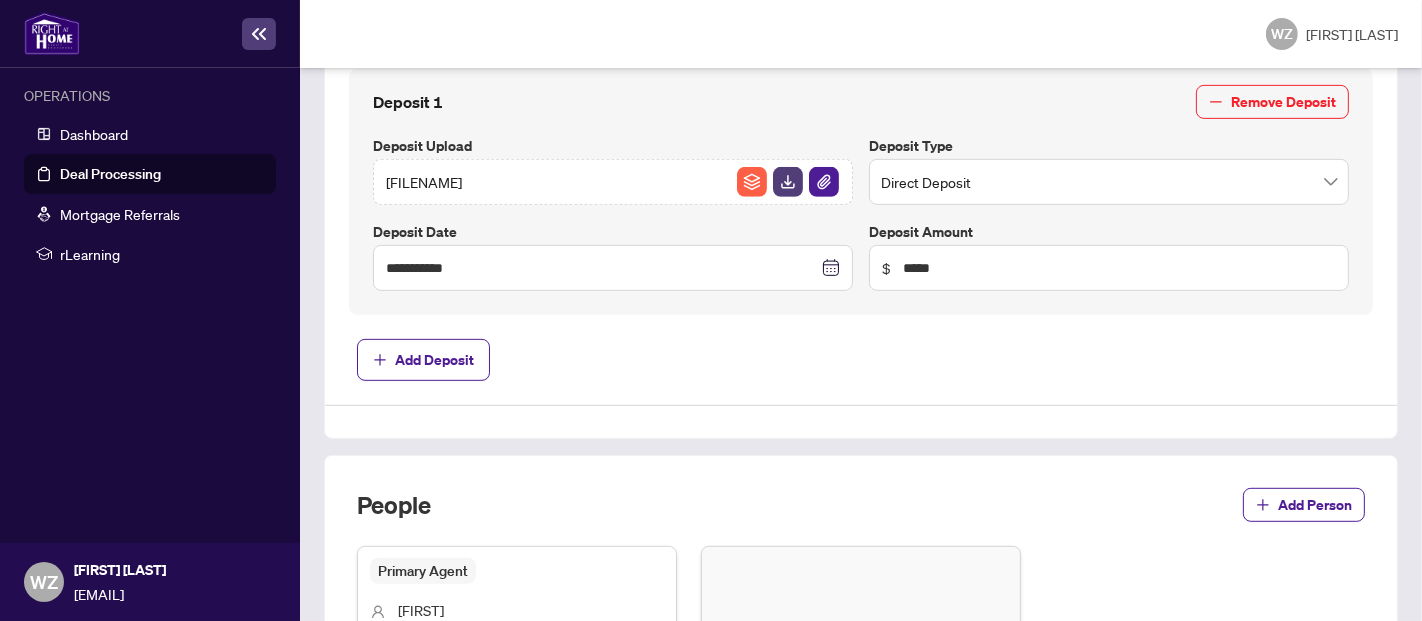 scroll, scrollTop: 1090, scrollLeft: 0, axis: vertical 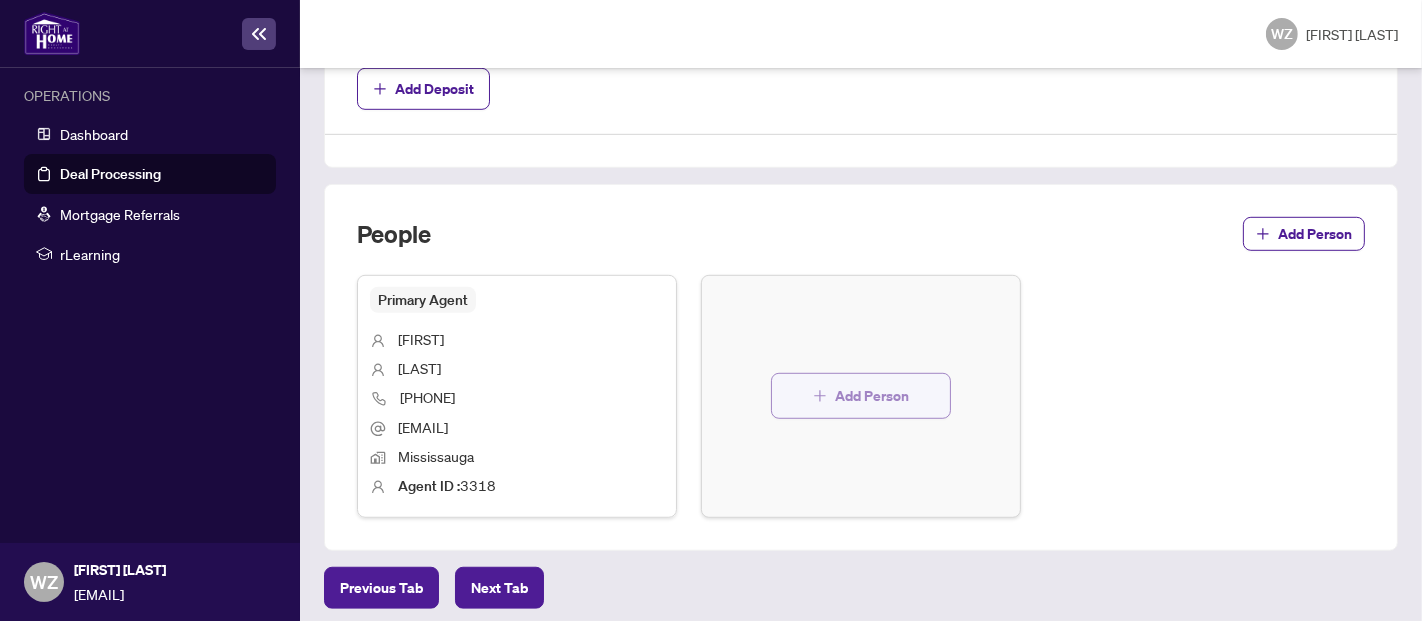 click on "Add Person" at bounding box center (872, 396) 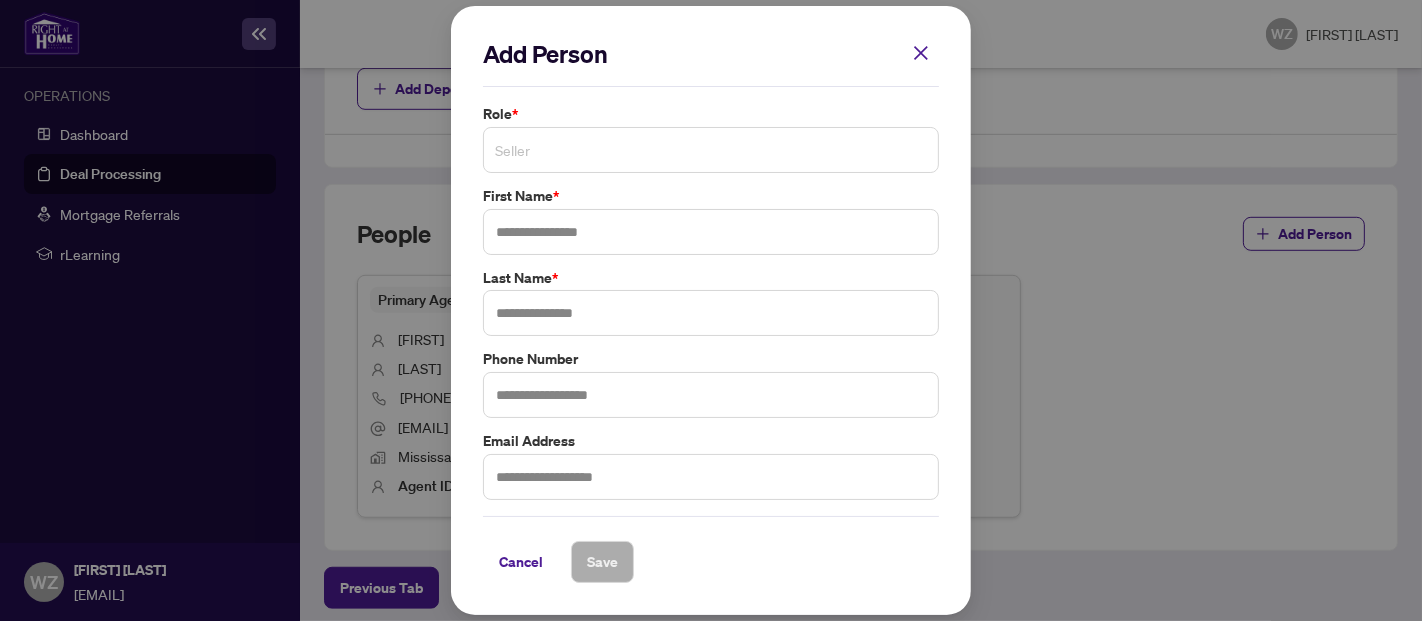 click on "Seller" at bounding box center (711, 150) 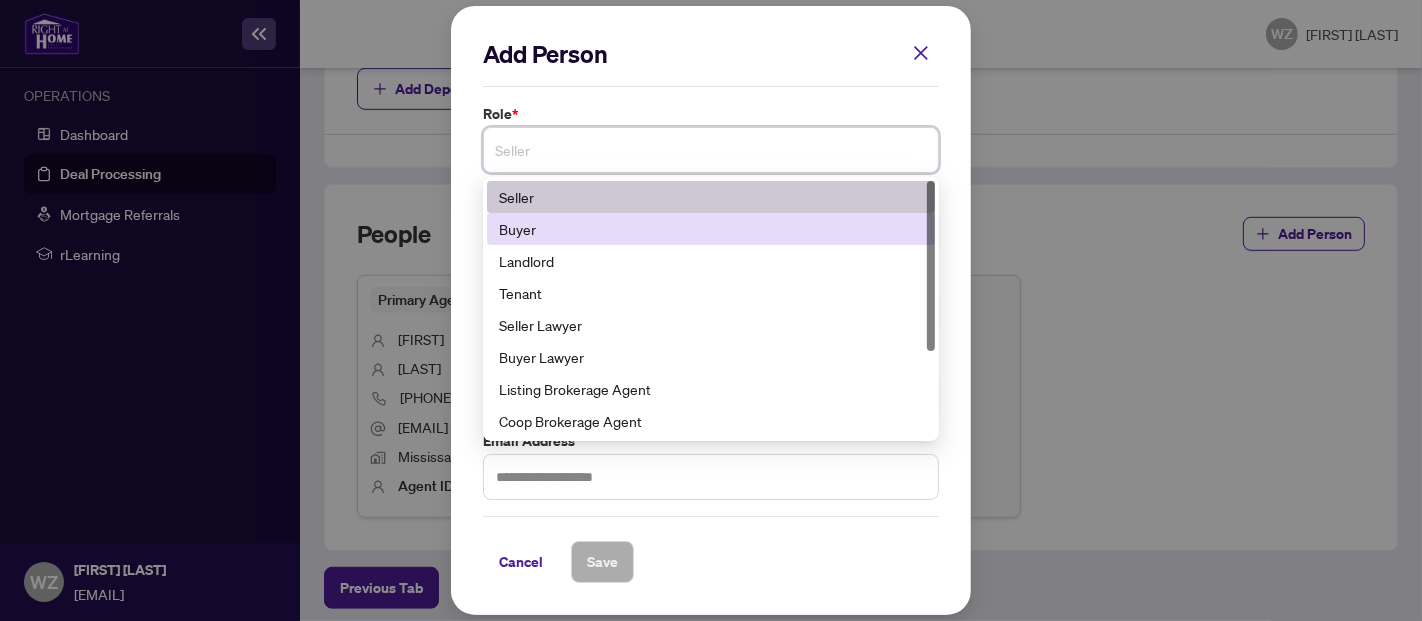 click on "Buyer" at bounding box center [711, 229] 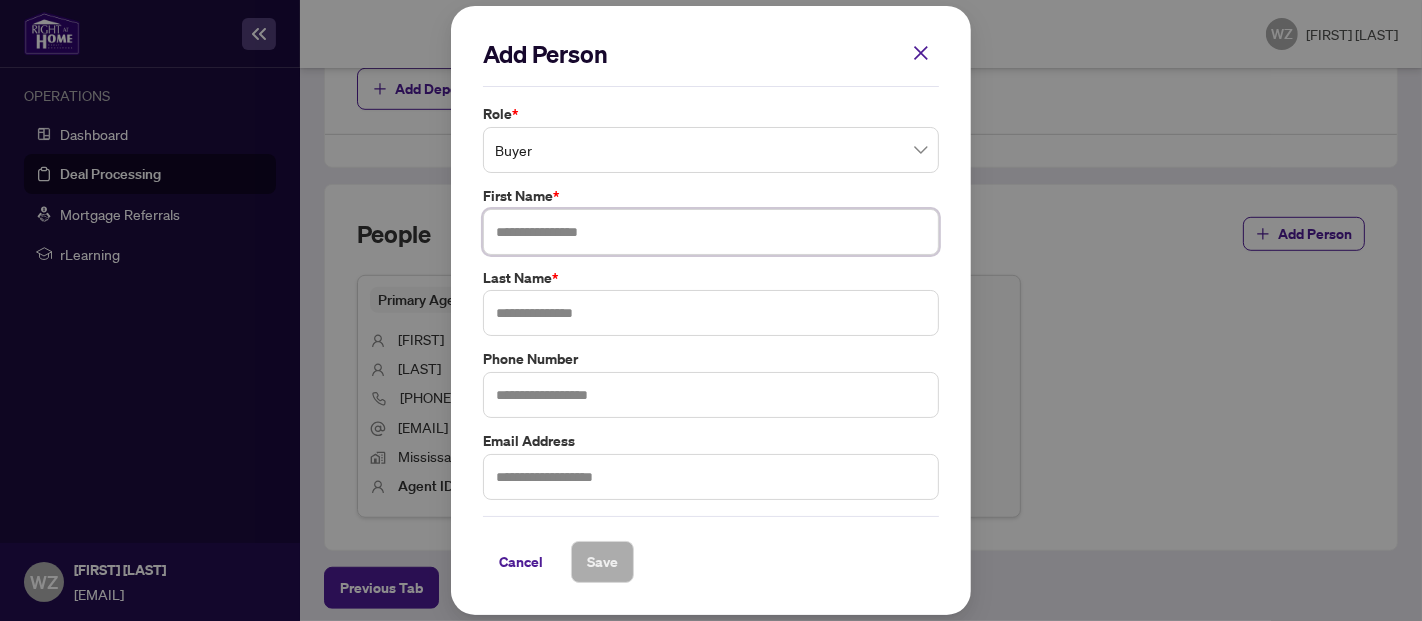 click at bounding box center (711, 232) 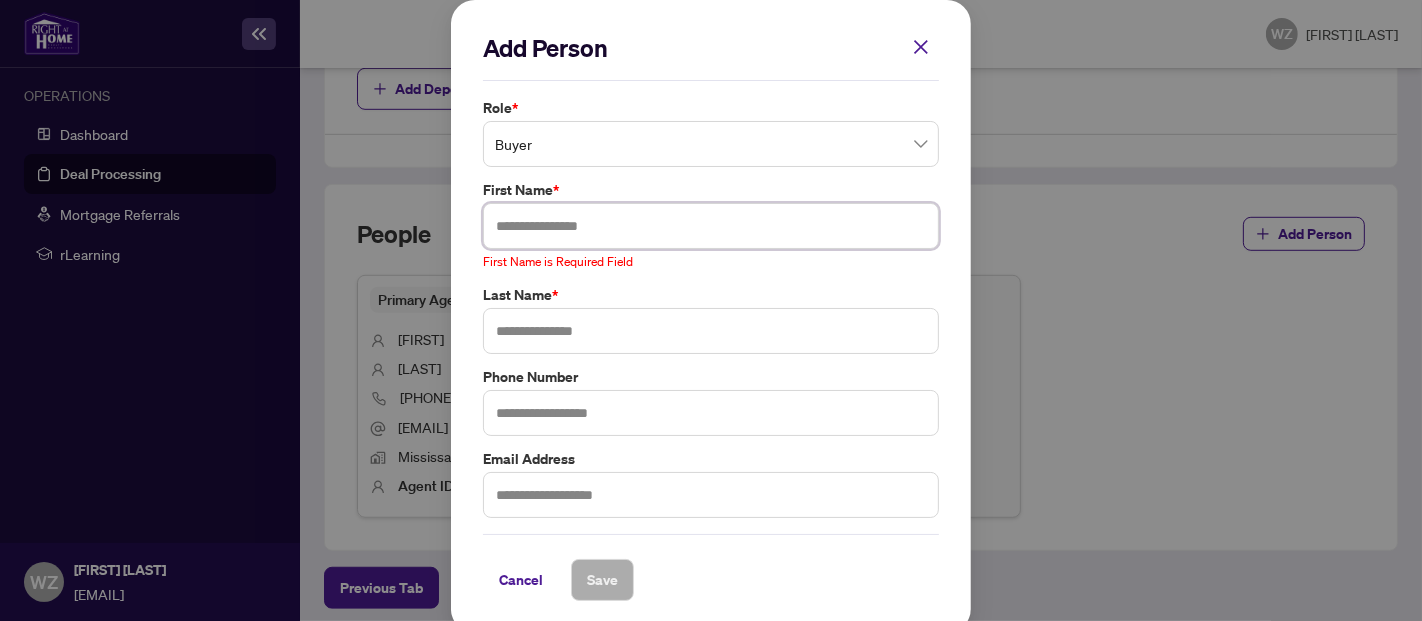 paste on "**********" 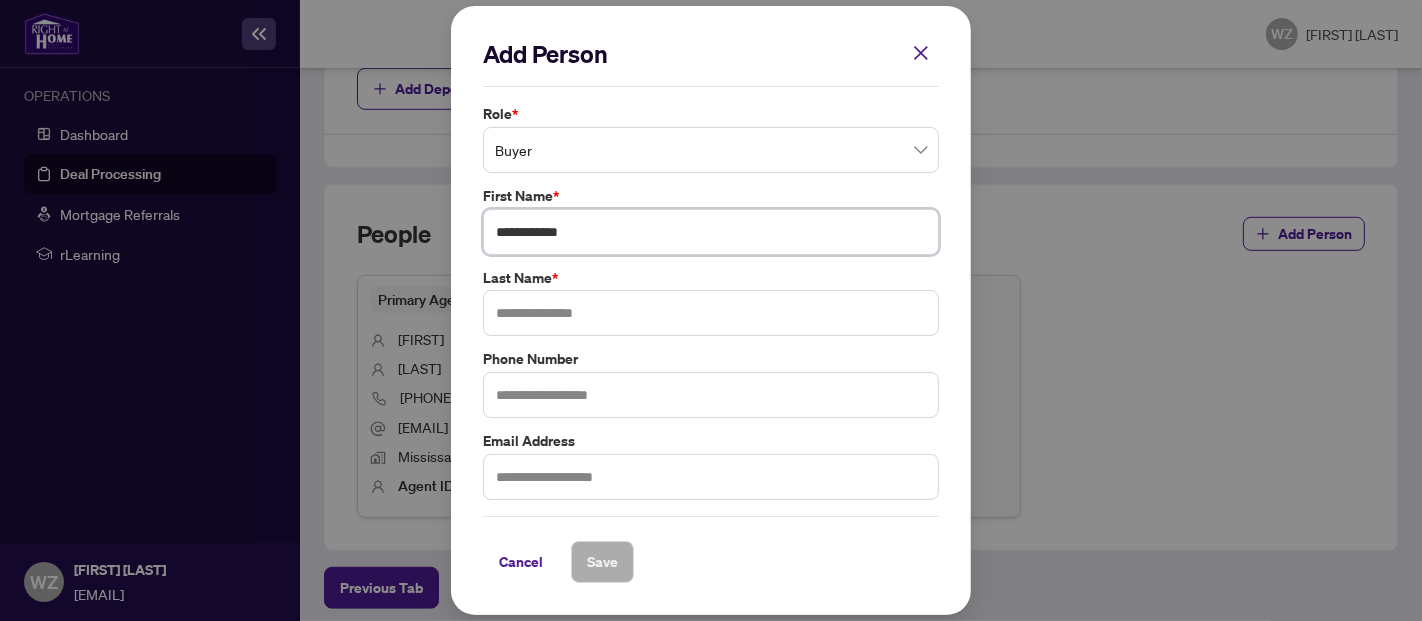 drag, startPoint x: 528, startPoint y: 233, endPoint x: 763, endPoint y: 272, distance: 238.21419 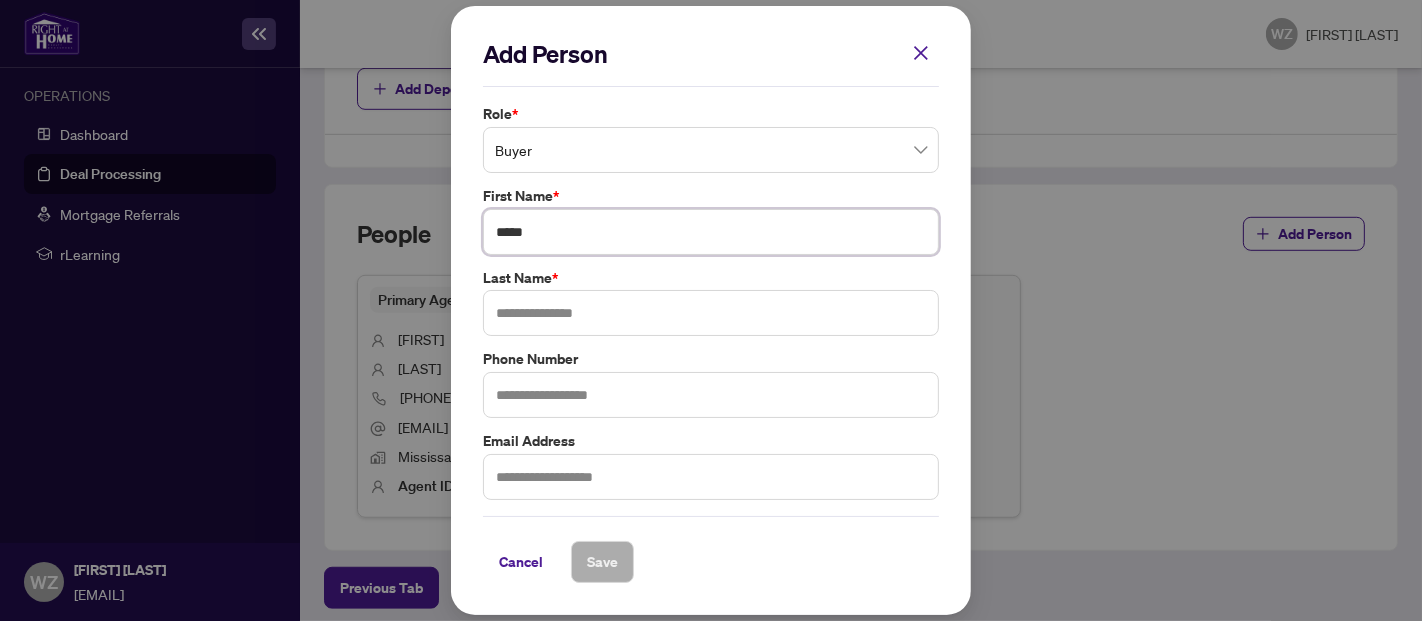 type on "****" 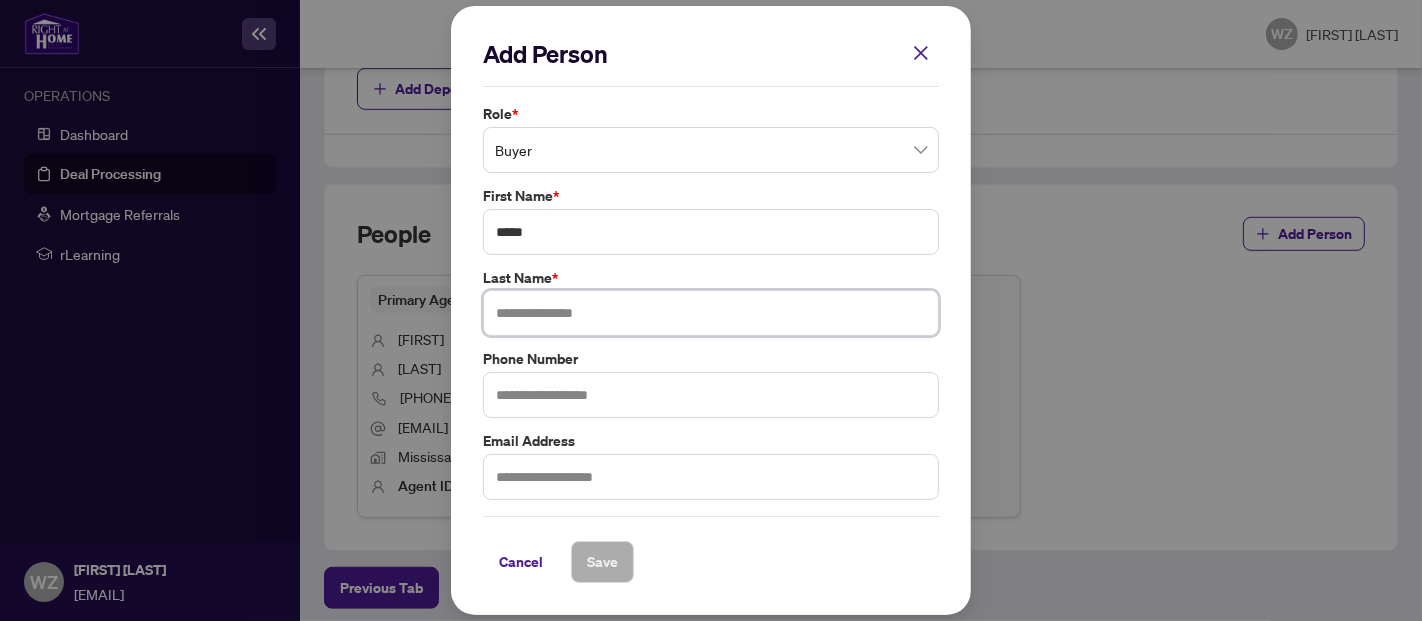 click at bounding box center [711, 313] 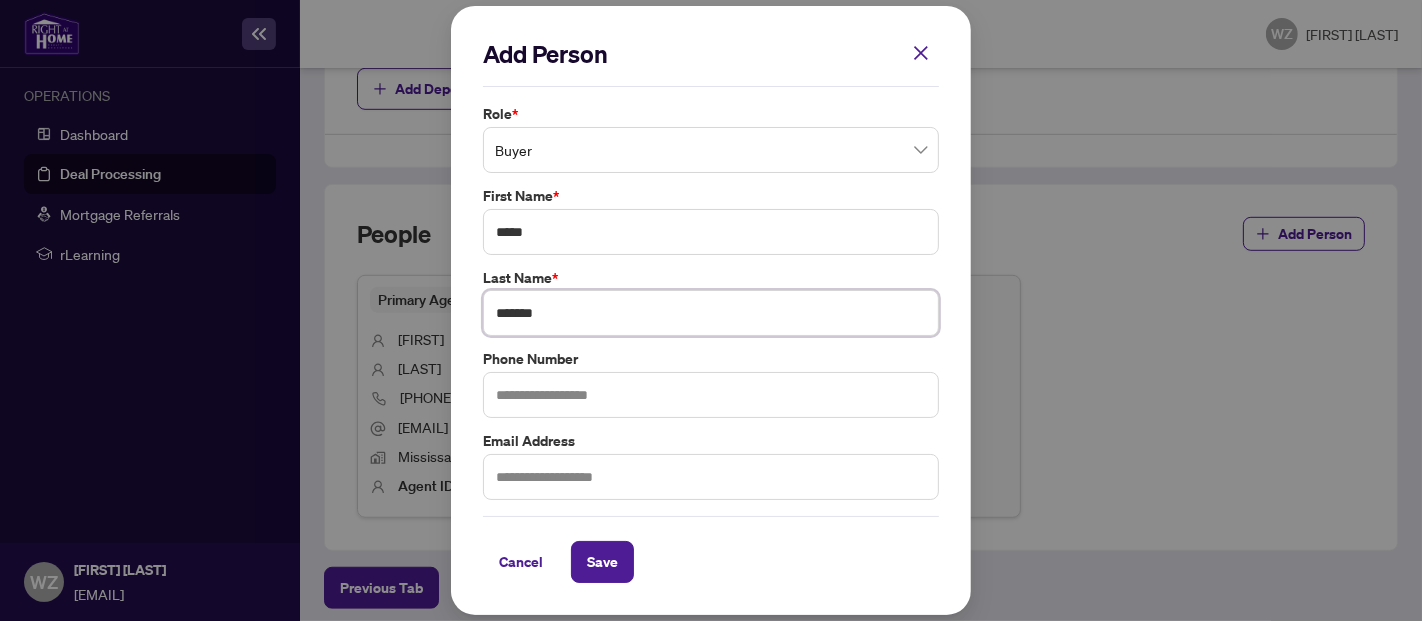 type on "******" 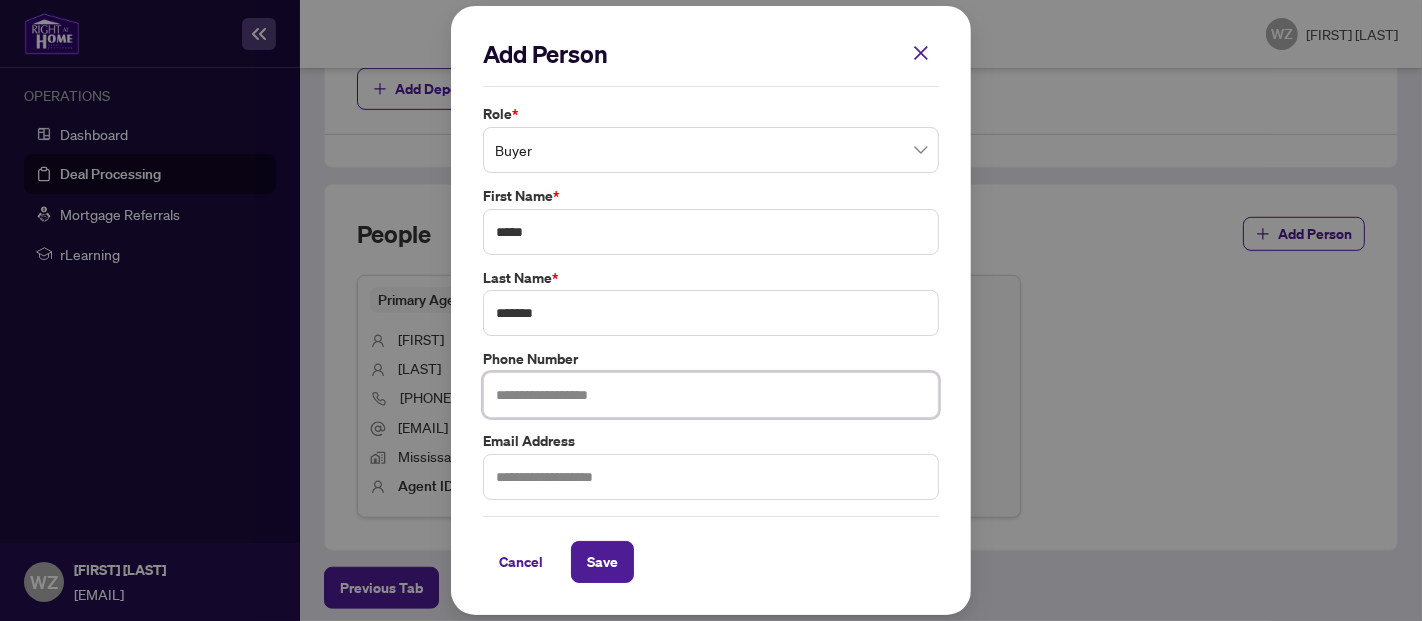 click at bounding box center [711, 395] 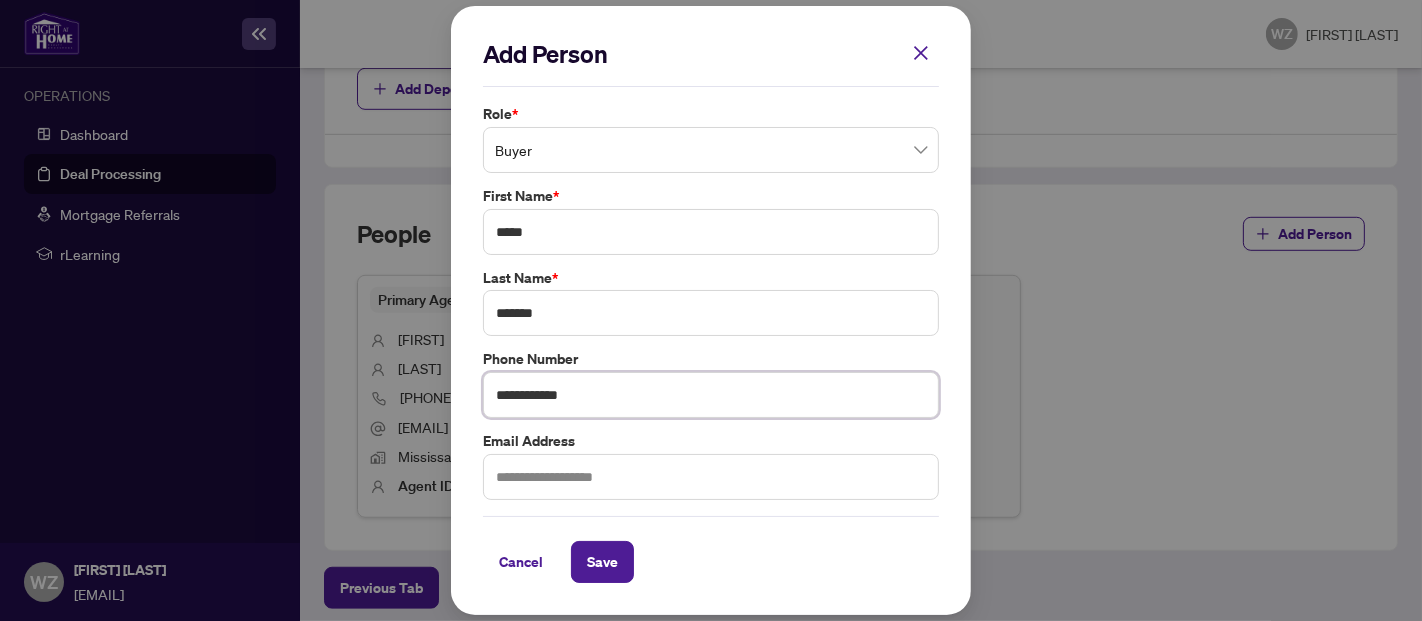 type on "**********" 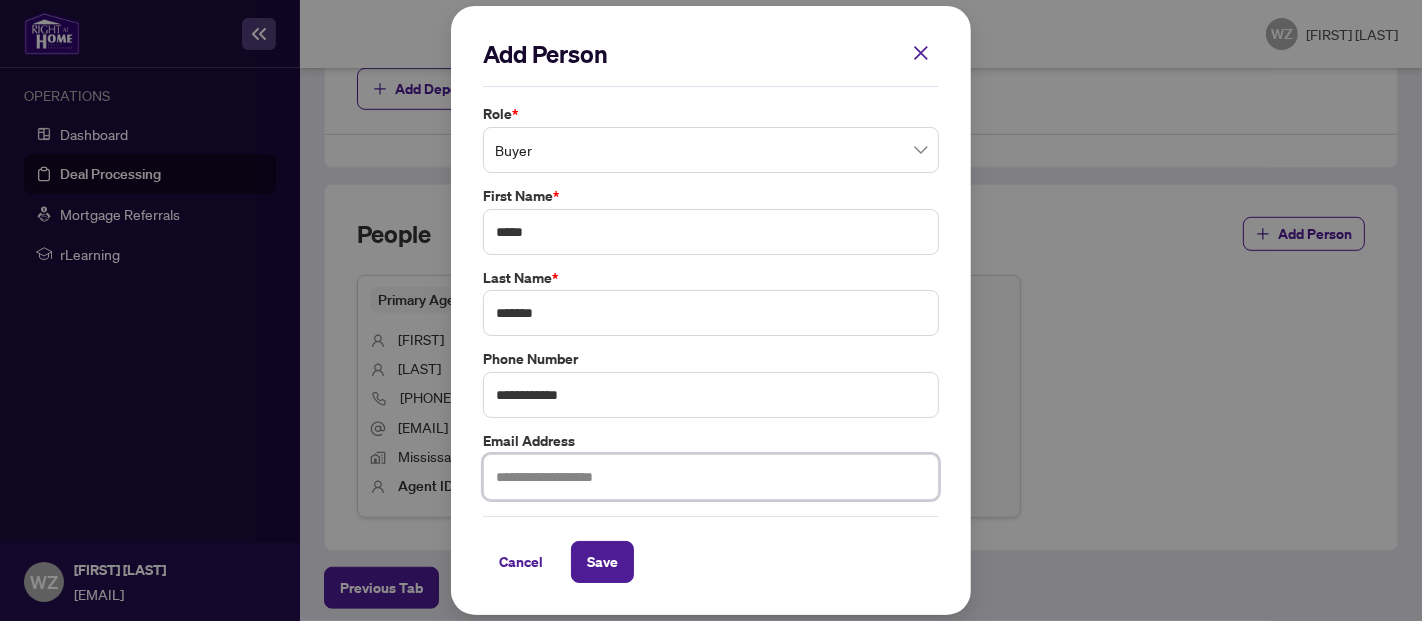click at bounding box center [711, 477] 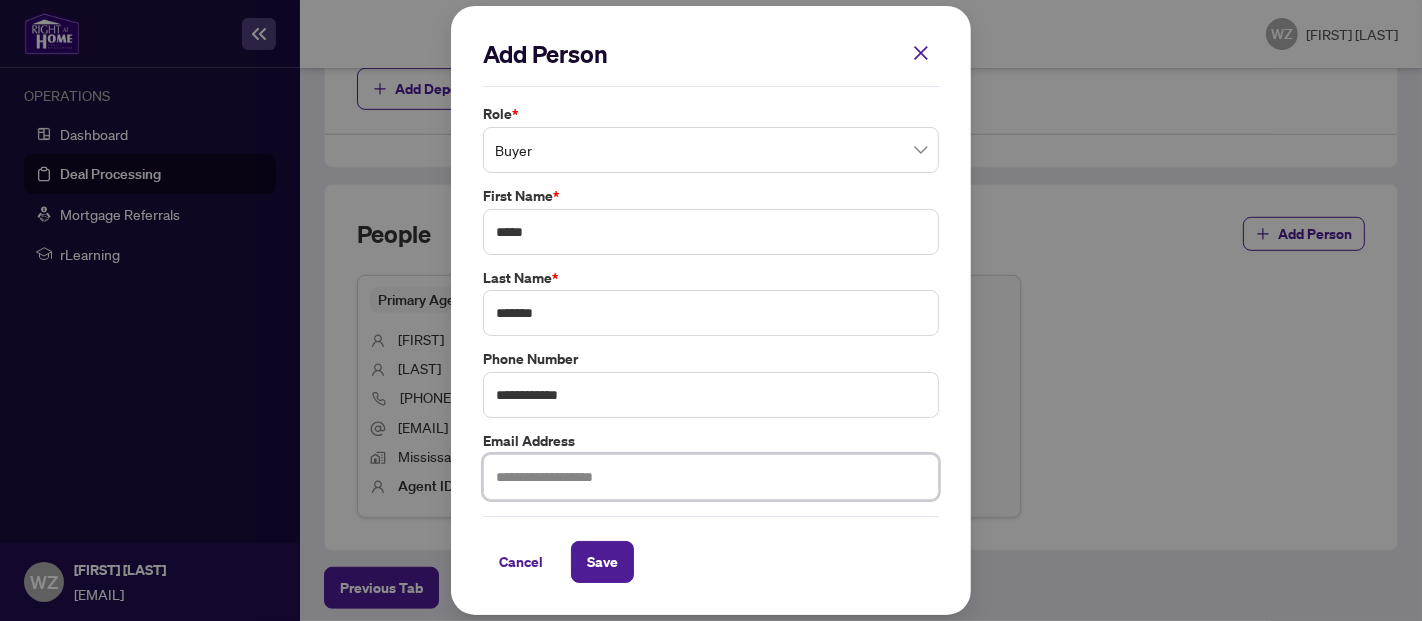 click at bounding box center (711, 477) 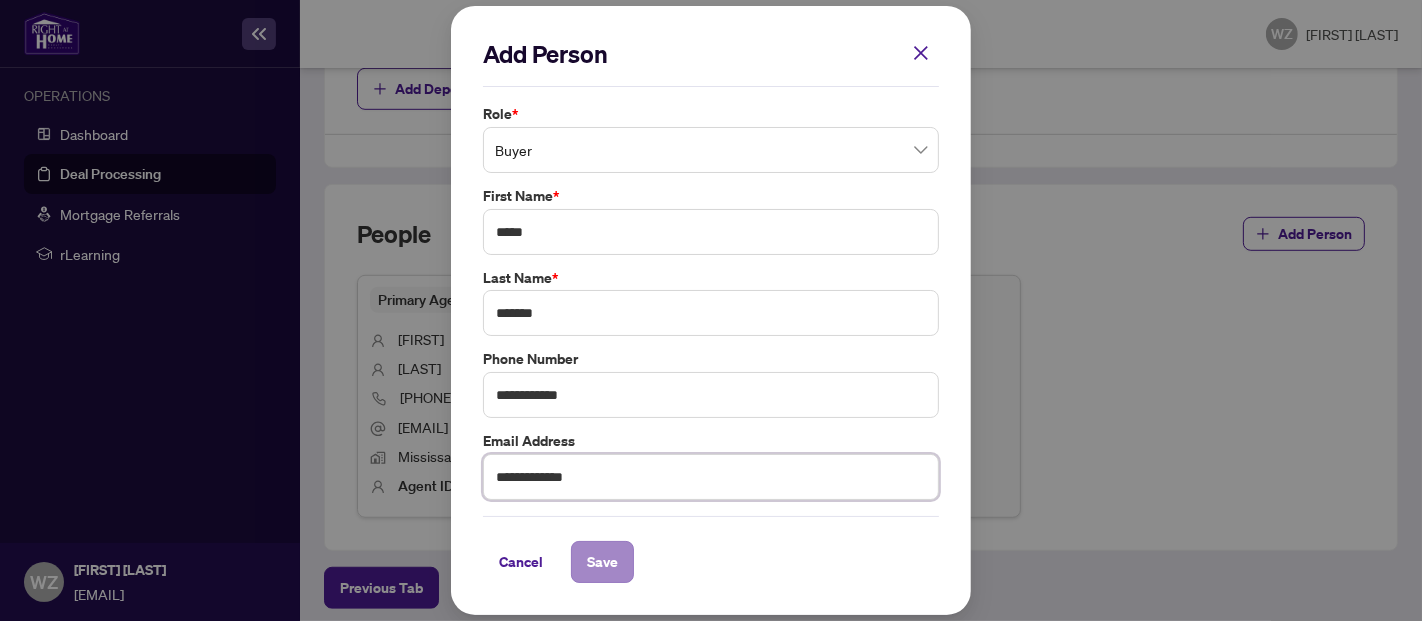 type on "**********" 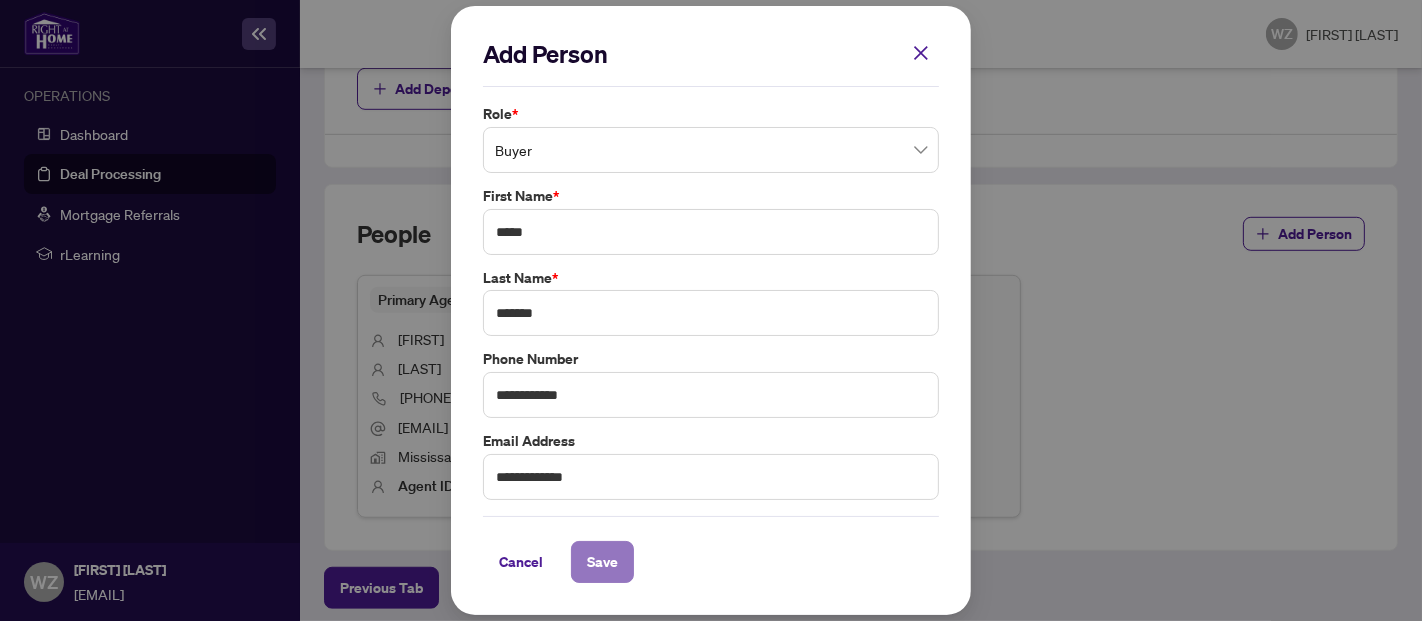 click on "Save" at bounding box center (602, 562) 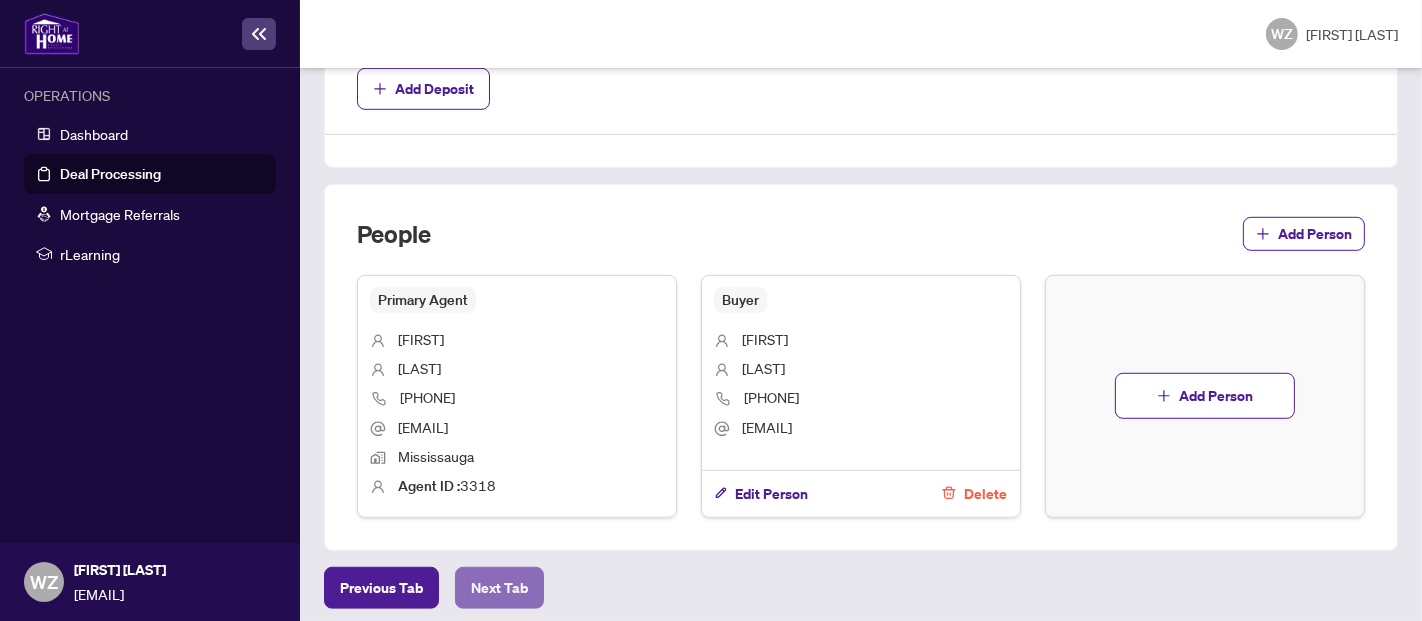 click on "Next Tab" at bounding box center [499, 588] 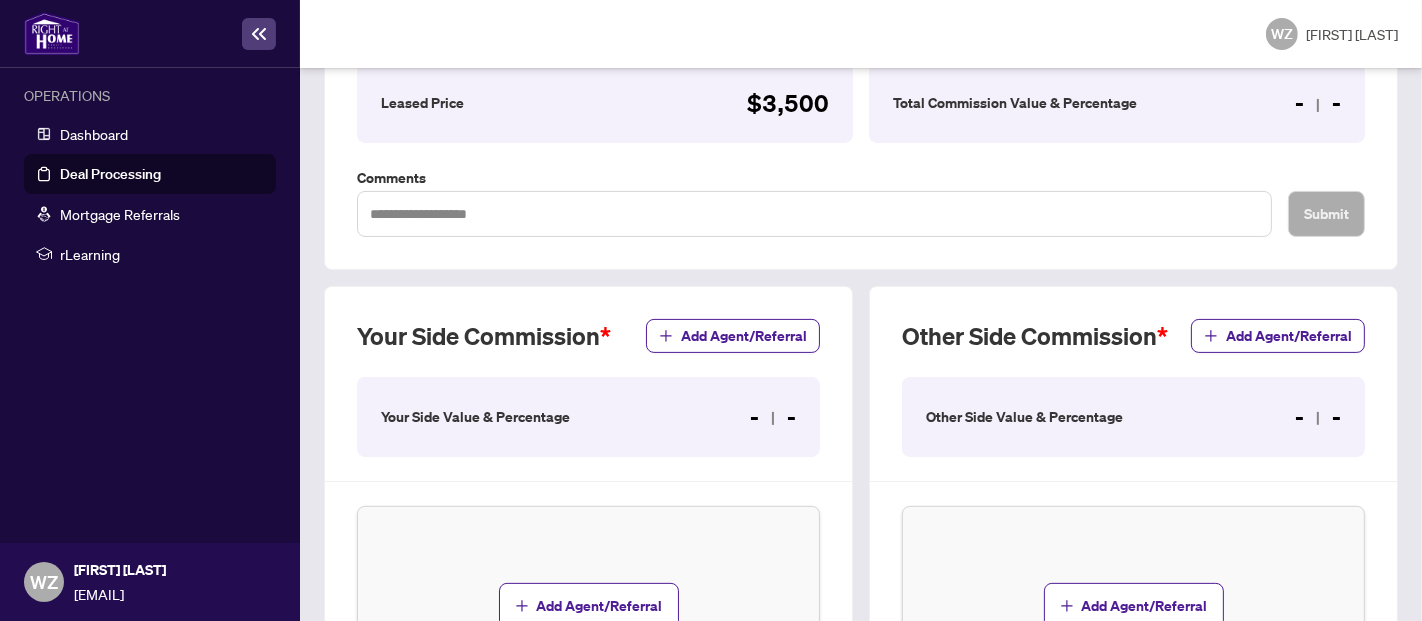 scroll, scrollTop: 392, scrollLeft: 0, axis: vertical 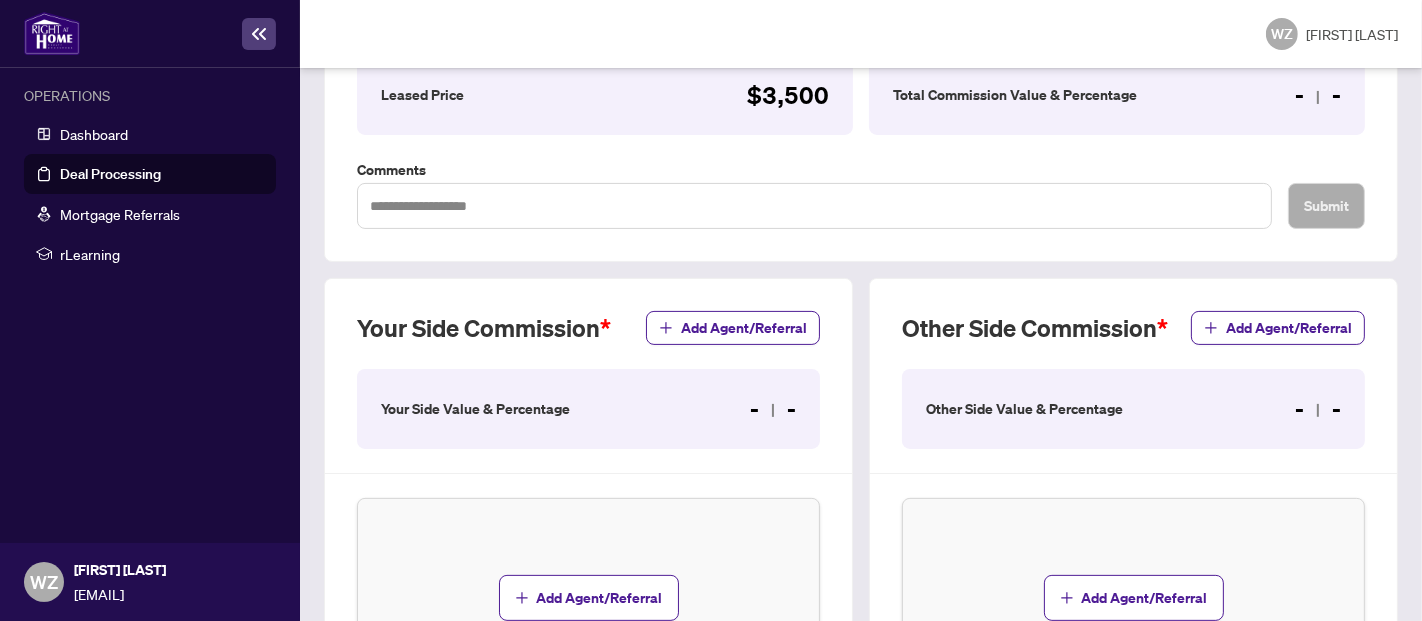 click on "-     -" at bounding box center (773, 409) 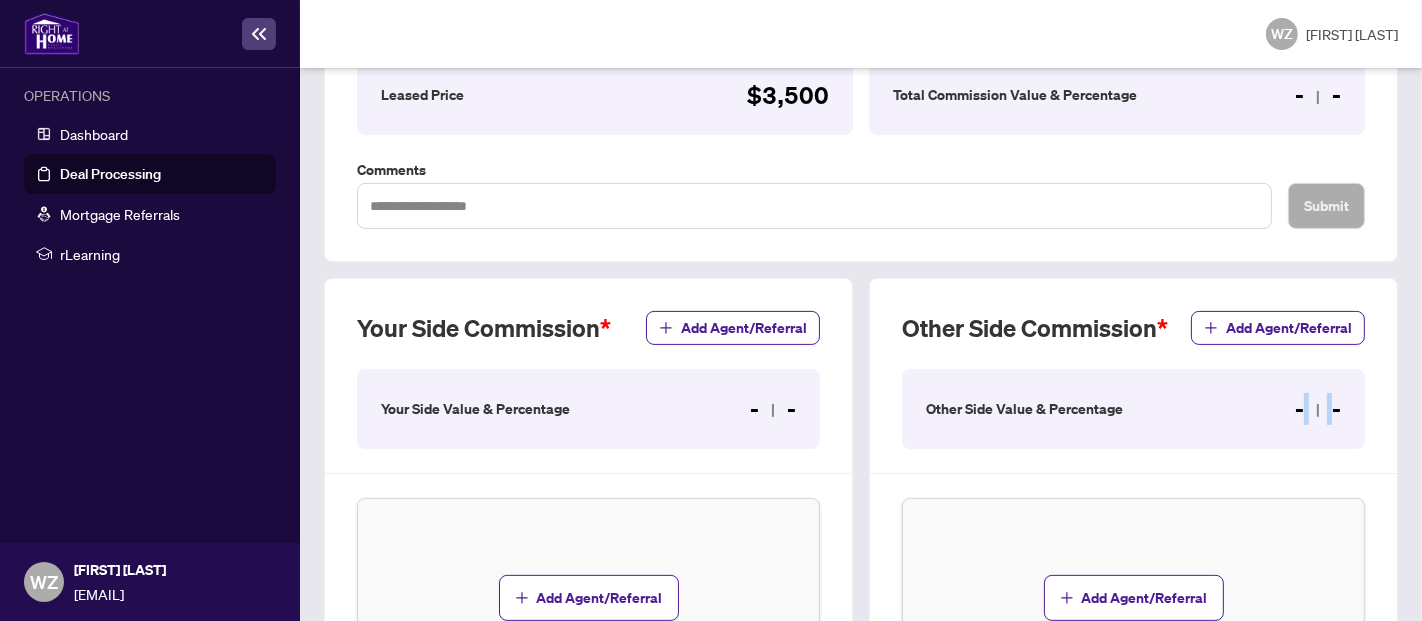 click on "-     -" at bounding box center (1318, 409) 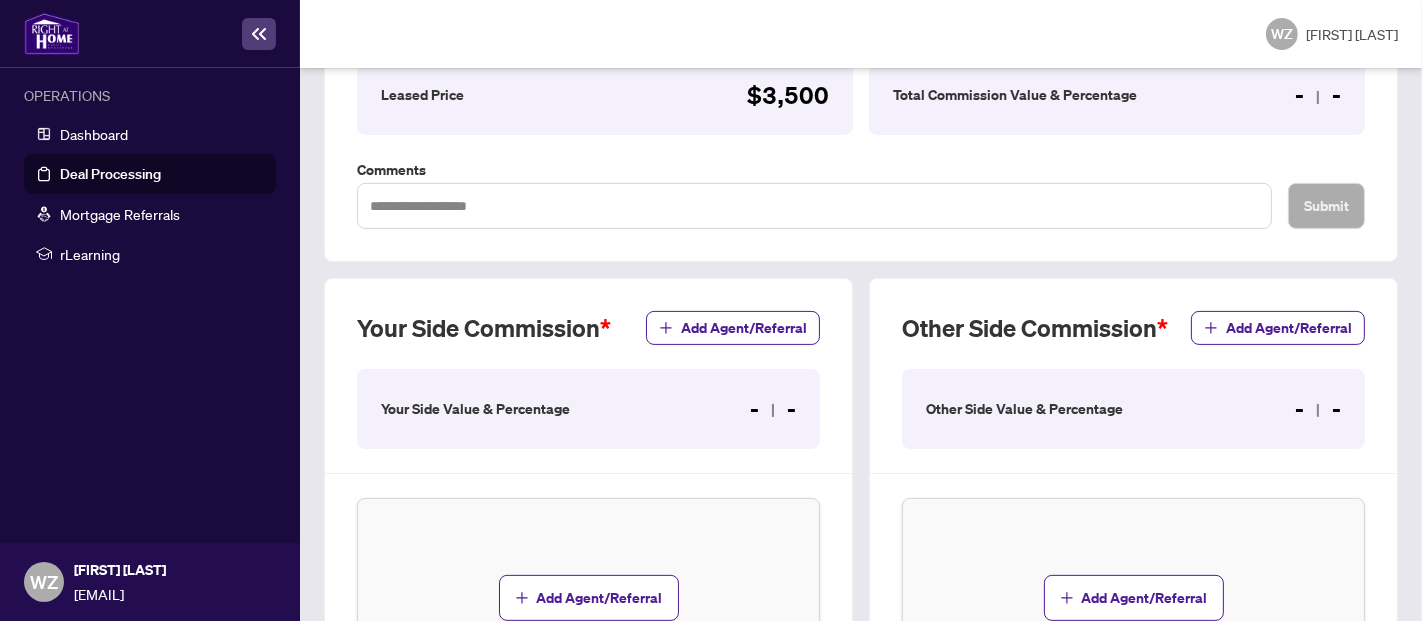 click on "Your Side Value & Percentage -     -" at bounding box center (588, 409) 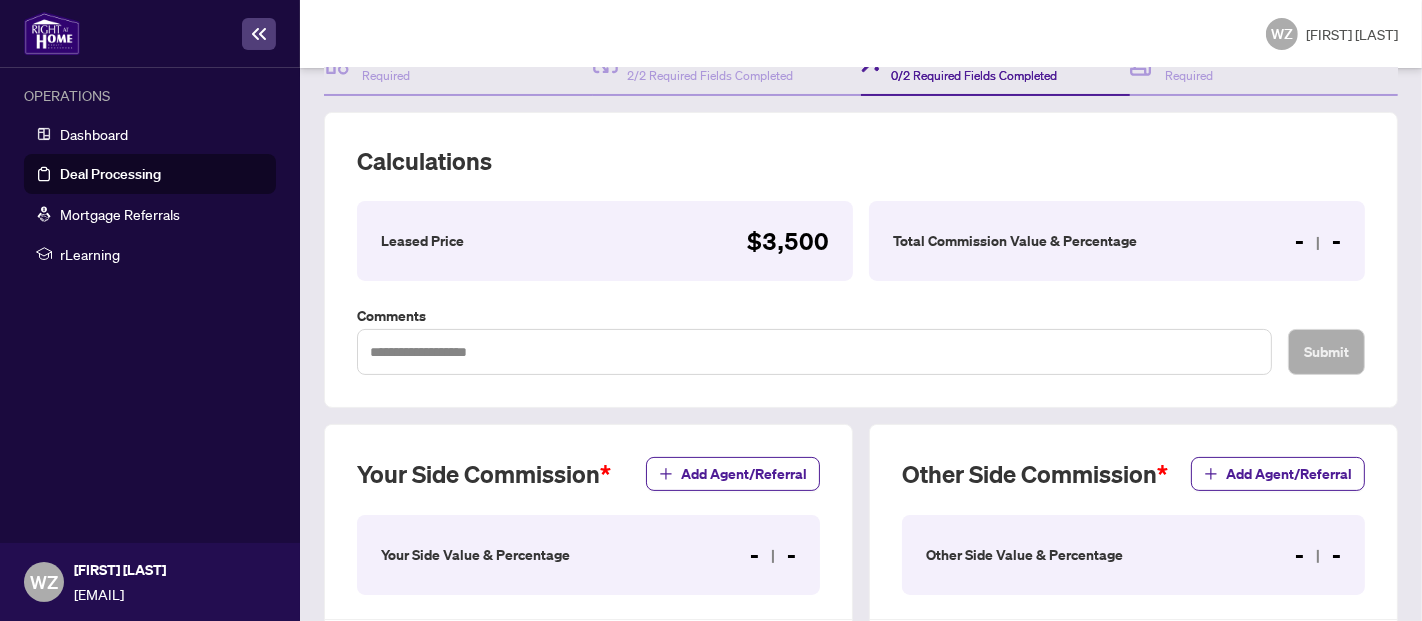 scroll, scrollTop: 336, scrollLeft: 0, axis: vertical 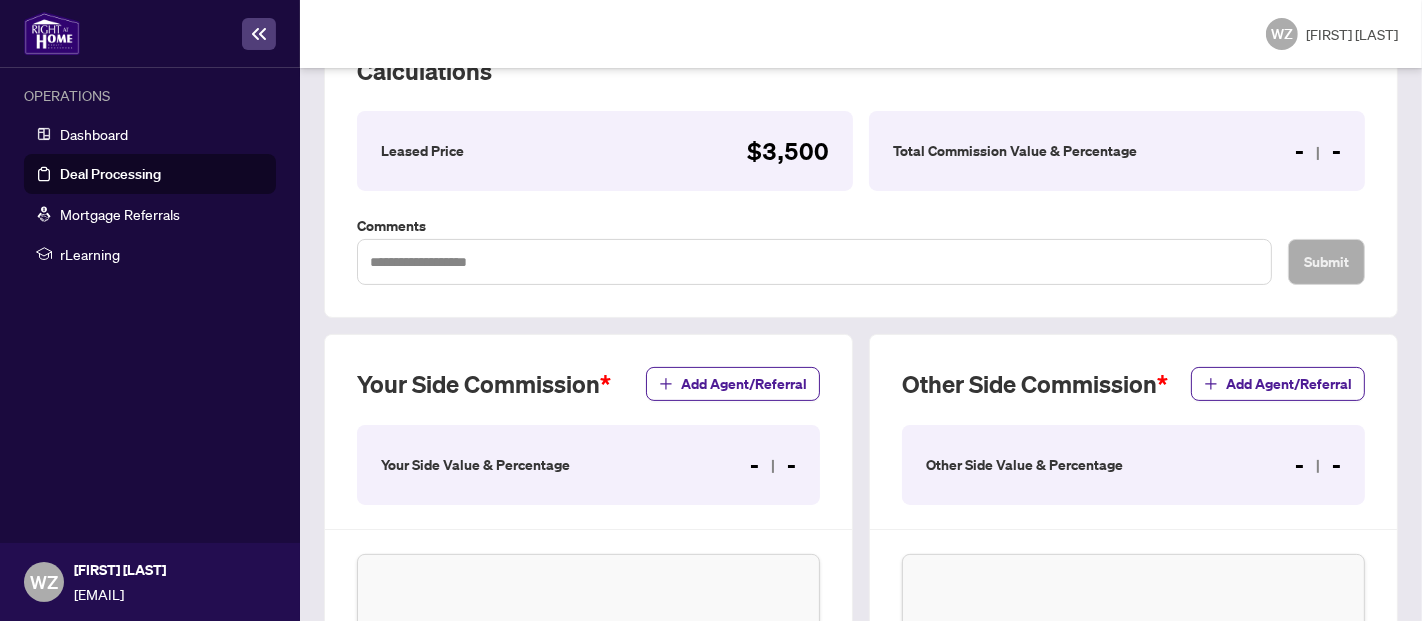 click on "-     -" at bounding box center (1318, 151) 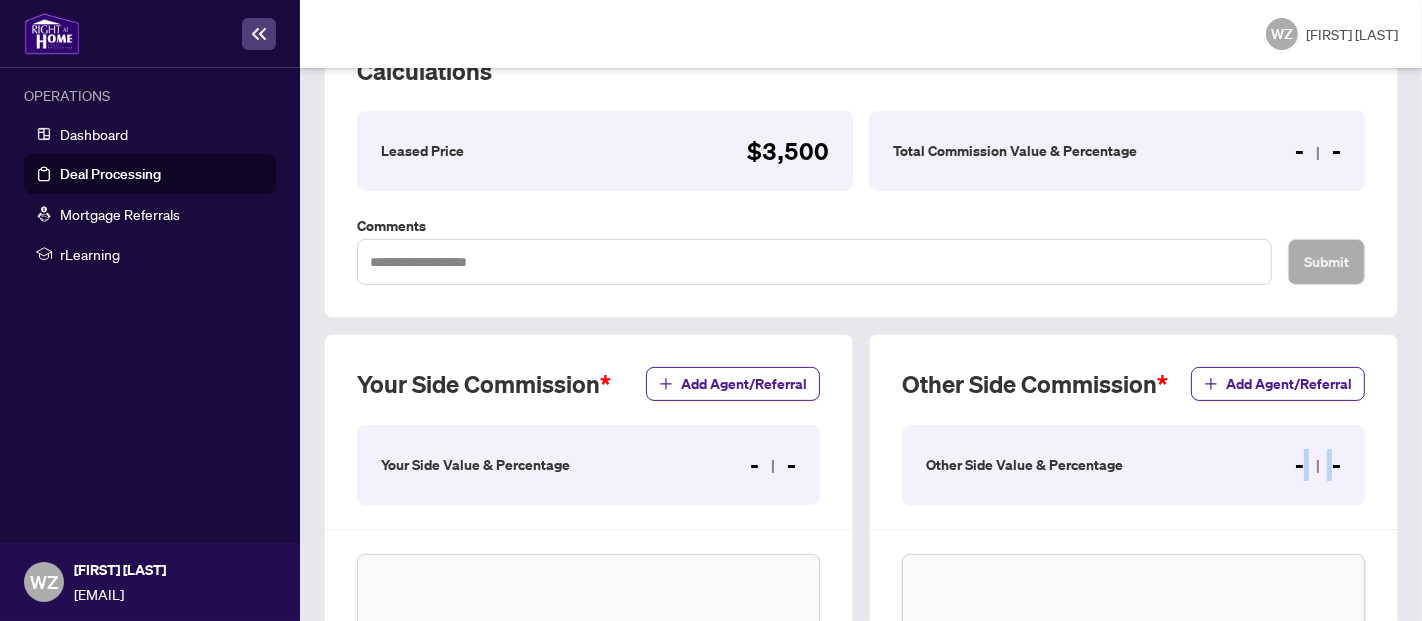 click on "-     -" at bounding box center (1318, 465) 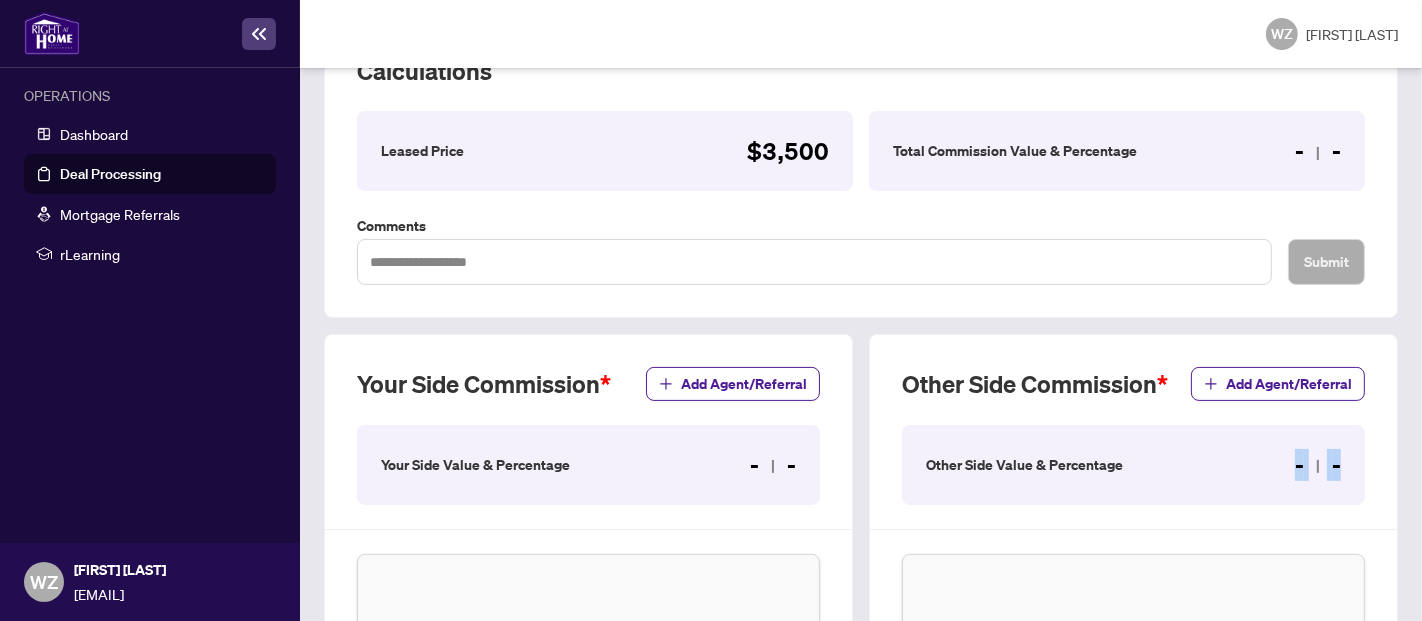click on "-     -" at bounding box center [1318, 465] 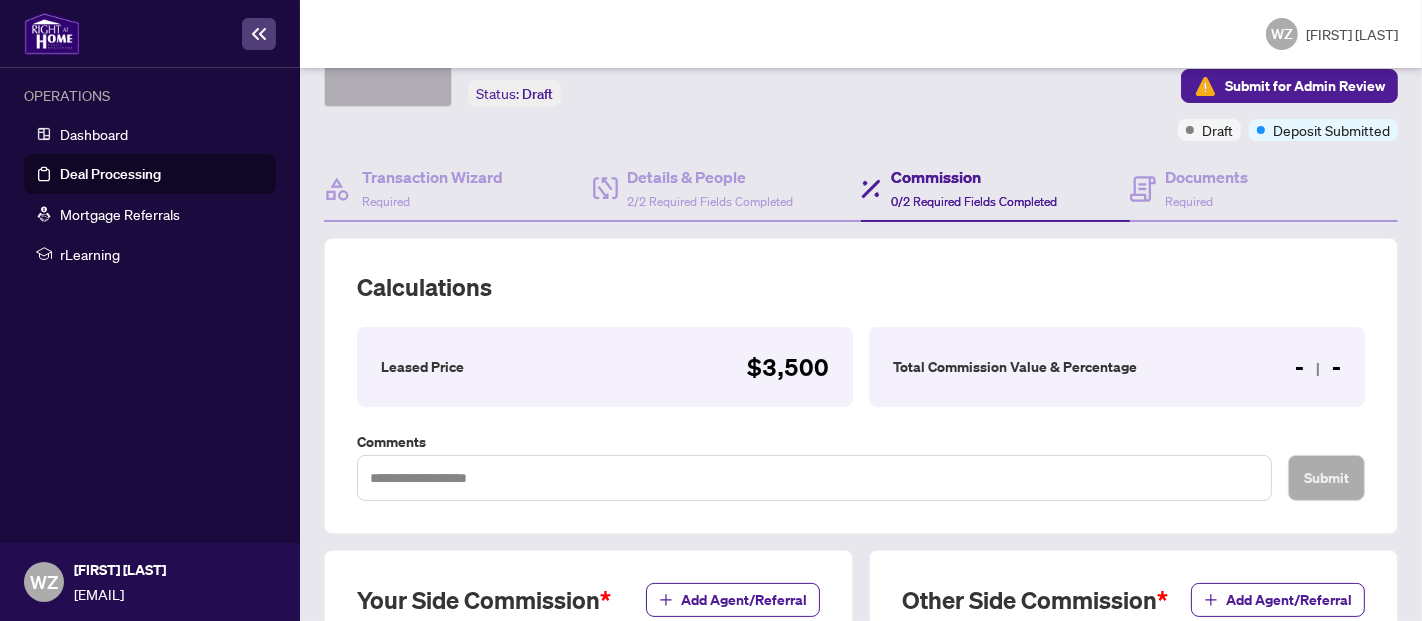 scroll, scrollTop: 0, scrollLeft: 0, axis: both 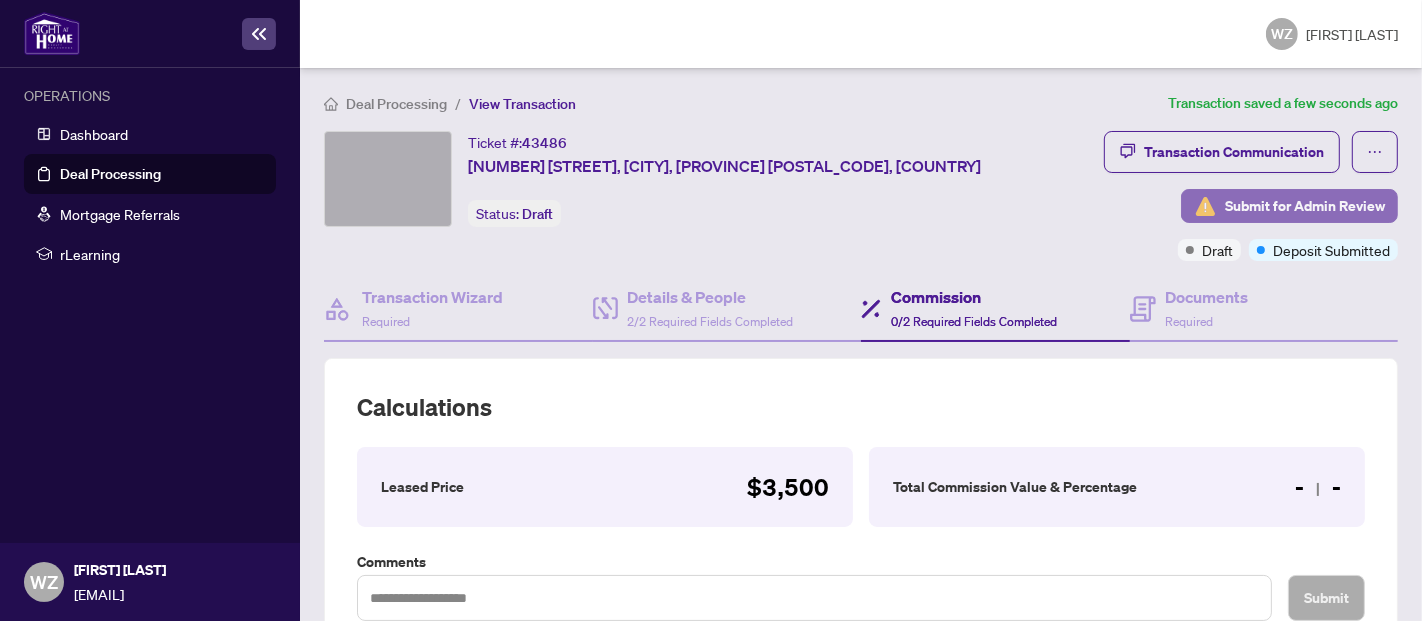 click on "Submit for Admin Review" at bounding box center (1305, 206) 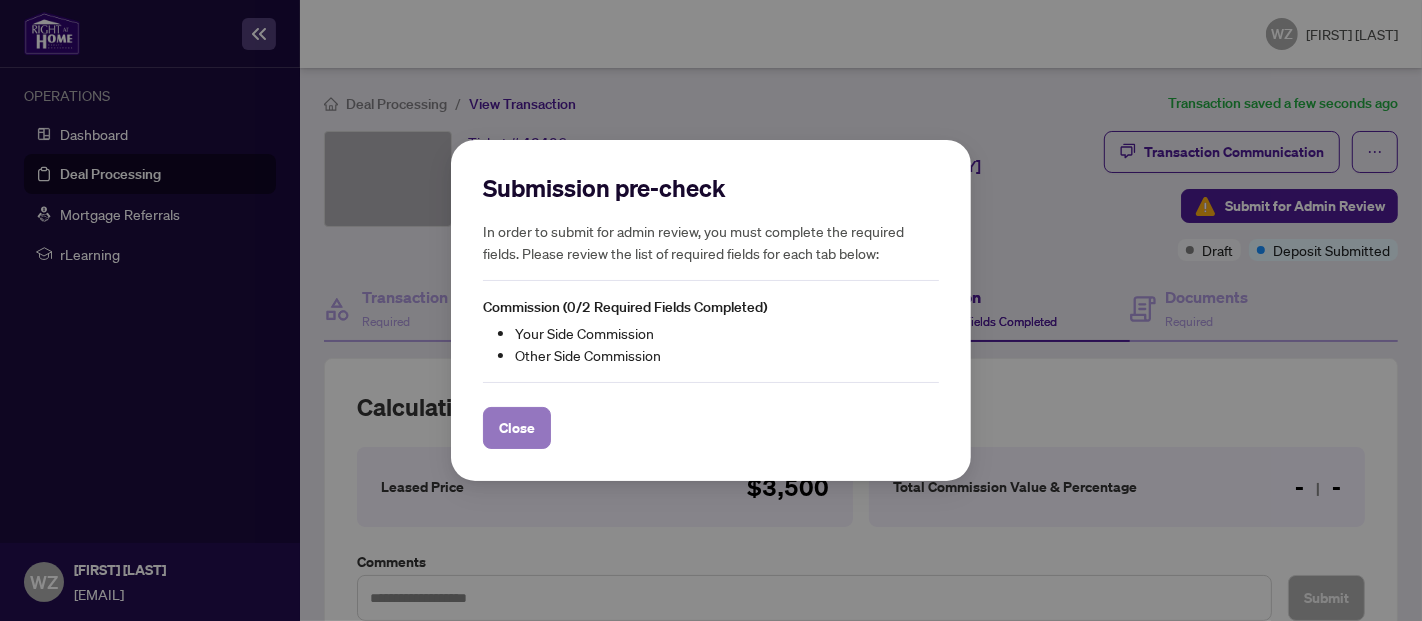 click on "Close" at bounding box center (517, 428) 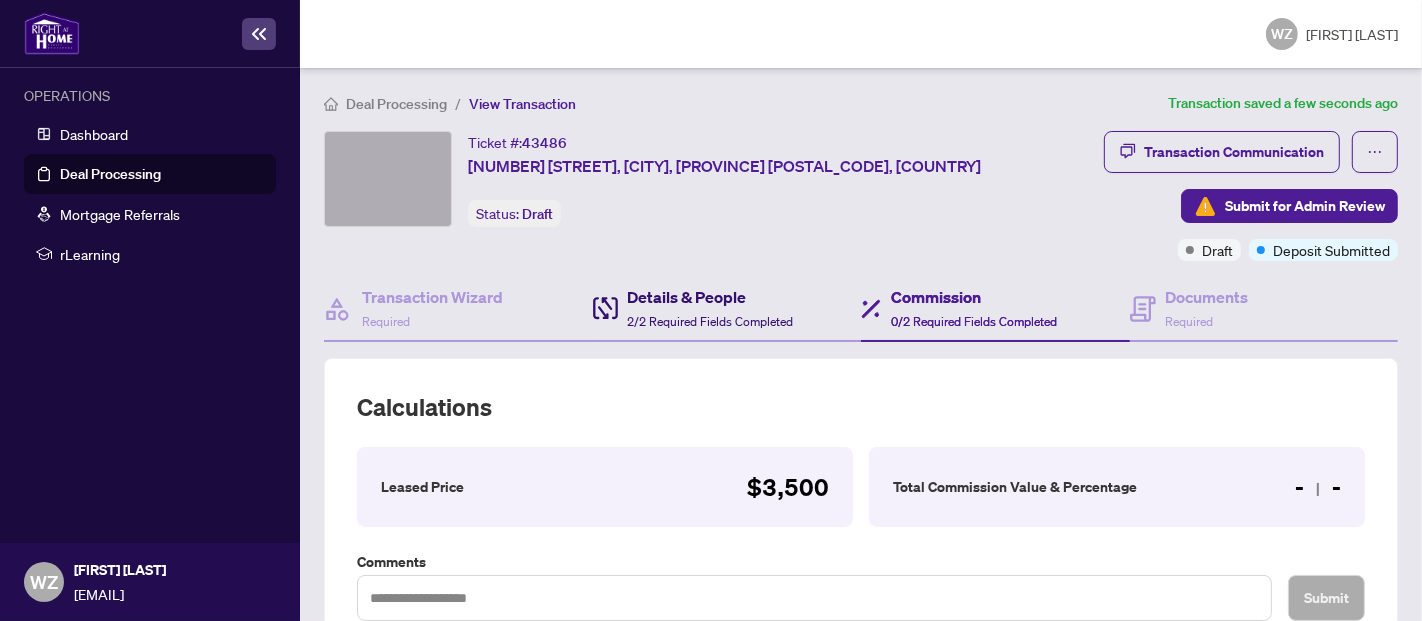 click on "Details & People" at bounding box center [711, 297] 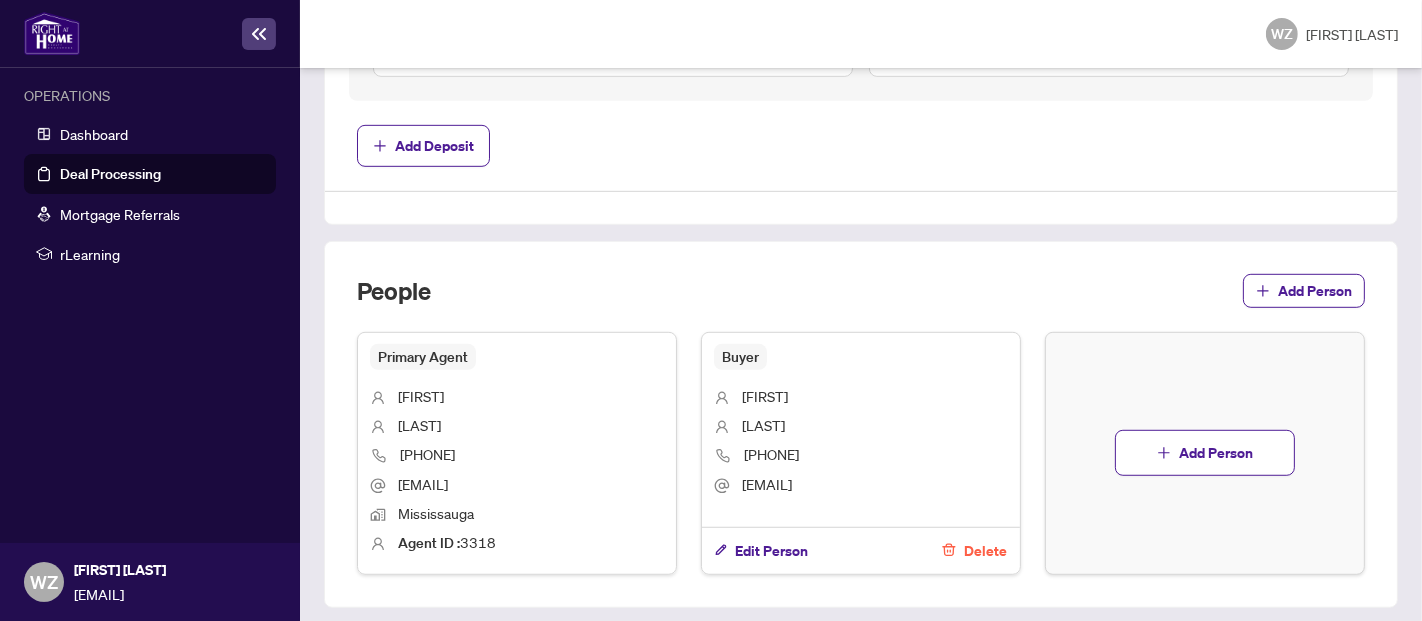 scroll, scrollTop: 1090, scrollLeft: 0, axis: vertical 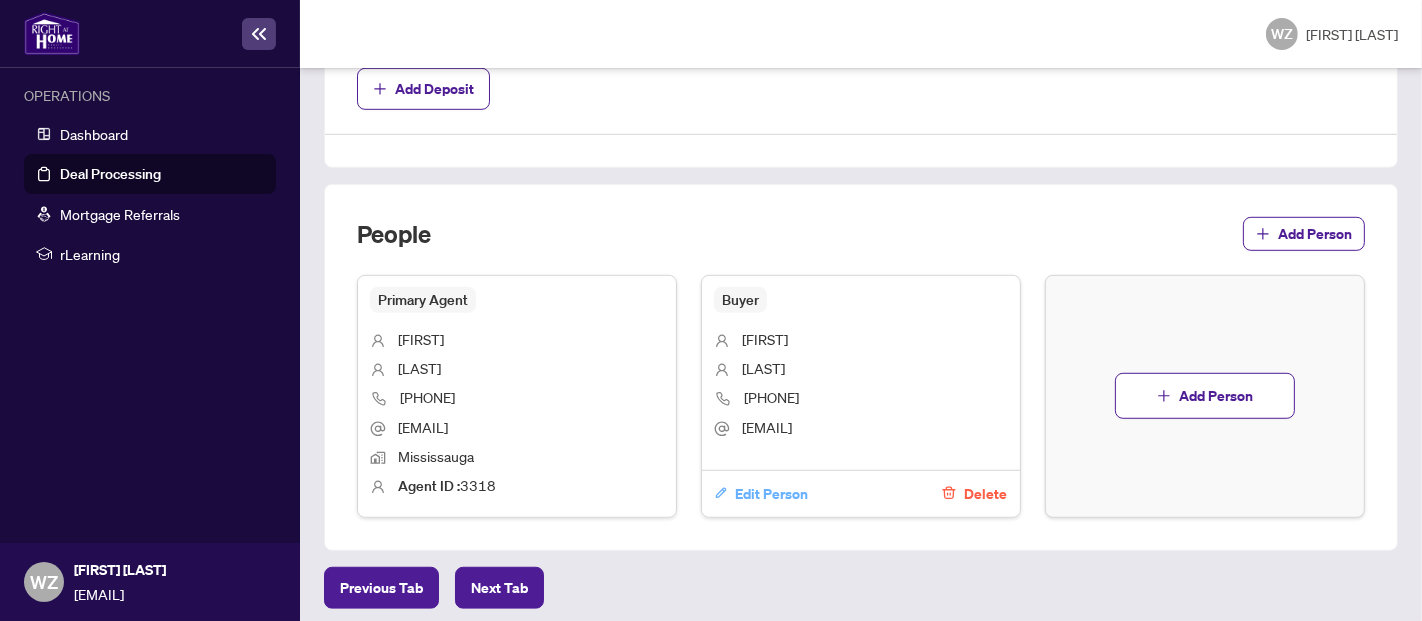 click on "Edit Person" at bounding box center [771, 494] 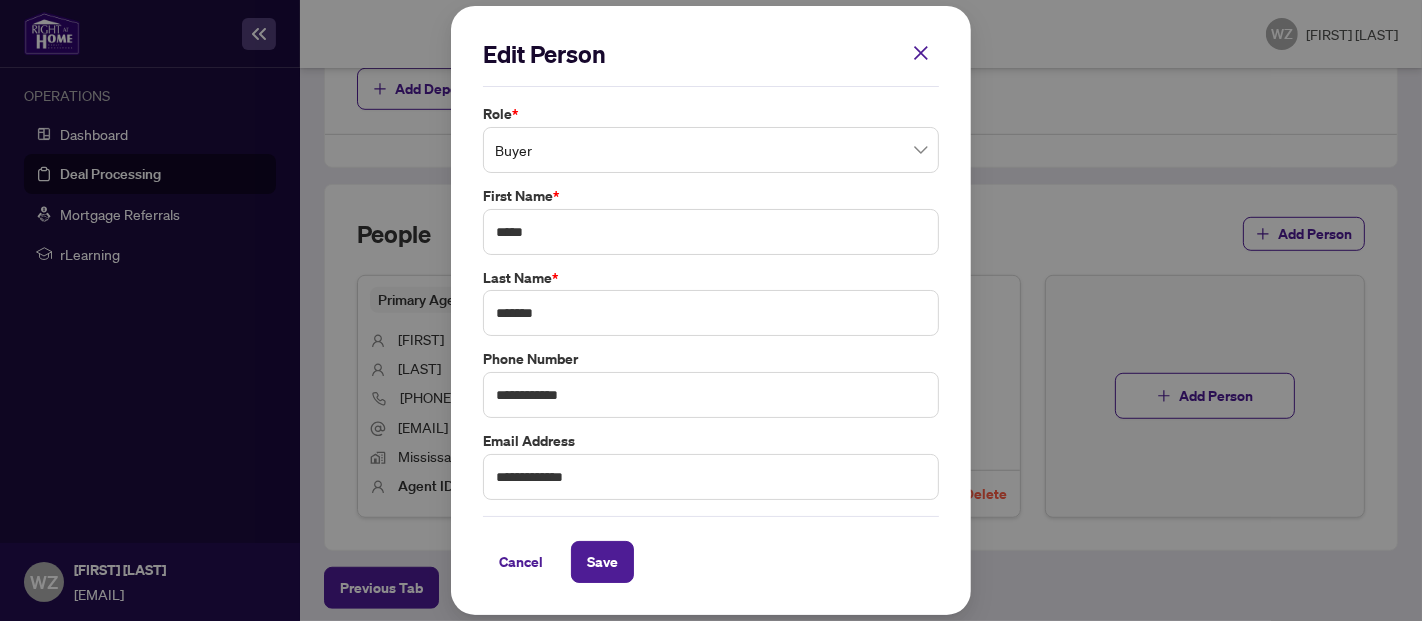 click on "Buyer" at bounding box center [711, 150] 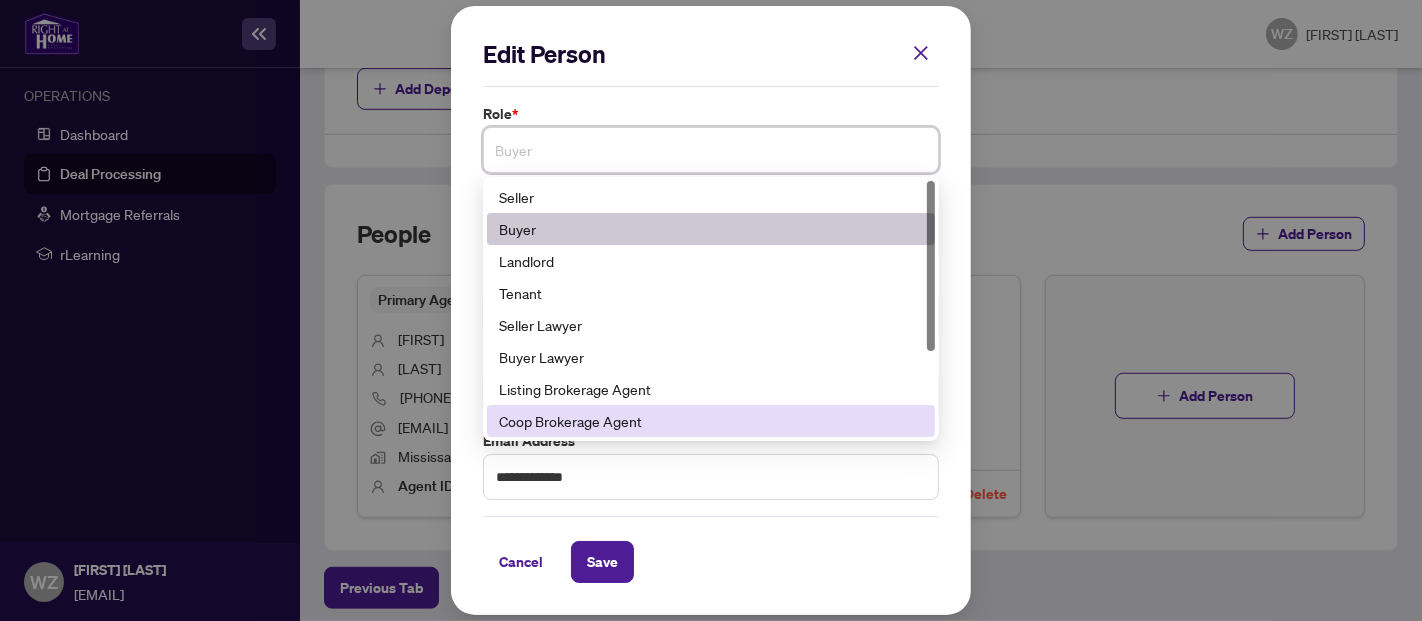 click on "Coop Brokerage Agent" at bounding box center [711, 421] 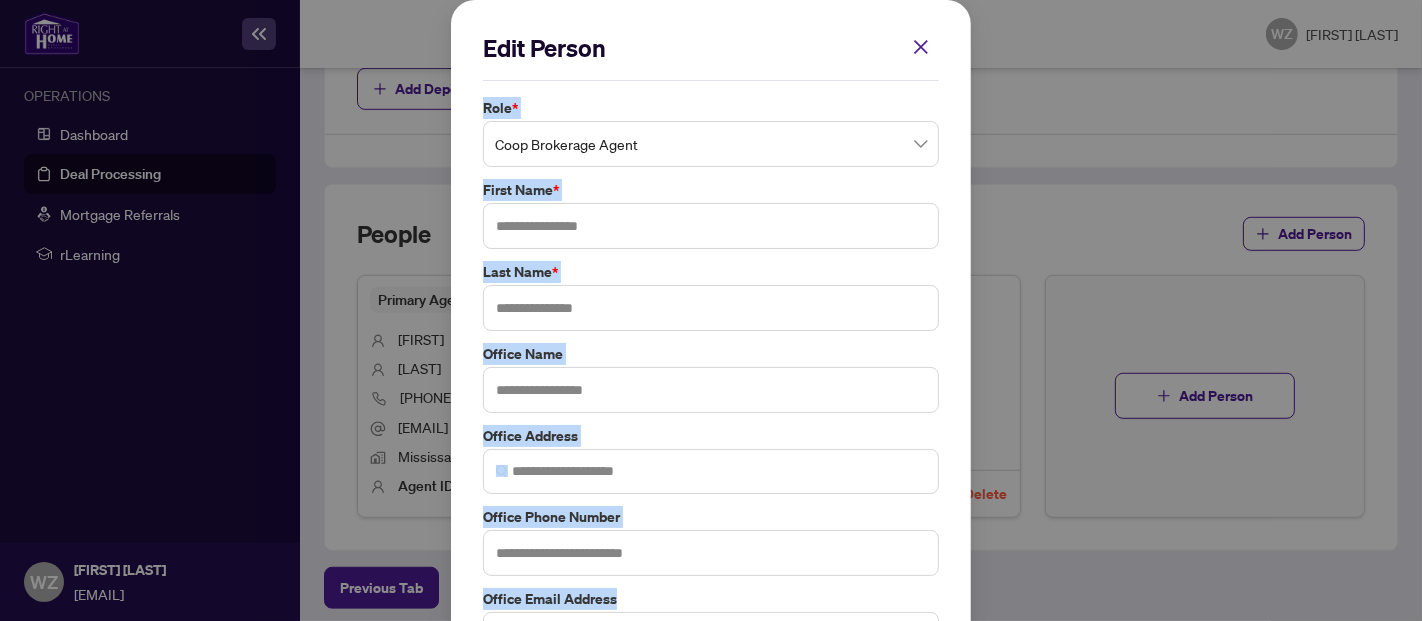 drag, startPoint x: 794, startPoint y: 38, endPoint x: 1032, endPoint y: 78, distance: 241.33794 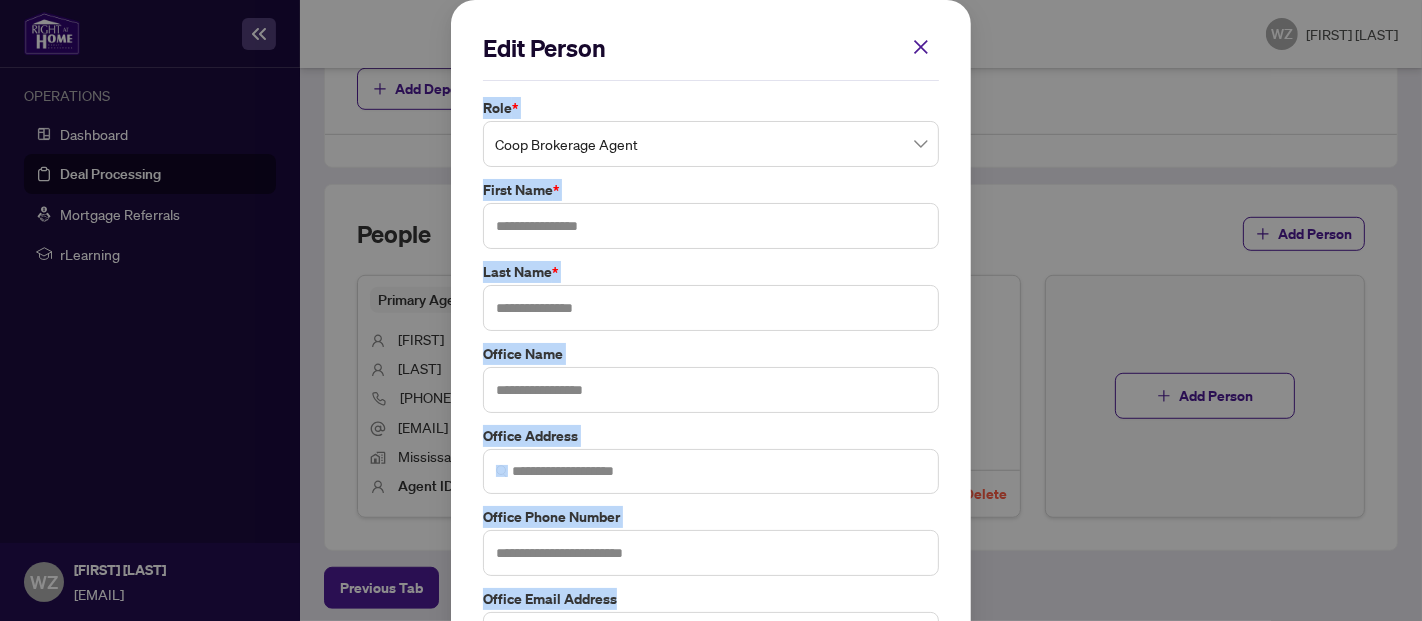 click on "Role * Coop Brokerage Agent 8 9 10 Seller Buyer Landlord Tenant Seller Lawyer Buyer Lawyer Listing Brokerage Agent Coop Brokerage Agent Additional RAHR agent Corporation Buyer First Name * Last Name * Office Name Office Address Office Phone Number Office Email Address" at bounding box center [711, 377] 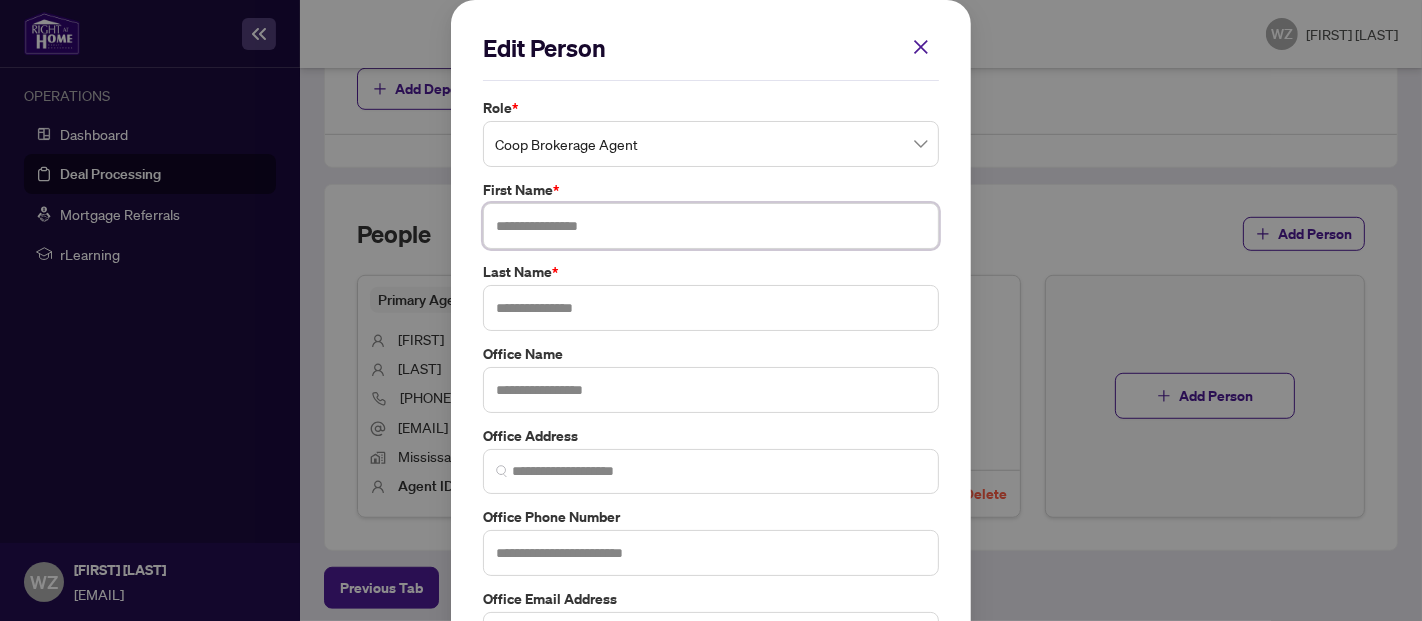 click at bounding box center (711, 226) 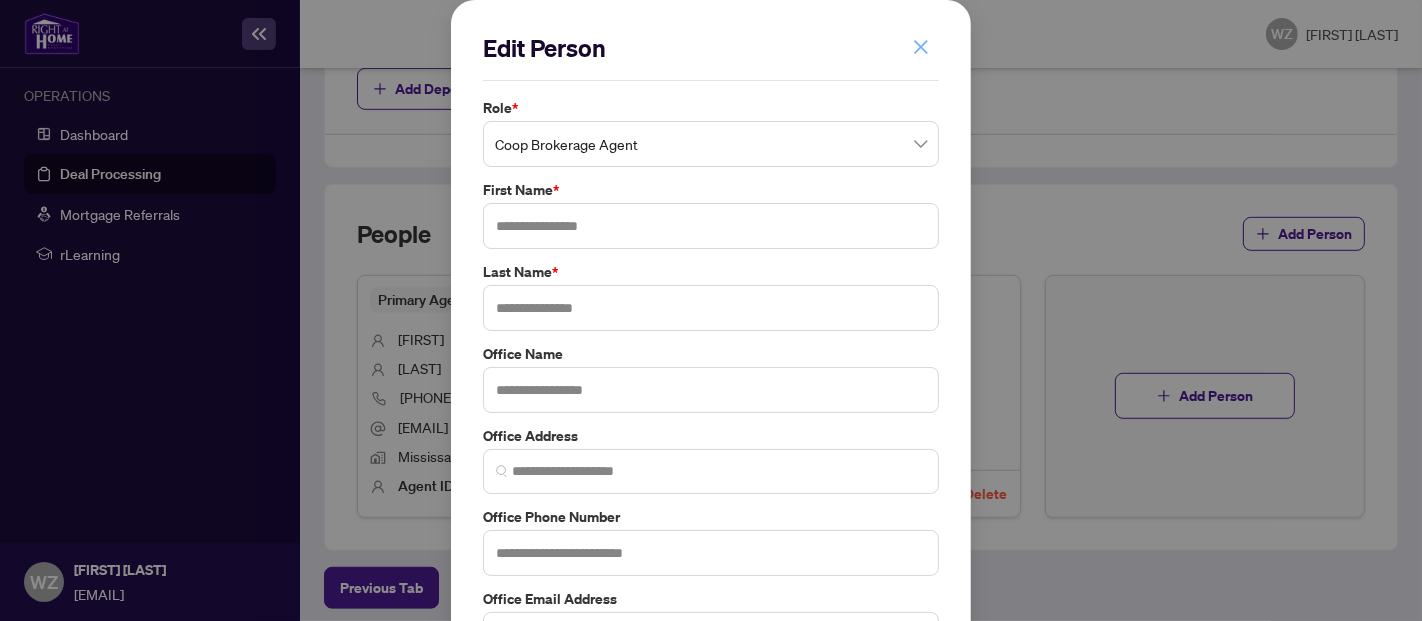 click 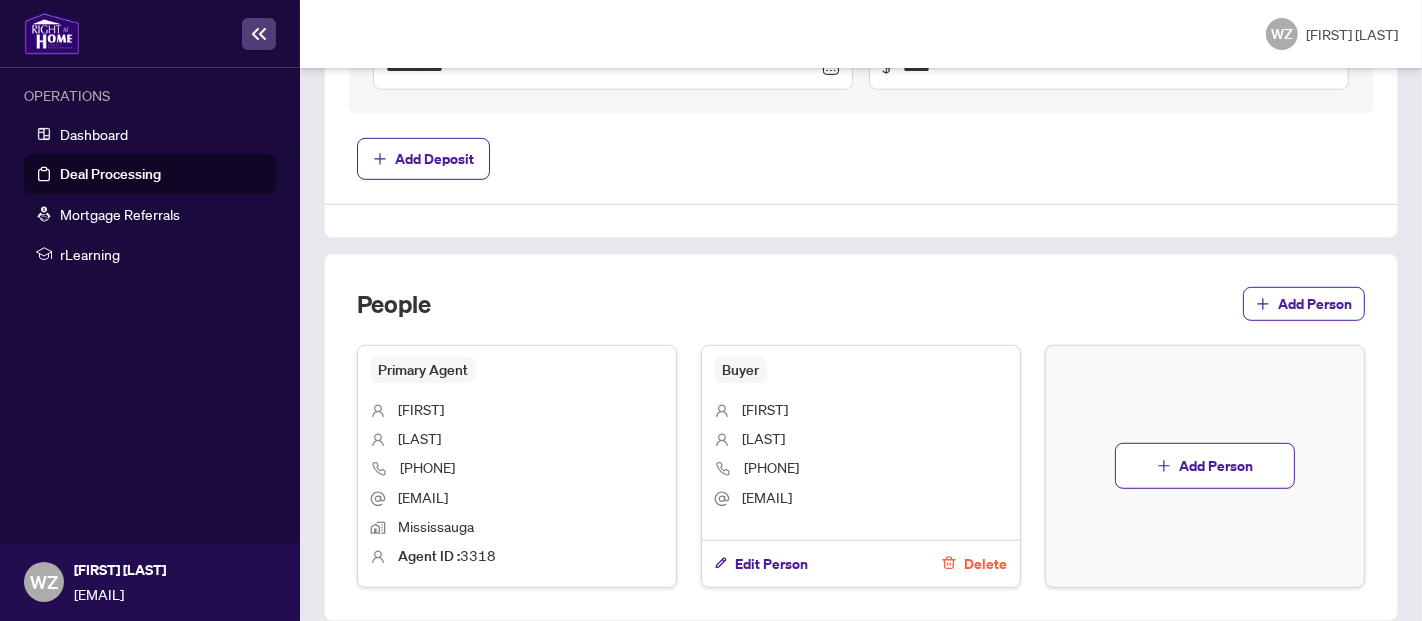 scroll, scrollTop: 976, scrollLeft: 0, axis: vertical 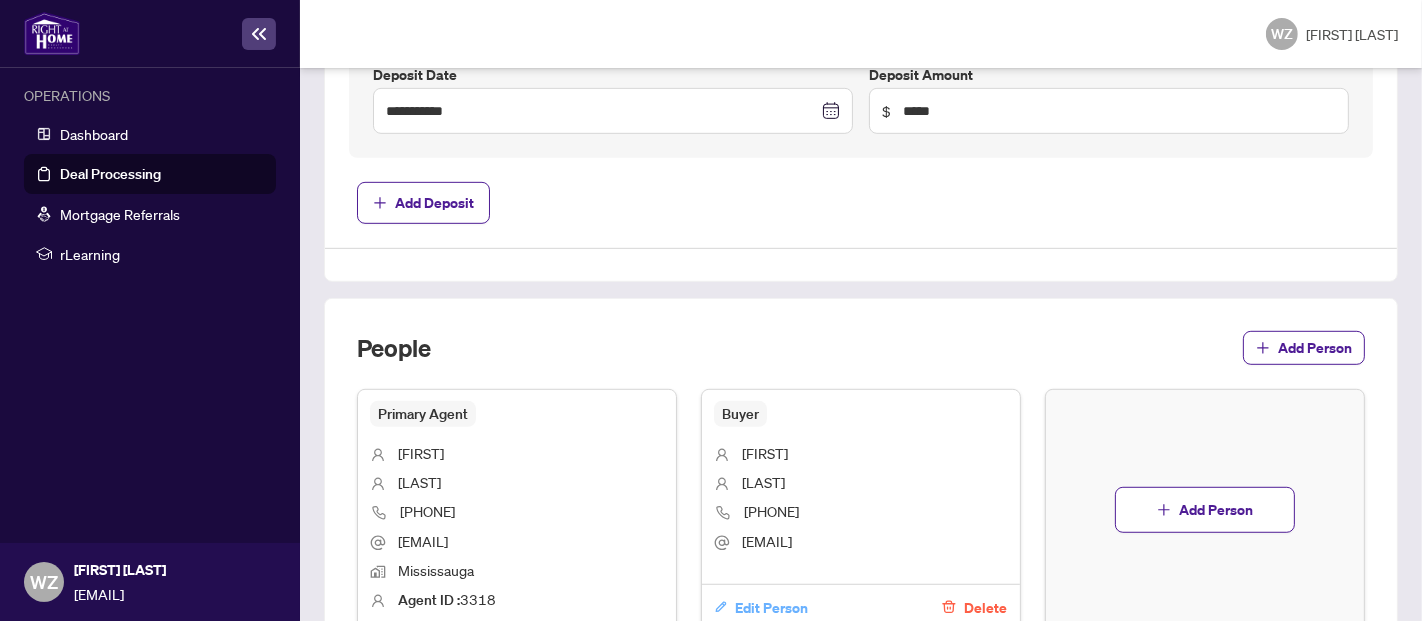 click on "Edit Person" at bounding box center [771, 608] 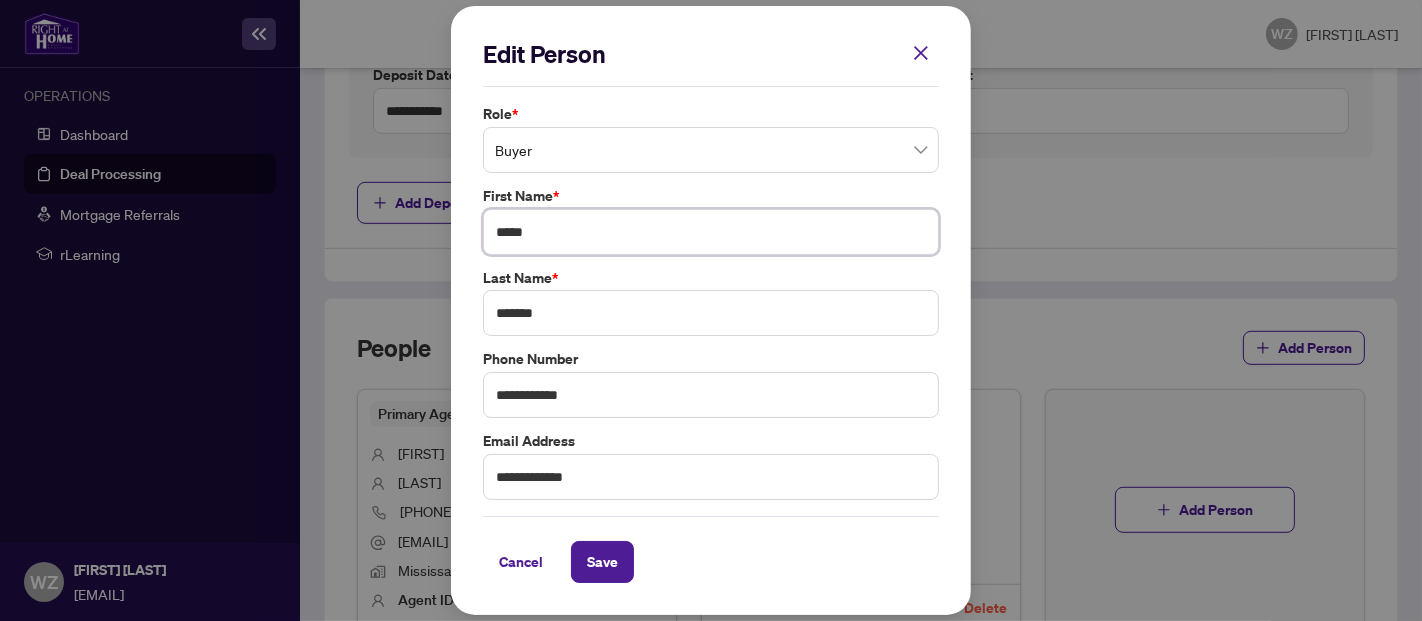 drag, startPoint x: 600, startPoint y: 250, endPoint x: 456, endPoint y: 232, distance: 145.12064 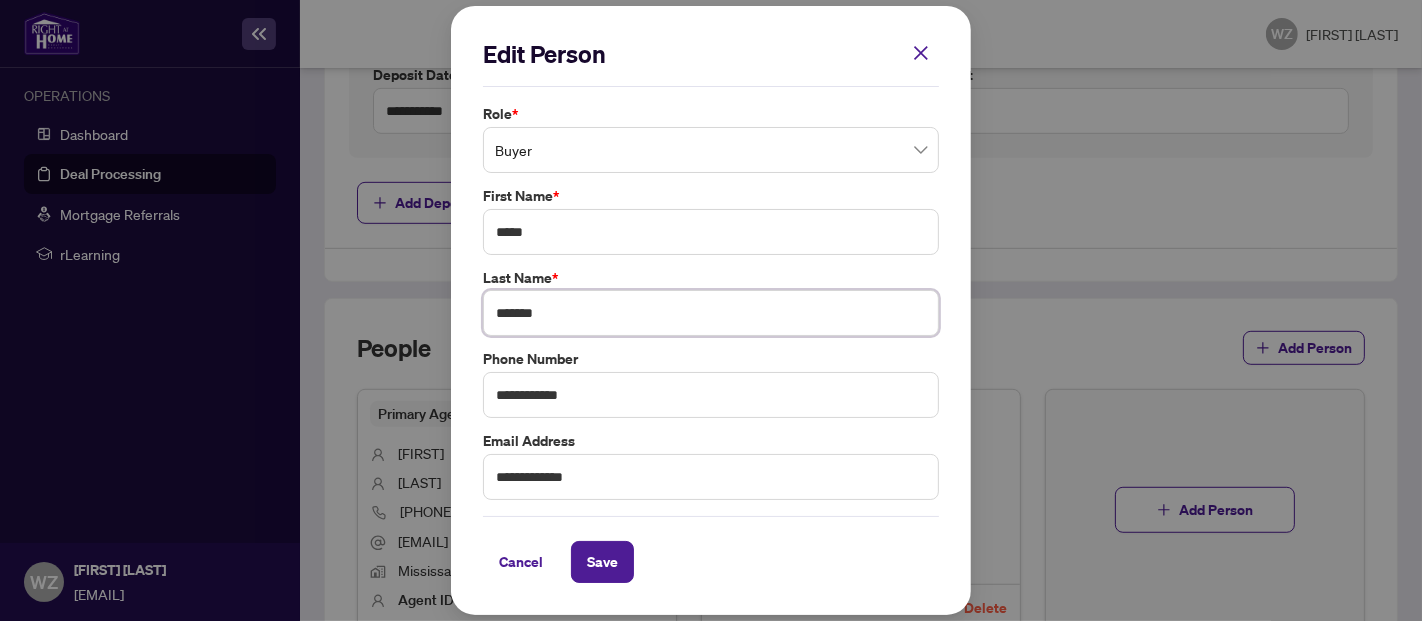 drag, startPoint x: 578, startPoint y: 311, endPoint x: 496, endPoint y: 312, distance: 82.006096 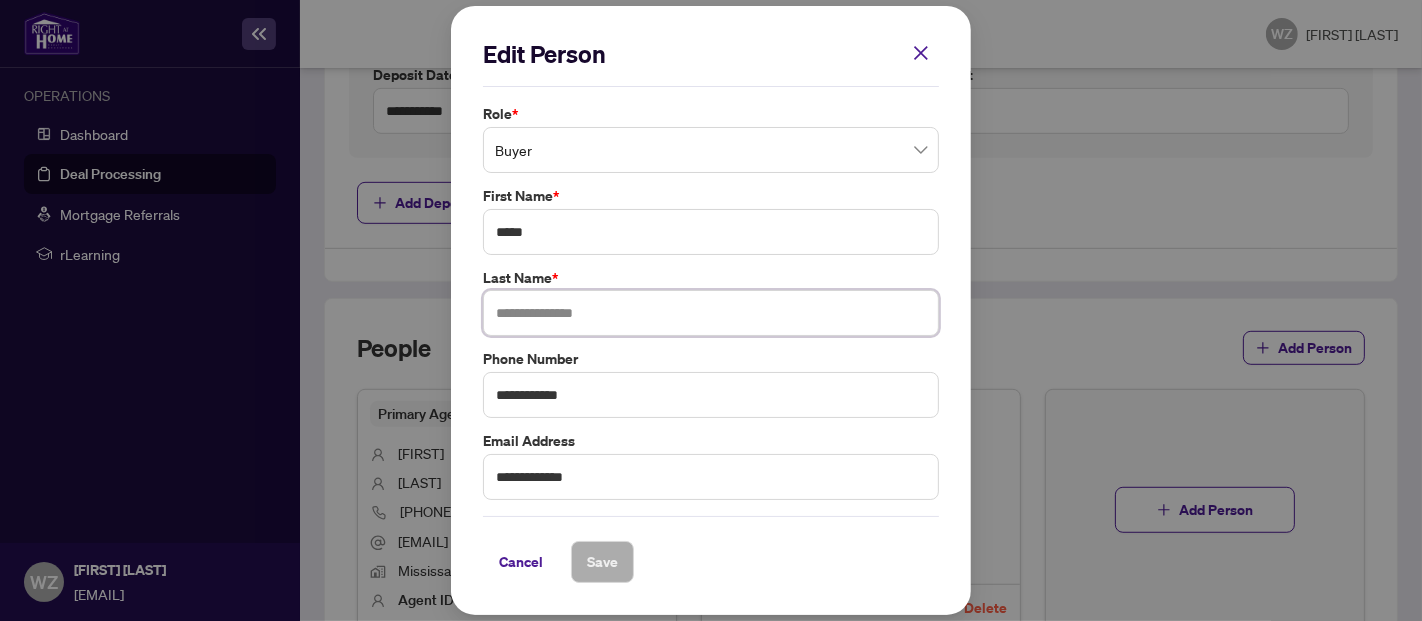 type 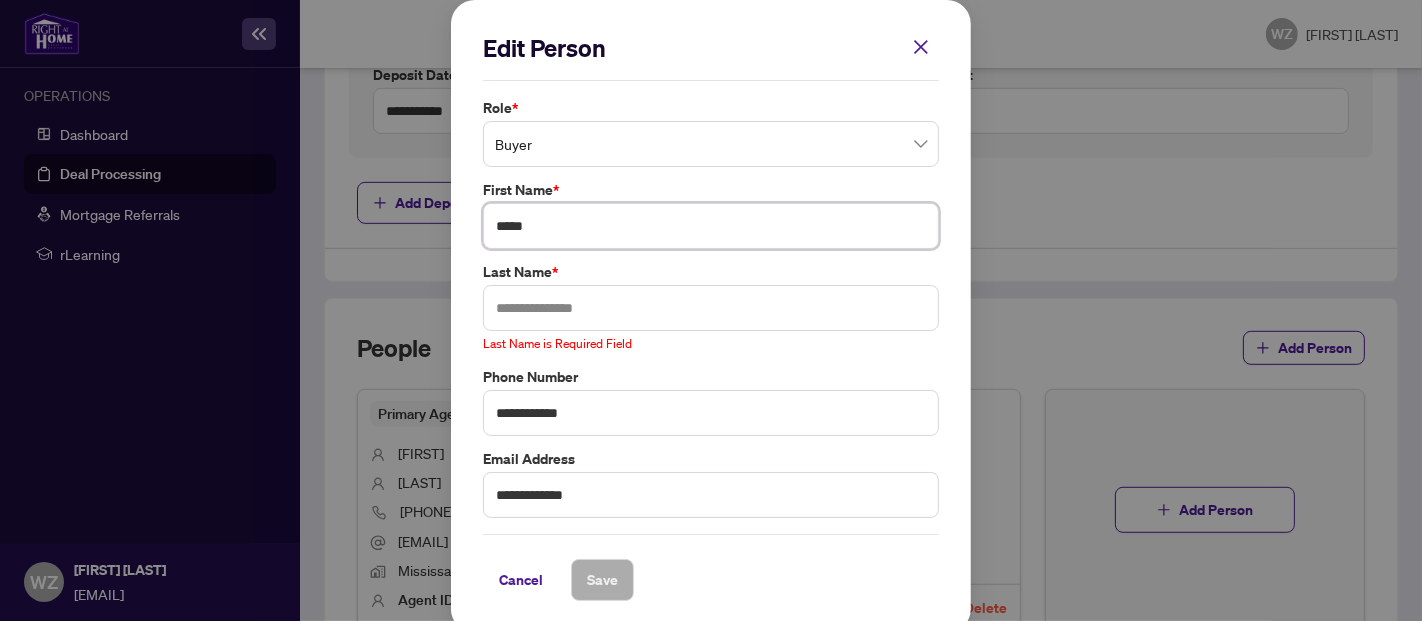 click on "****" at bounding box center (711, 226) 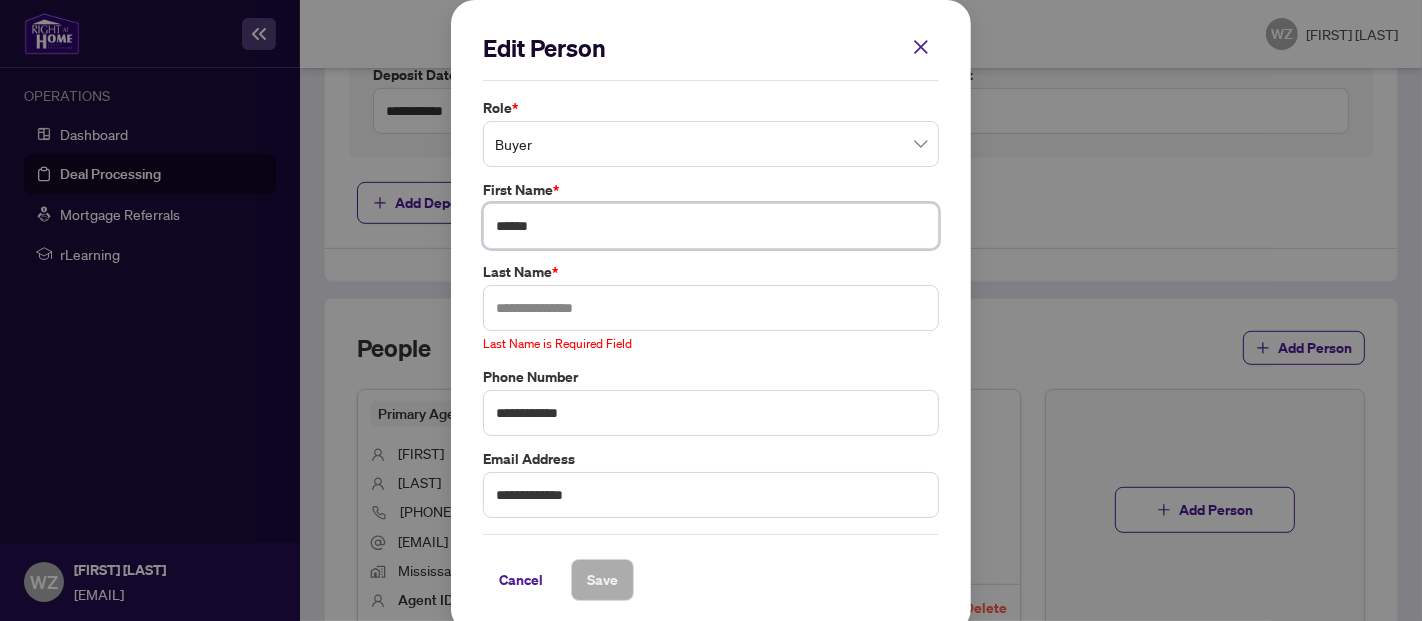 paste on "********" 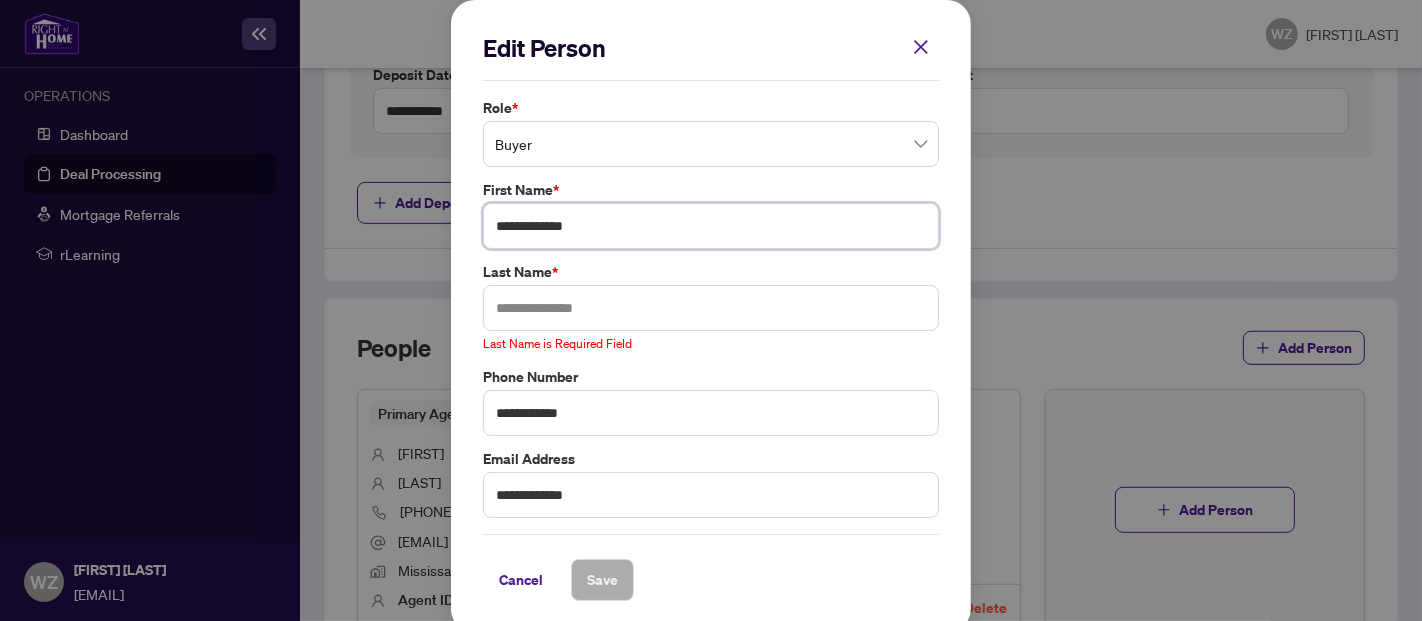 drag, startPoint x: 685, startPoint y: 224, endPoint x: 302, endPoint y: 233, distance: 383.10574 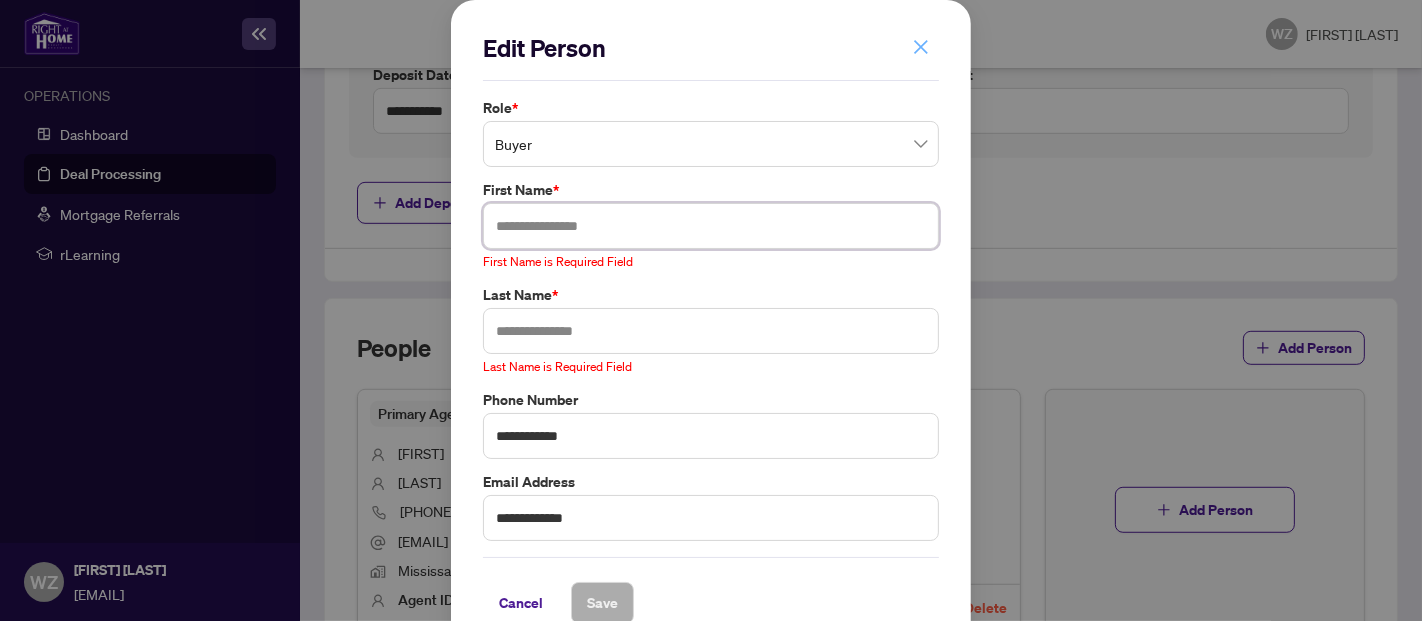 type 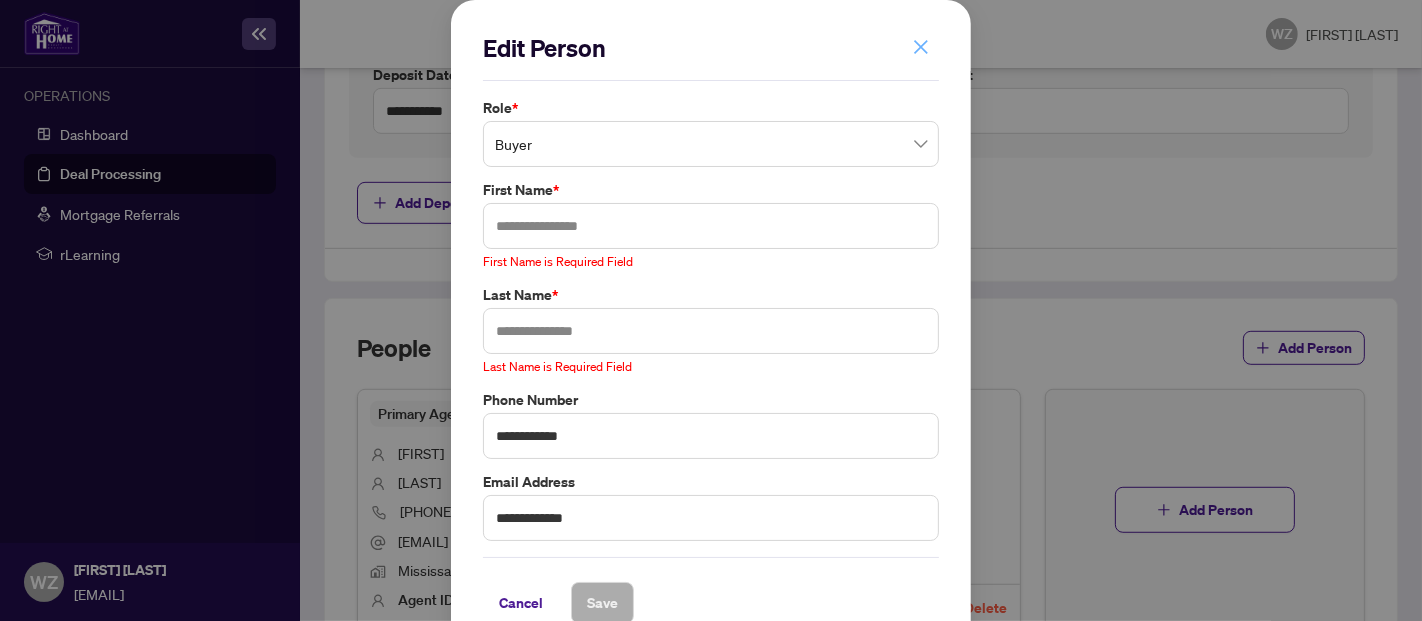 click at bounding box center [921, 47] 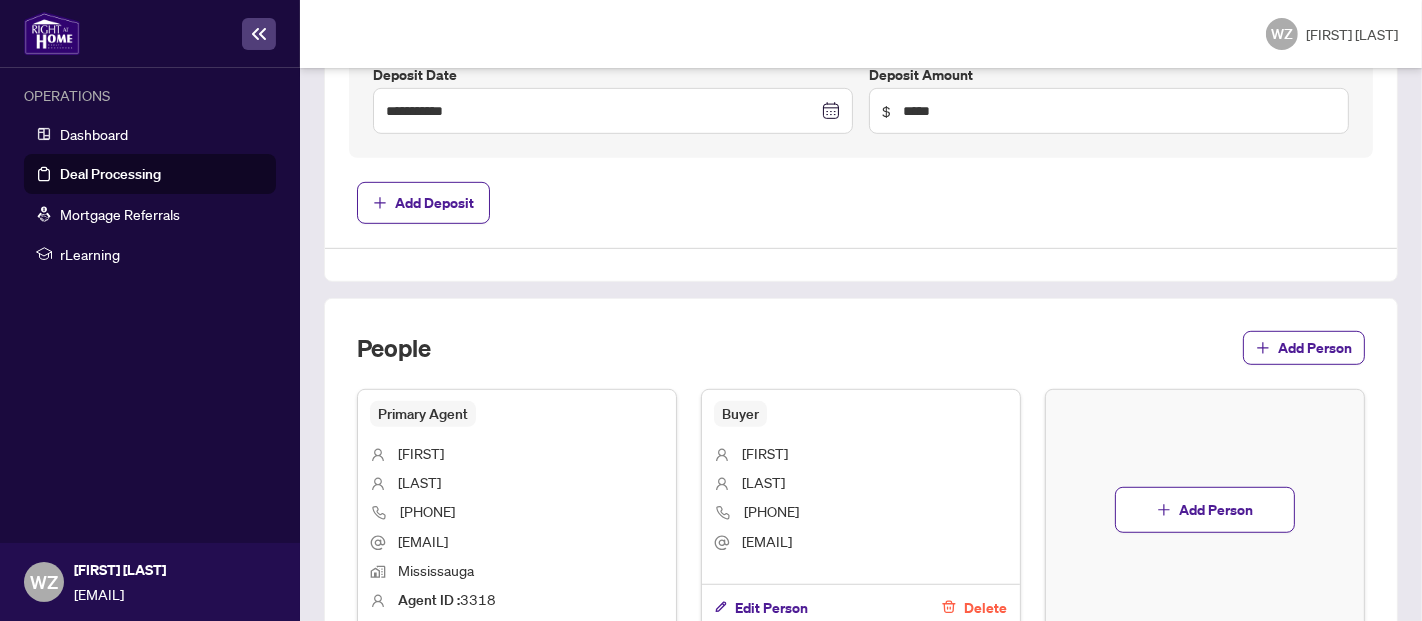 click on "Delete" at bounding box center (985, 608) 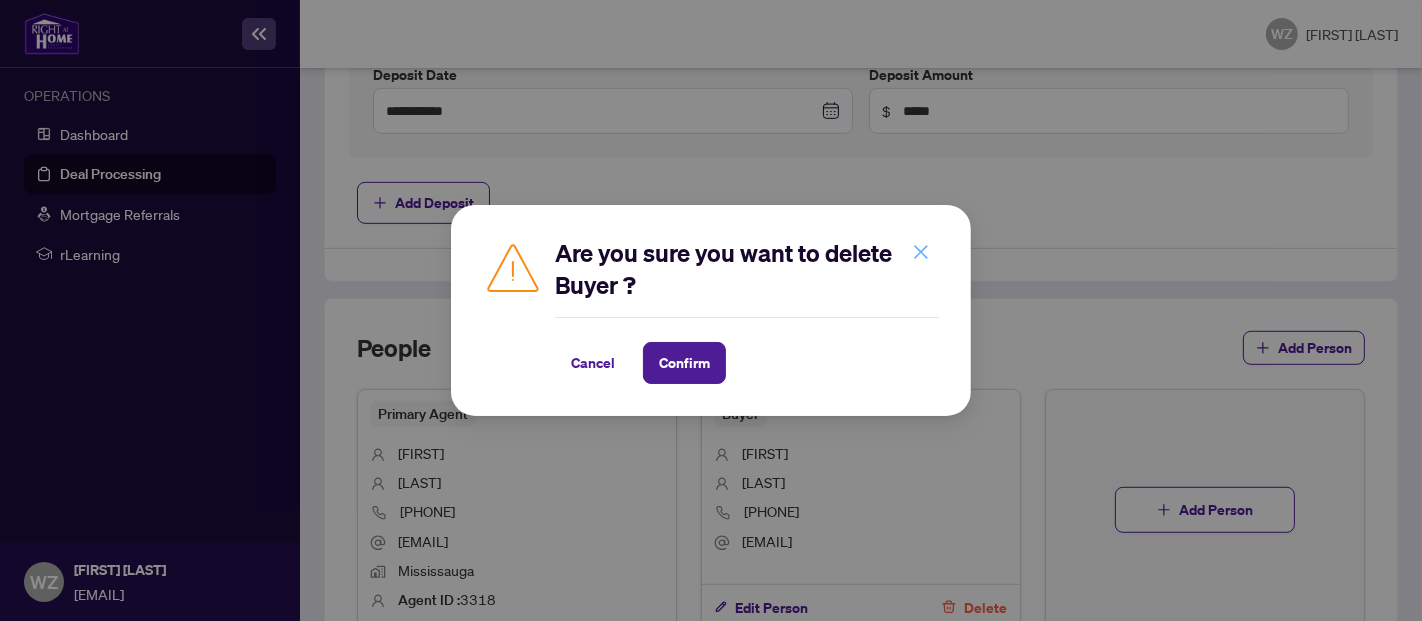 click 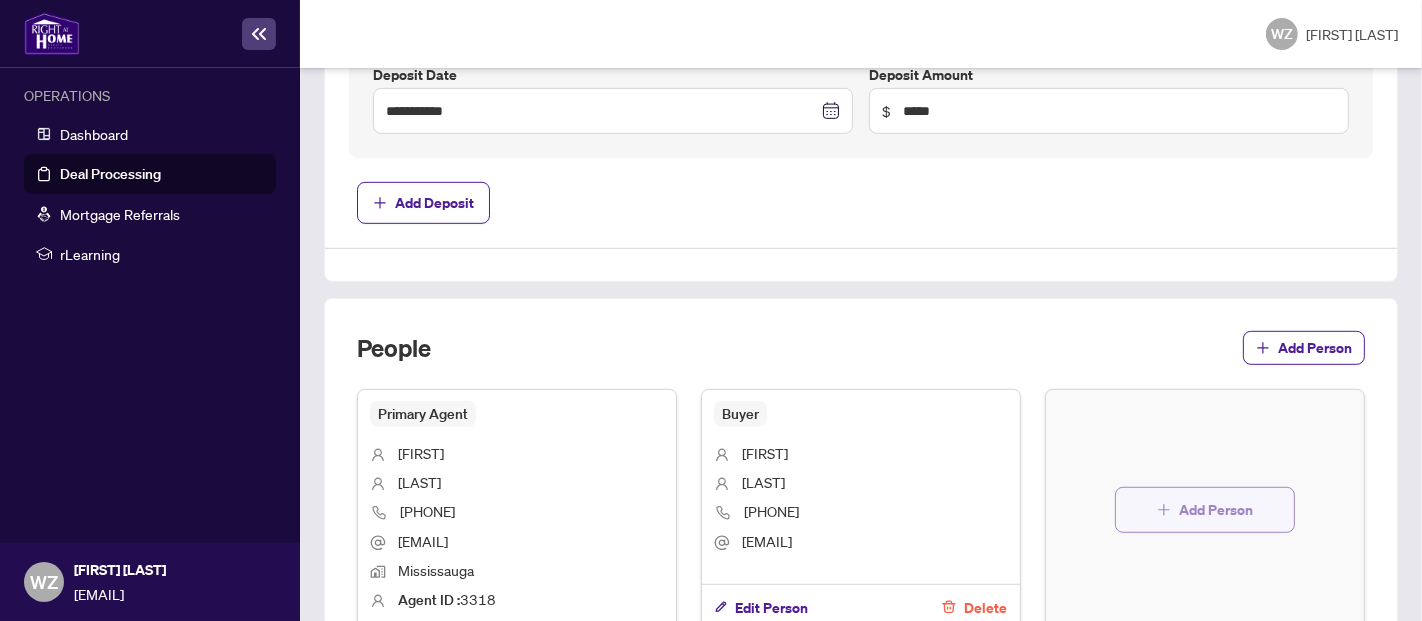 click on "Add Person" at bounding box center (1216, 510) 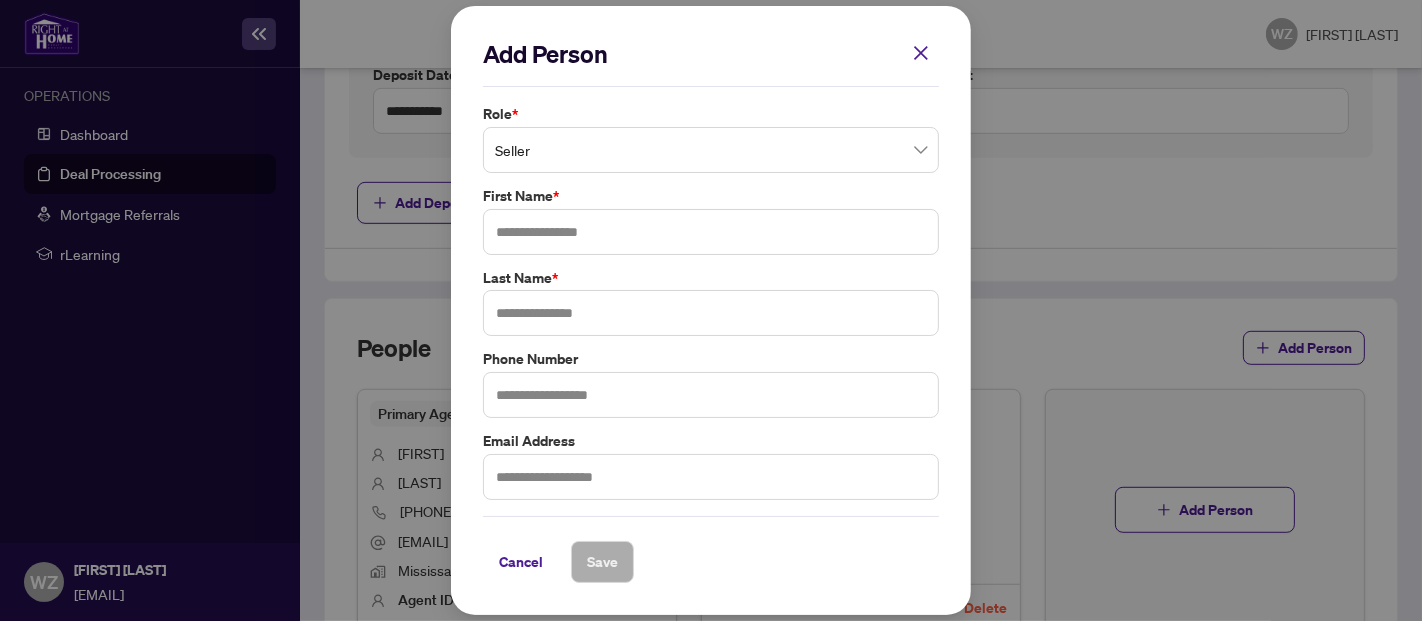 click on "Seller" at bounding box center (711, 150) 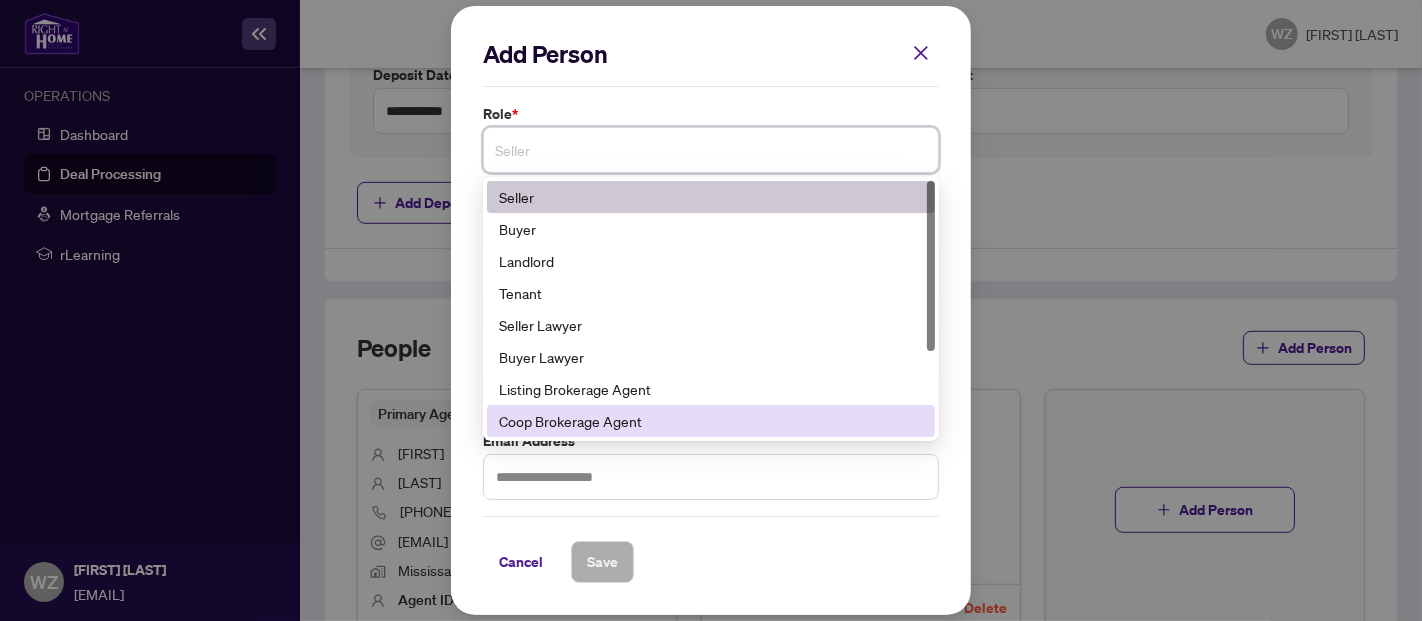 click on "Coop Brokerage Agent" at bounding box center (711, 421) 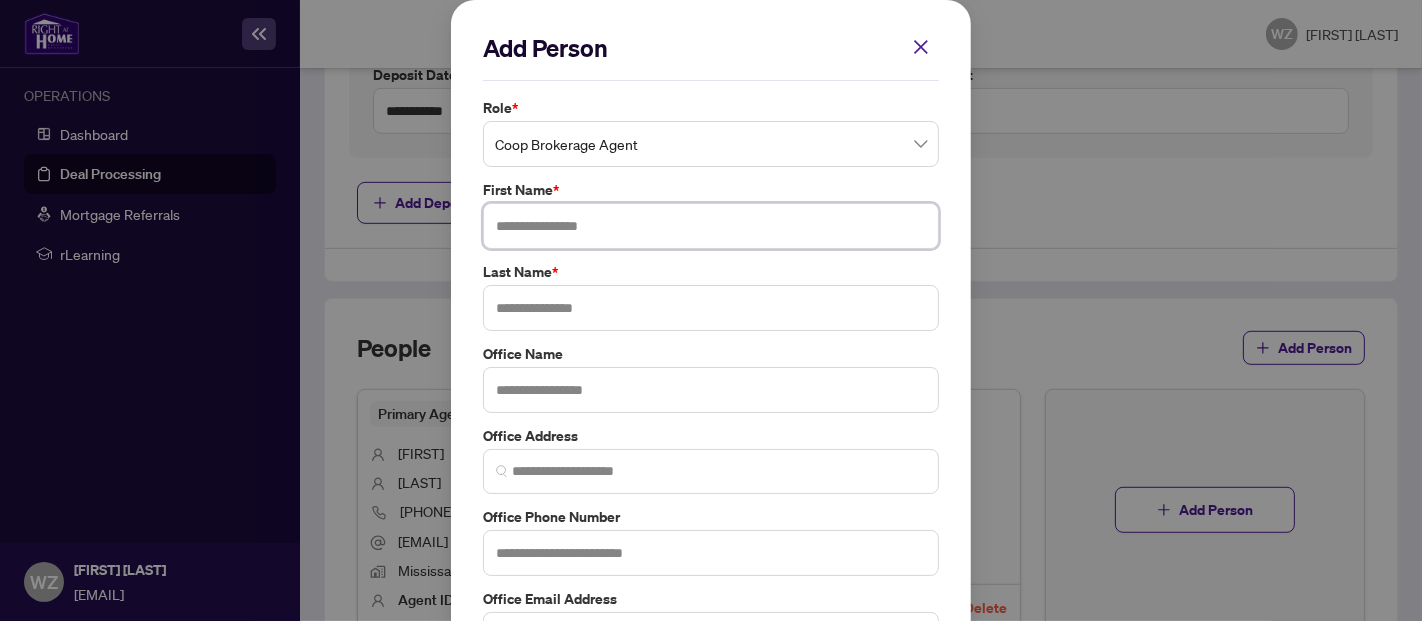 click at bounding box center [711, 226] 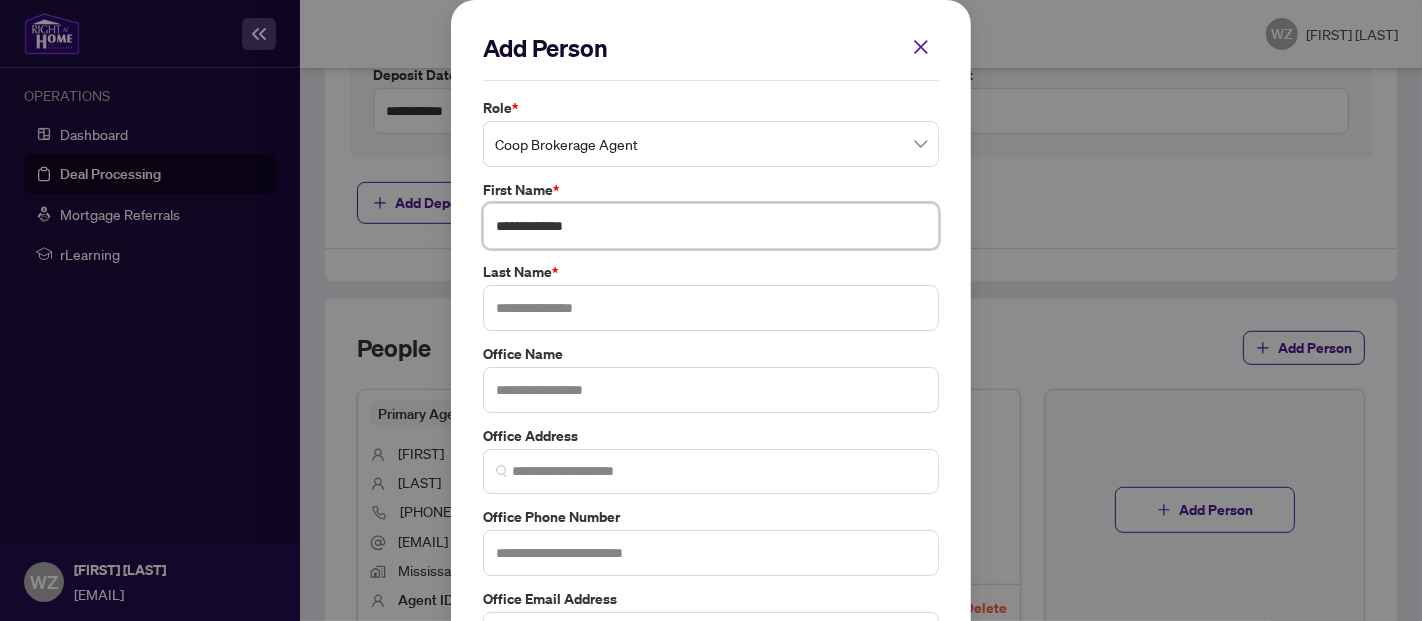 click on "**********" at bounding box center (711, 226) 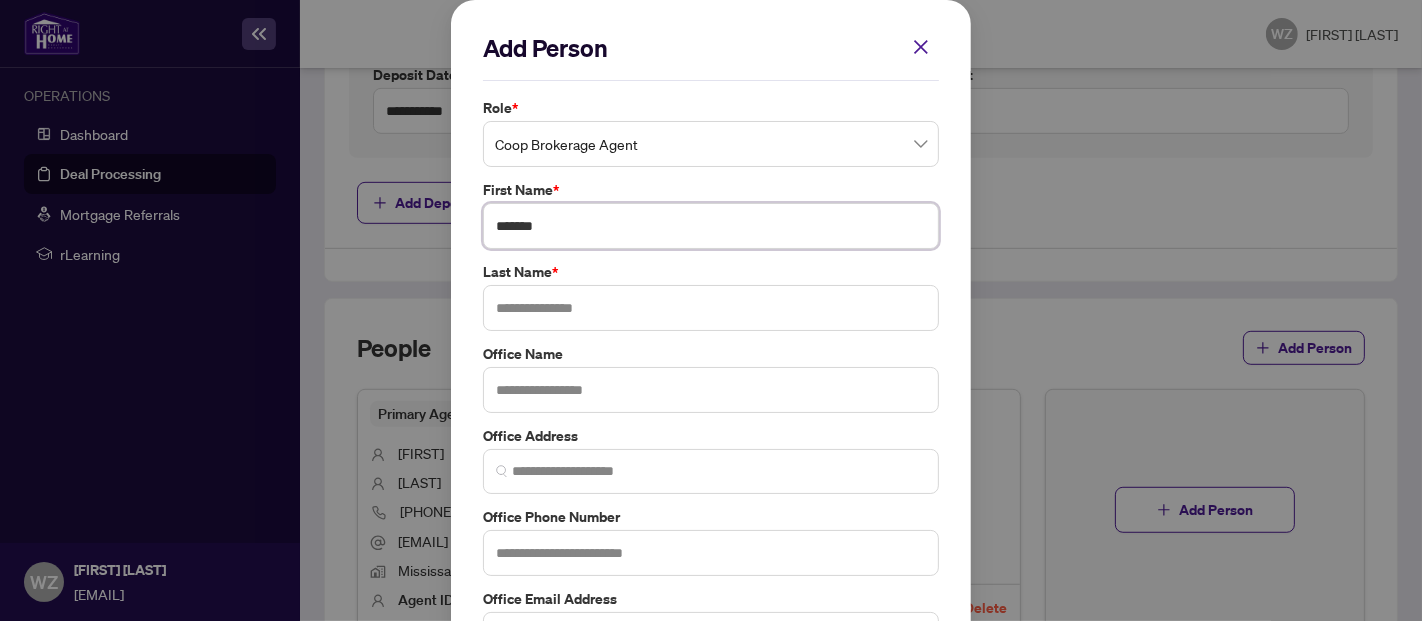 type on "****" 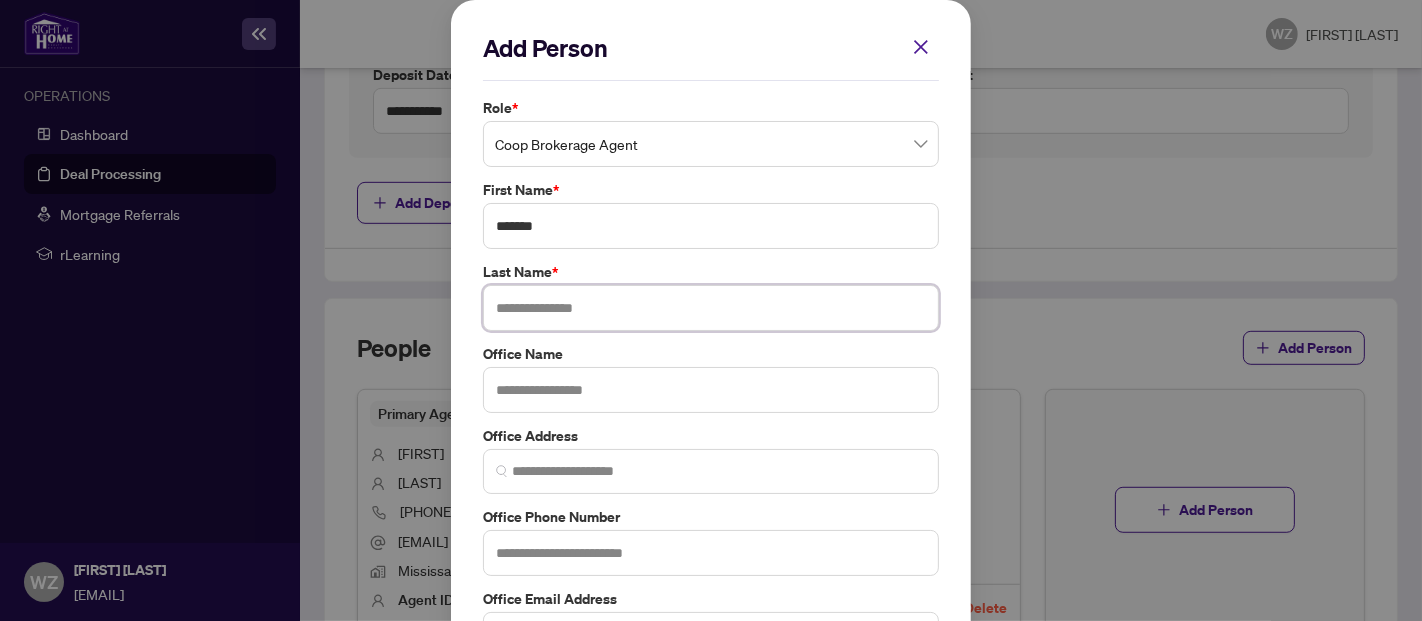 click at bounding box center [711, 308] 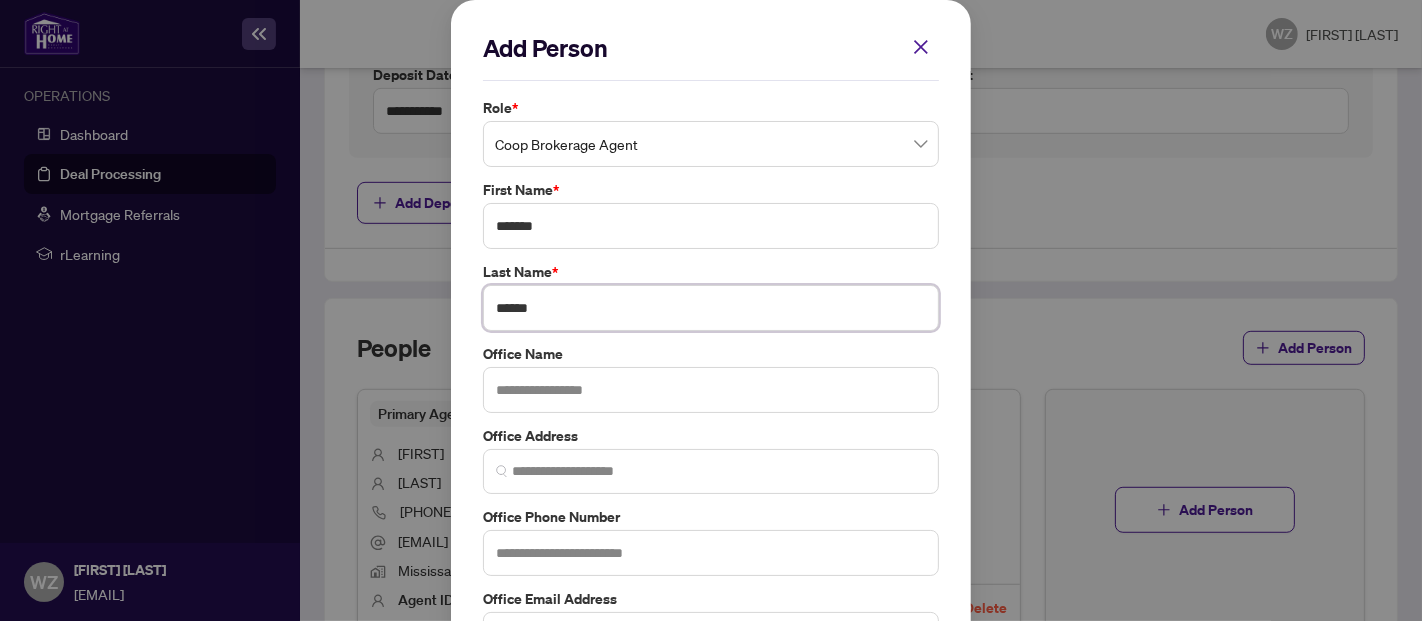 type on "******" 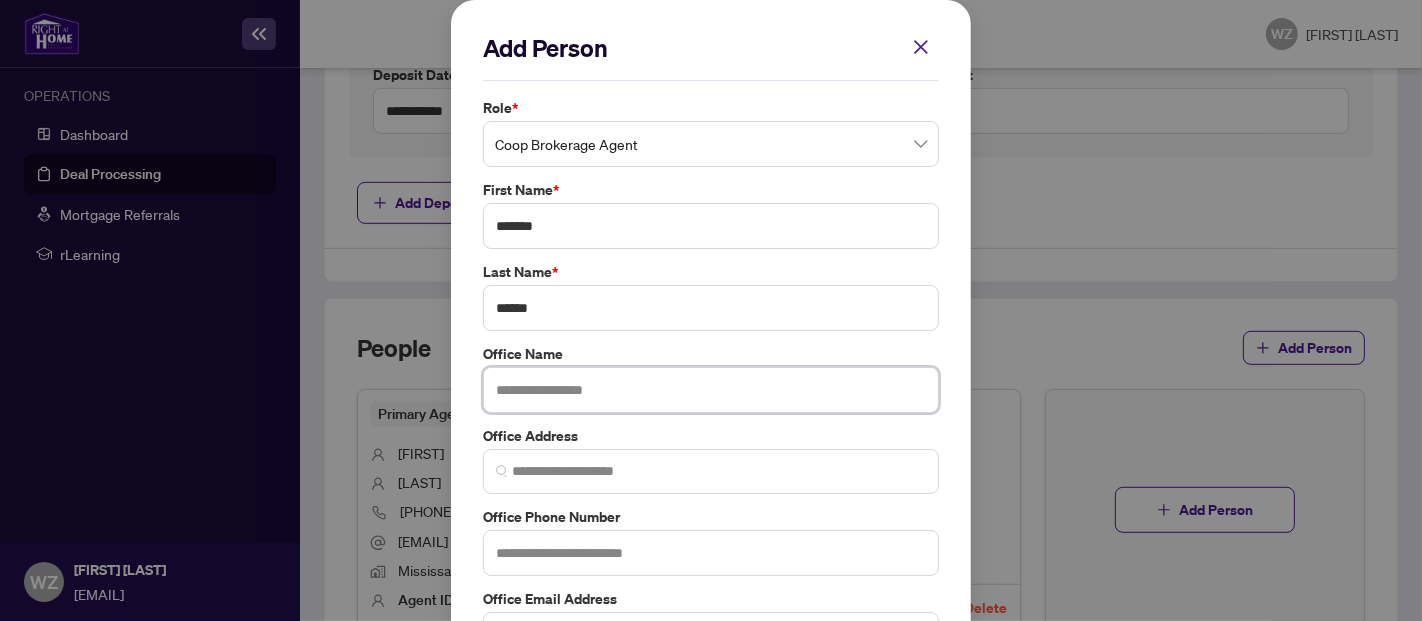 click at bounding box center [711, 390] 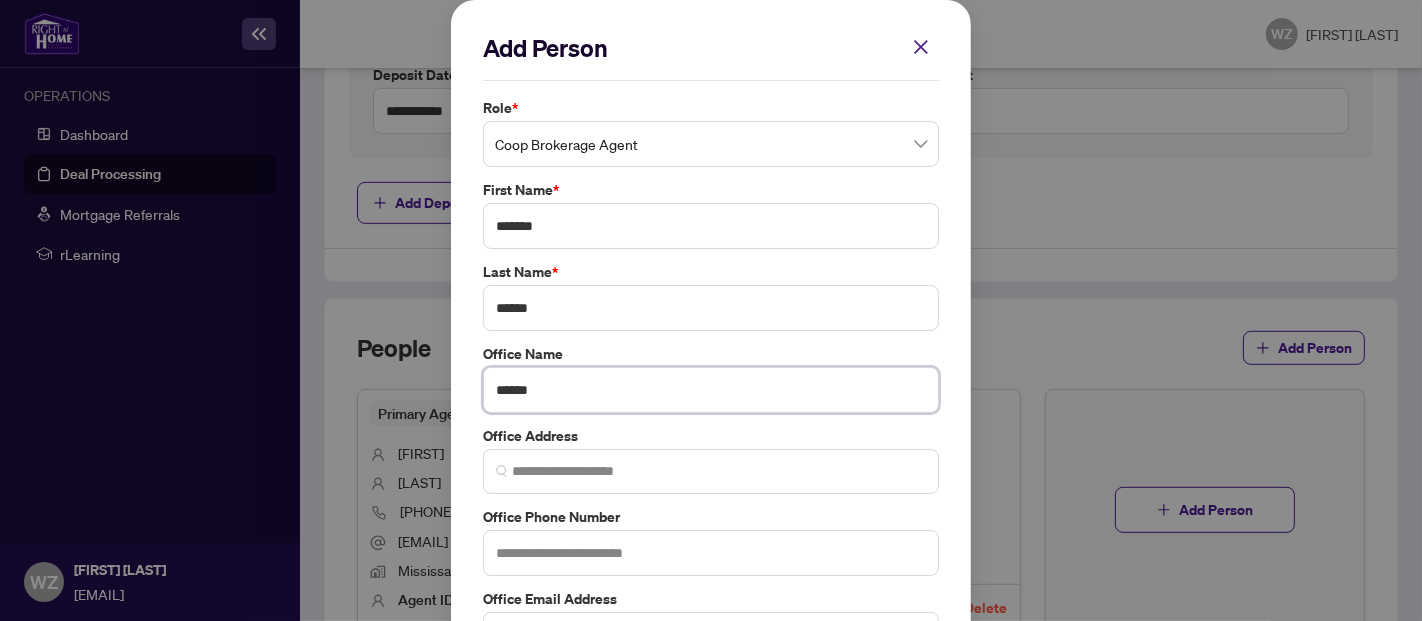 drag, startPoint x: 571, startPoint y: 384, endPoint x: 416, endPoint y: 384, distance: 155 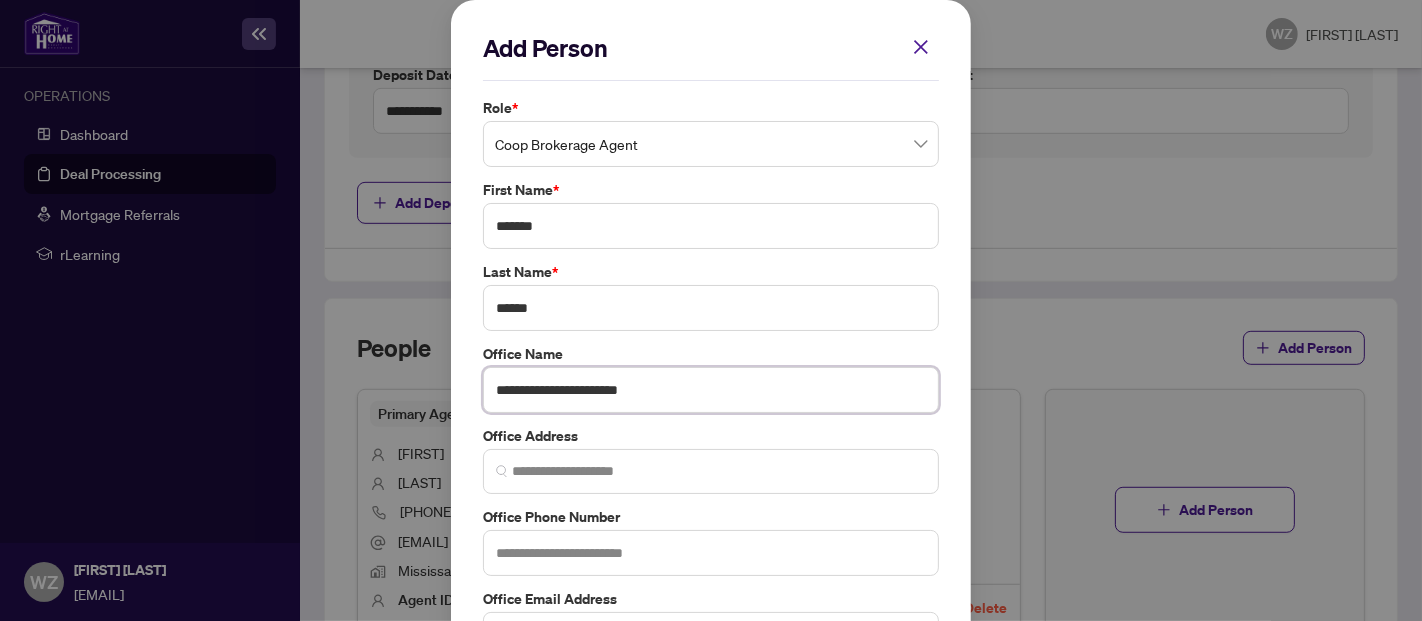 type on "**********" 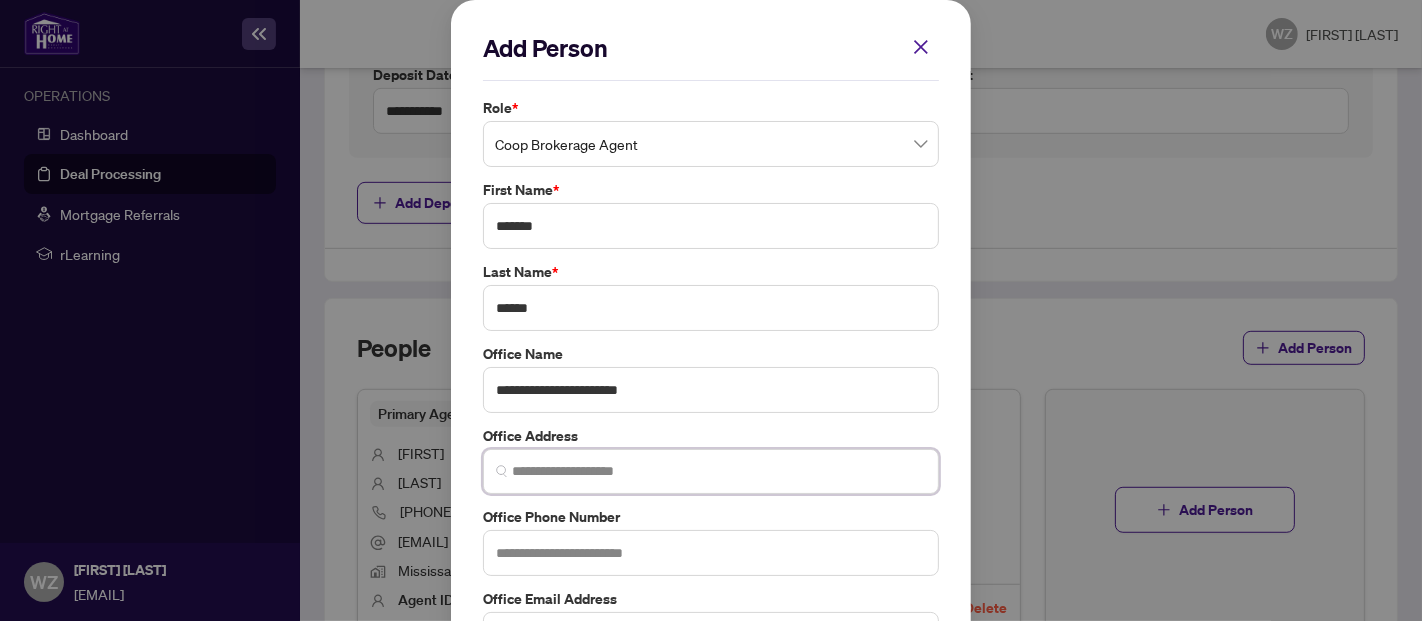 click at bounding box center (719, 471) 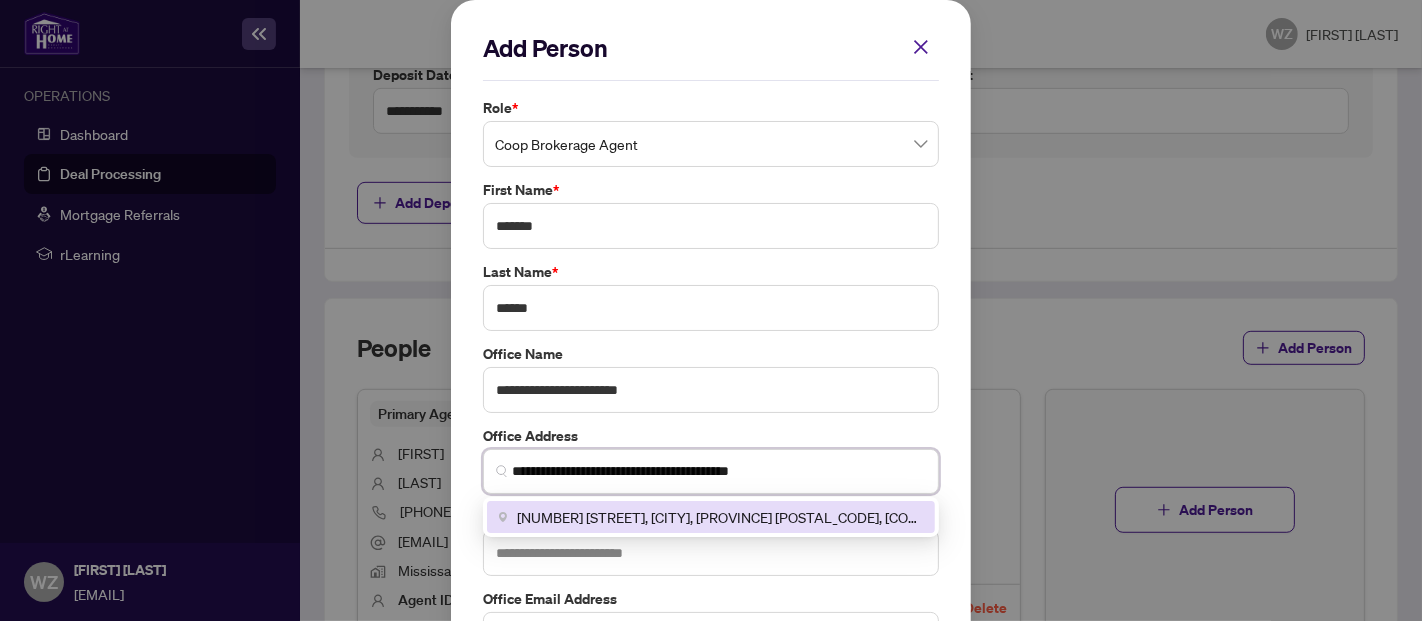 type on "**********" 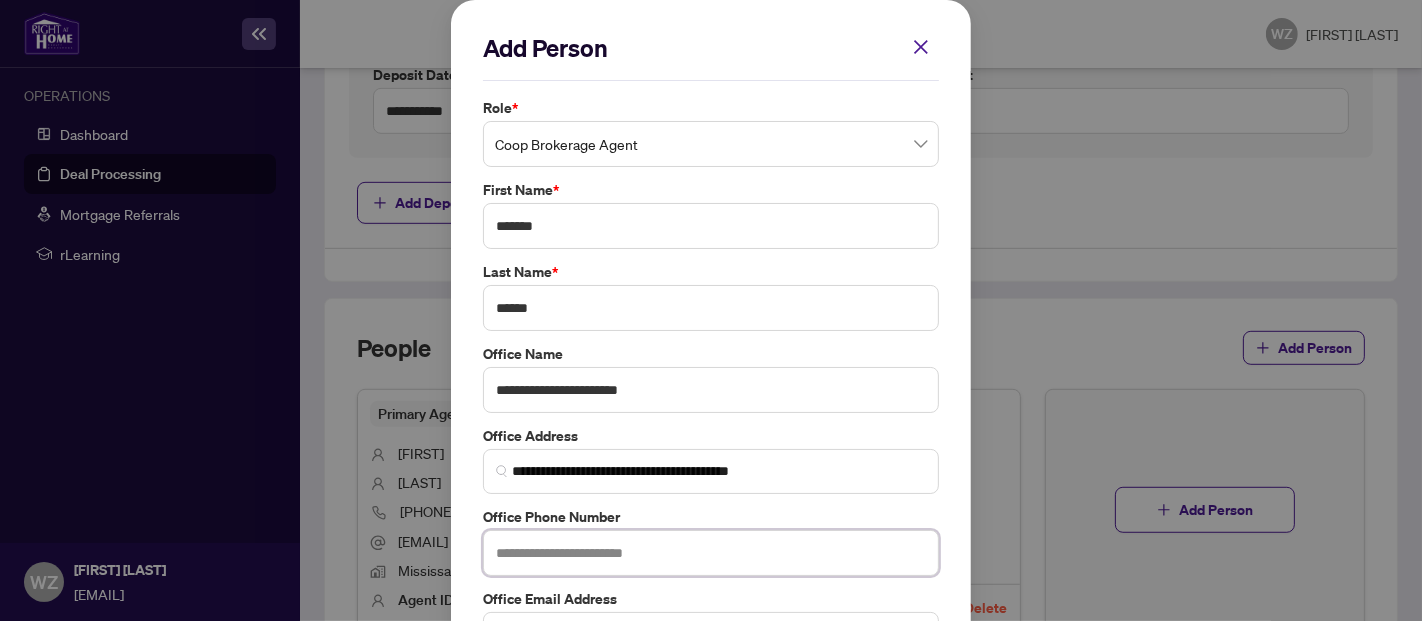 click at bounding box center (711, 553) 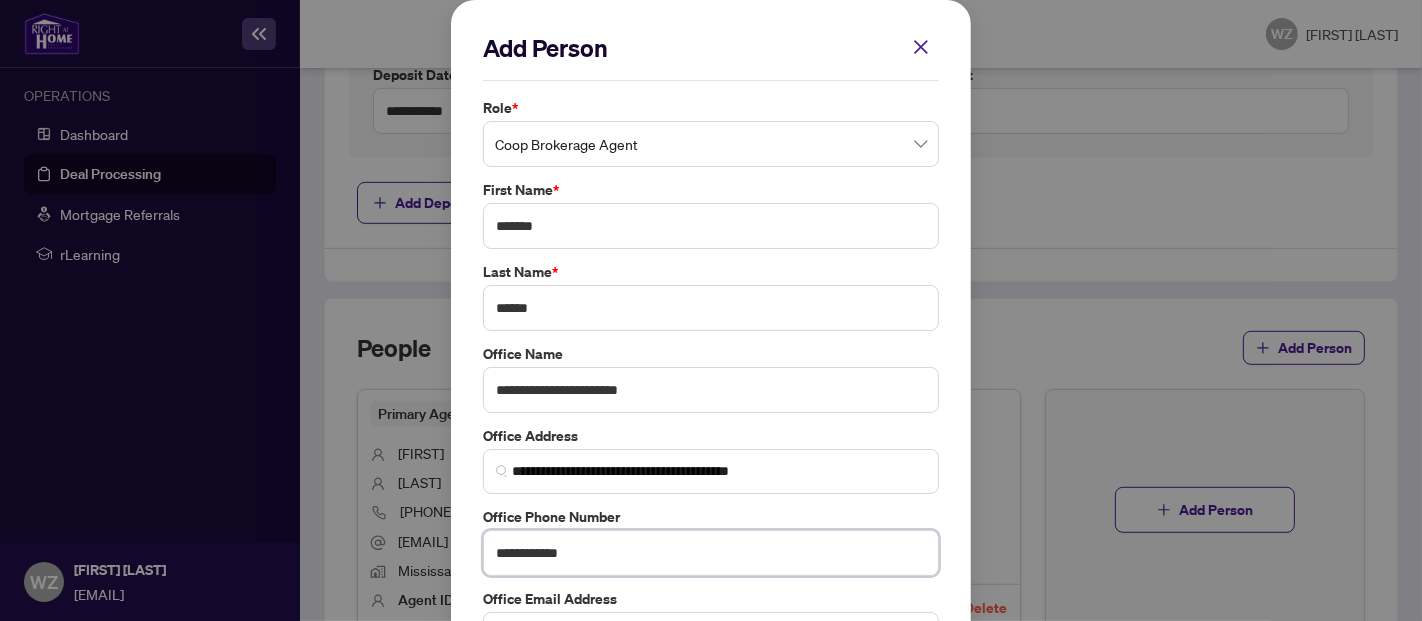type on "**********" 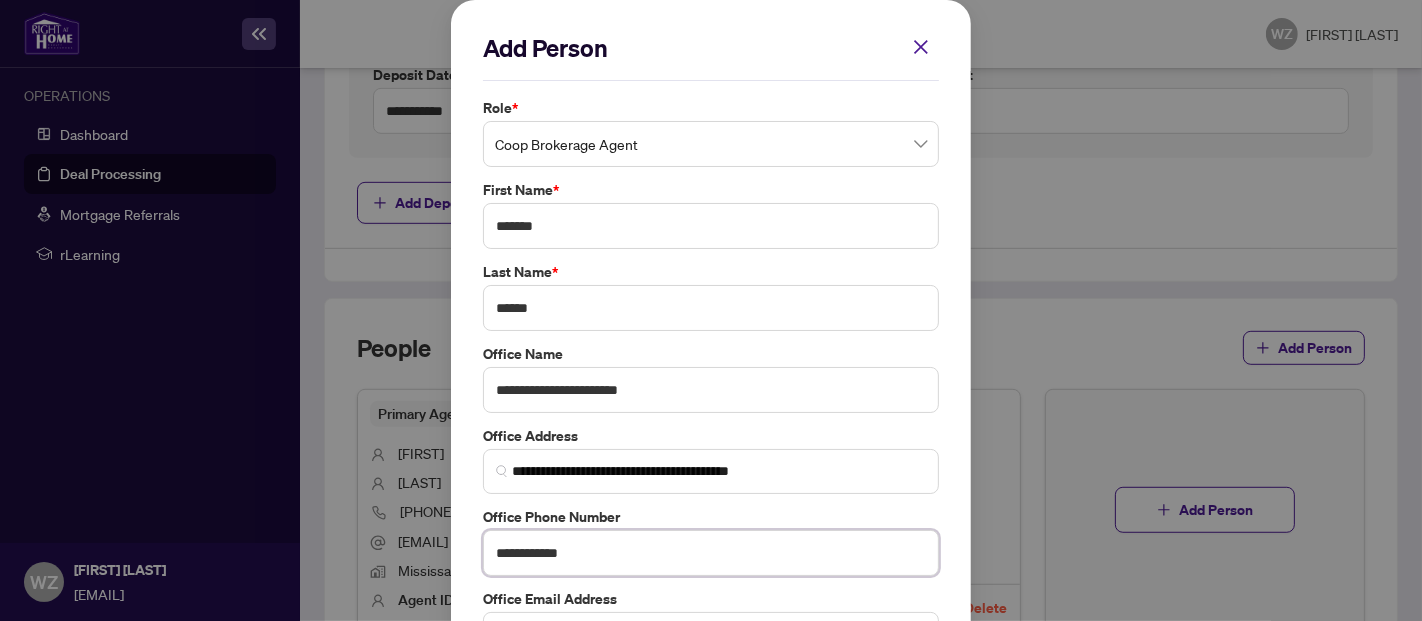 scroll, scrollTop: 146, scrollLeft: 0, axis: vertical 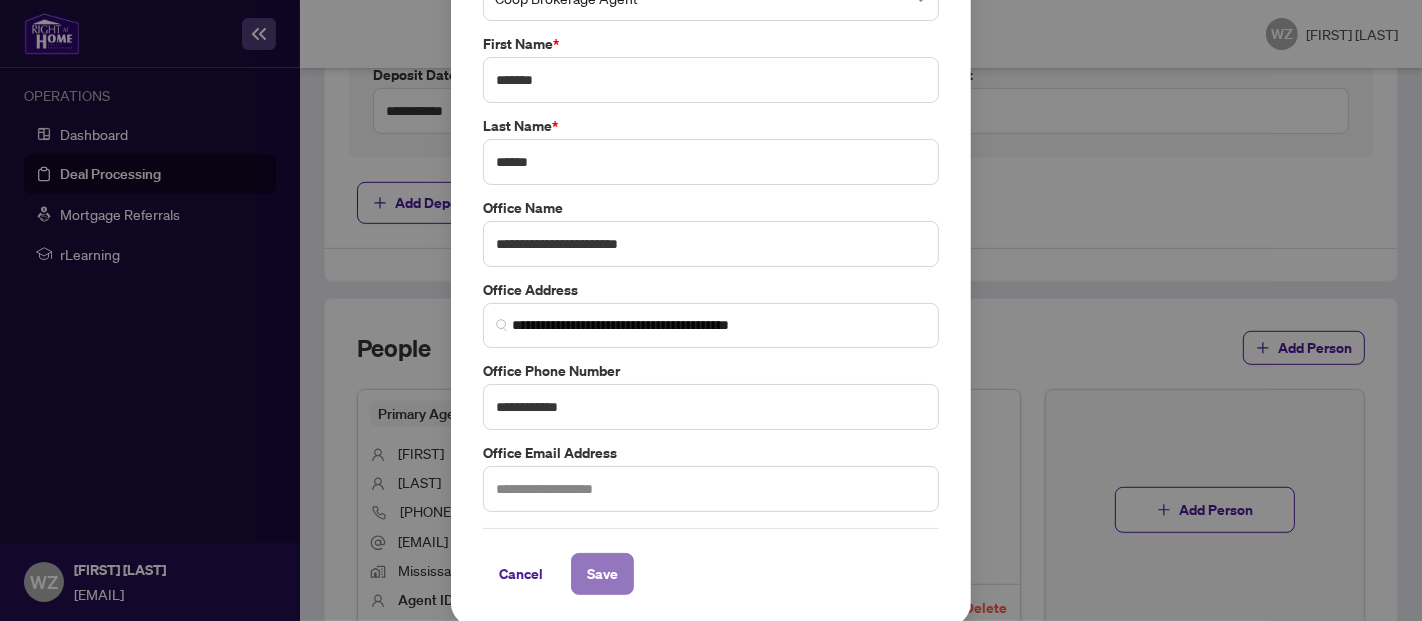 click on "Save" at bounding box center (602, 574) 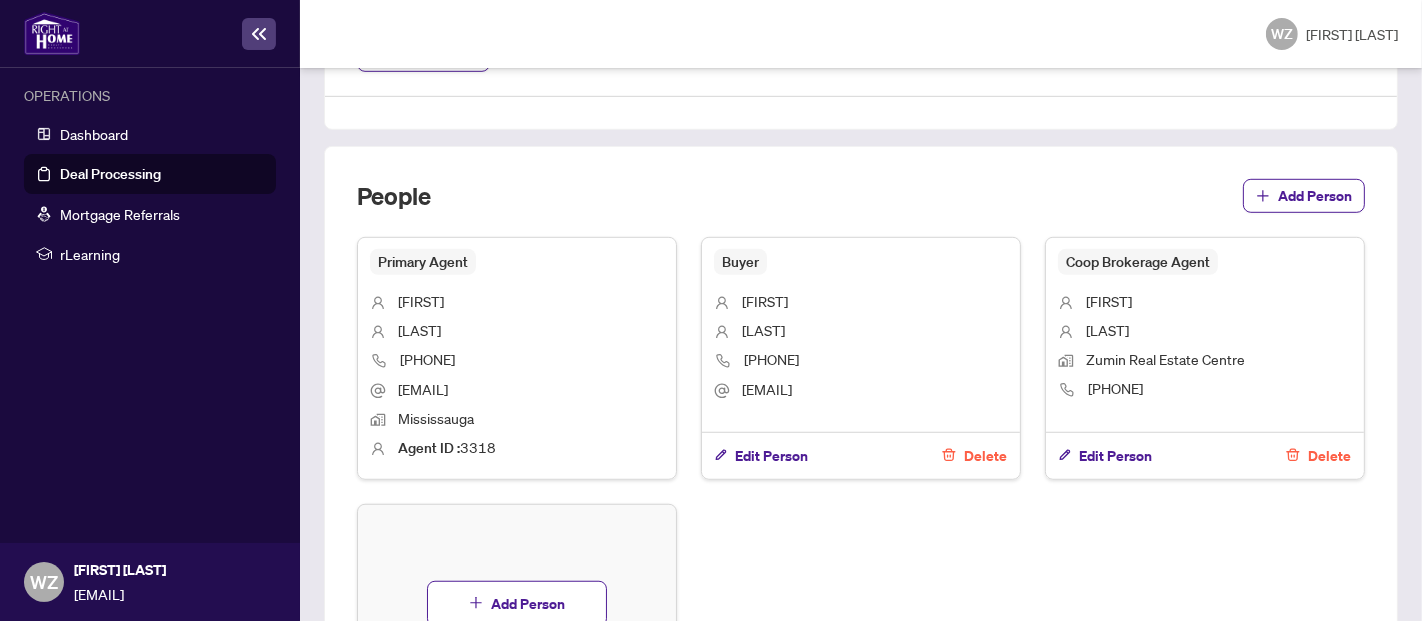 scroll, scrollTop: 1171, scrollLeft: 0, axis: vertical 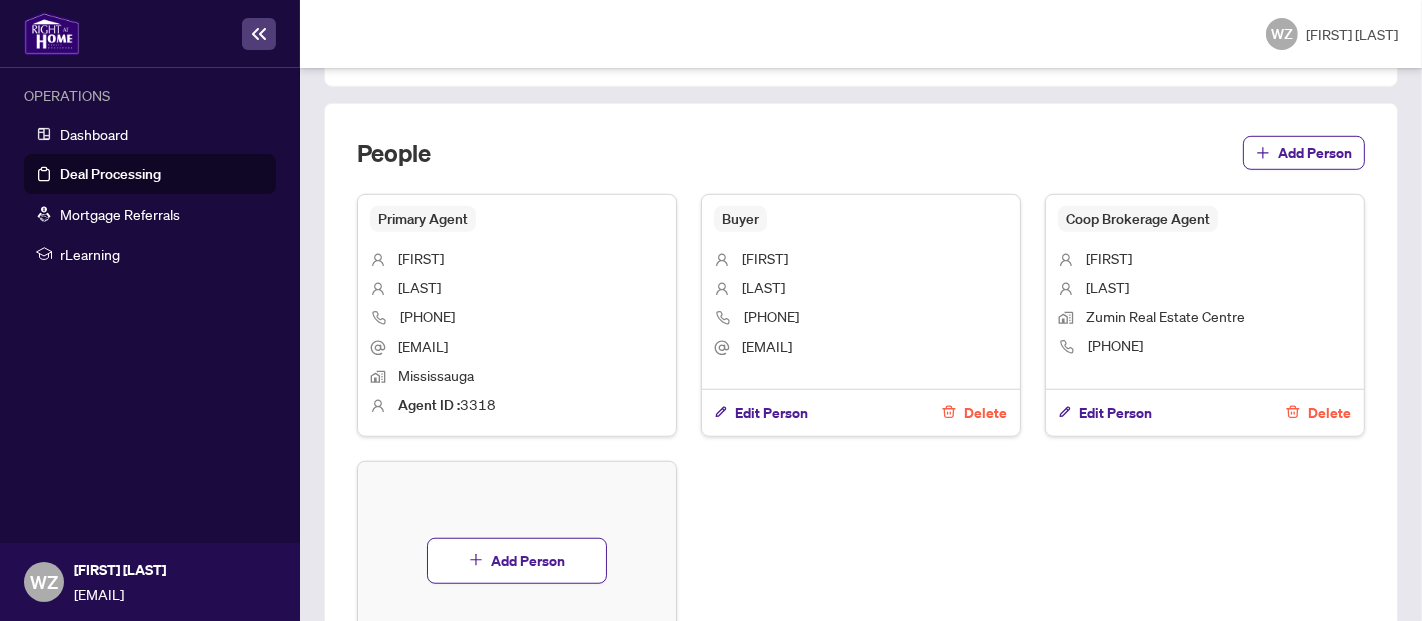 click on "Delete" at bounding box center [985, 413] 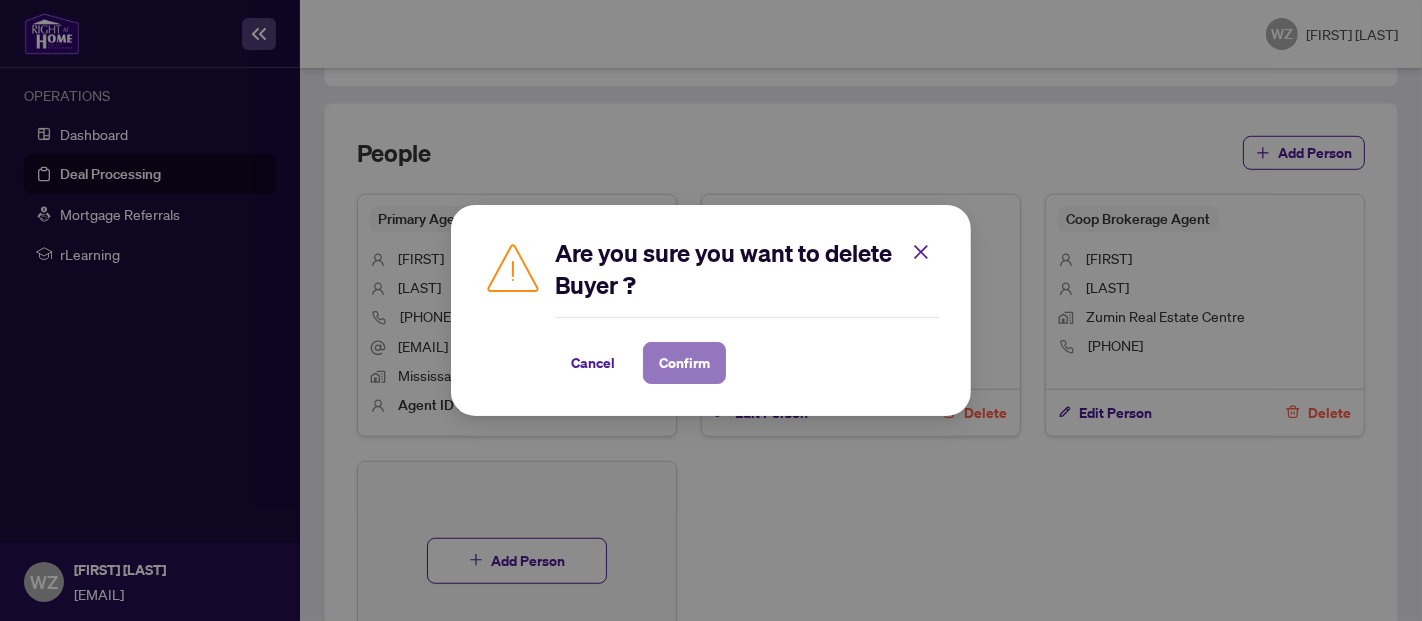 click on "Confirm" at bounding box center [684, 363] 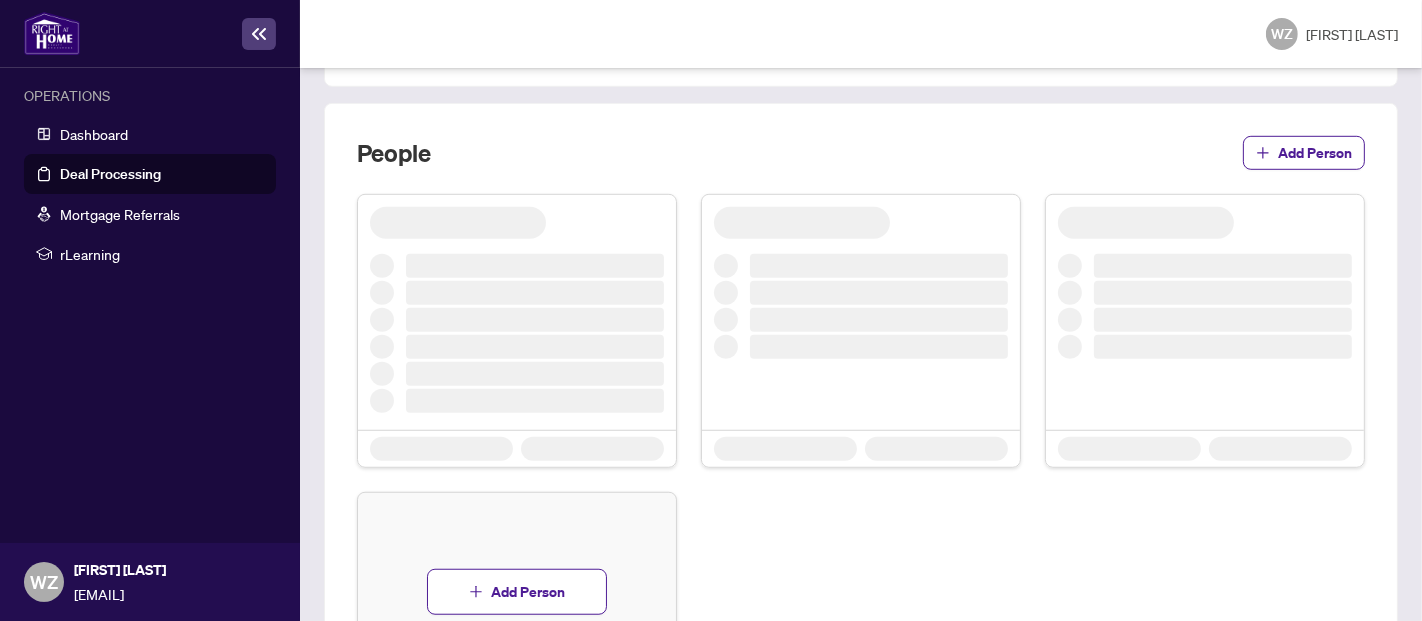 scroll, scrollTop: 1091, scrollLeft: 0, axis: vertical 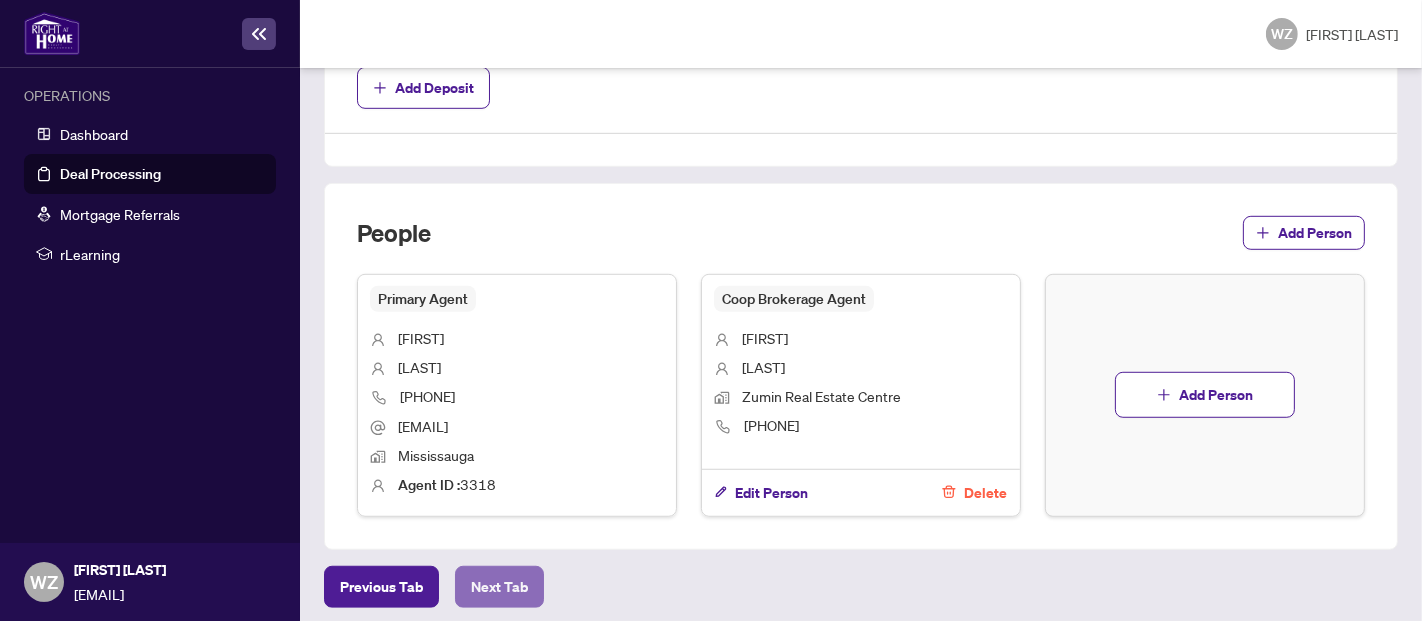 click on "Next Tab" at bounding box center [499, 587] 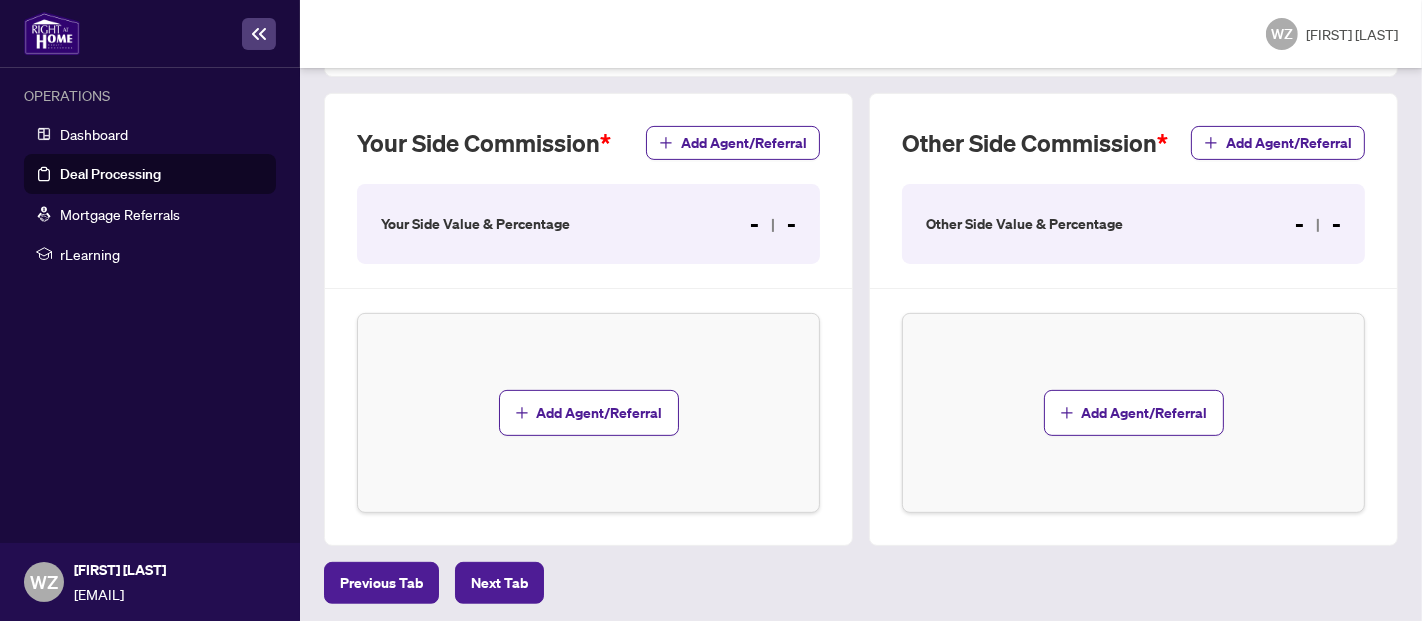 scroll, scrollTop: 577, scrollLeft: 0, axis: vertical 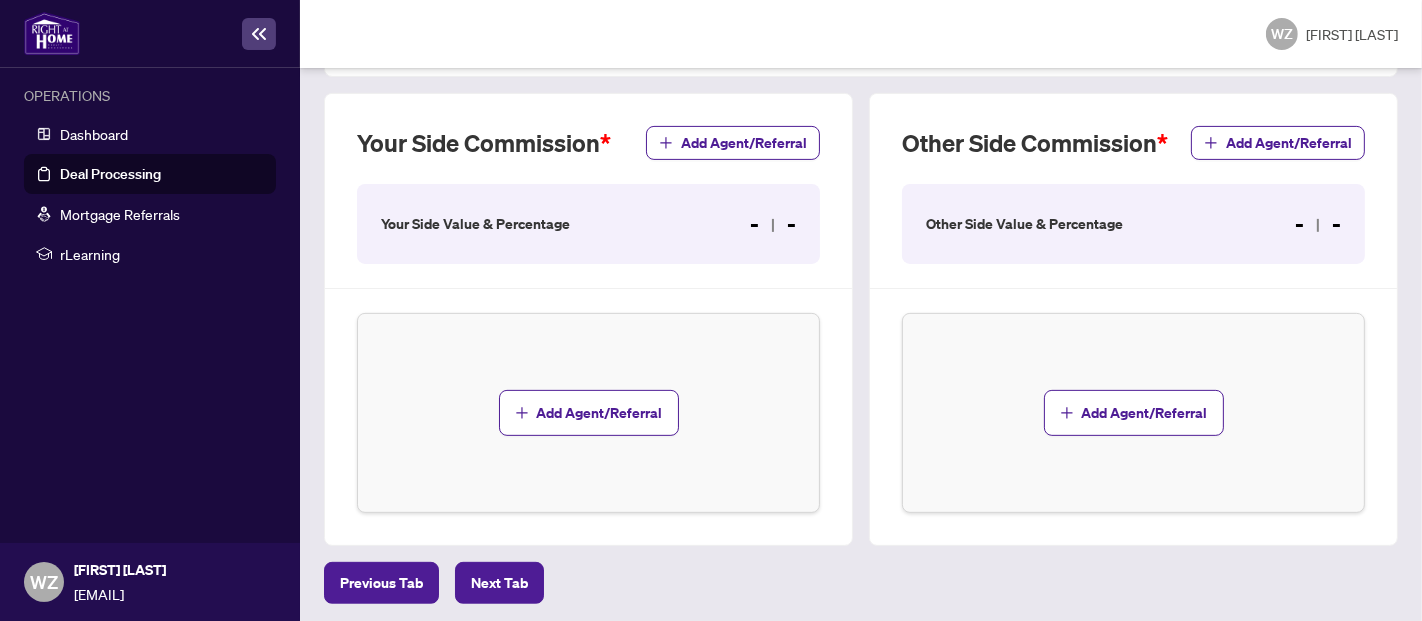click on "-     -" at bounding box center (1318, 224) 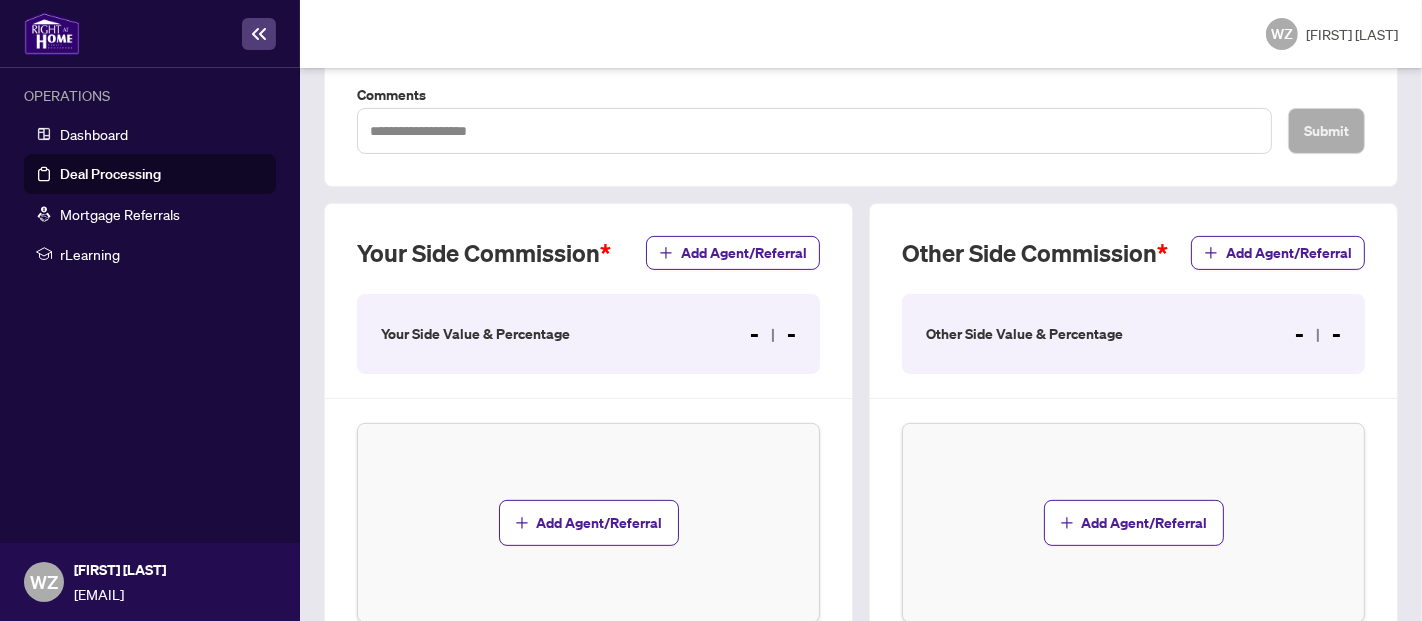 scroll, scrollTop: 466, scrollLeft: 0, axis: vertical 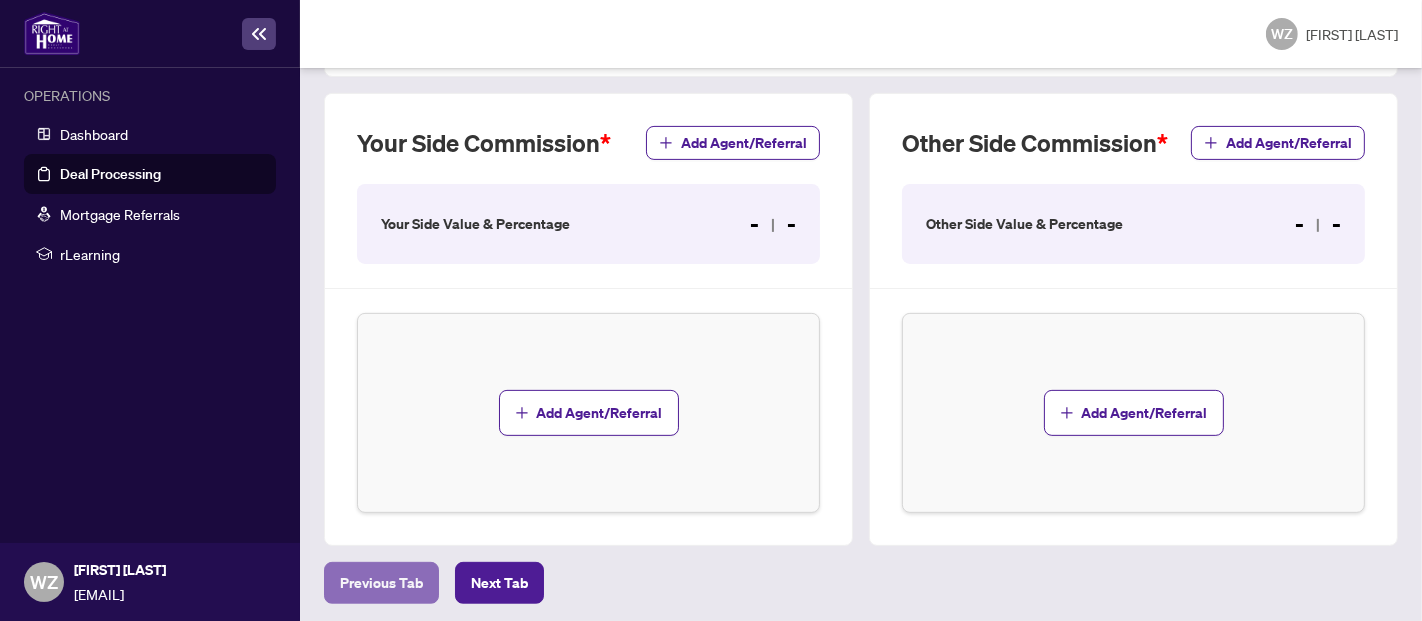 click on "Previous Tab" at bounding box center (381, 583) 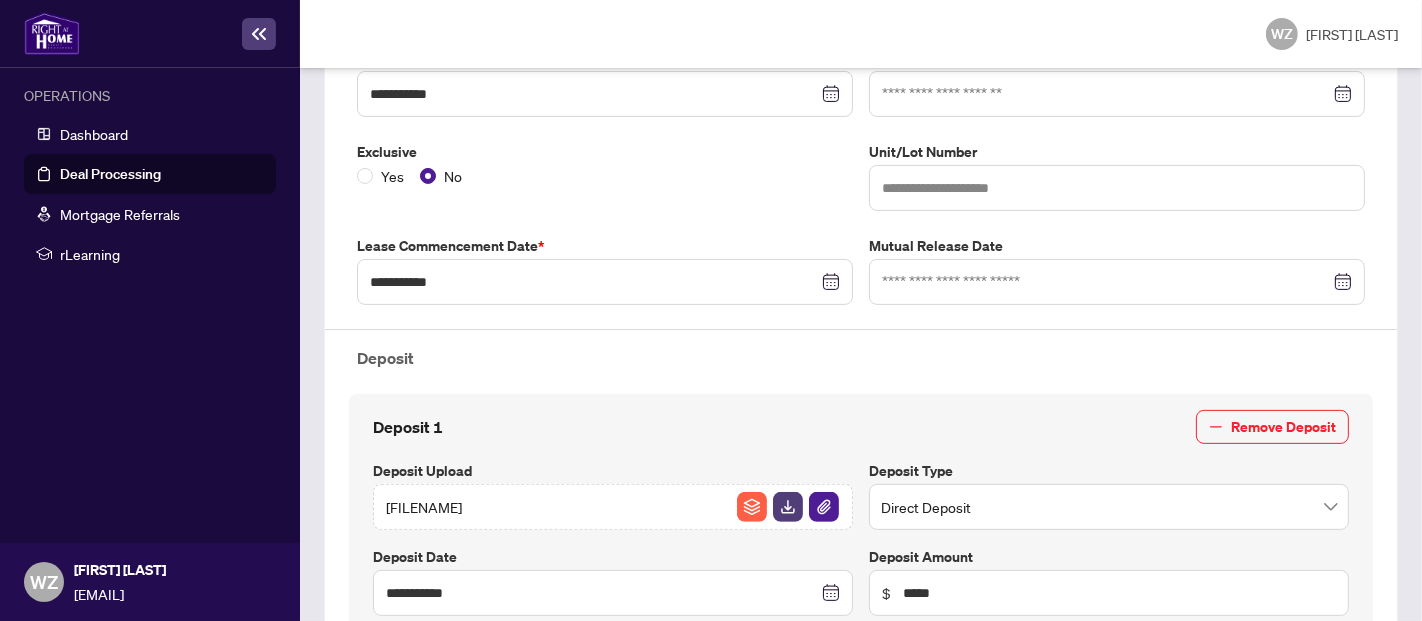 scroll, scrollTop: 466, scrollLeft: 0, axis: vertical 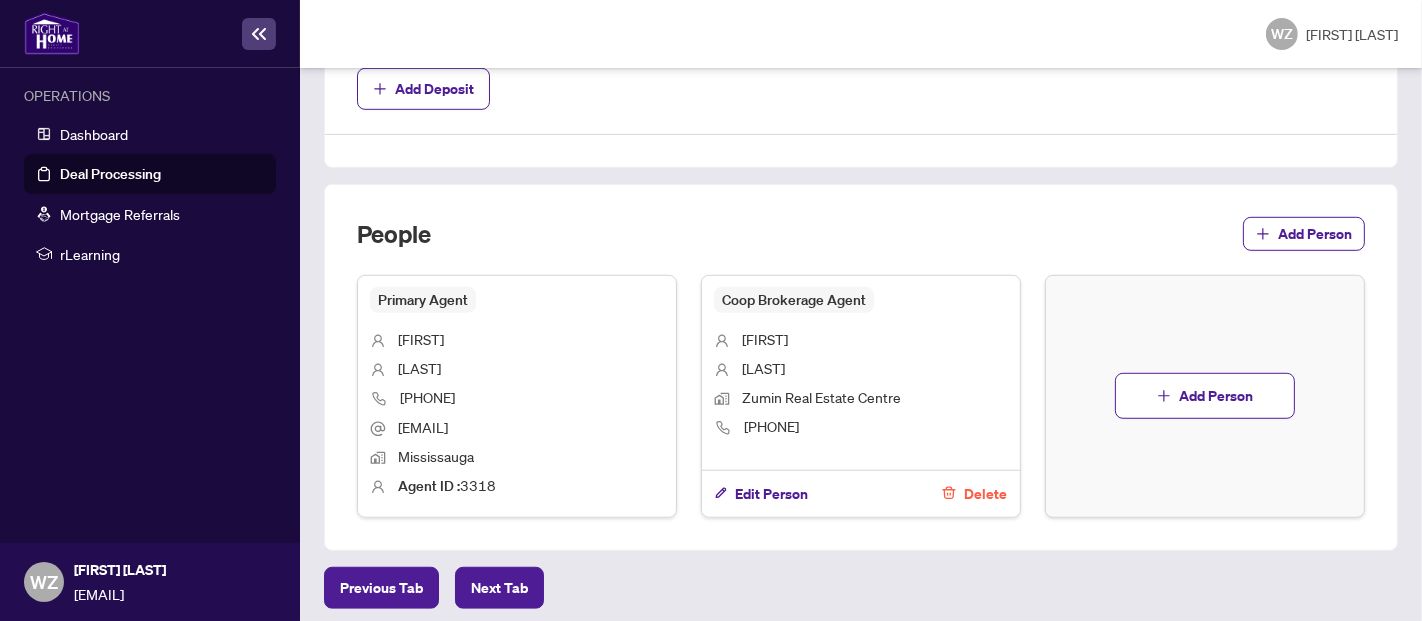 click on "[LAST]" at bounding box center (517, 370) 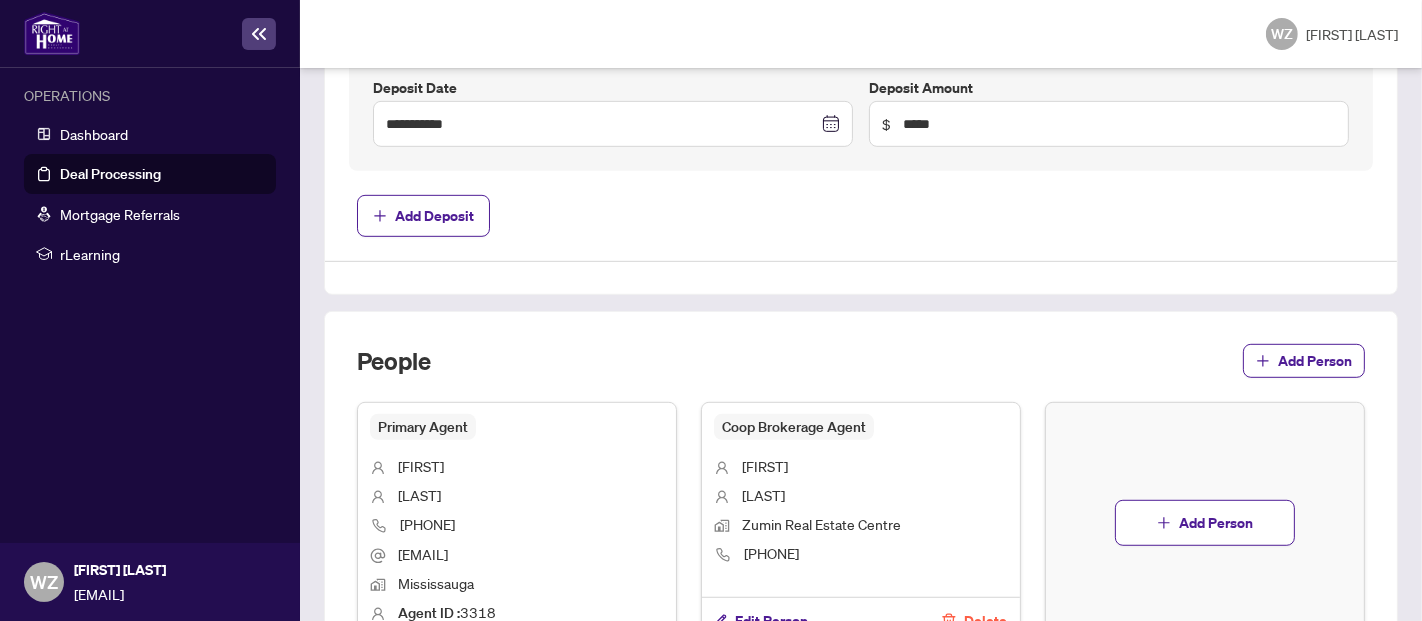 scroll, scrollTop: 1090, scrollLeft: 0, axis: vertical 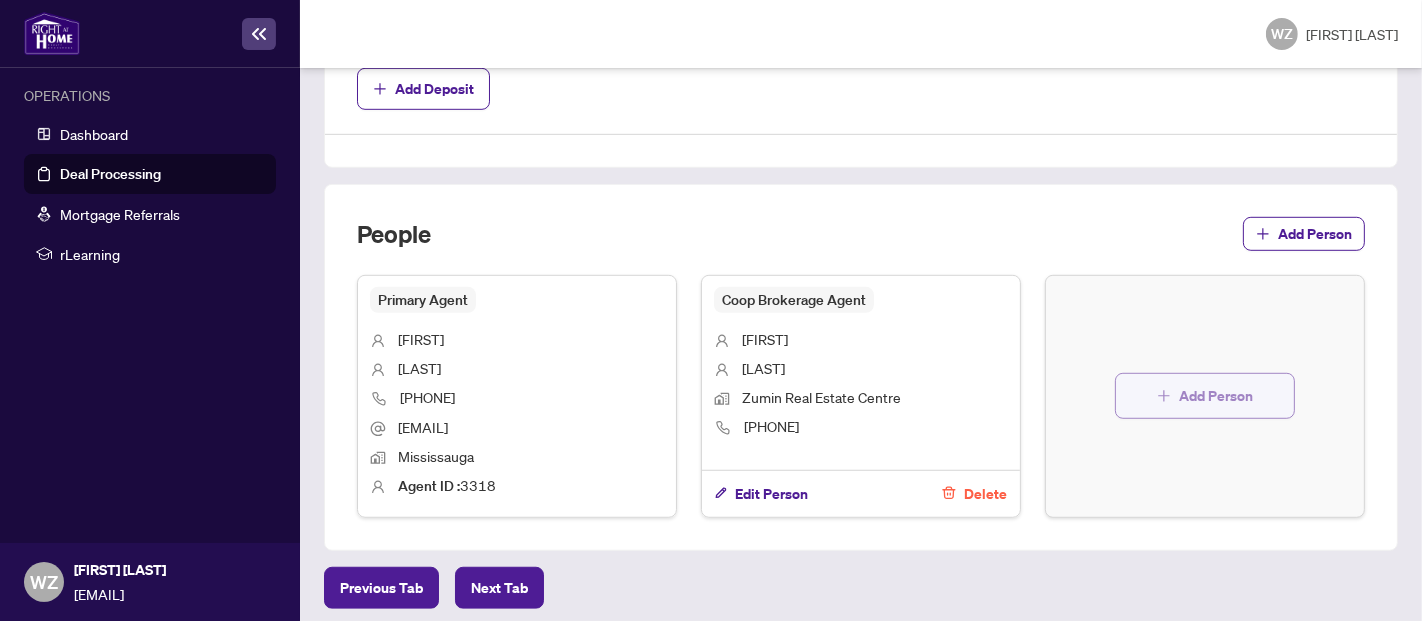 click on "Add Person" at bounding box center [1216, 396] 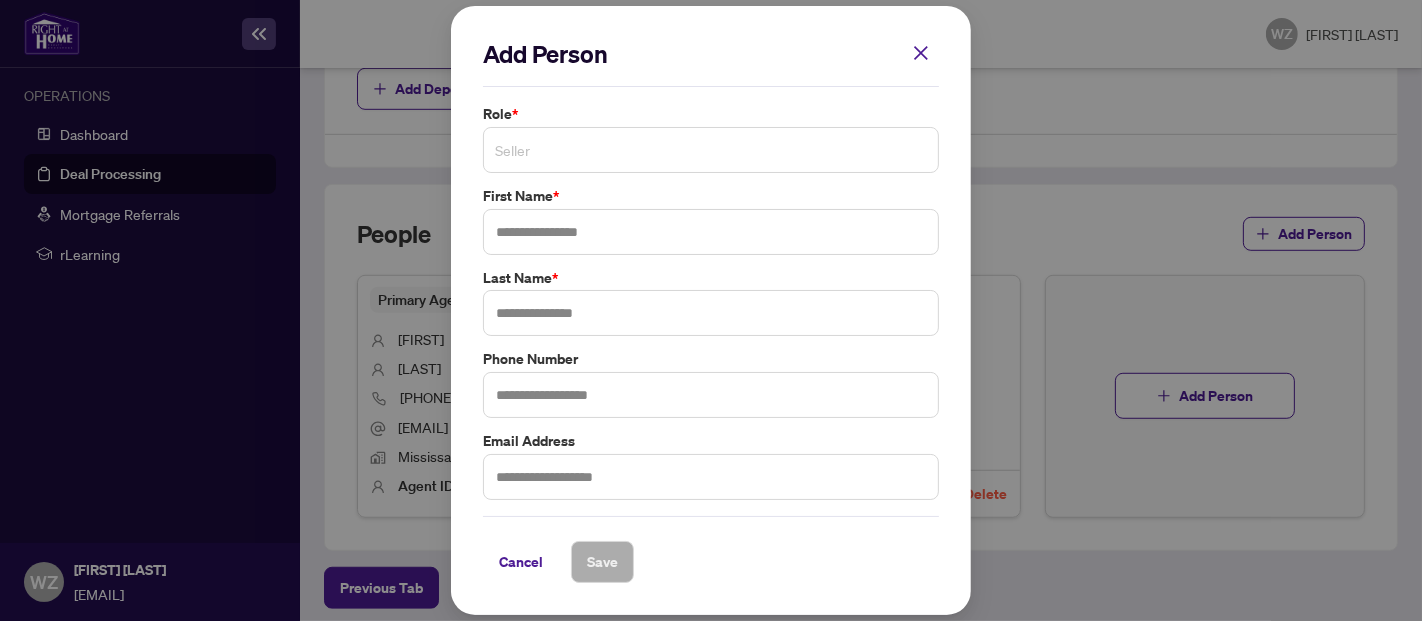 click on "Seller" at bounding box center [711, 150] 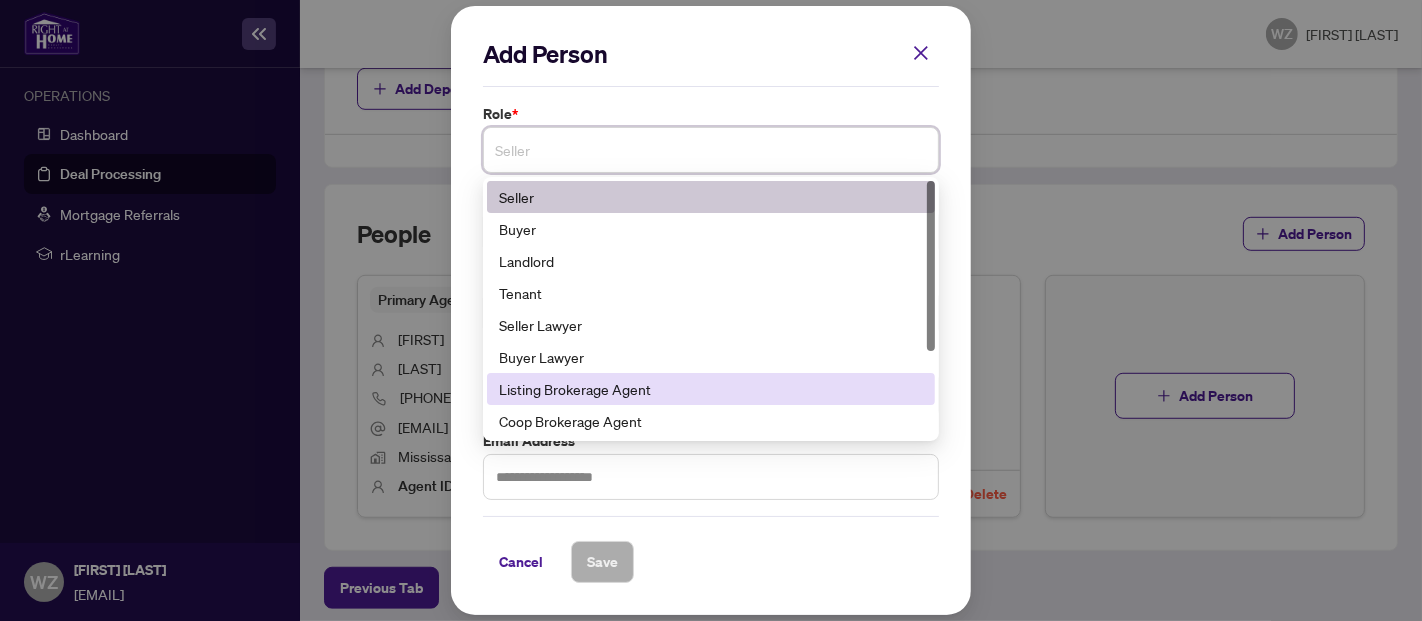 click on "Listing Brokerage Agent" at bounding box center [711, 389] 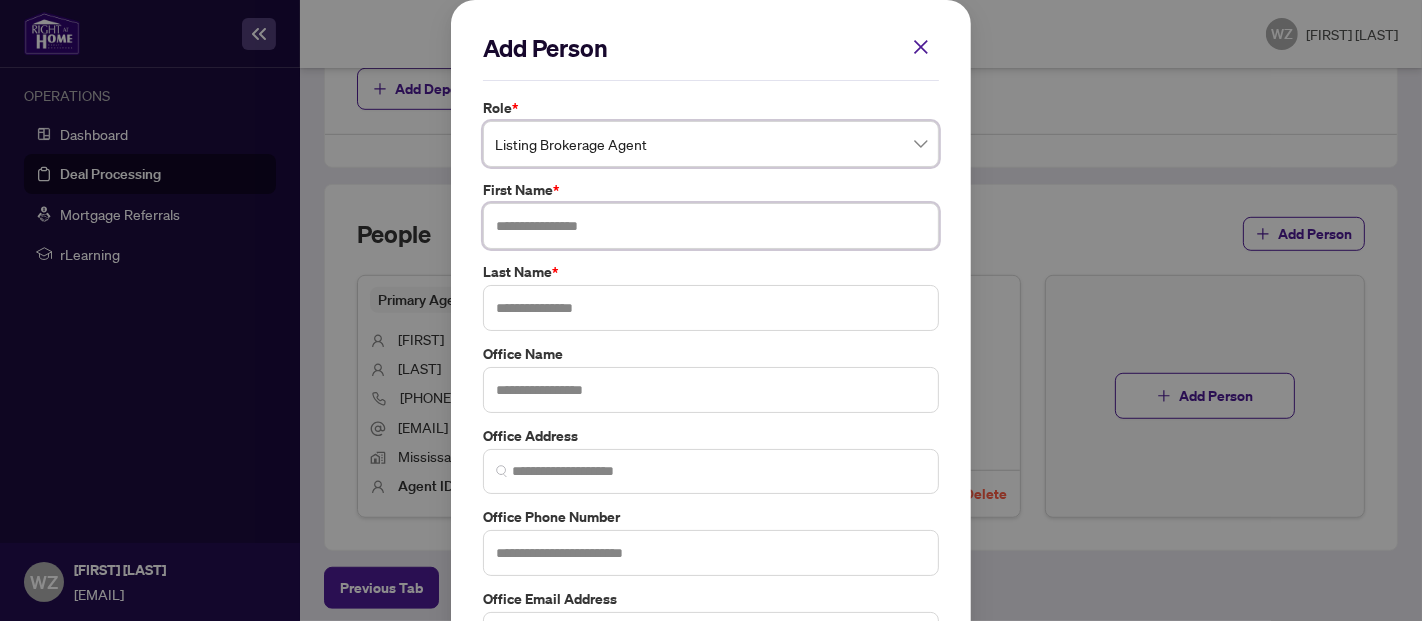click at bounding box center [711, 226] 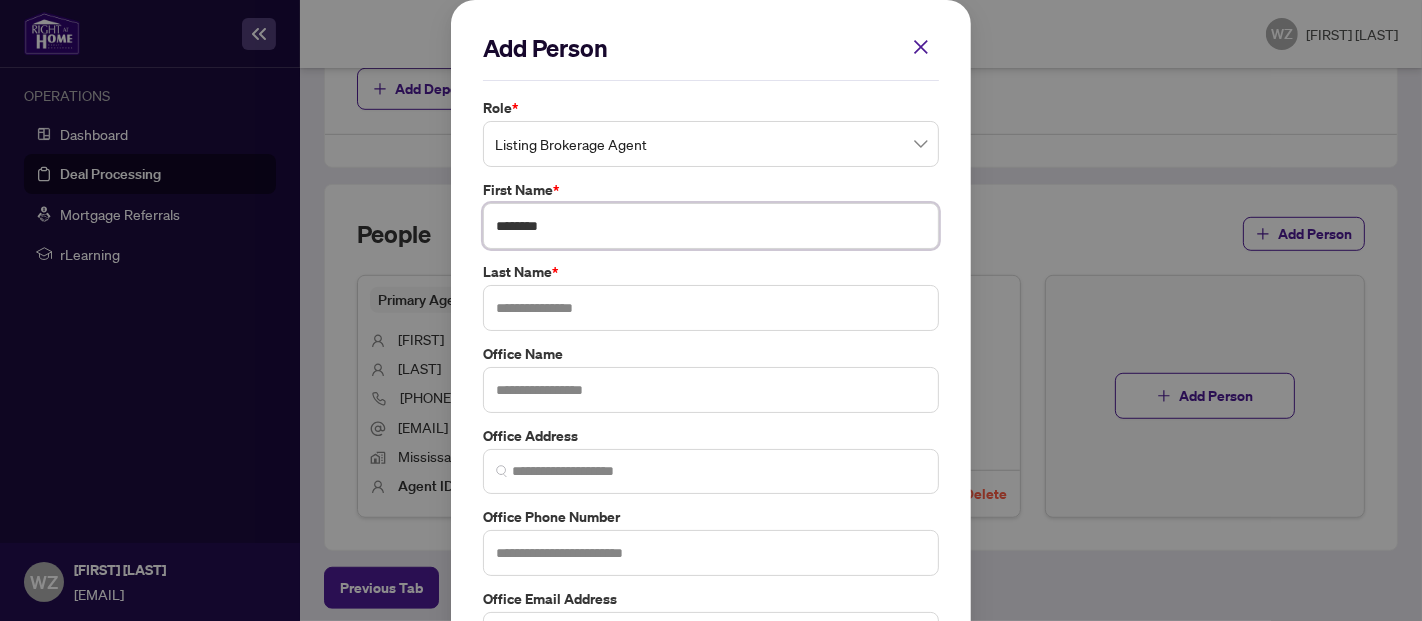 type on "*******" 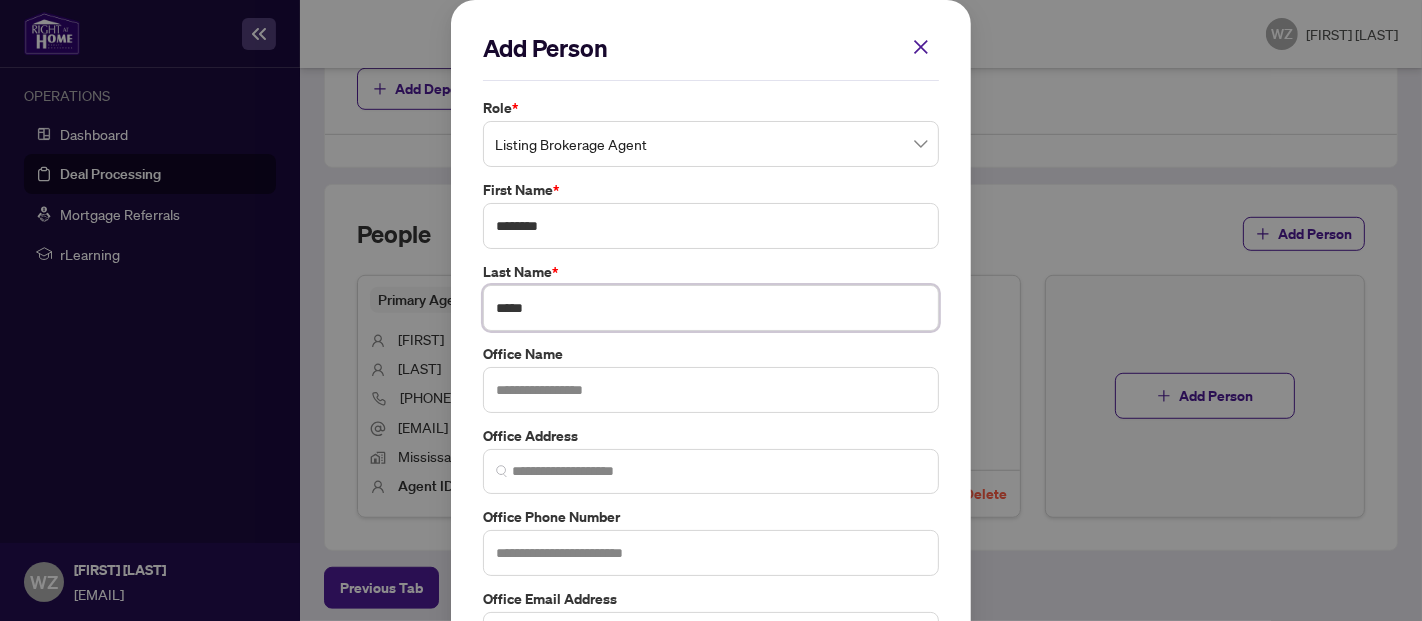 type on "****" 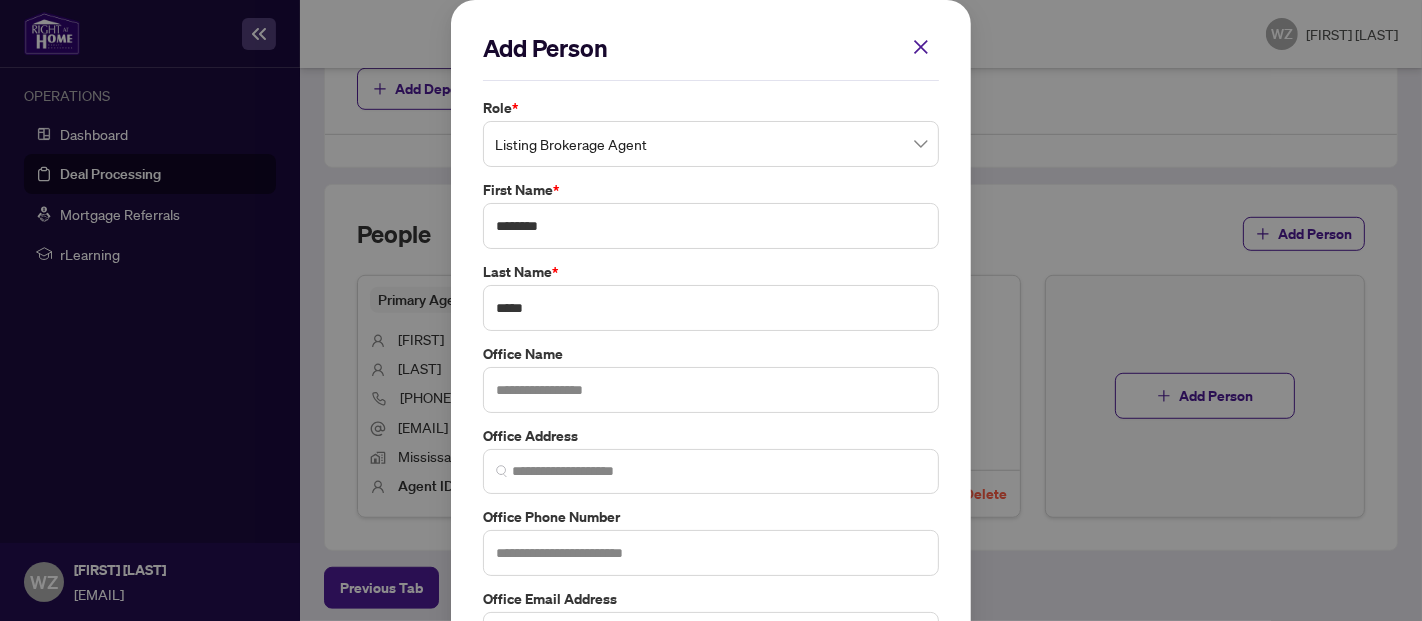 scroll, scrollTop: 146, scrollLeft: 0, axis: vertical 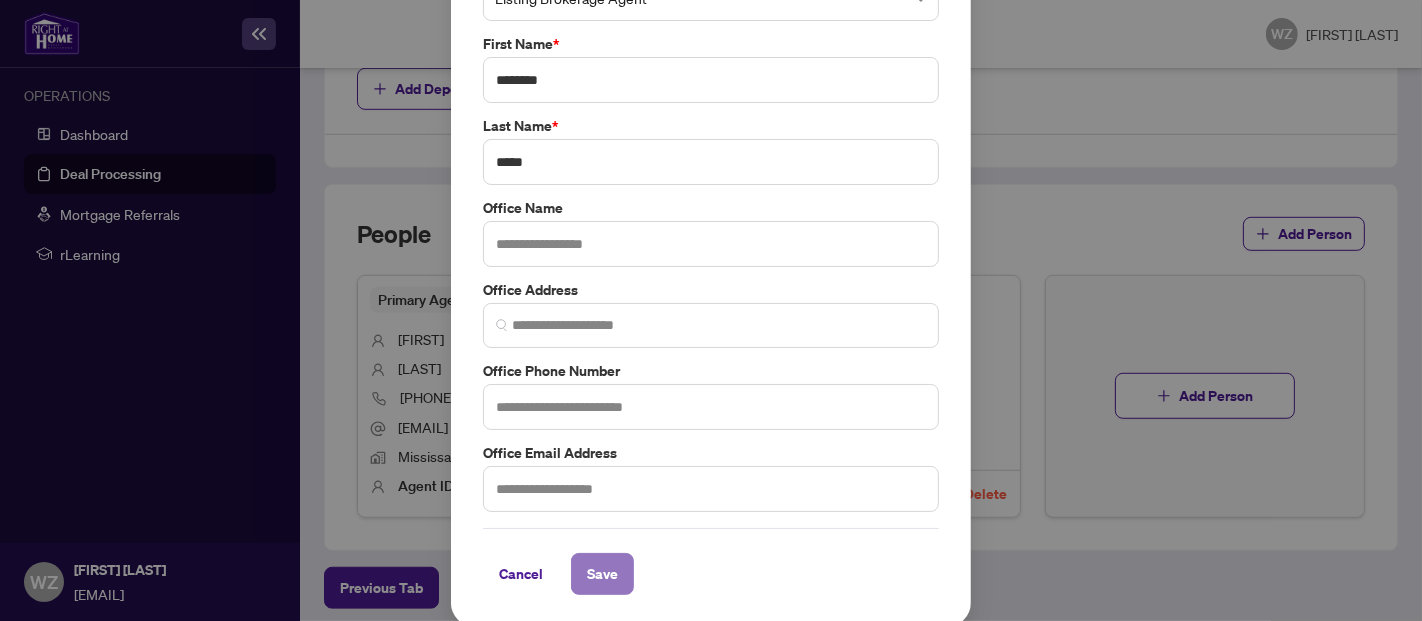 click on "Save" at bounding box center (602, 574) 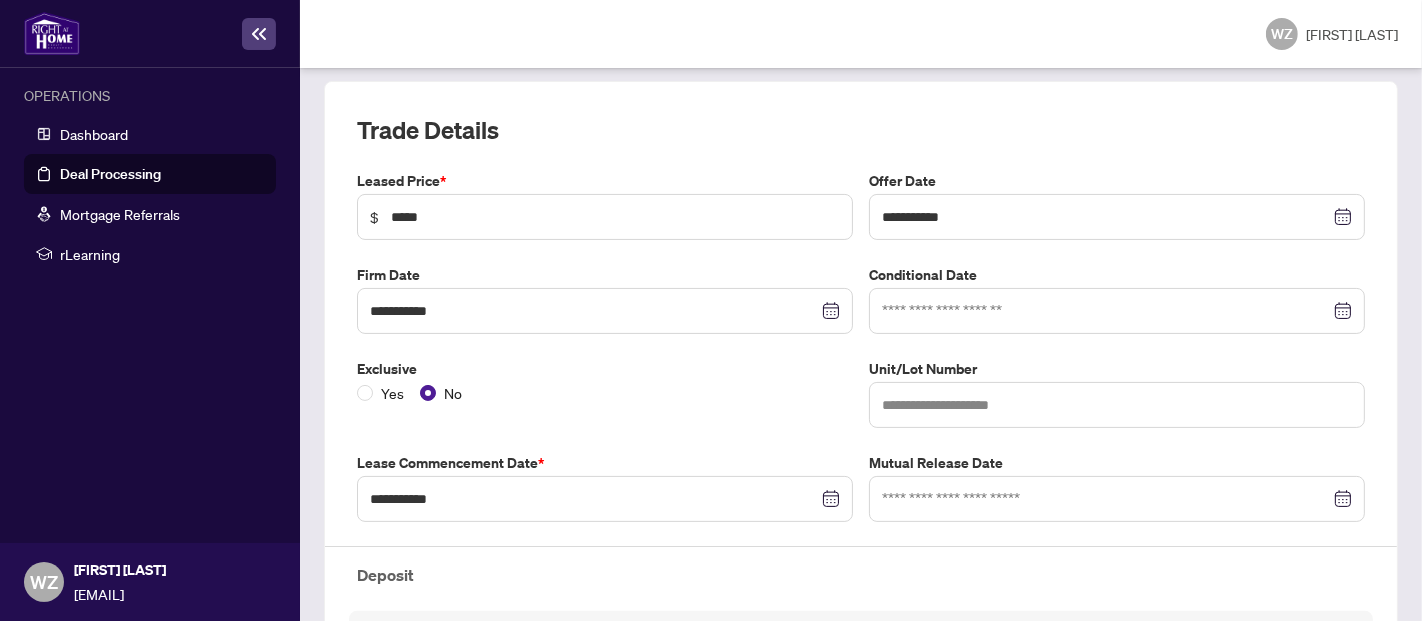 scroll, scrollTop: 1314, scrollLeft: 0, axis: vertical 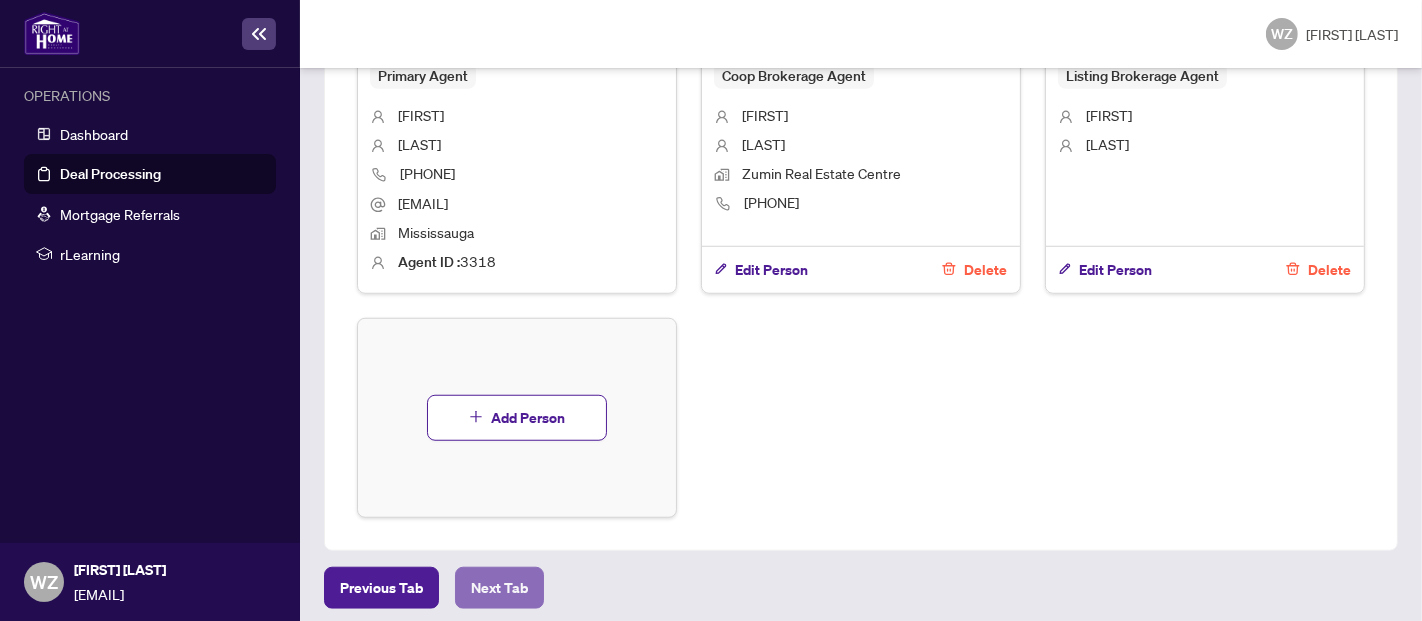 click on "Next Tab" at bounding box center [499, 588] 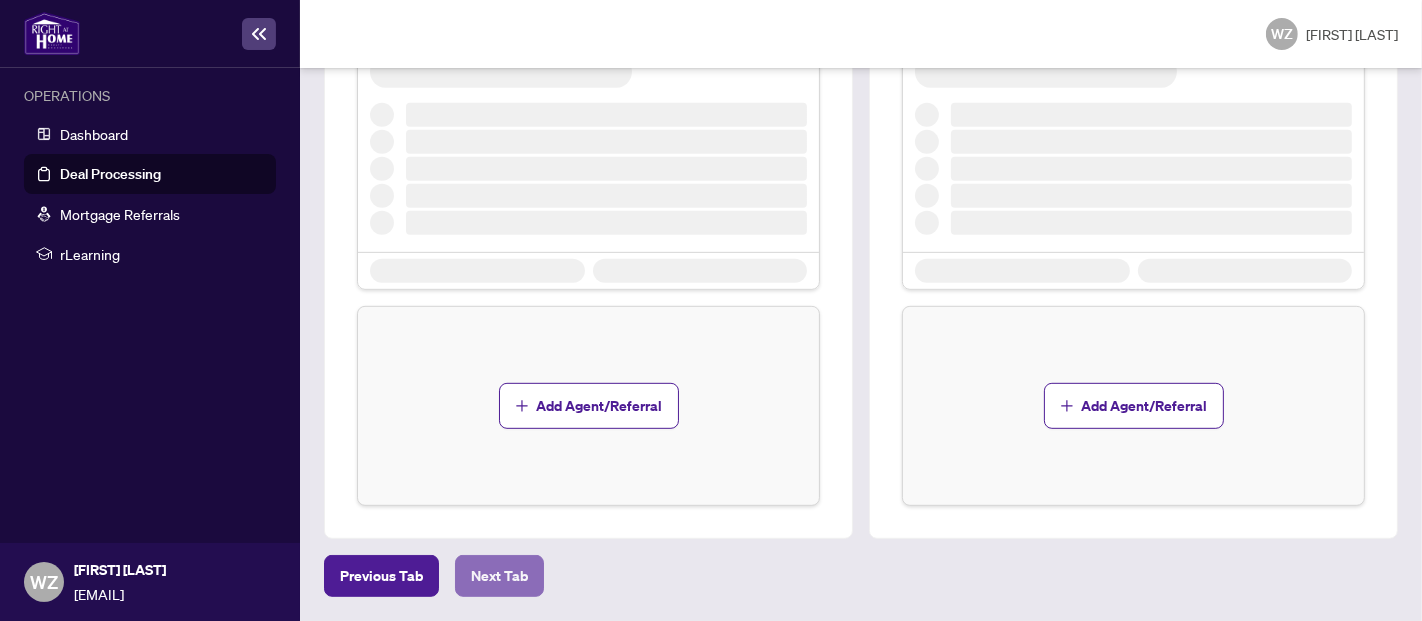 scroll, scrollTop: 0, scrollLeft: 0, axis: both 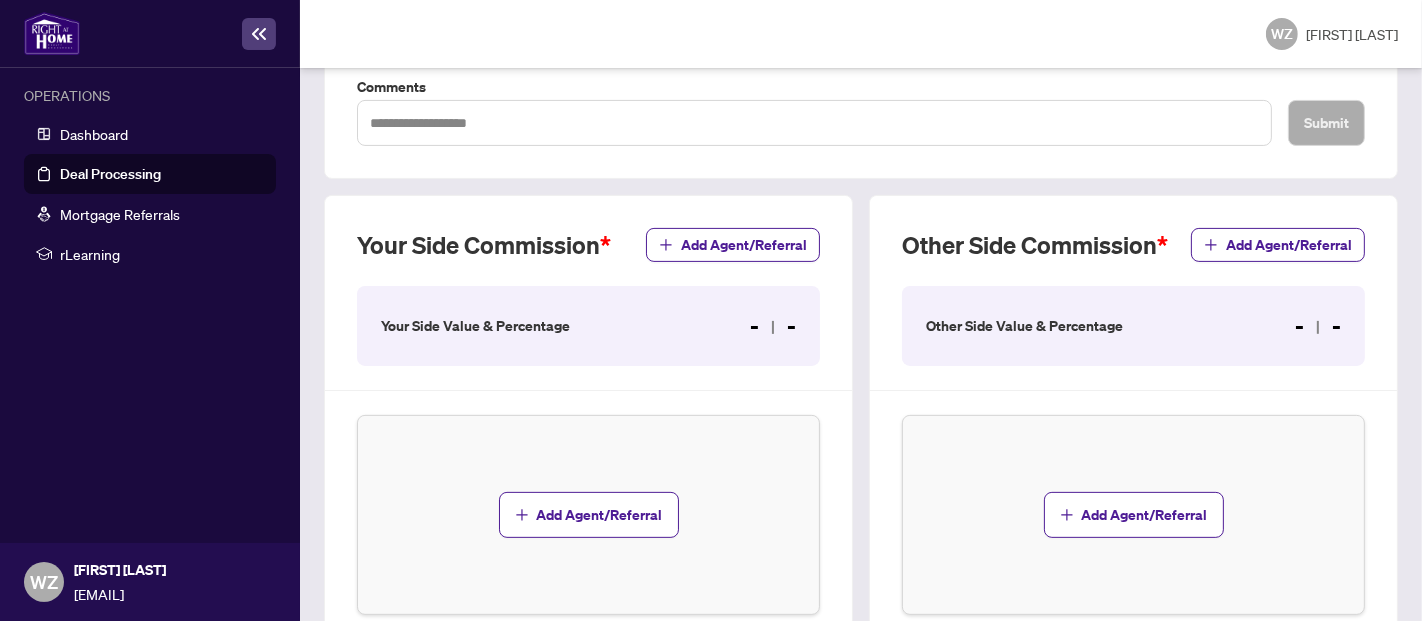 click on "-     -" at bounding box center (1318, 326) 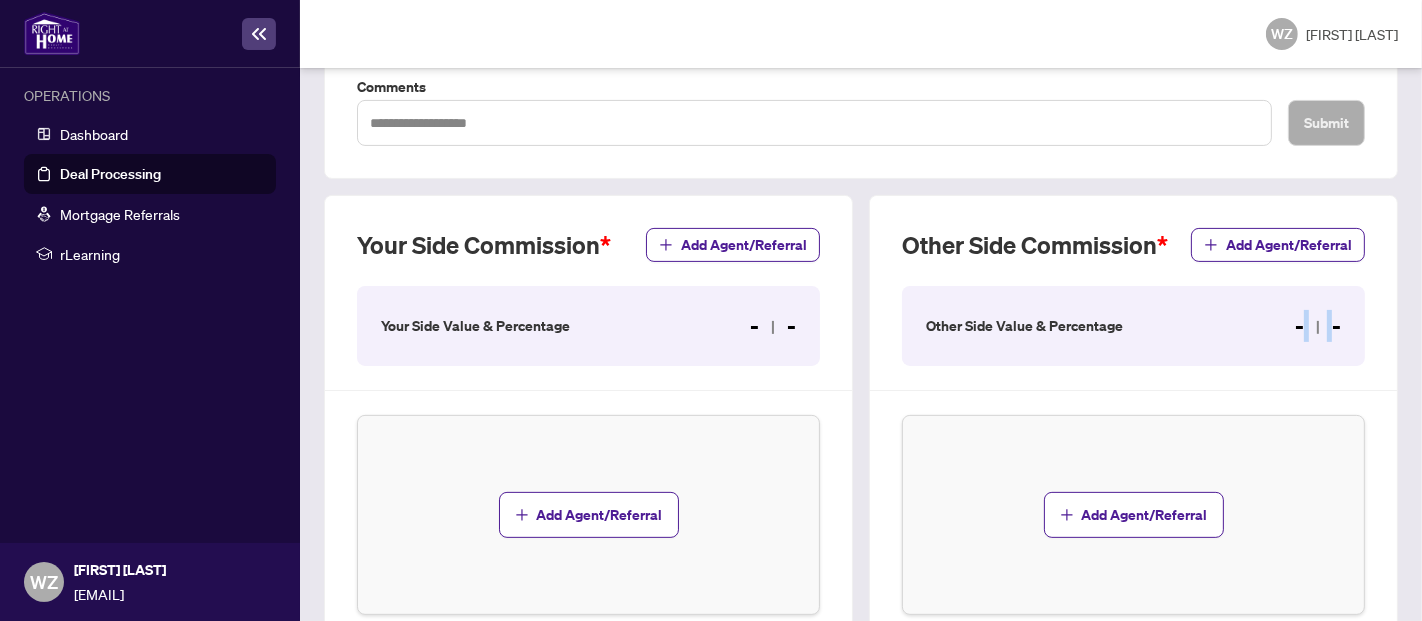 click on "-     -" at bounding box center (1318, 326) 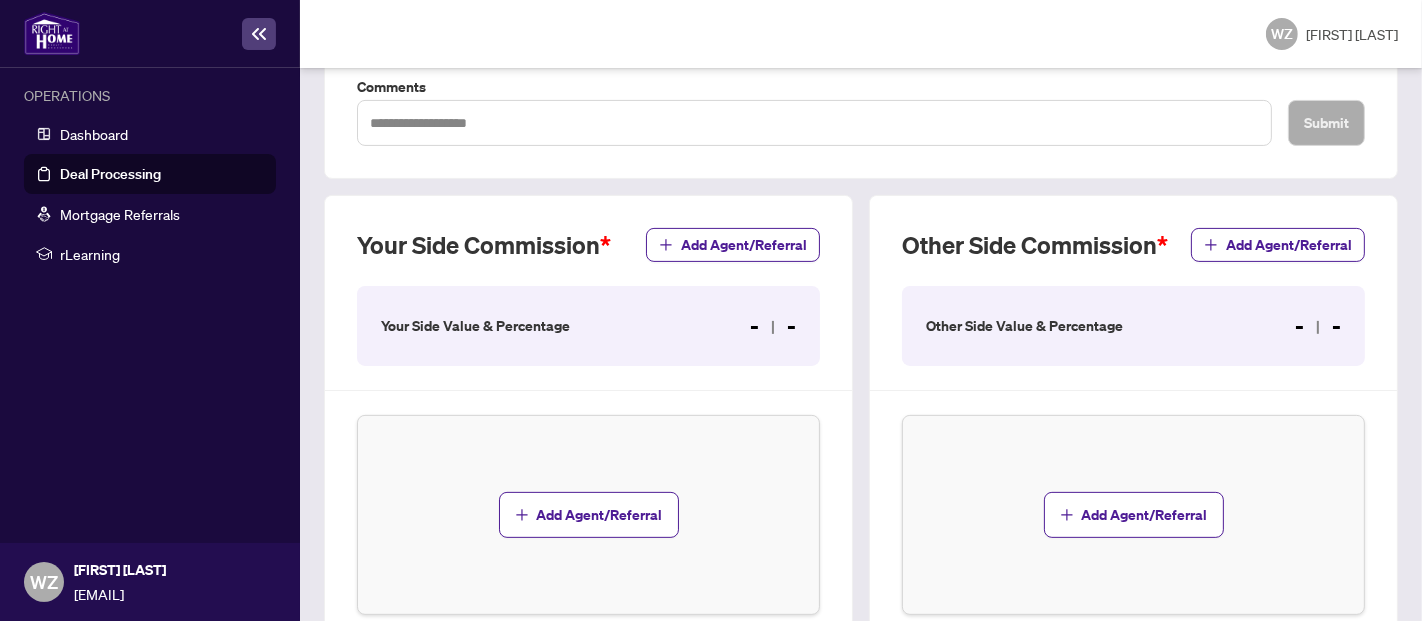 click on "-     -" at bounding box center [773, 326] 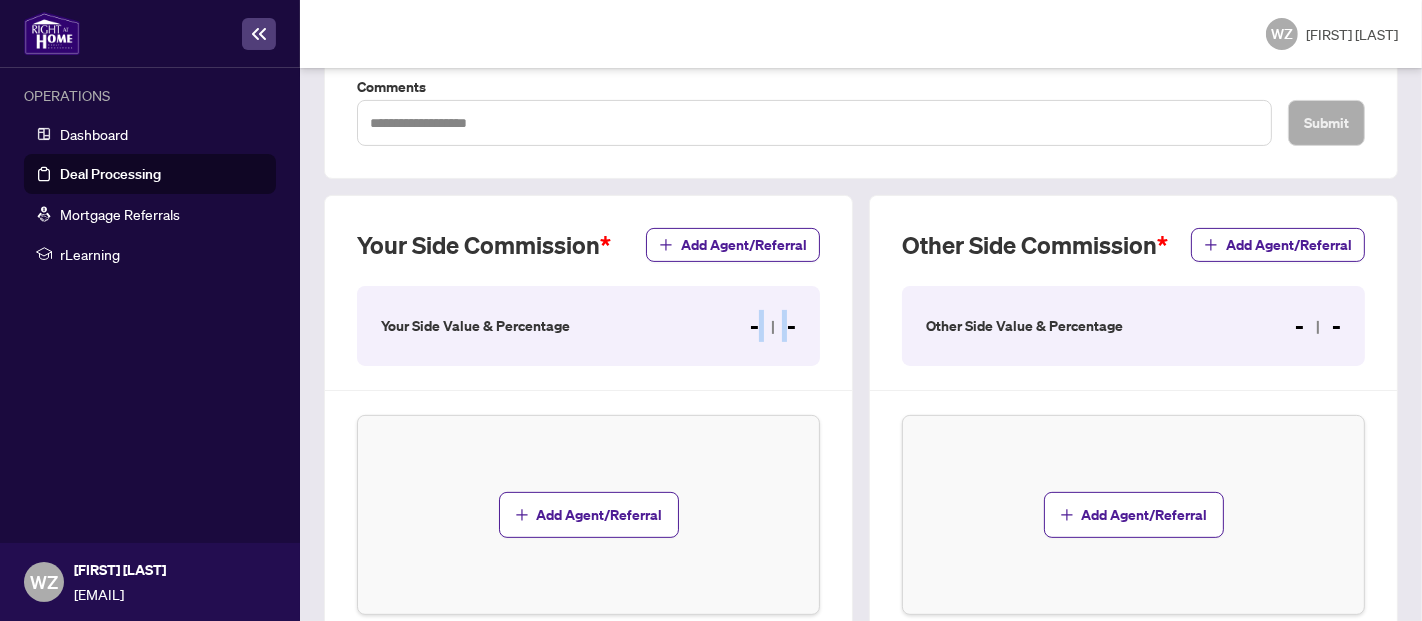 click on "-     -" at bounding box center (773, 326) 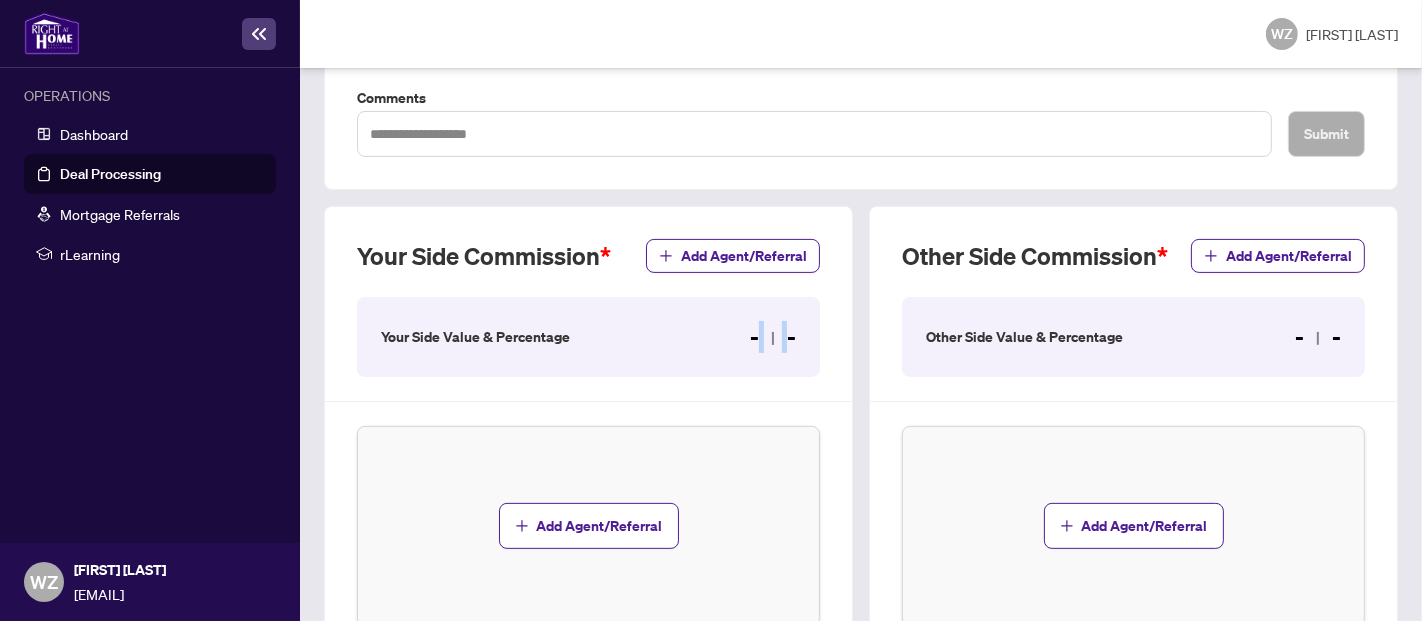 scroll, scrollTop: 577, scrollLeft: 0, axis: vertical 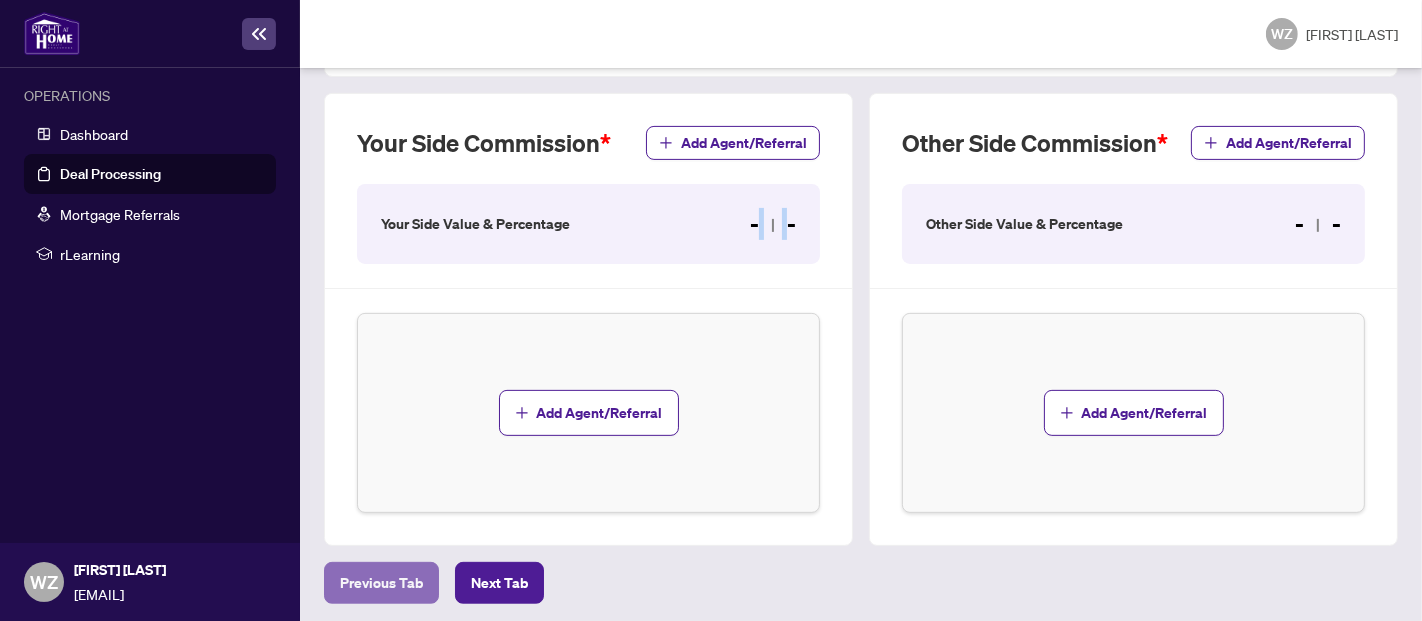 click on "Previous Tab" at bounding box center [381, 583] 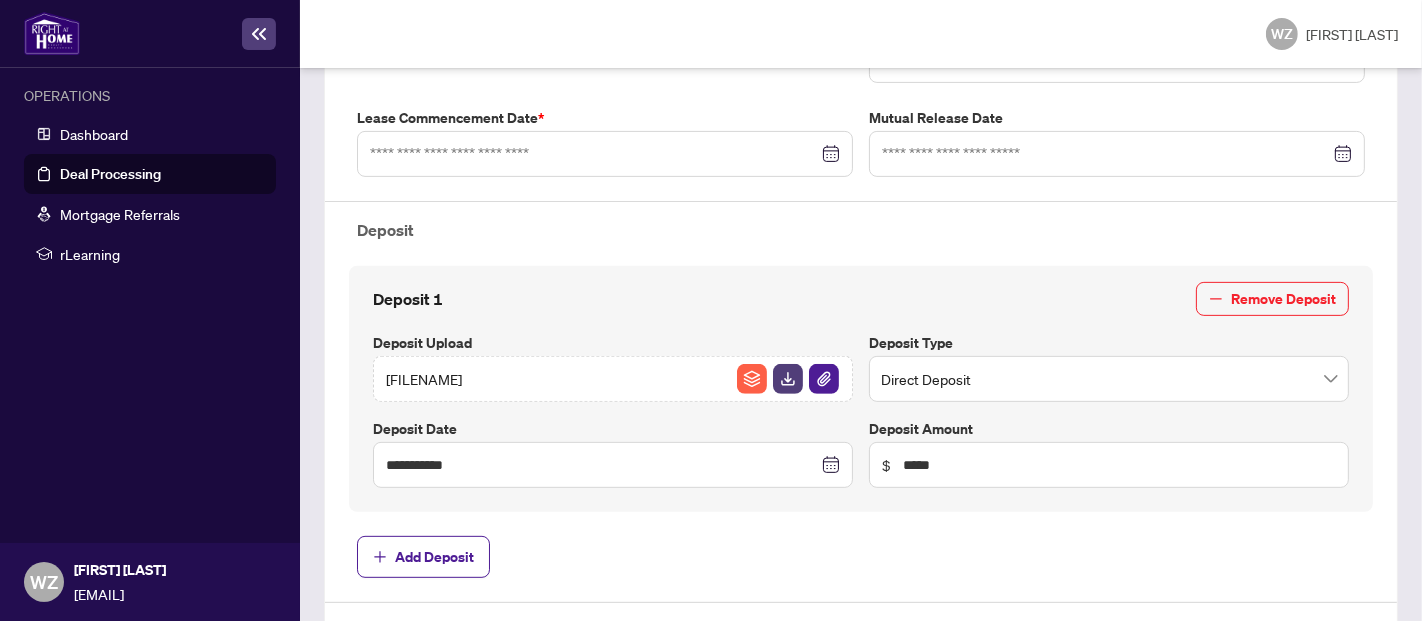 type on "**********" 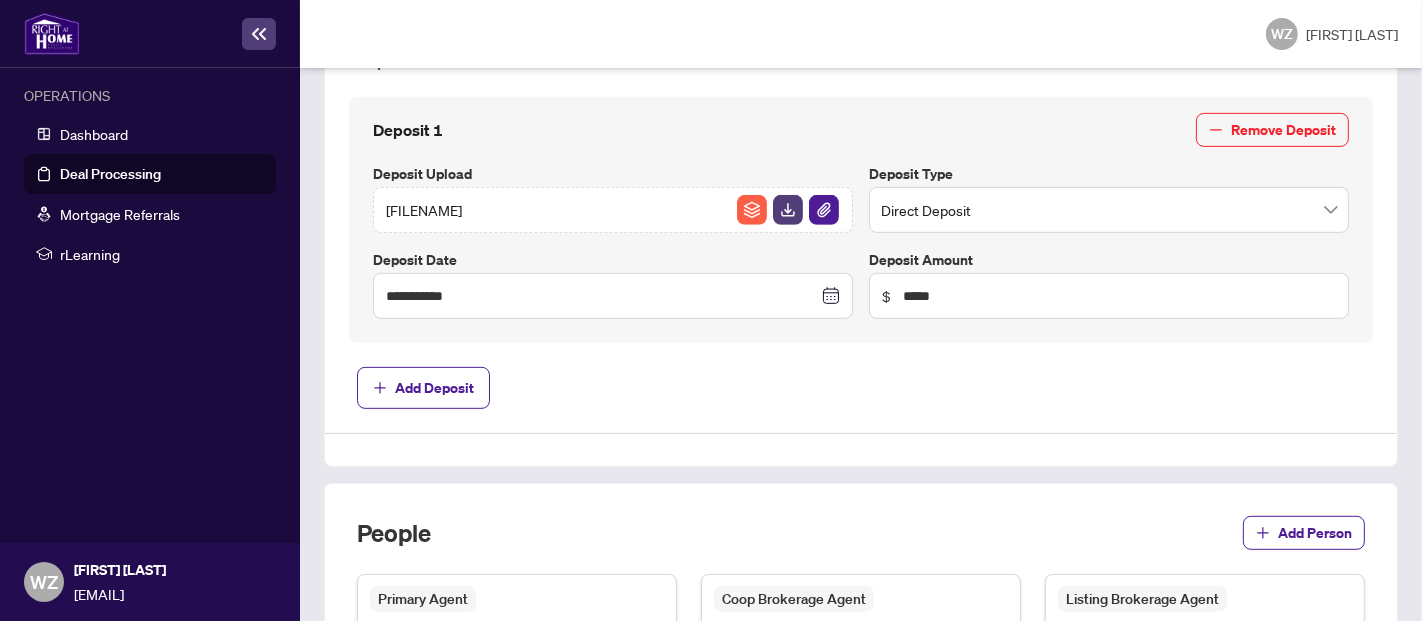 scroll, scrollTop: 800, scrollLeft: 0, axis: vertical 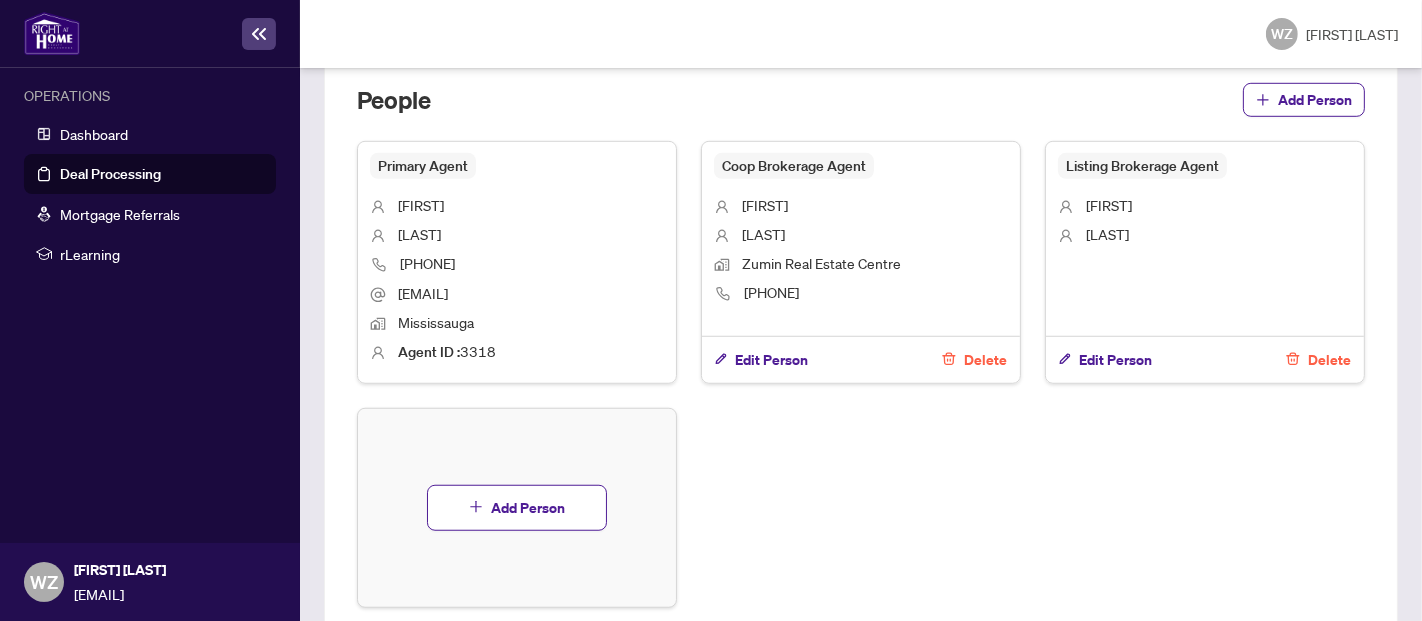 click on "Delete" at bounding box center (1329, 360) 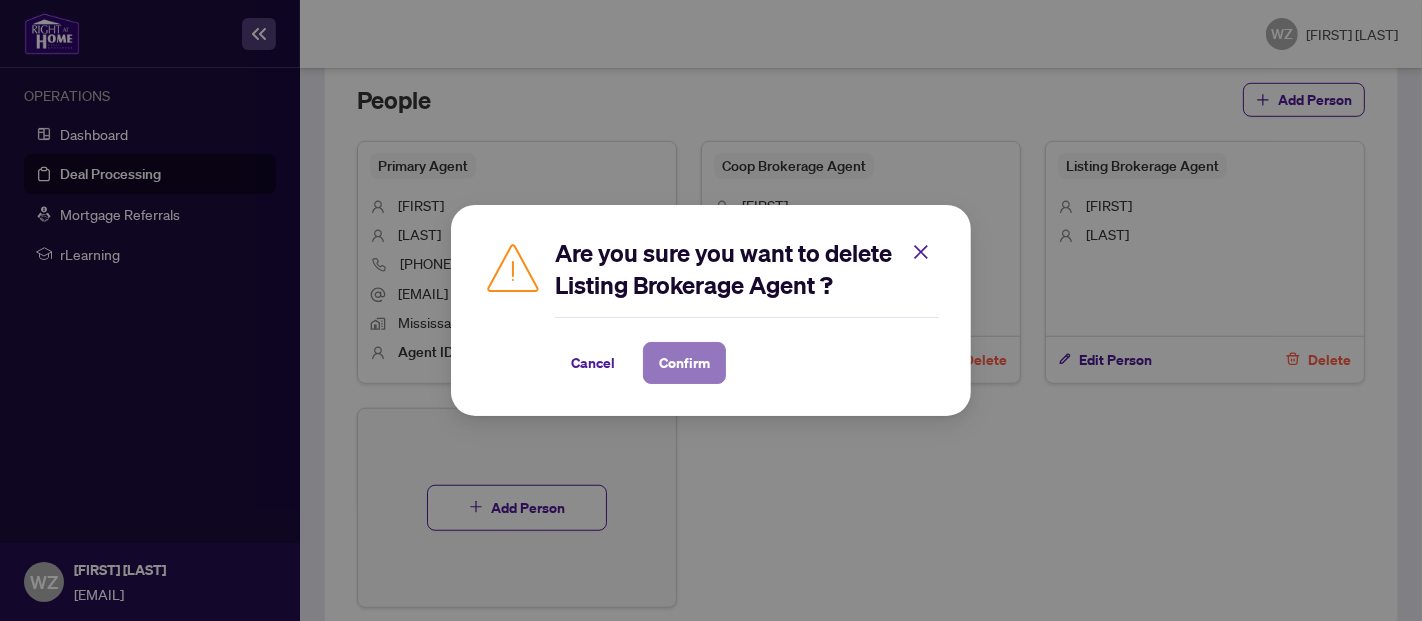 click on "Confirm" at bounding box center (684, 363) 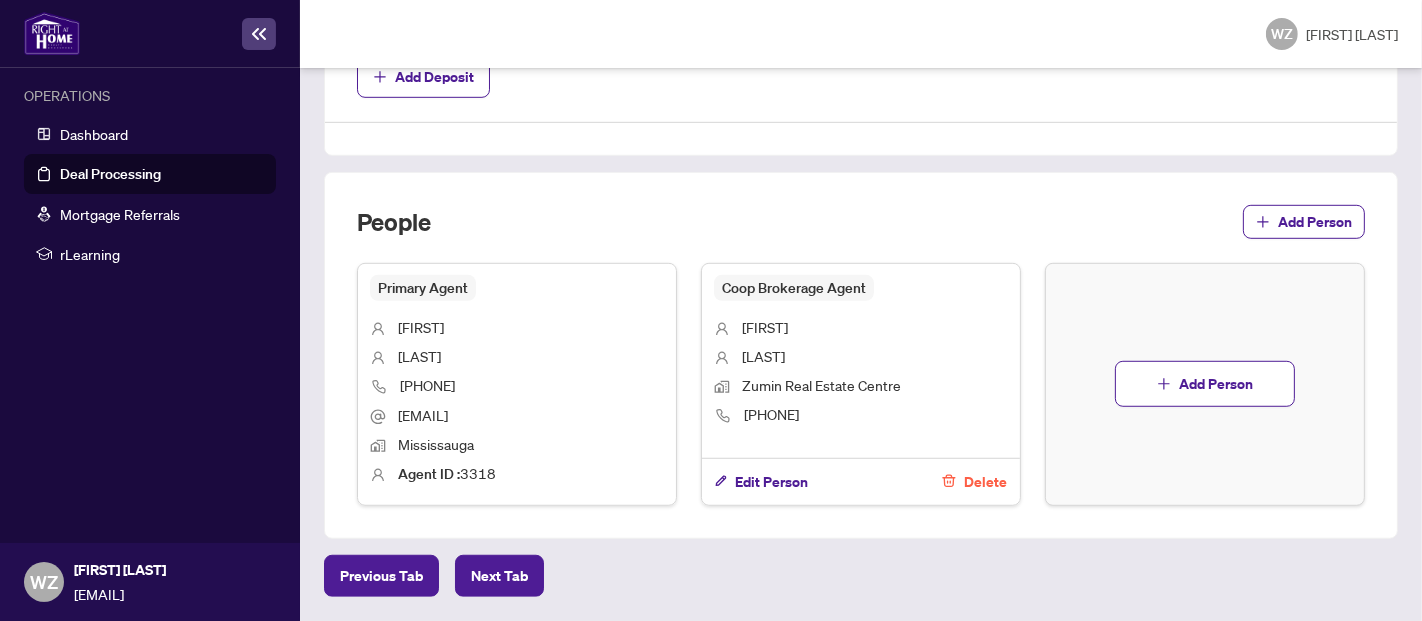 scroll, scrollTop: 1091, scrollLeft: 0, axis: vertical 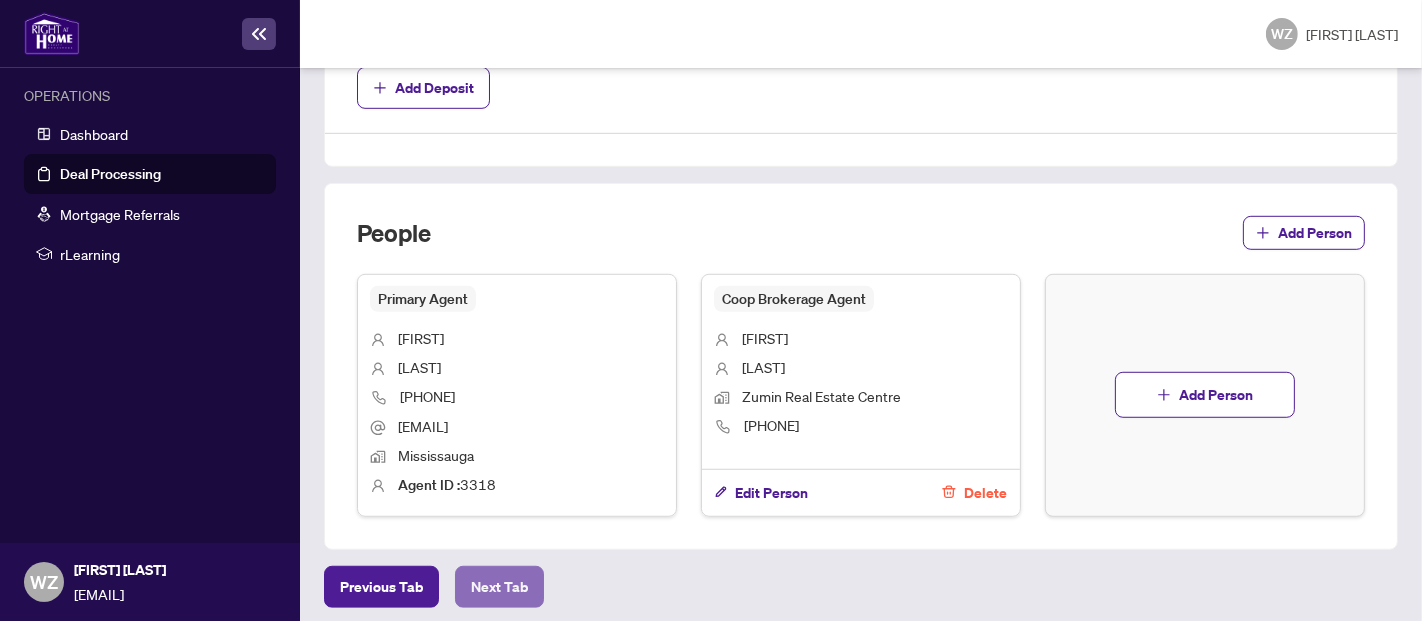 click on "Next Tab" at bounding box center [499, 587] 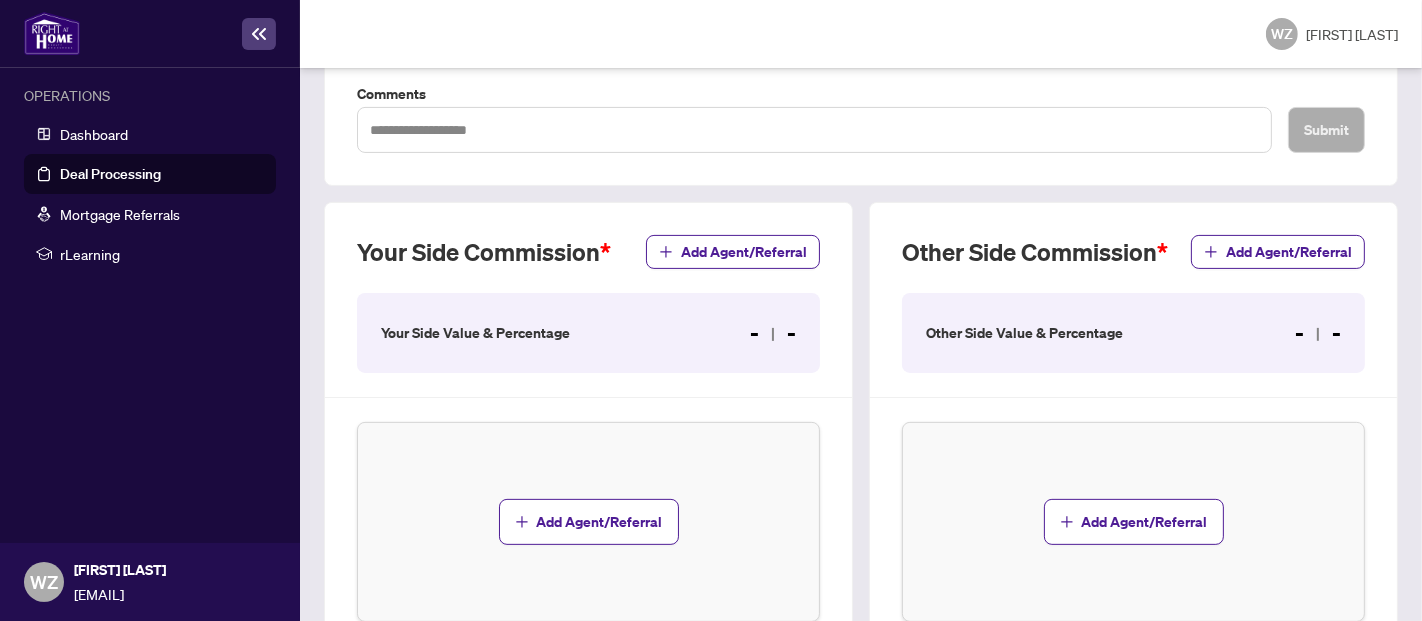 scroll, scrollTop: 0, scrollLeft: 0, axis: both 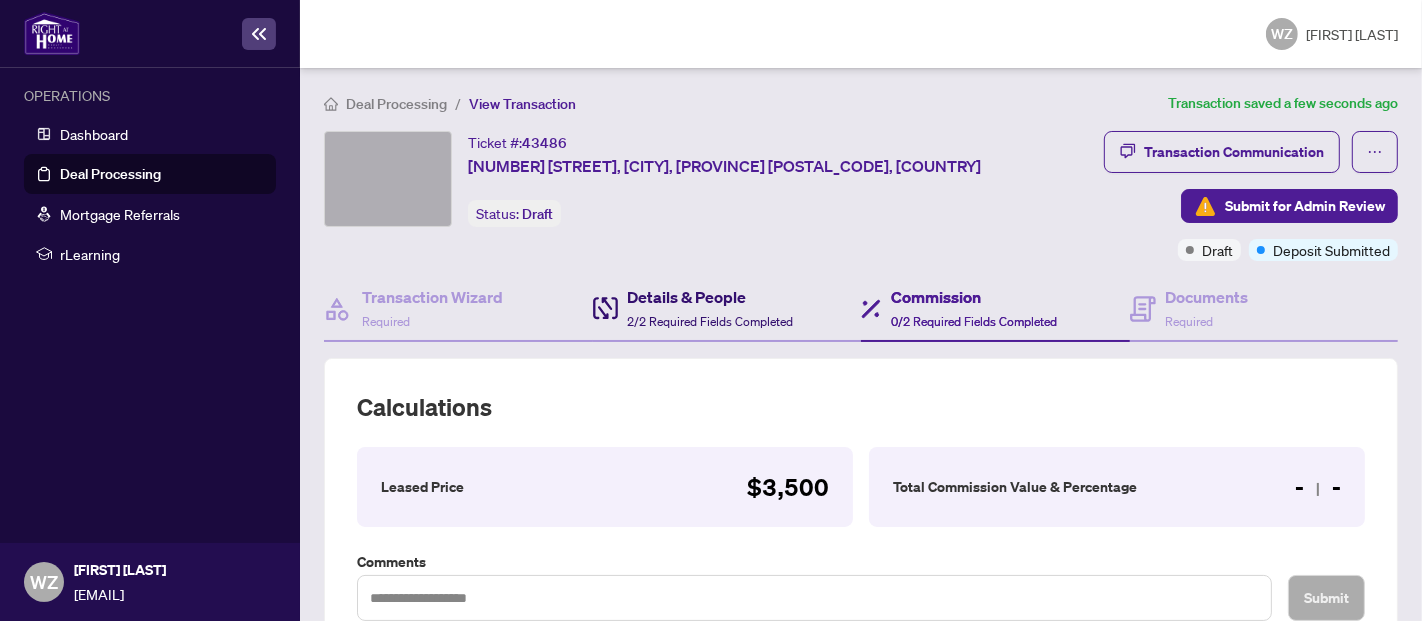 click on "2/2 Required Fields Completed" at bounding box center (711, 321) 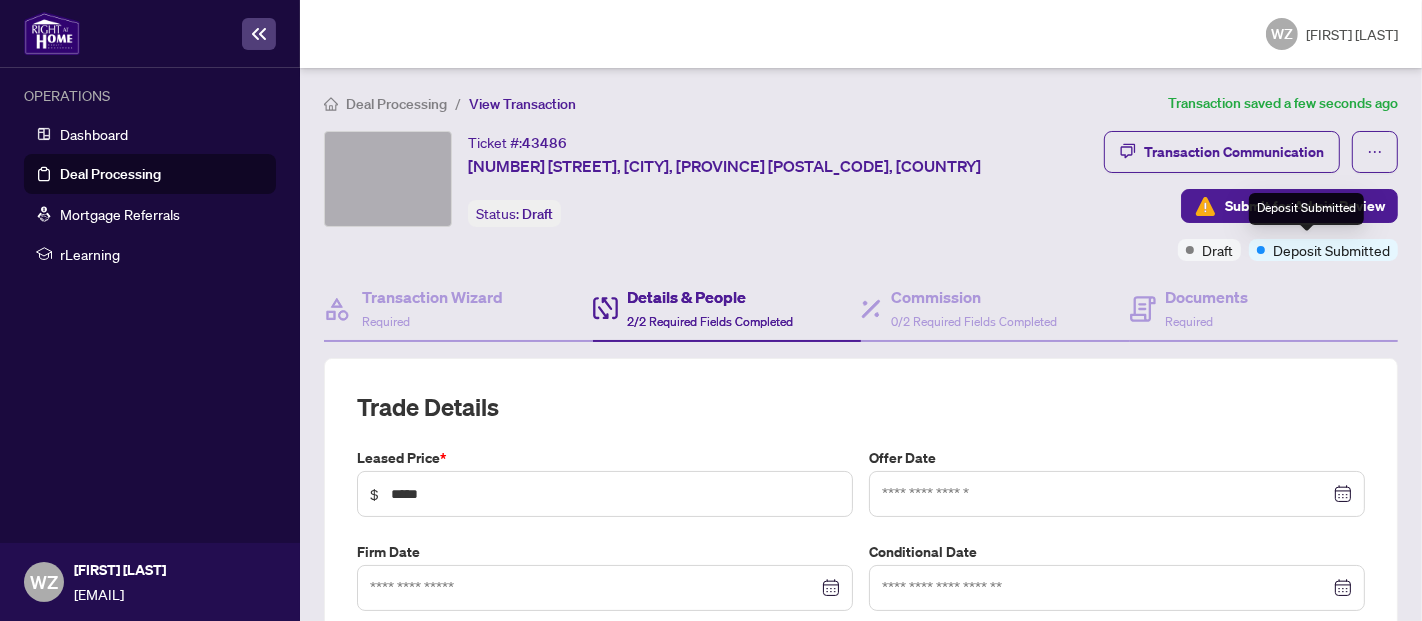 type on "**********" 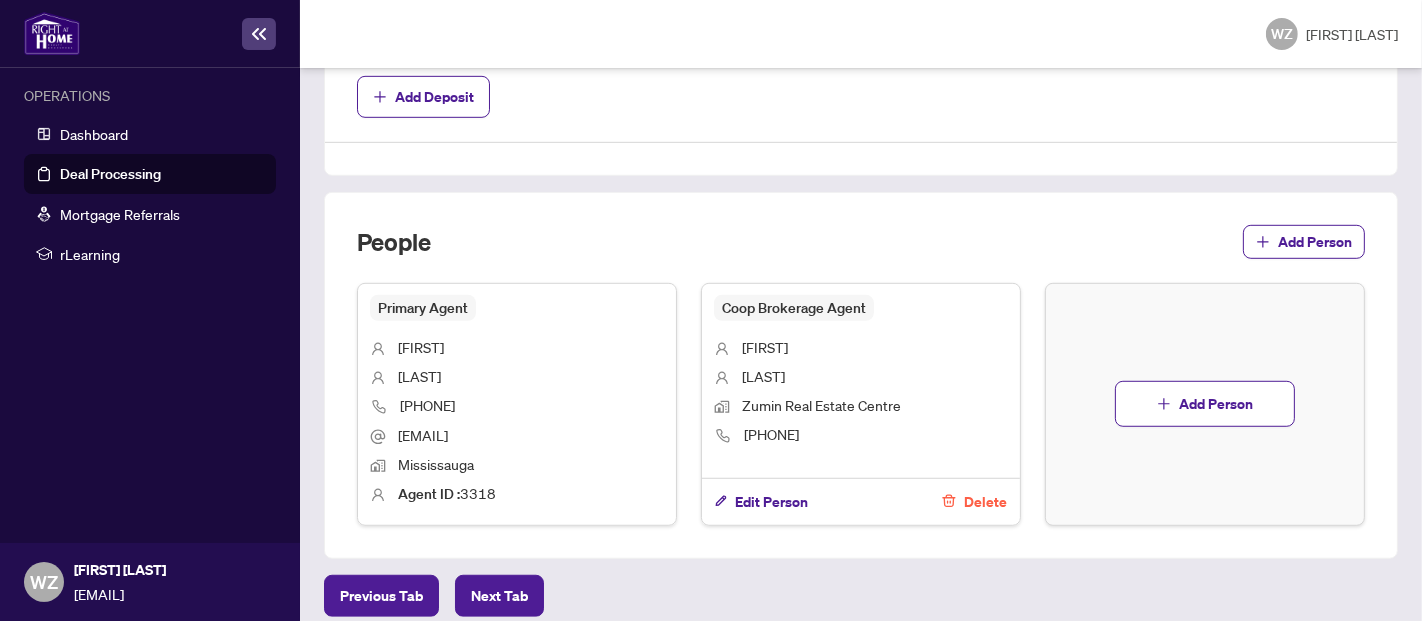 scroll, scrollTop: 1090, scrollLeft: 0, axis: vertical 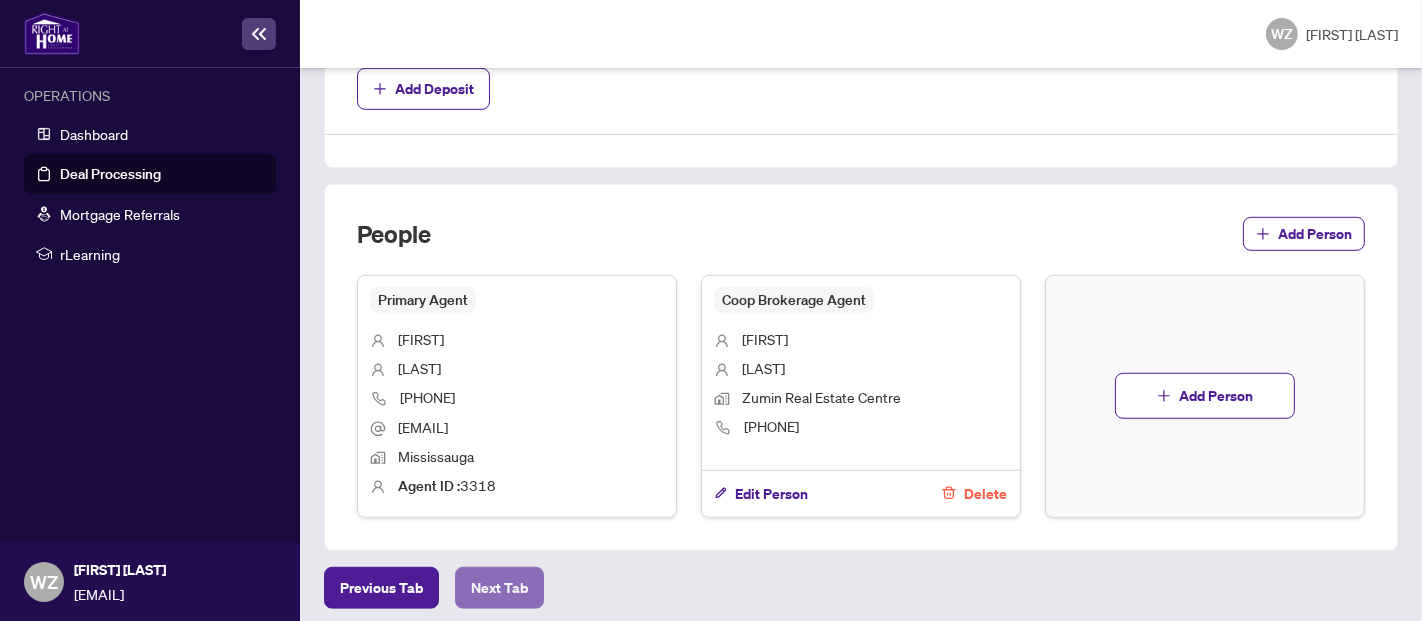 click on "Next Tab" at bounding box center [499, 588] 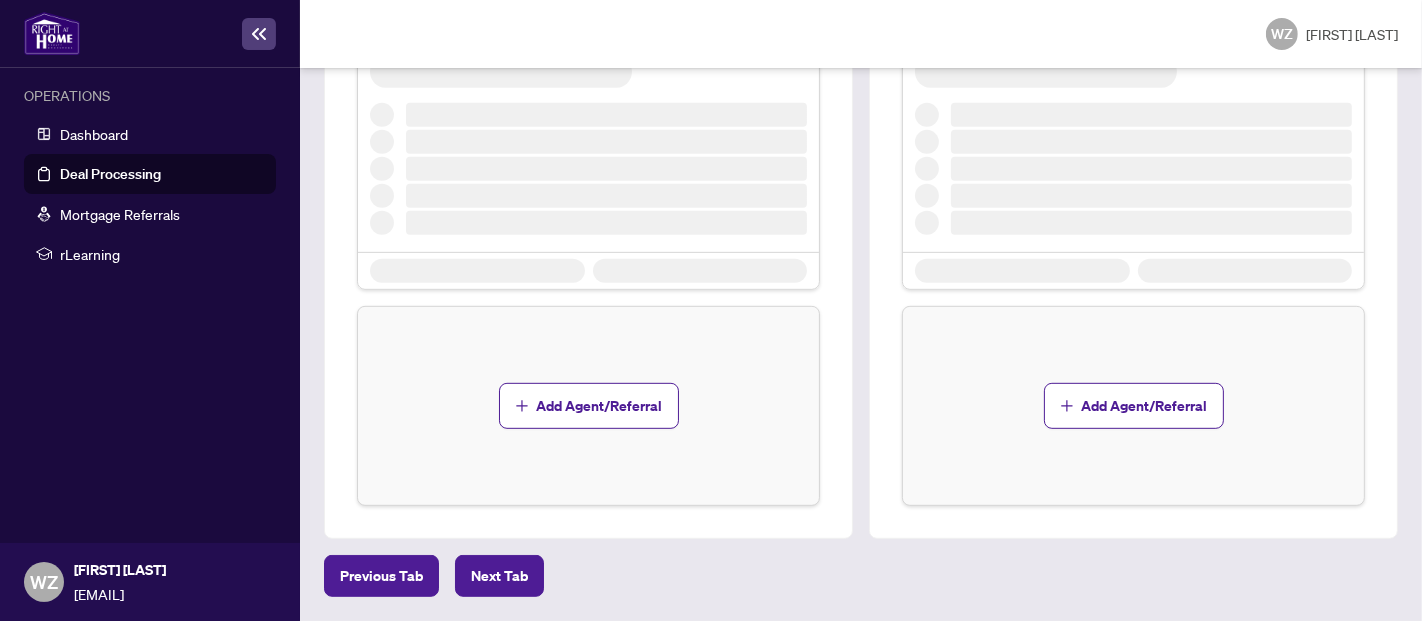 scroll, scrollTop: 0, scrollLeft: 0, axis: both 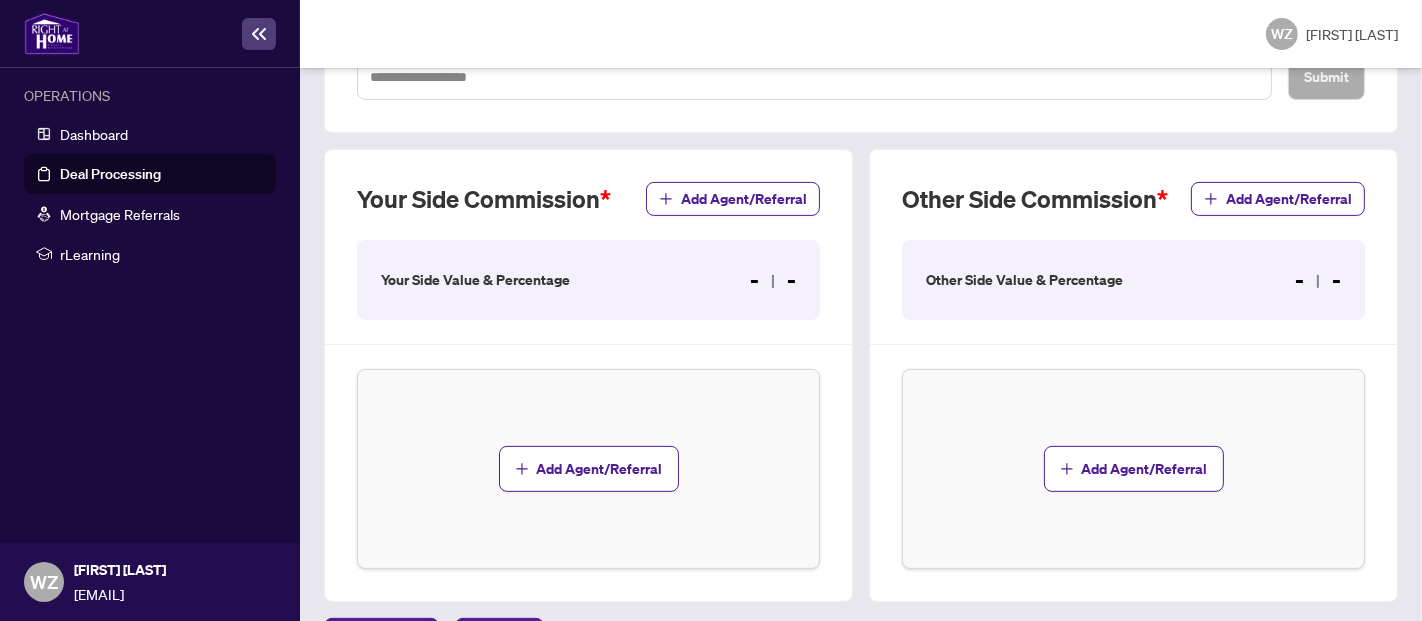 click on "-     -" at bounding box center [773, 280] 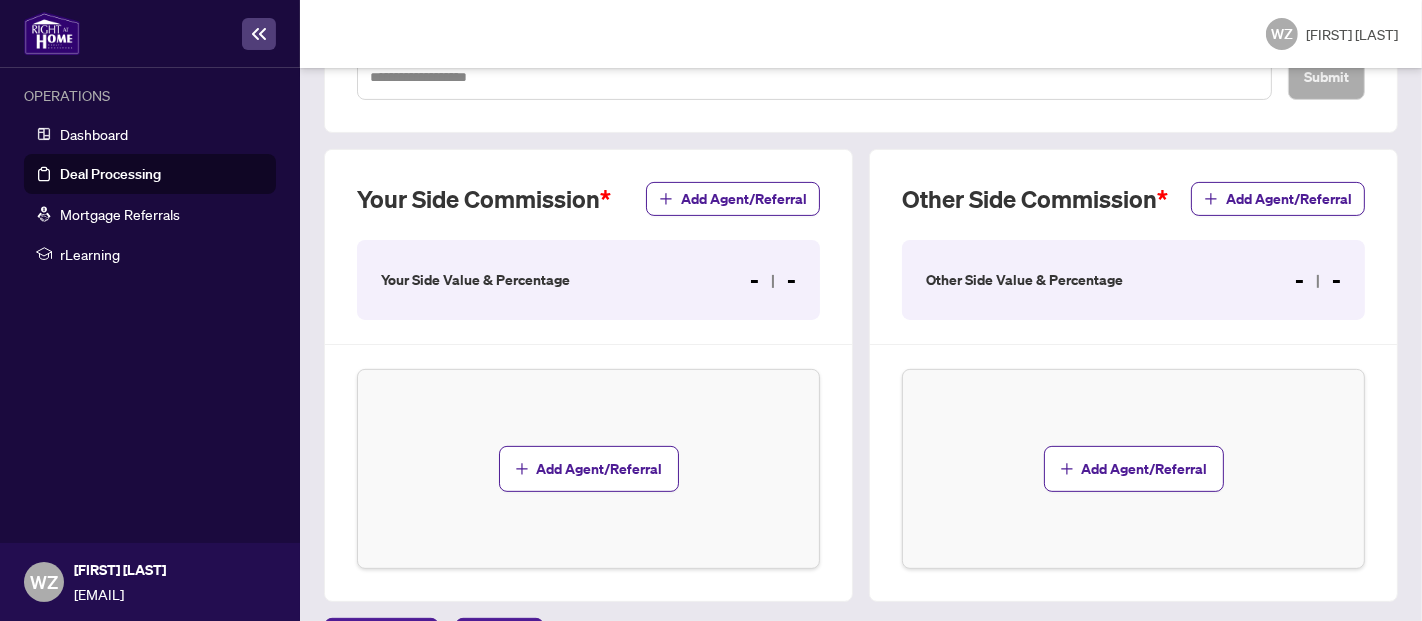 click on "-     -" at bounding box center [773, 280] 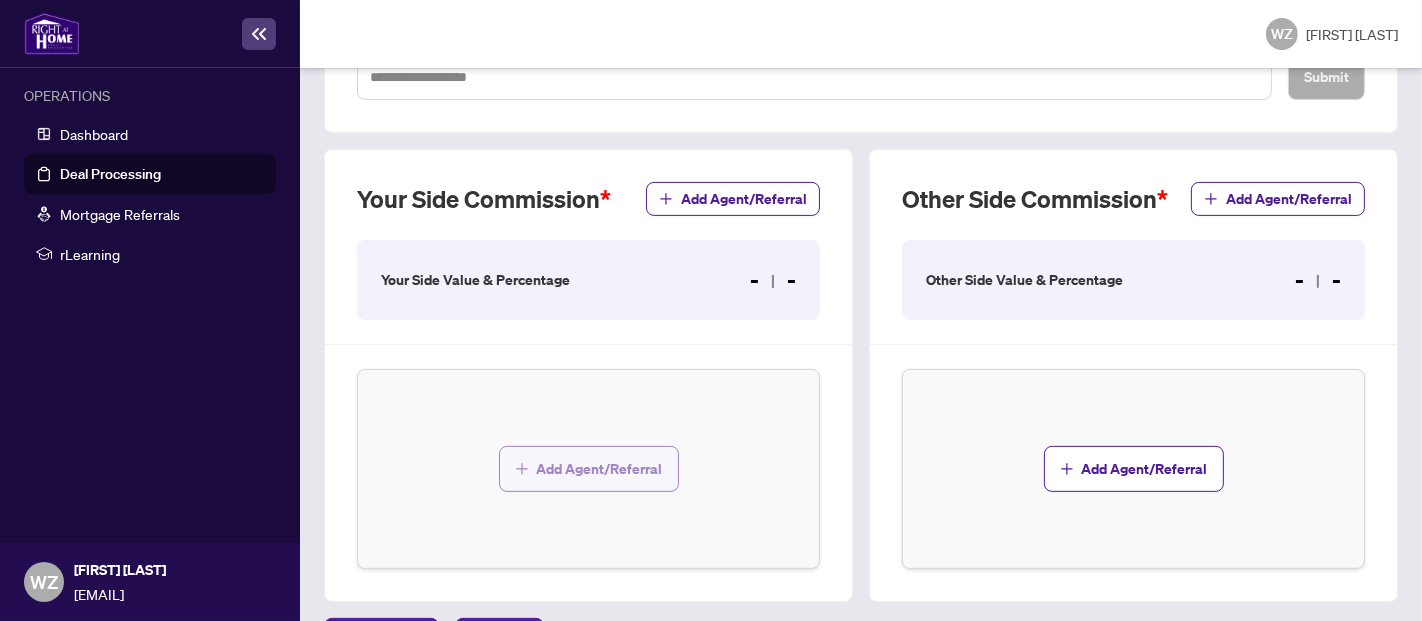 click on "Add Agent/Referral" at bounding box center [600, 469] 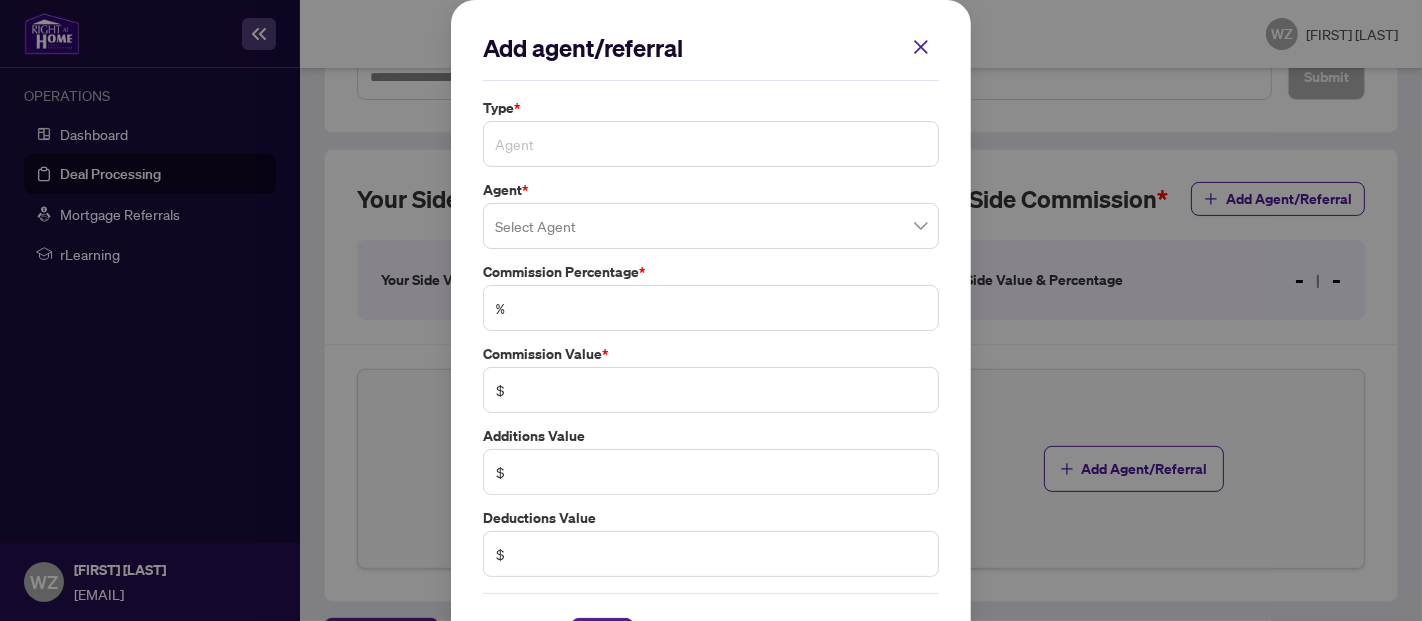 click on "Agent" at bounding box center [711, 144] 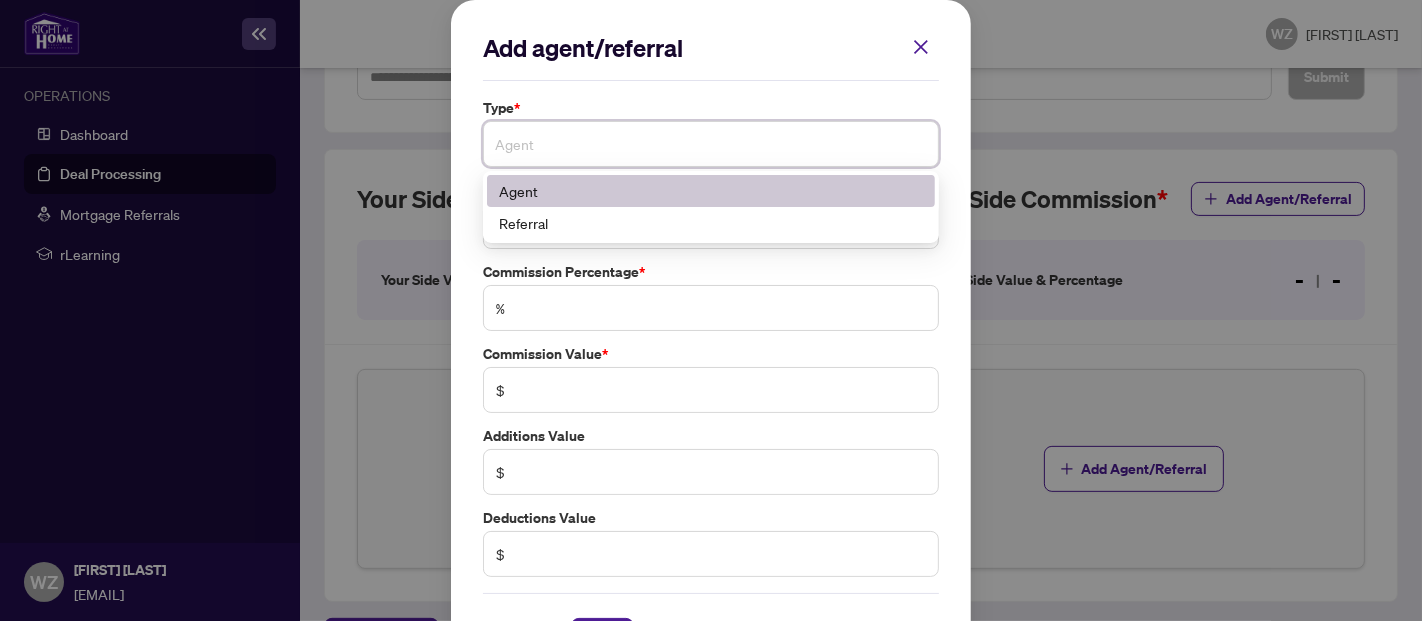 click on "Agent" at bounding box center (711, 191) 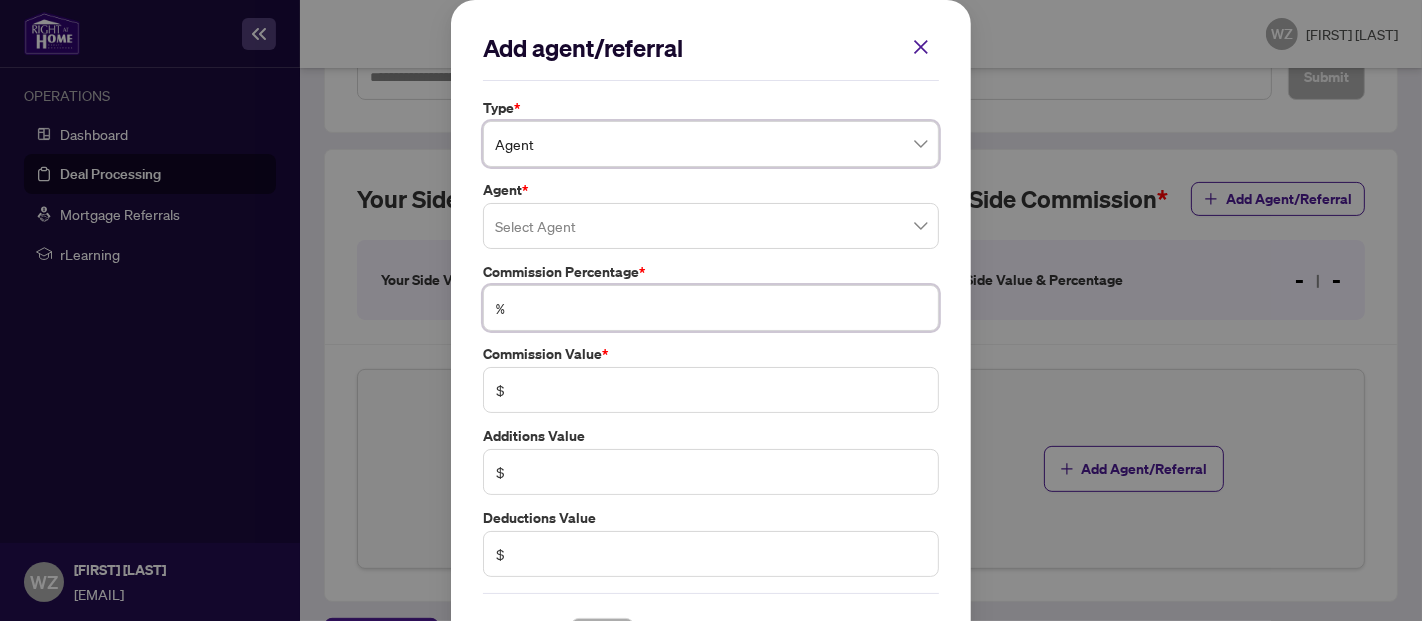 click at bounding box center [721, 308] 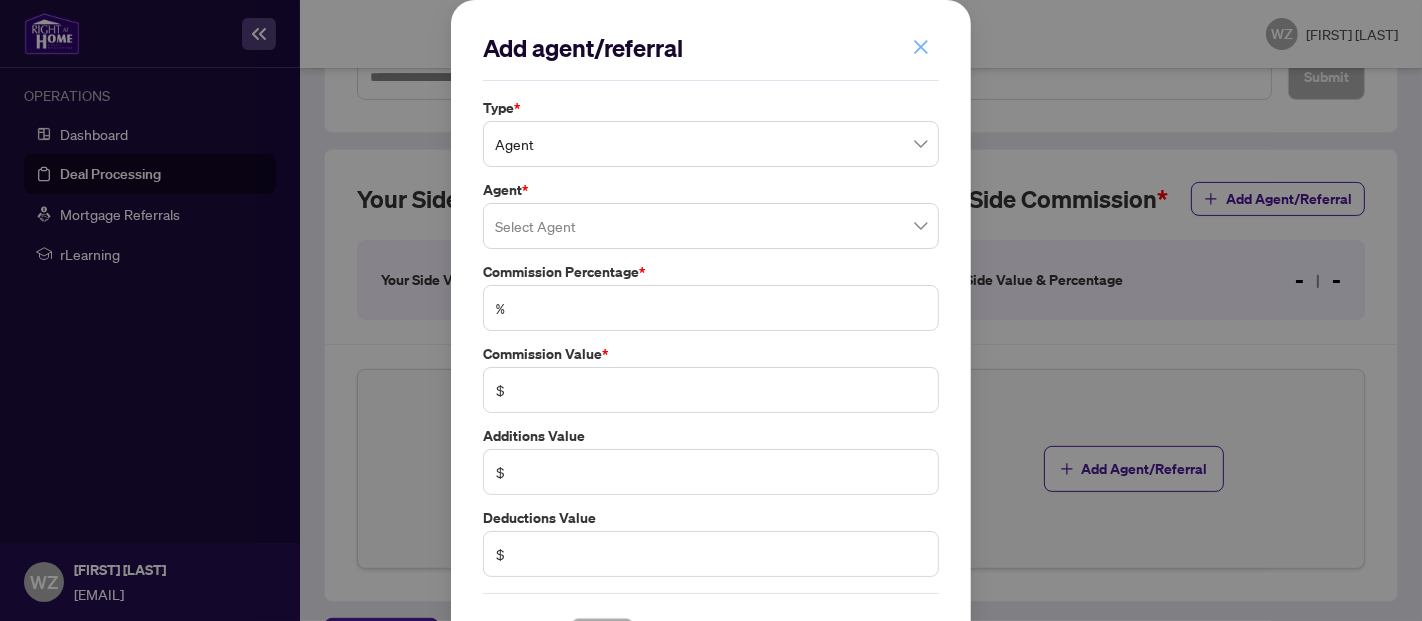 click 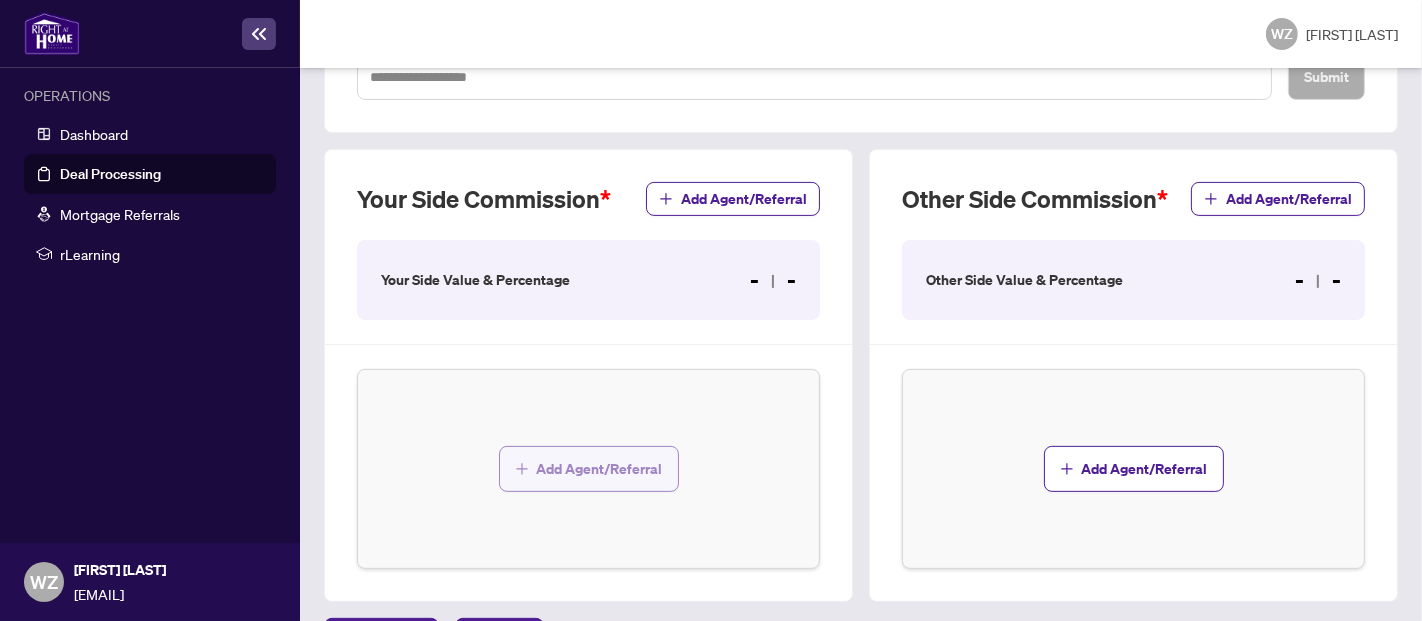 click on "Add Agent/Referral" at bounding box center [600, 469] 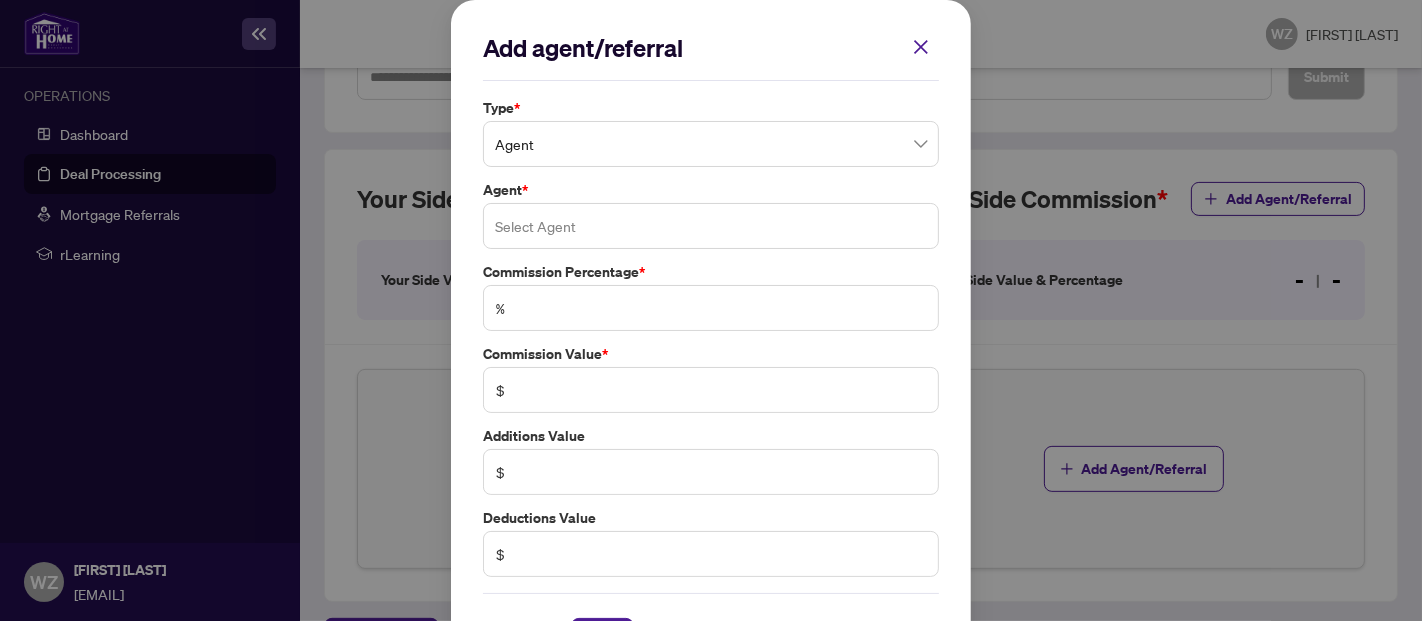 click at bounding box center [711, 226] 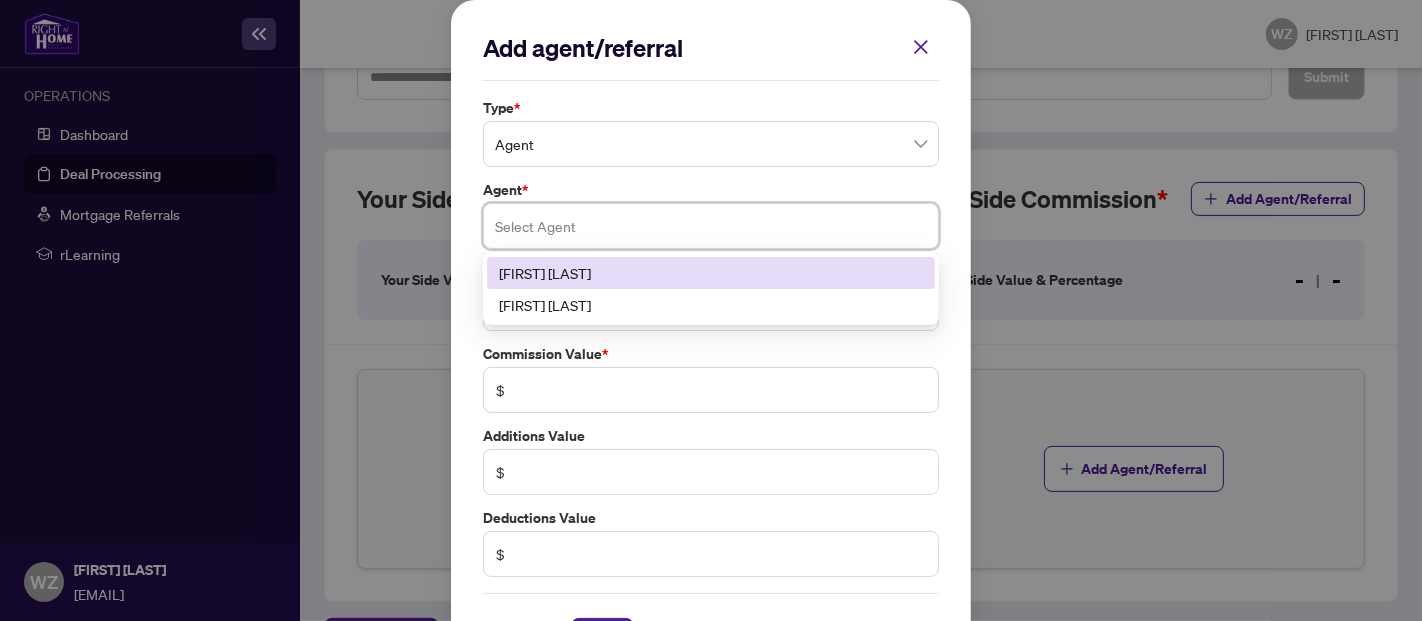 click on "[FIRST] [LAST]" at bounding box center [711, 273] 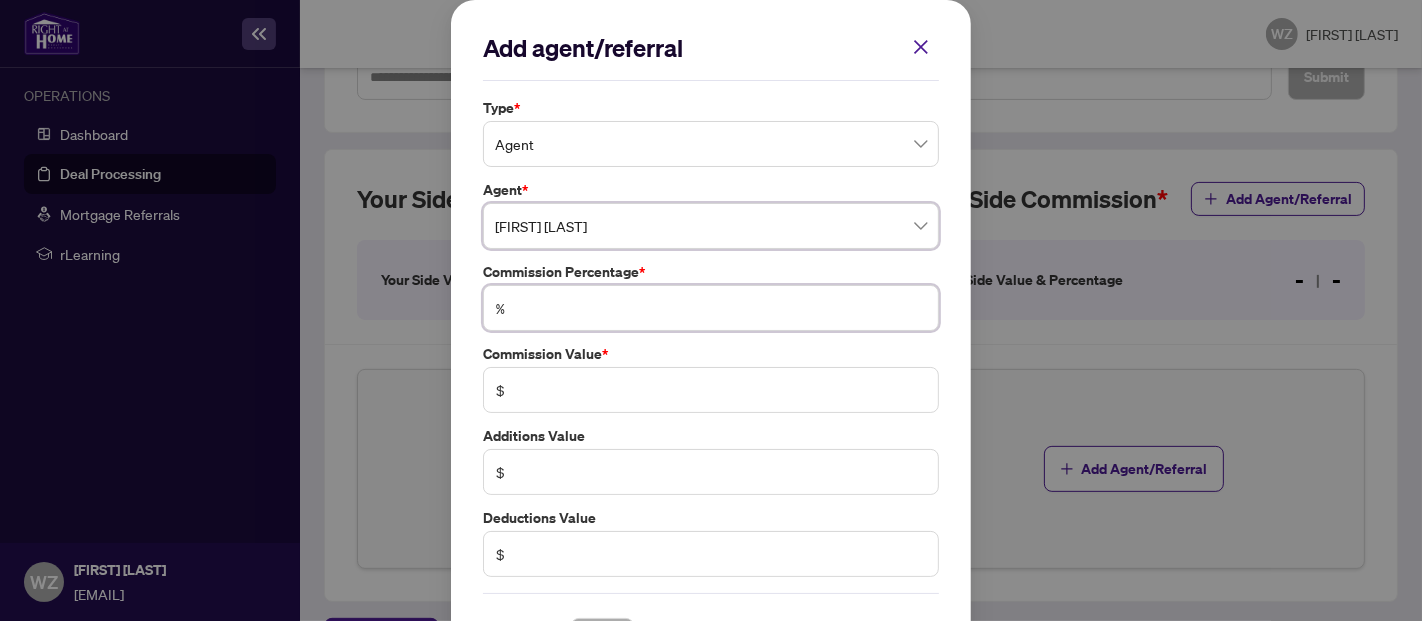 click at bounding box center [721, 308] 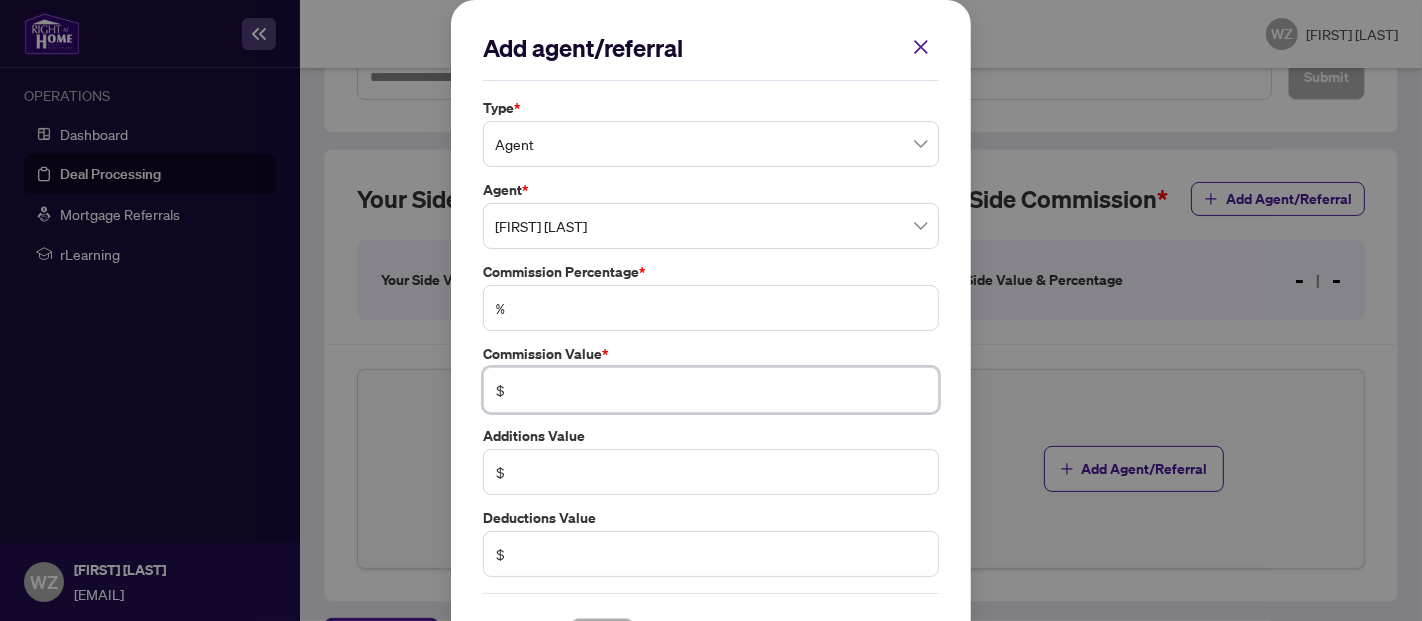 click on "$" at bounding box center [711, 390] 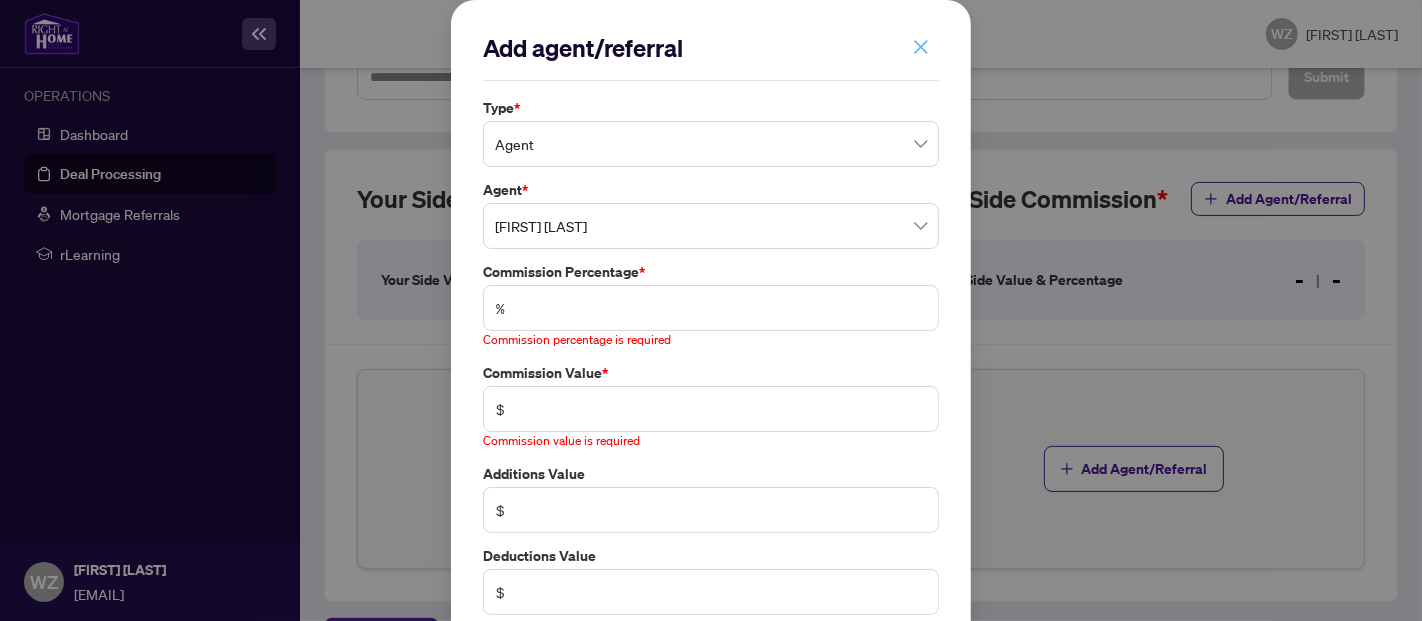 click 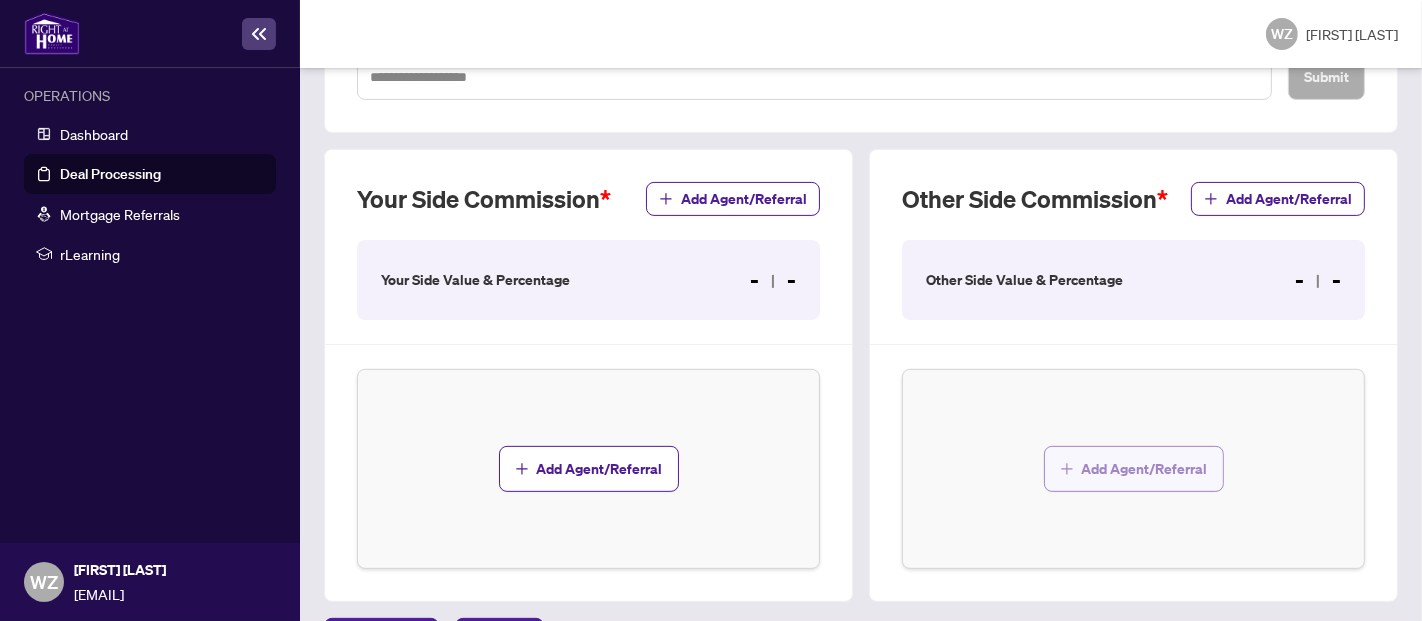 click on "Add Agent/Referral" at bounding box center (1145, 469) 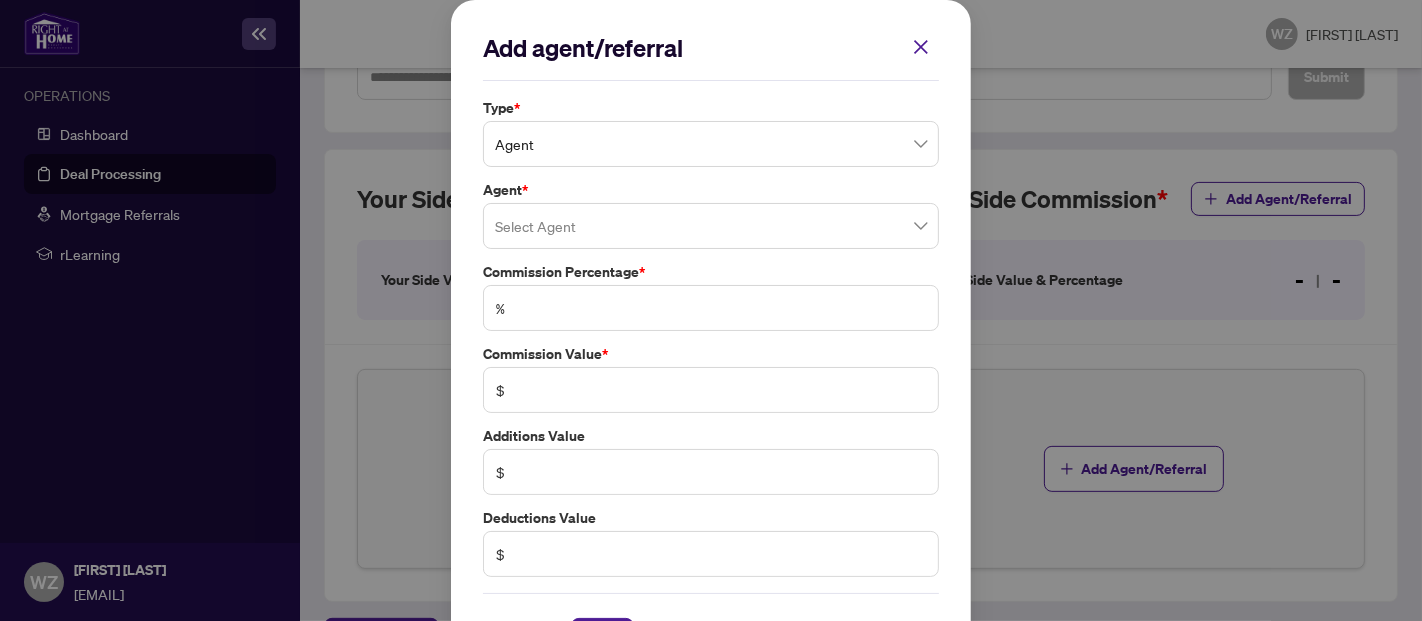 click on "Agent" at bounding box center [711, 144] 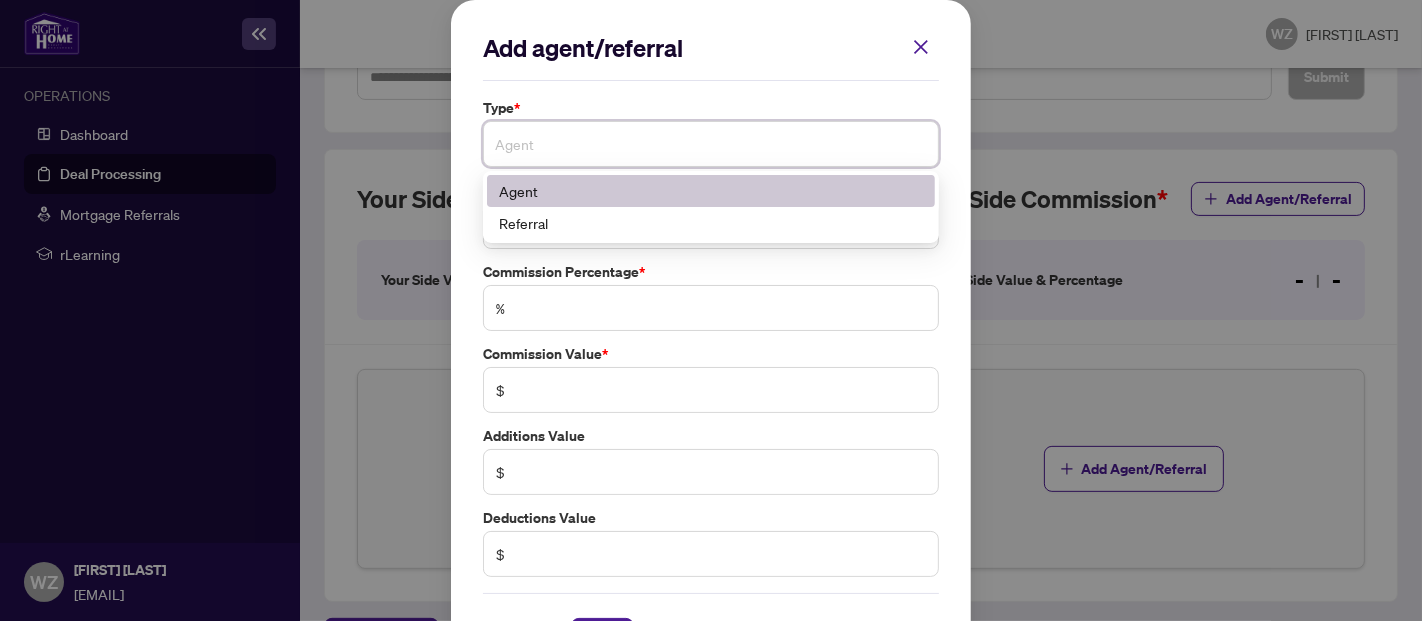 click on "Agent" at bounding box center [711, 191] 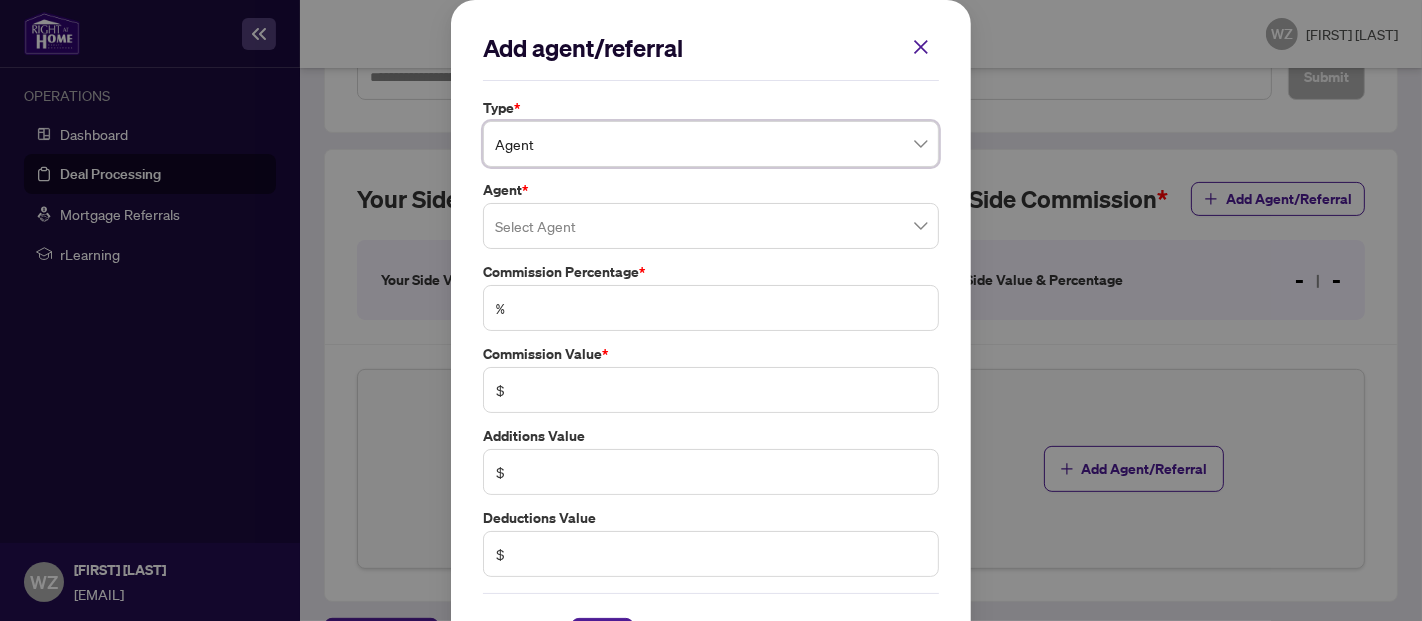click at bounding box center (711, 226) 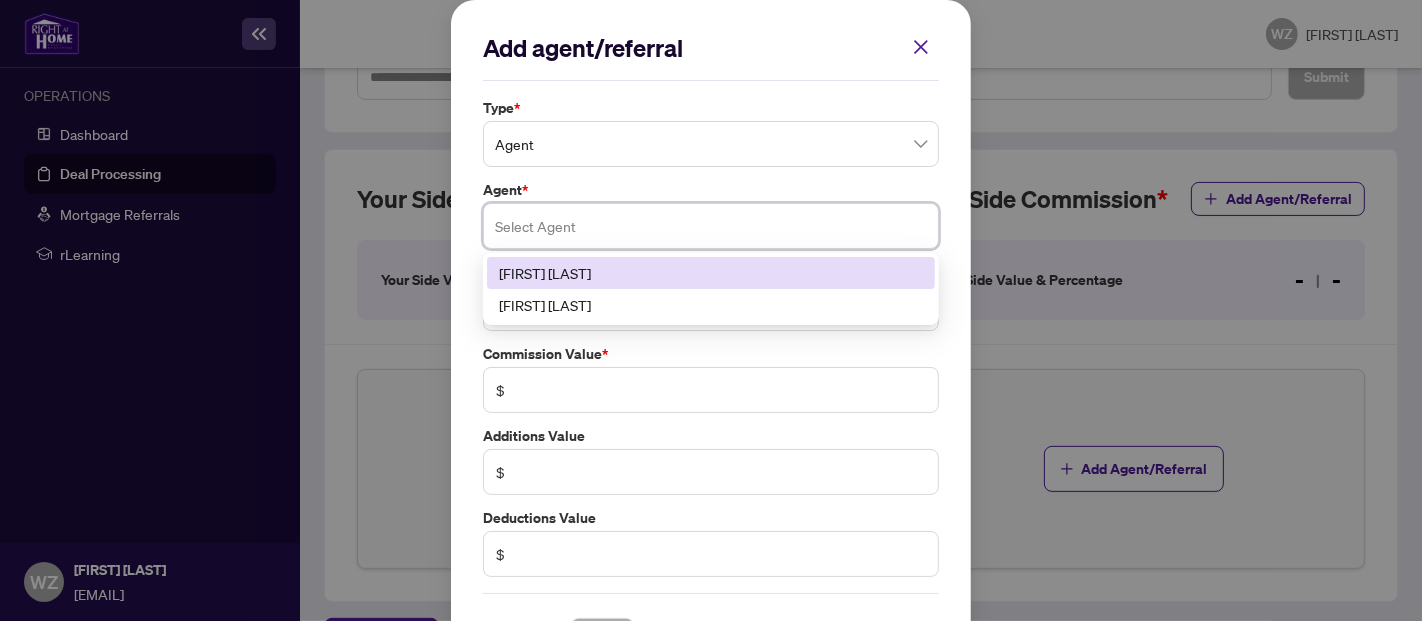 click at bounding box center (711, 226) 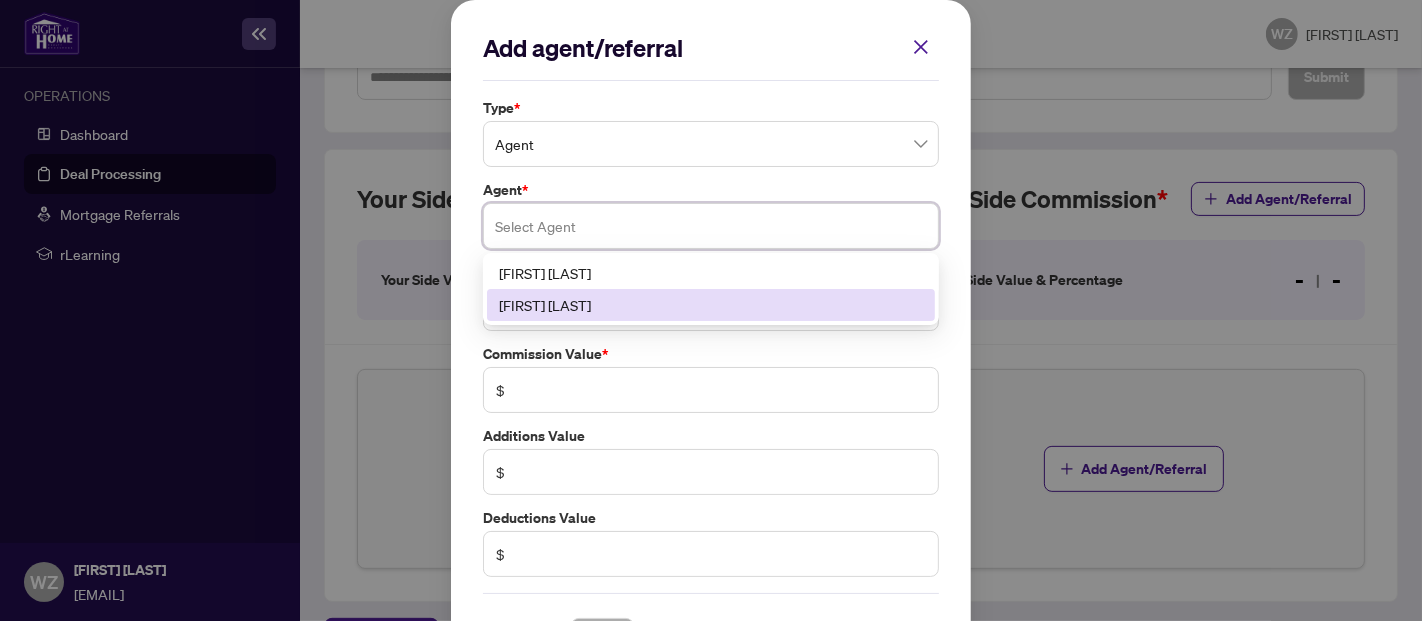 click on "[FIRST] [LAST]" at bounding box center (711, 305) 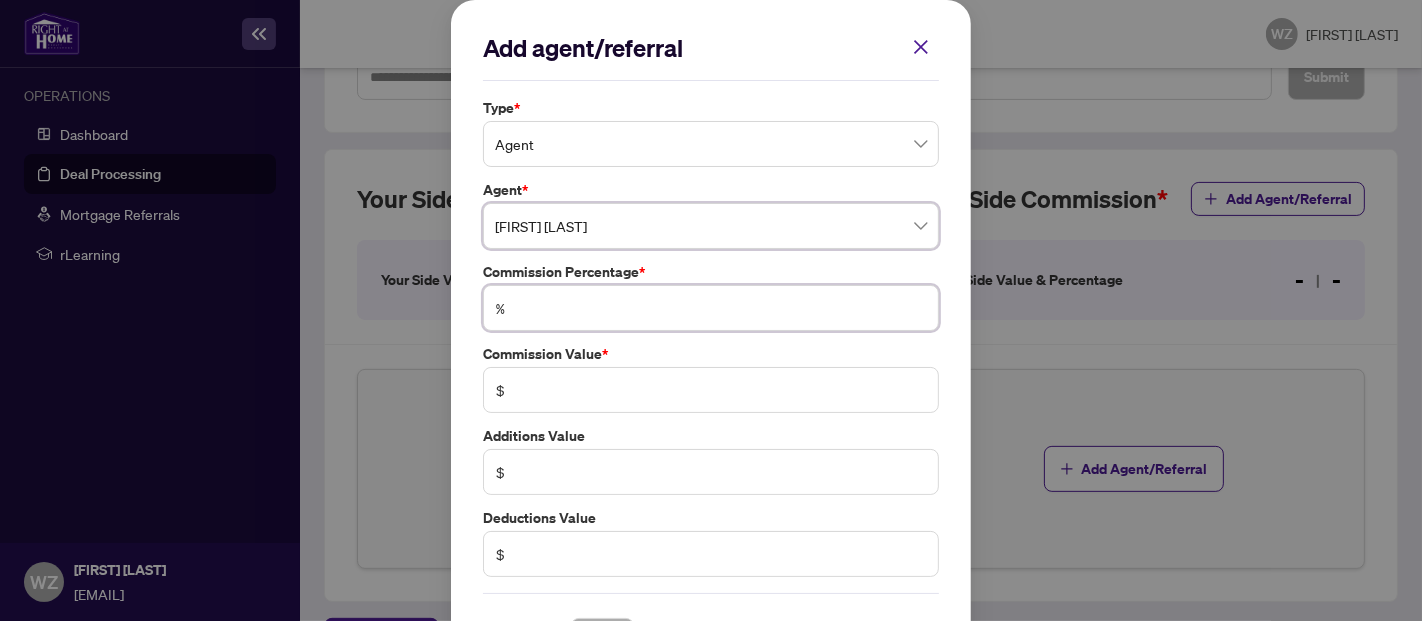 click at bounding box center [721, 308] 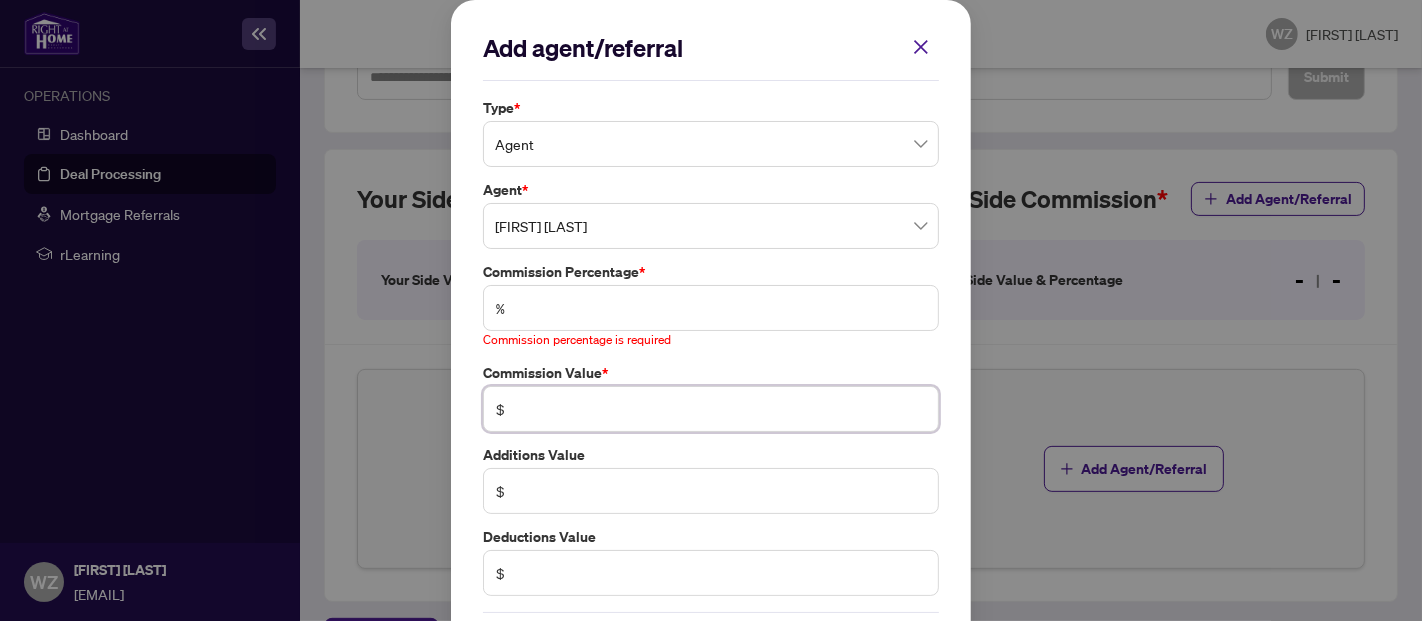 click at bounding box center (721, 409) 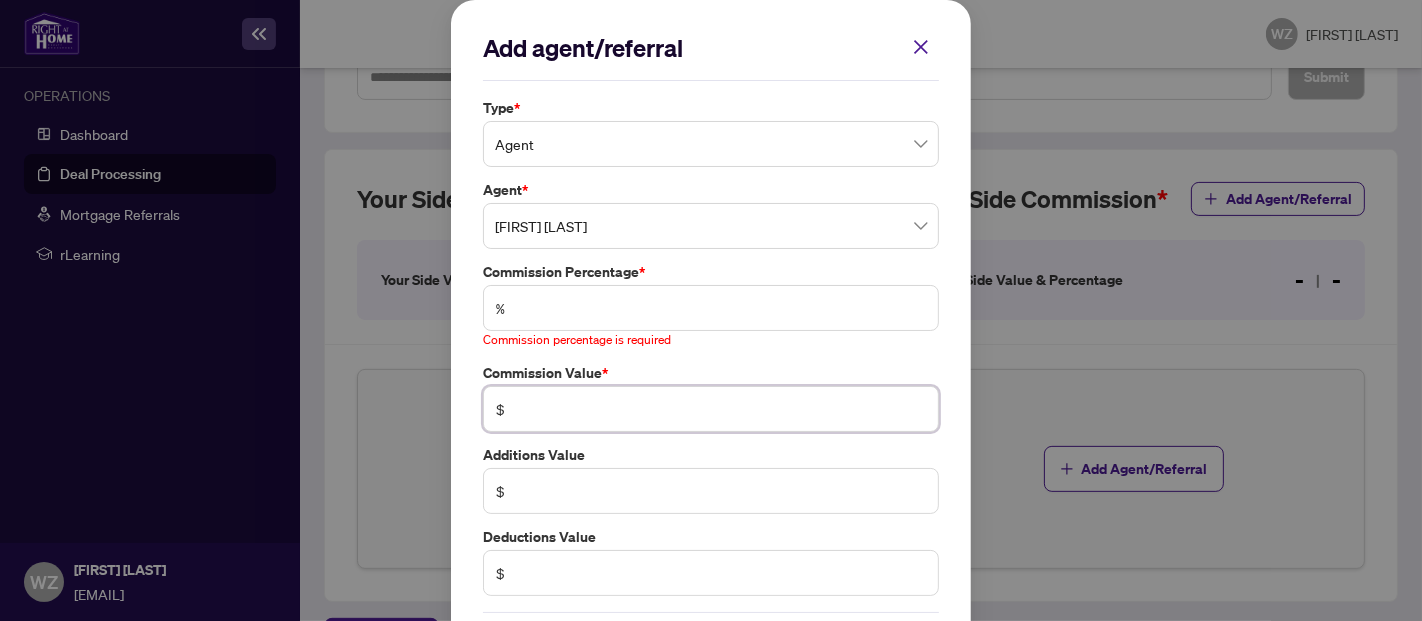 type on "******" 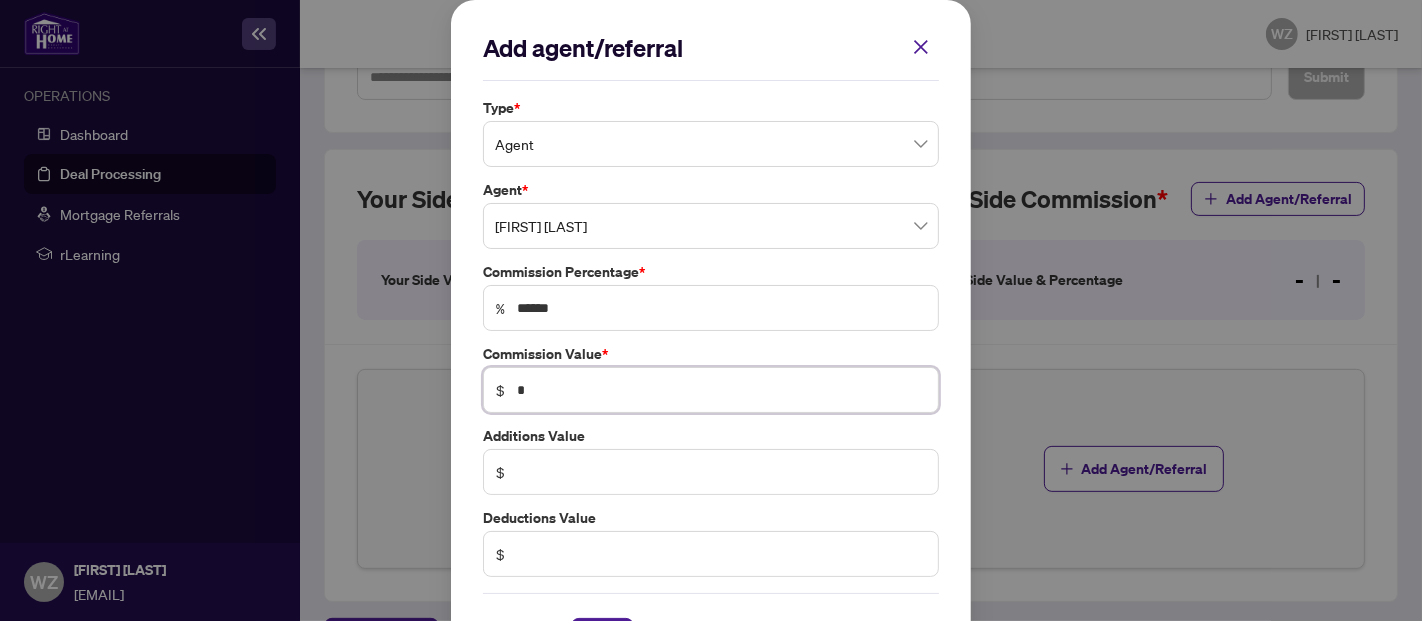 type on "******" 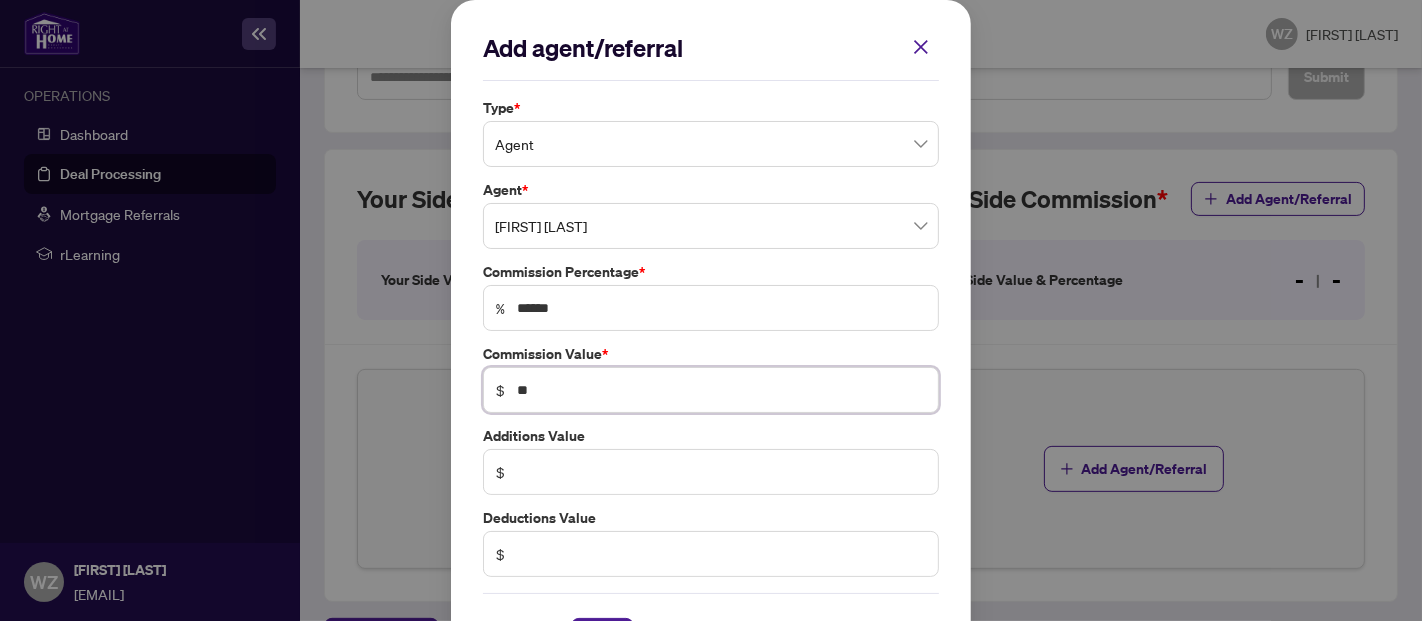 type on "*" 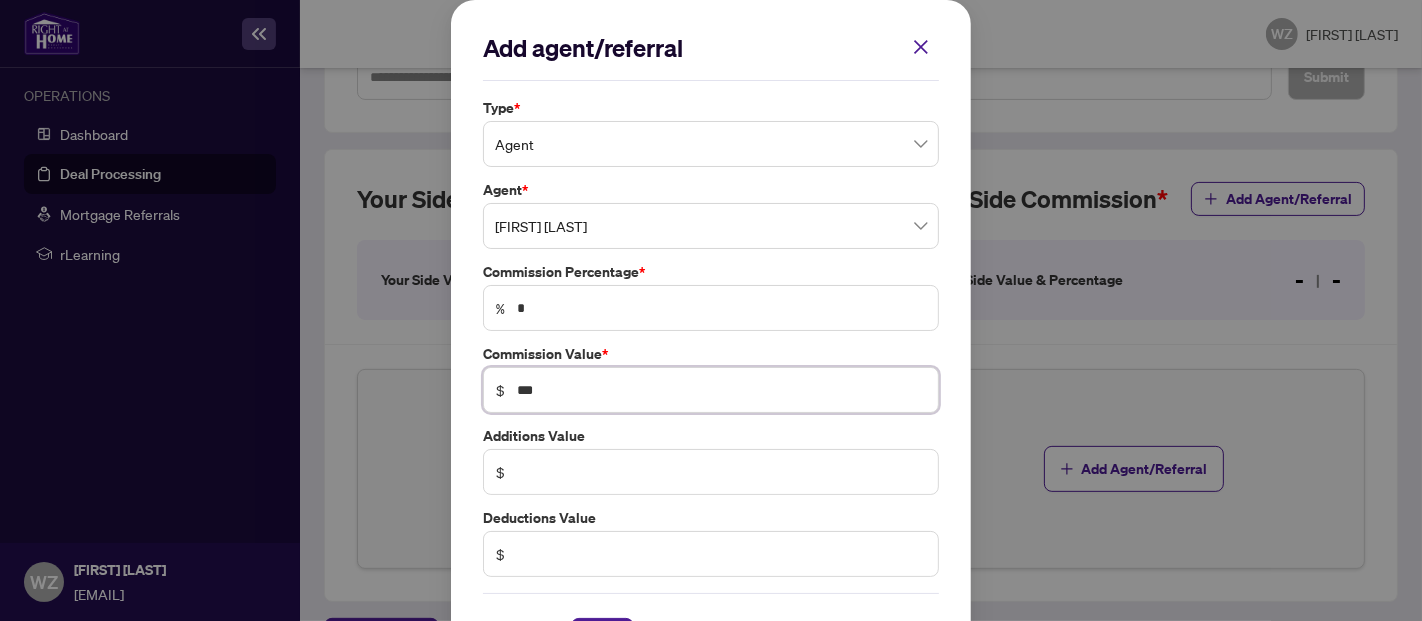 type on "**" 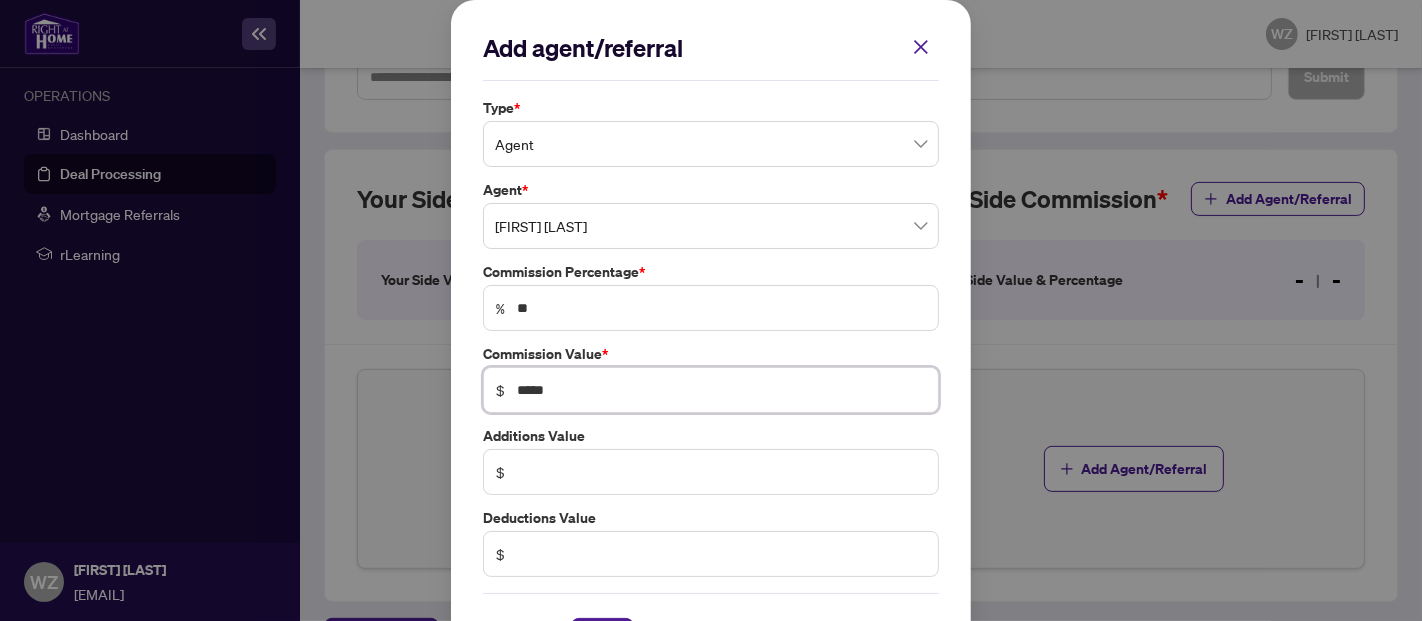 type on "*****" 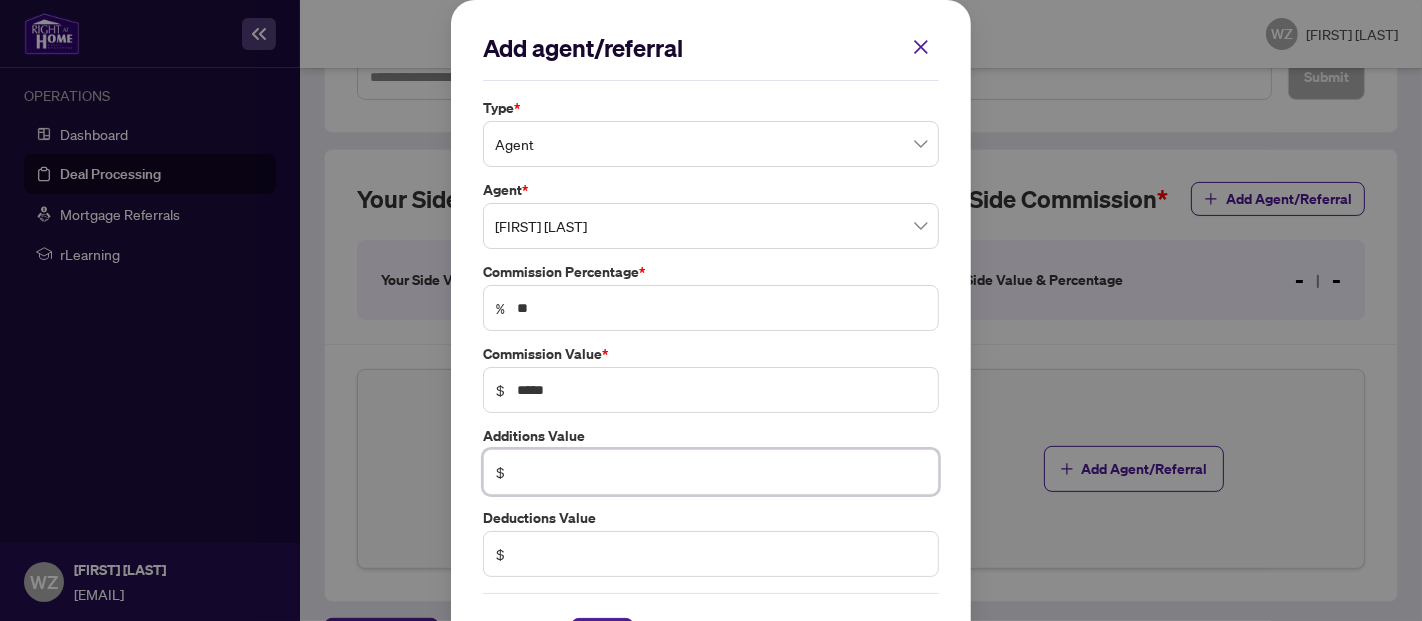 click at bounding box center [721, 472] 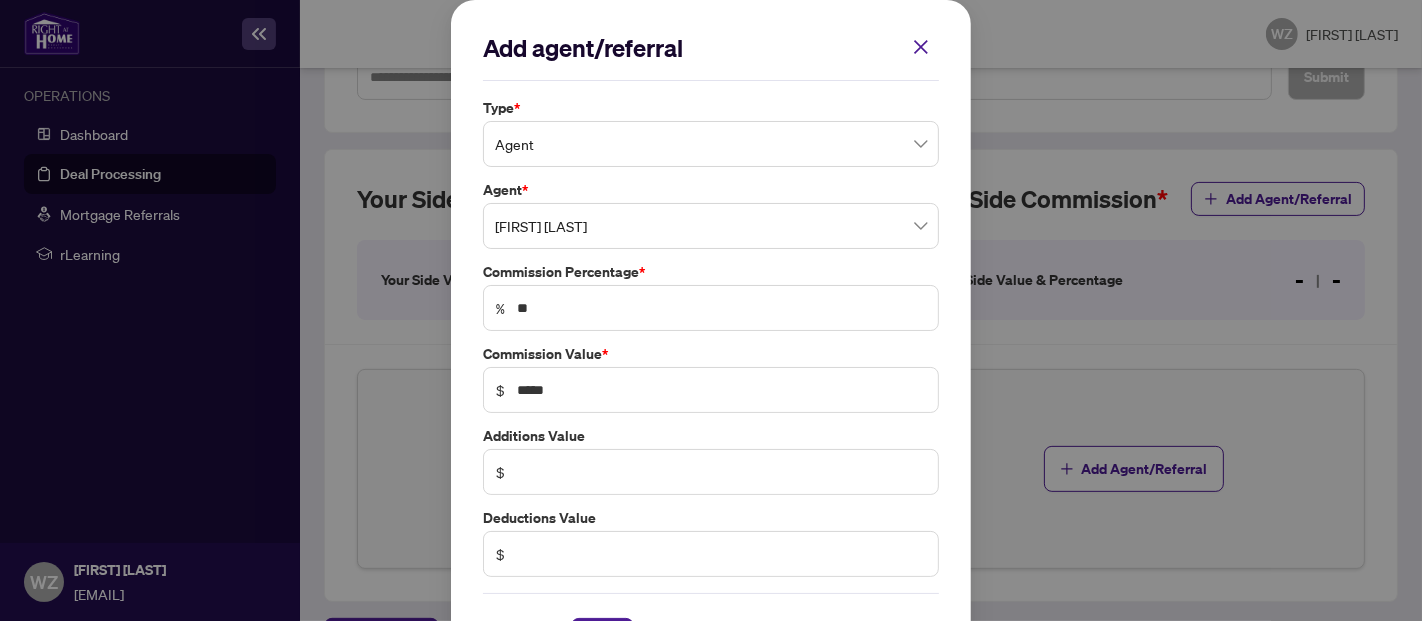 scroll, scrollTop: 67, scrollLeft: 0, axis: vertical 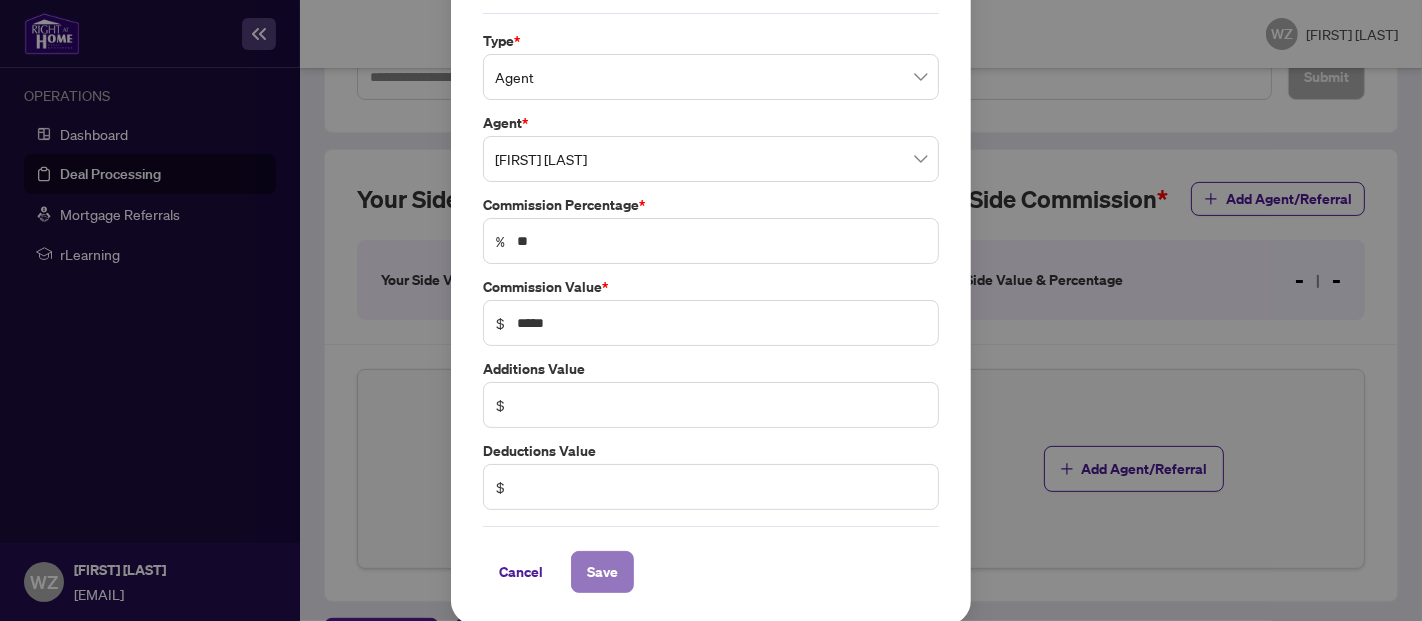 click on "Save" at bounding box center [602, 572] 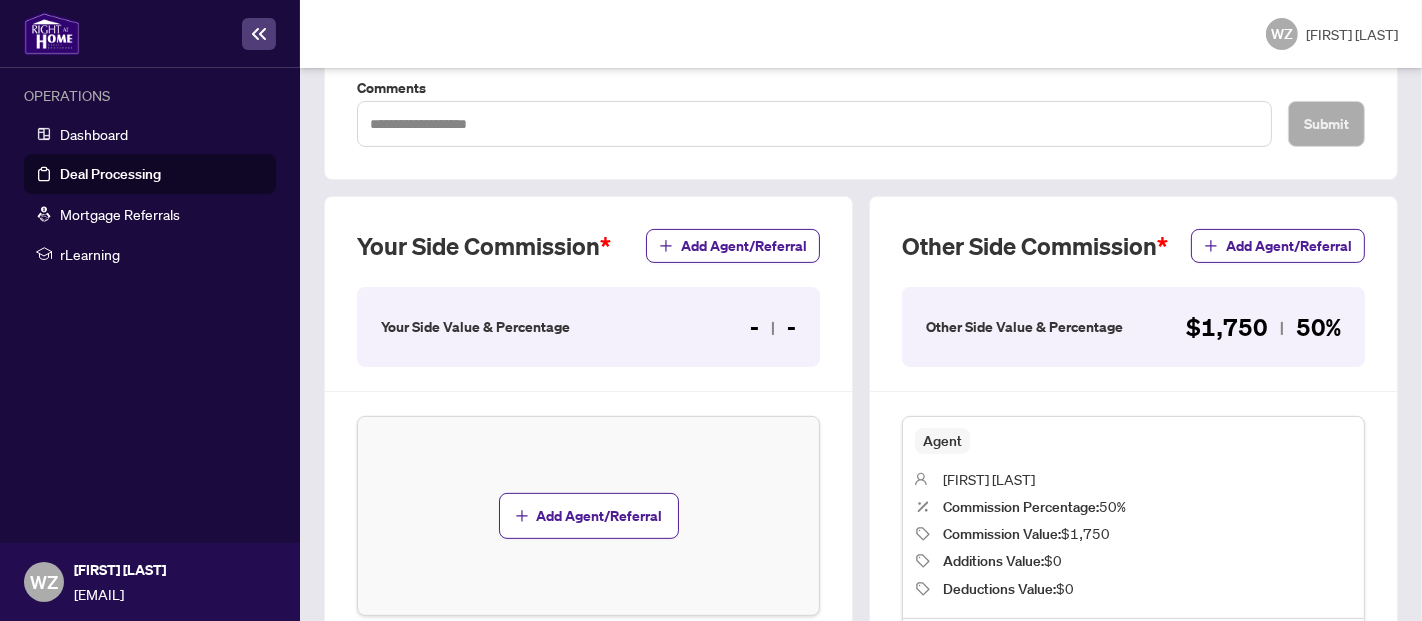 scroll, scrollTop: 580, scrollLeft: 0, axis: vertical 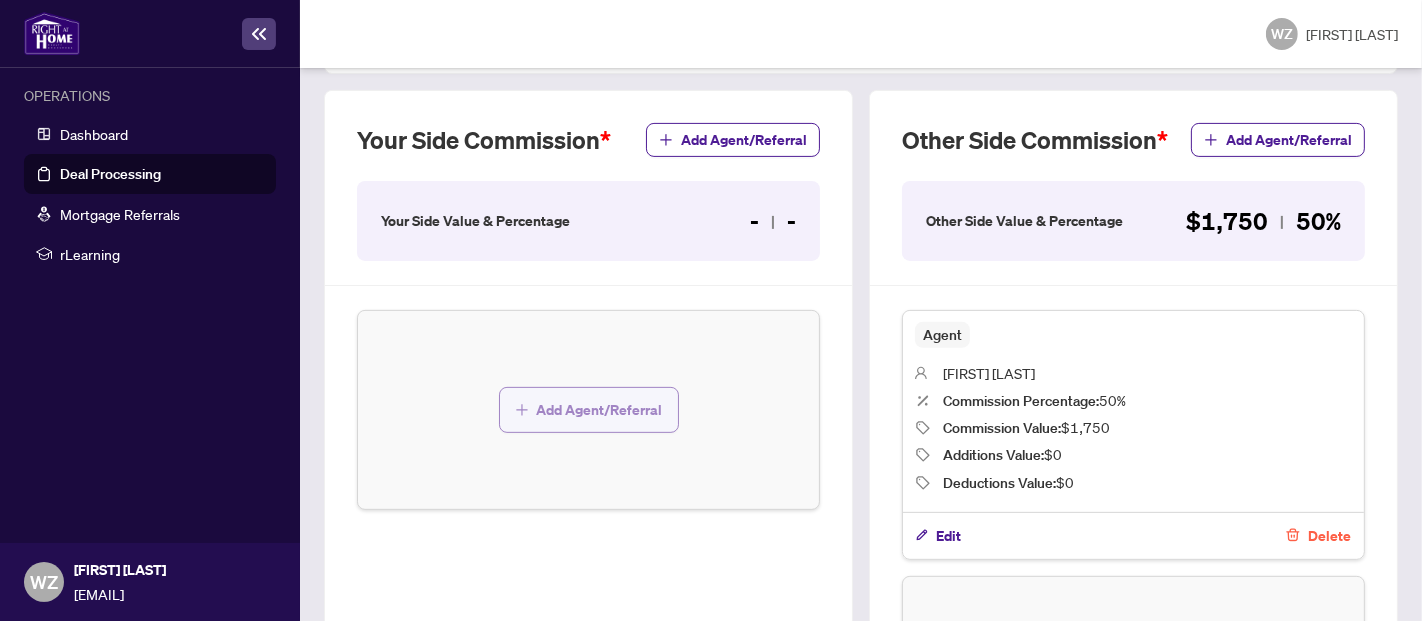 click on "Add Agent/Referral" at bounding box center [600, 410] 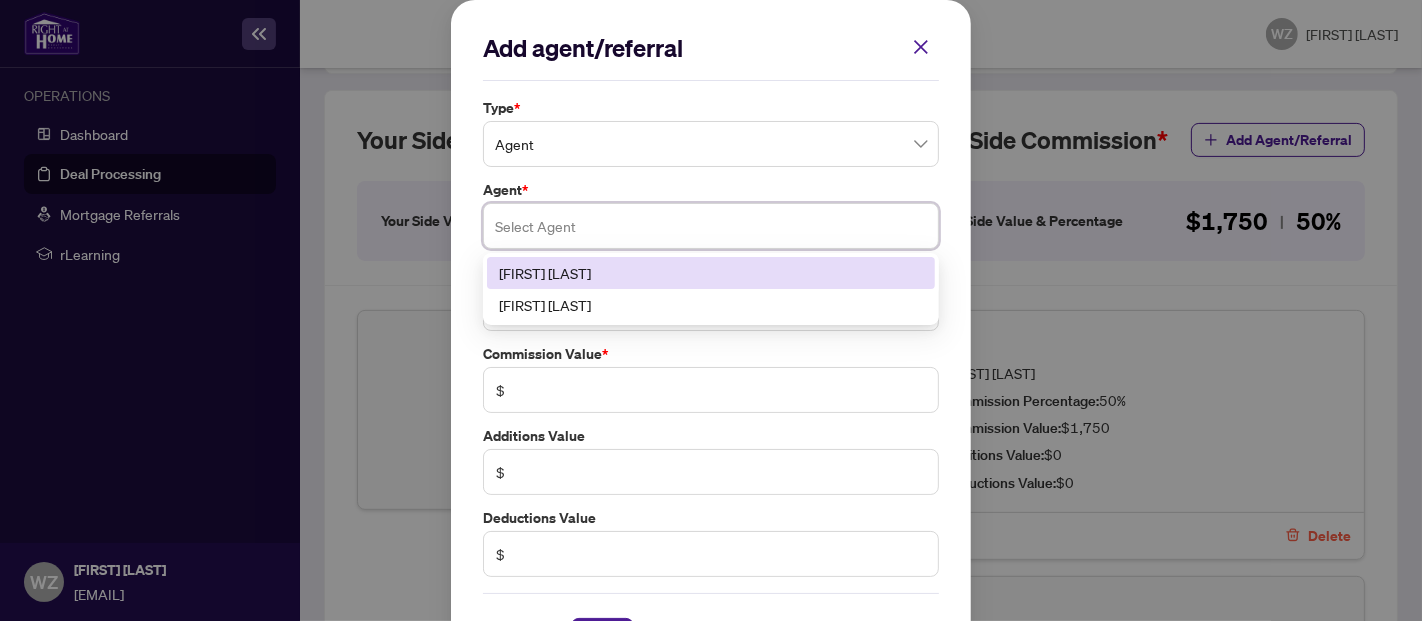 click at bounding box center [711, 226] 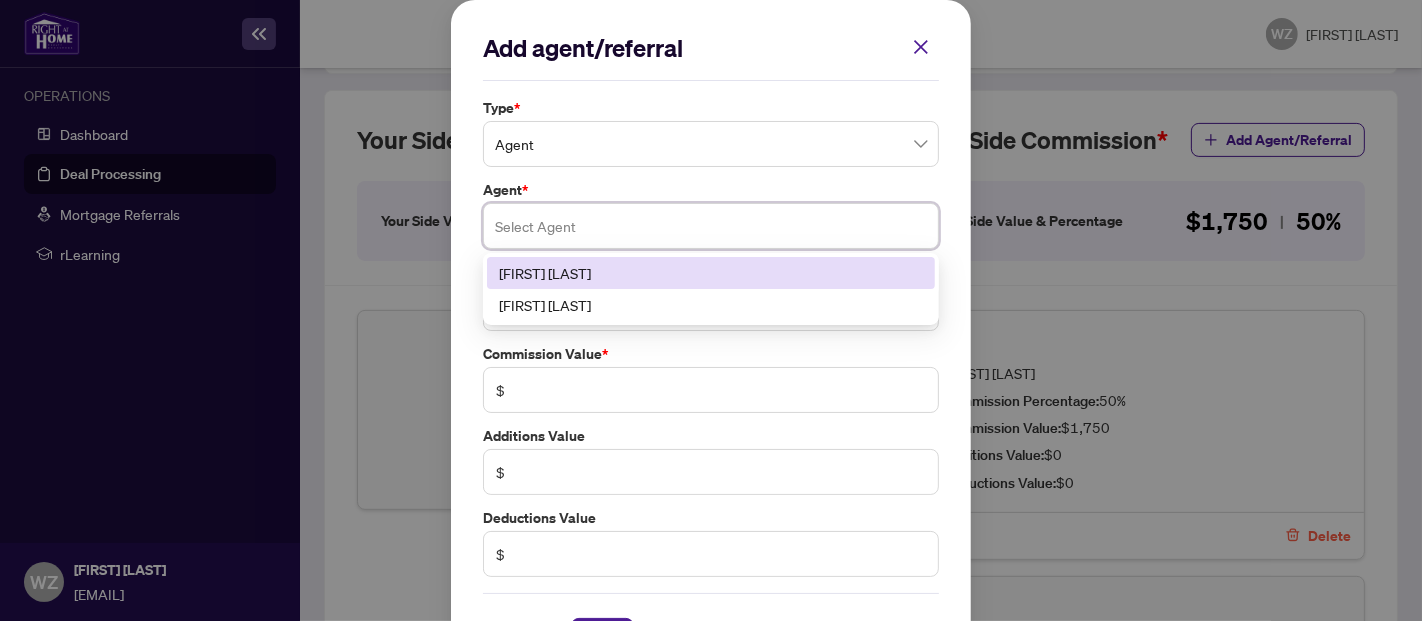 click on "[FIRST] [LAST]" at bounding box center (711, 273) 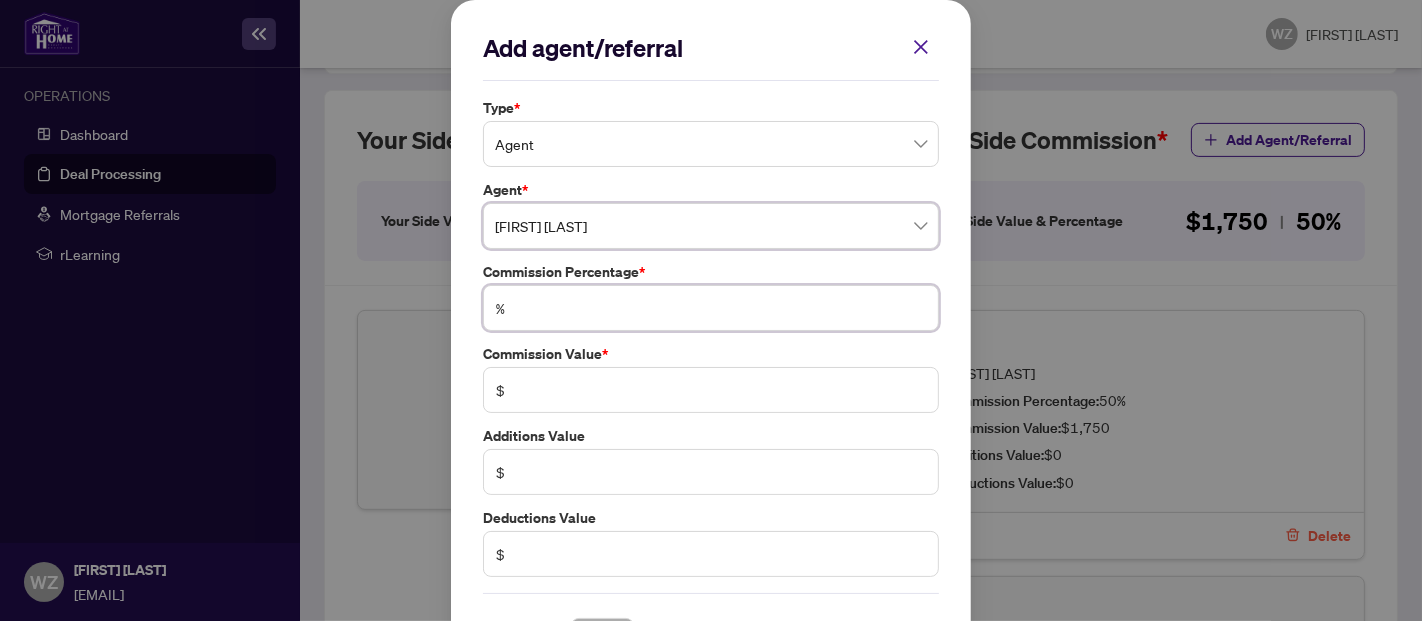 click at bounding box center (721, 308) 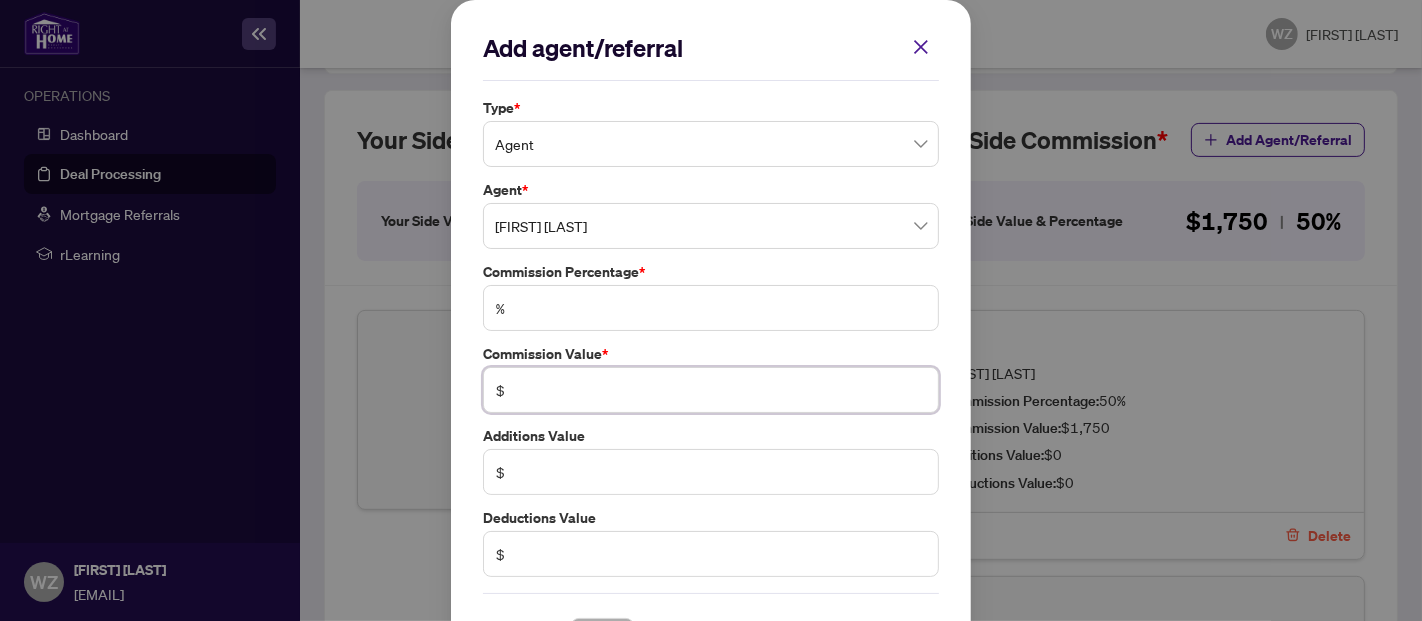 click on "Commission Value * $" at bounding box center [711, 378] 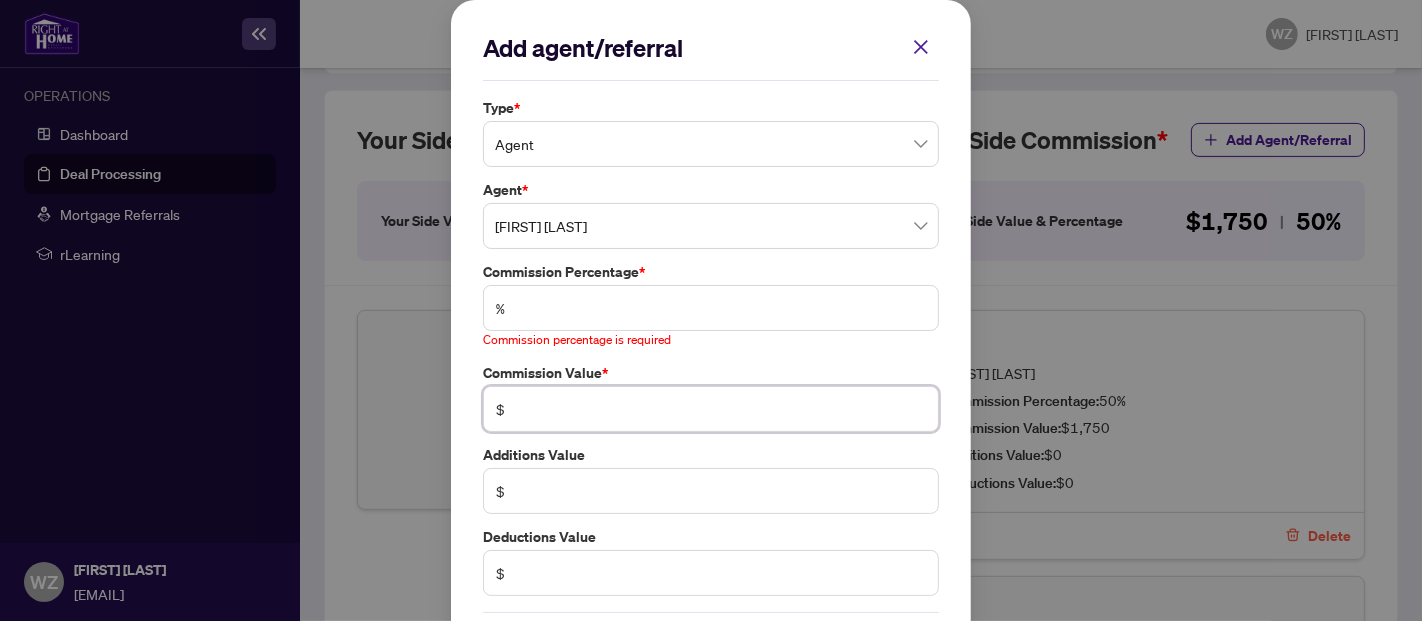 type on "*" 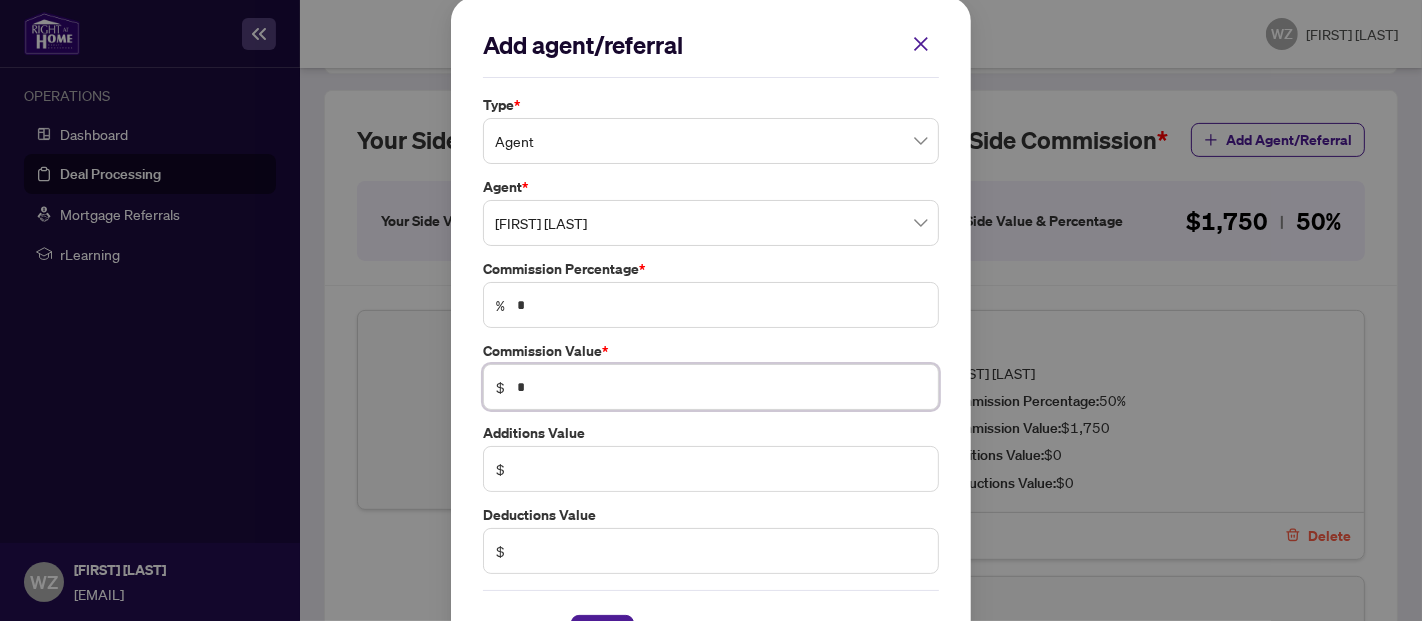 scroll, scrollTop: 0, scrollLeft: 0, axis: both 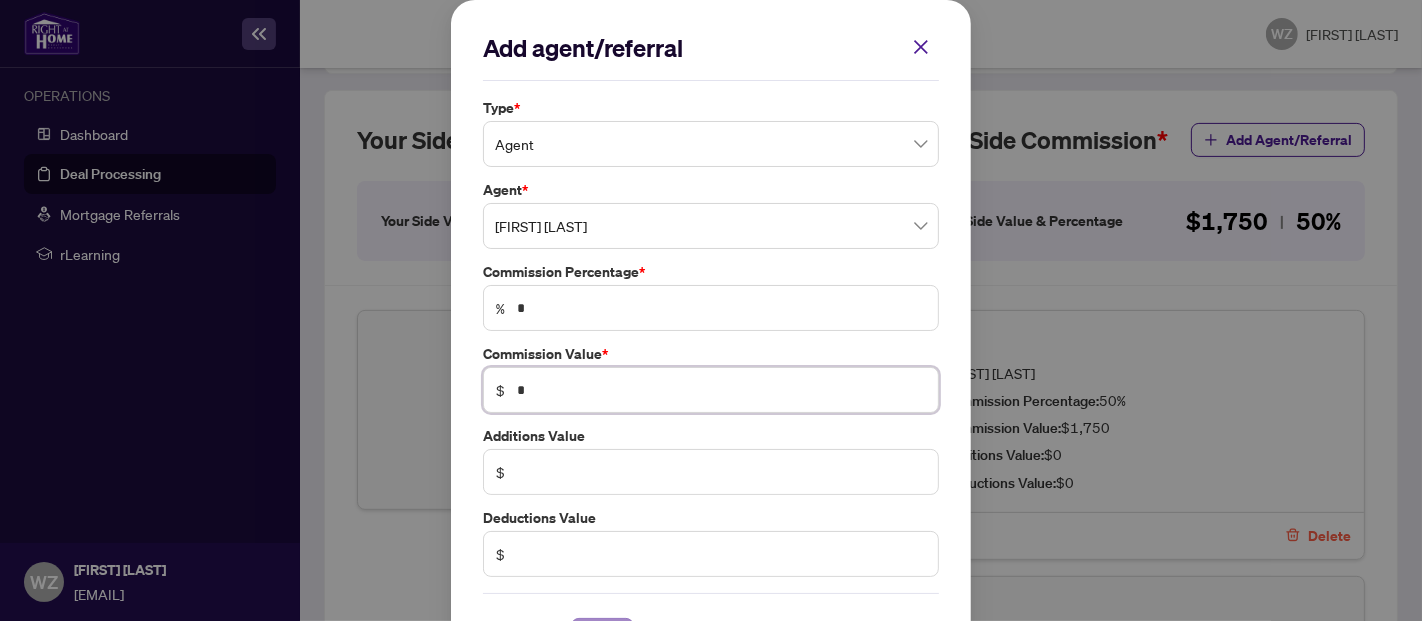 type on "*" 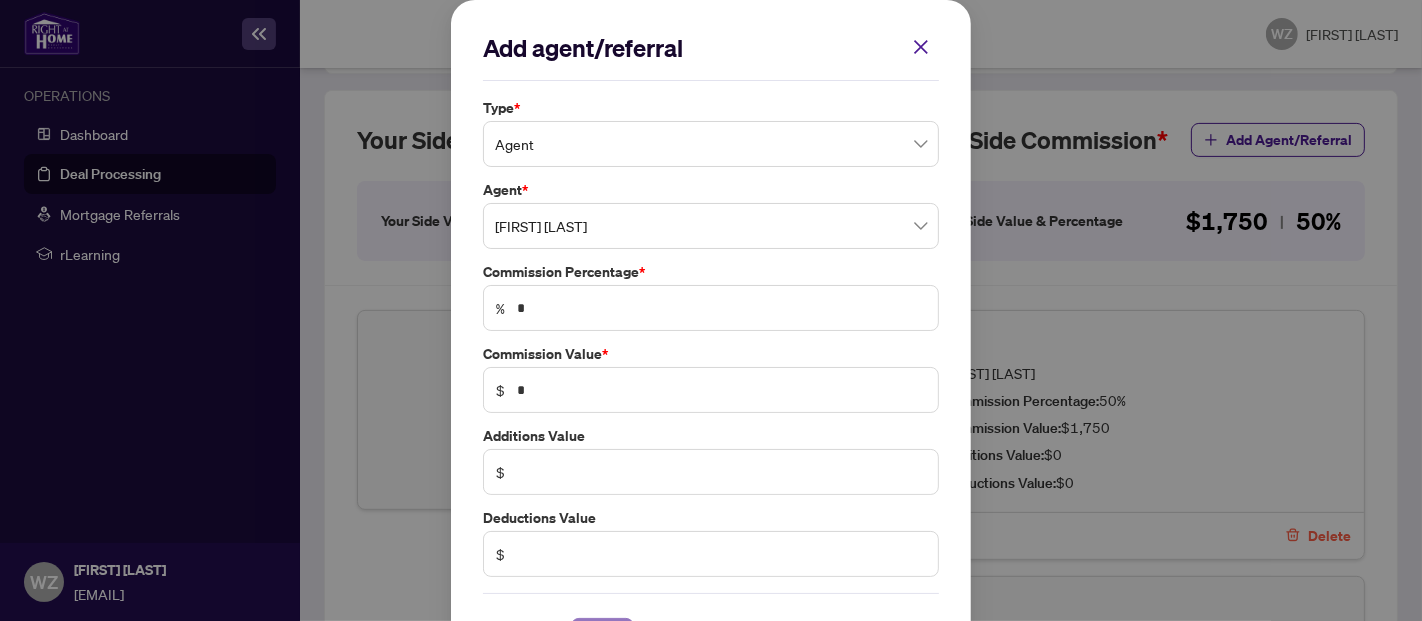 click on "Save" at bounding box center (602, 639) 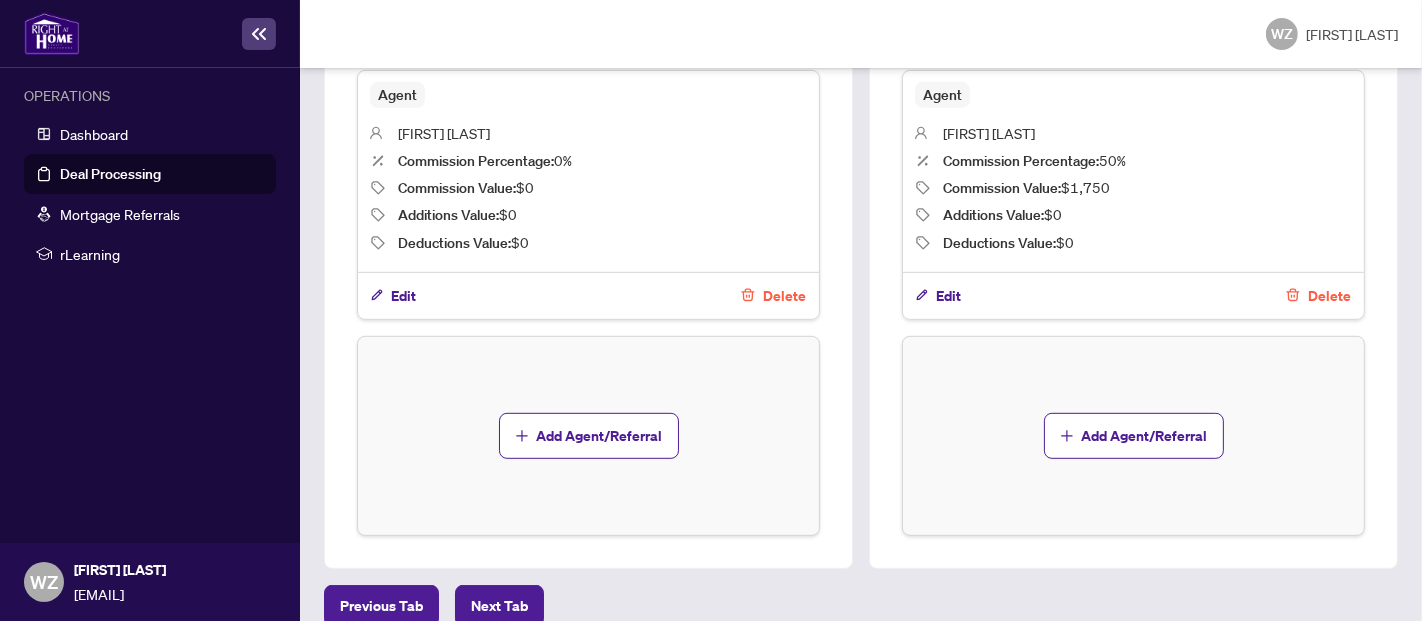 scroll, scrollTop: 837, scrollLeft: 0, axis: vertical 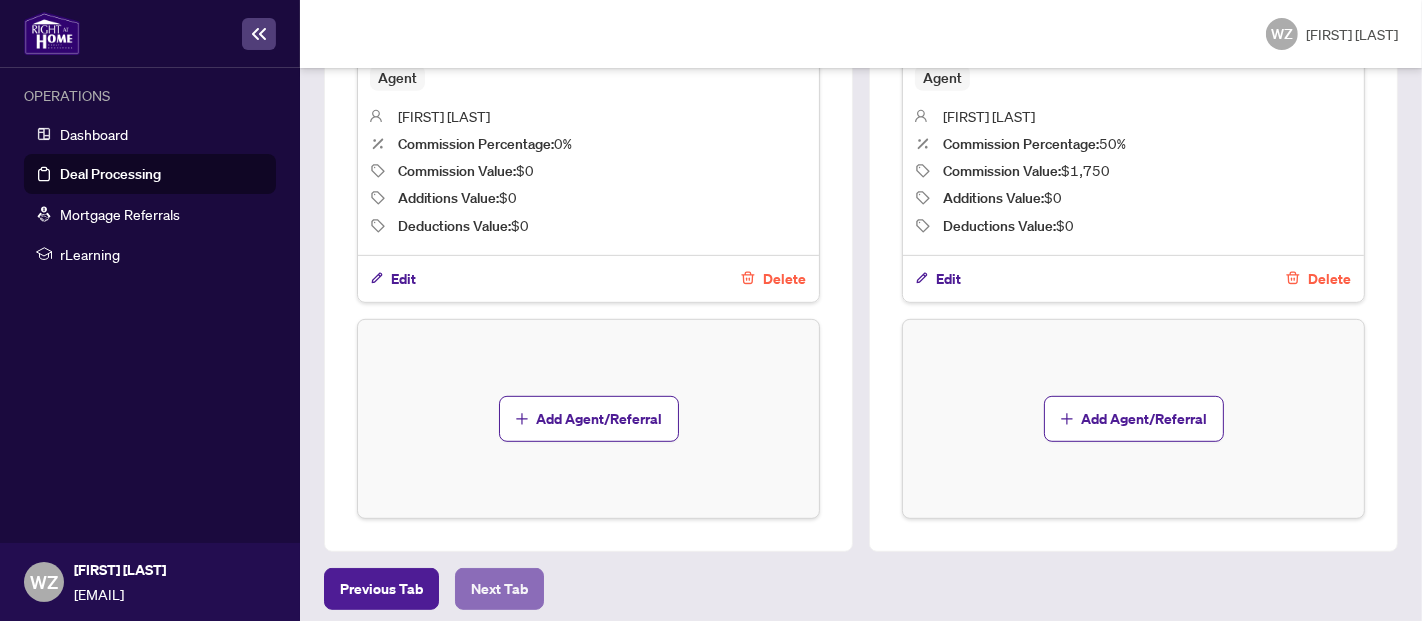 click on "Next Tab" at bounding box center (499, 589) 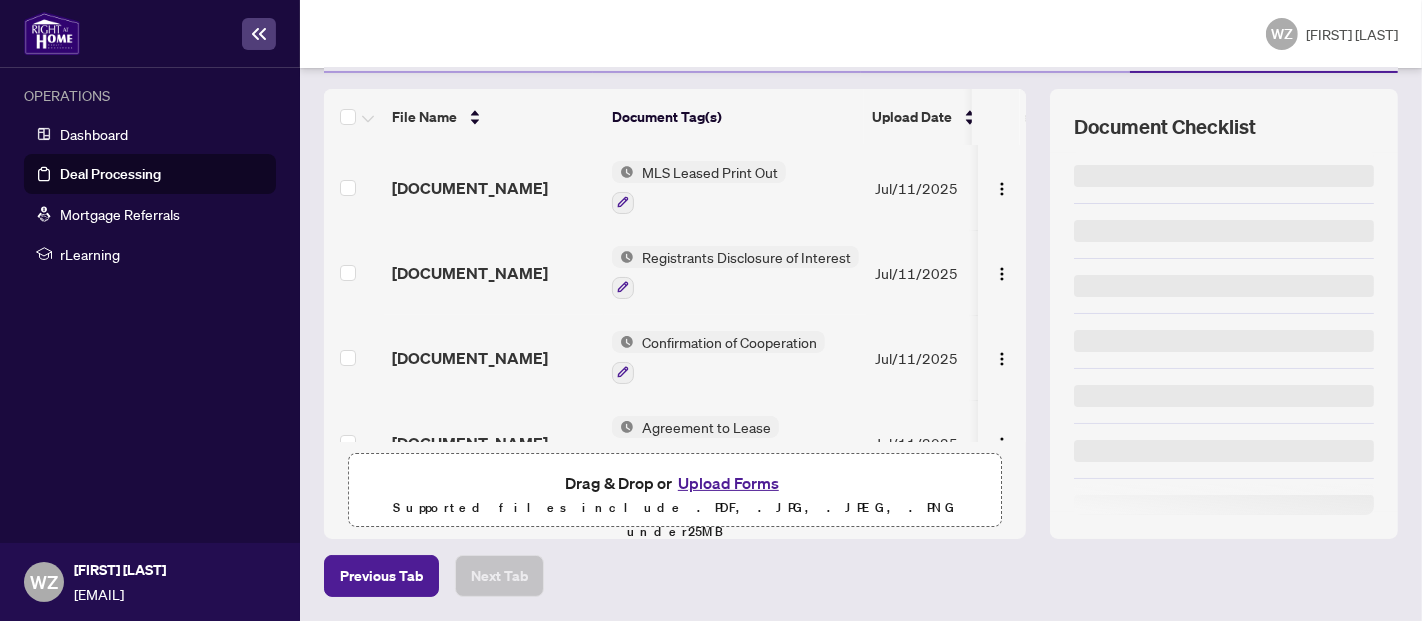 scroll, scrollTop: 0, scrollLeft: 0, axis: both 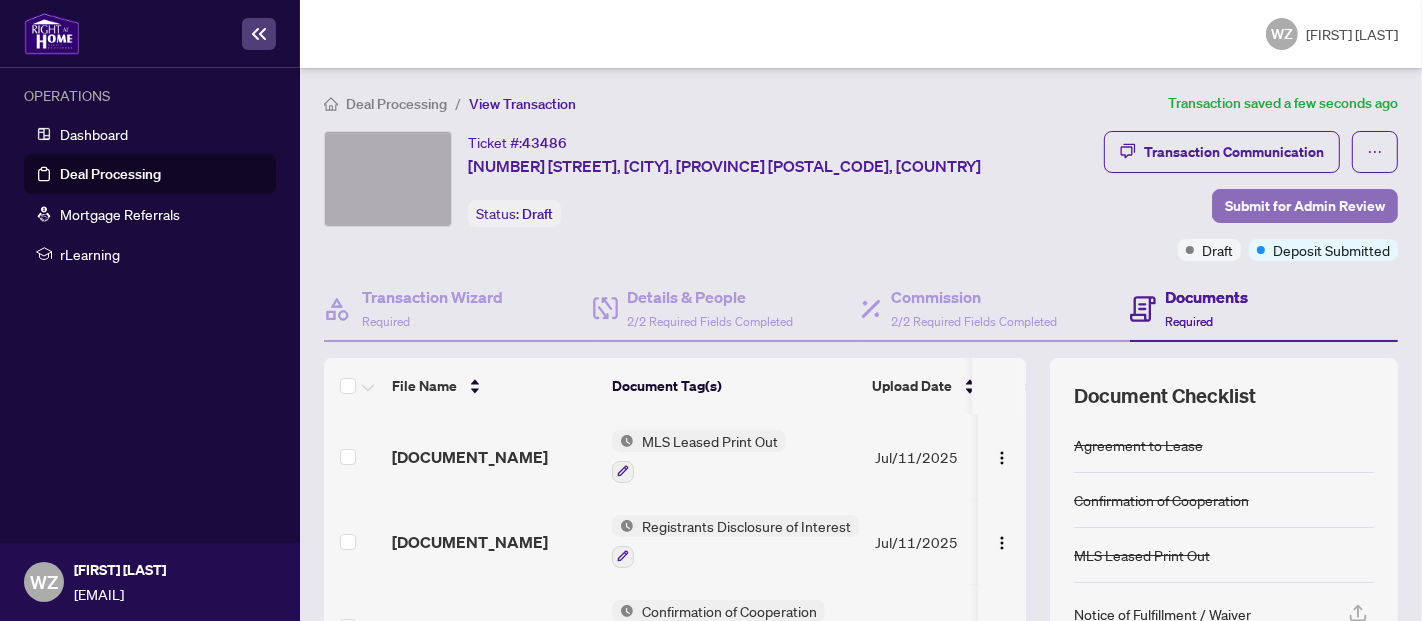 click on "Submit for Admin Review" at bounding box center [1305, 206] 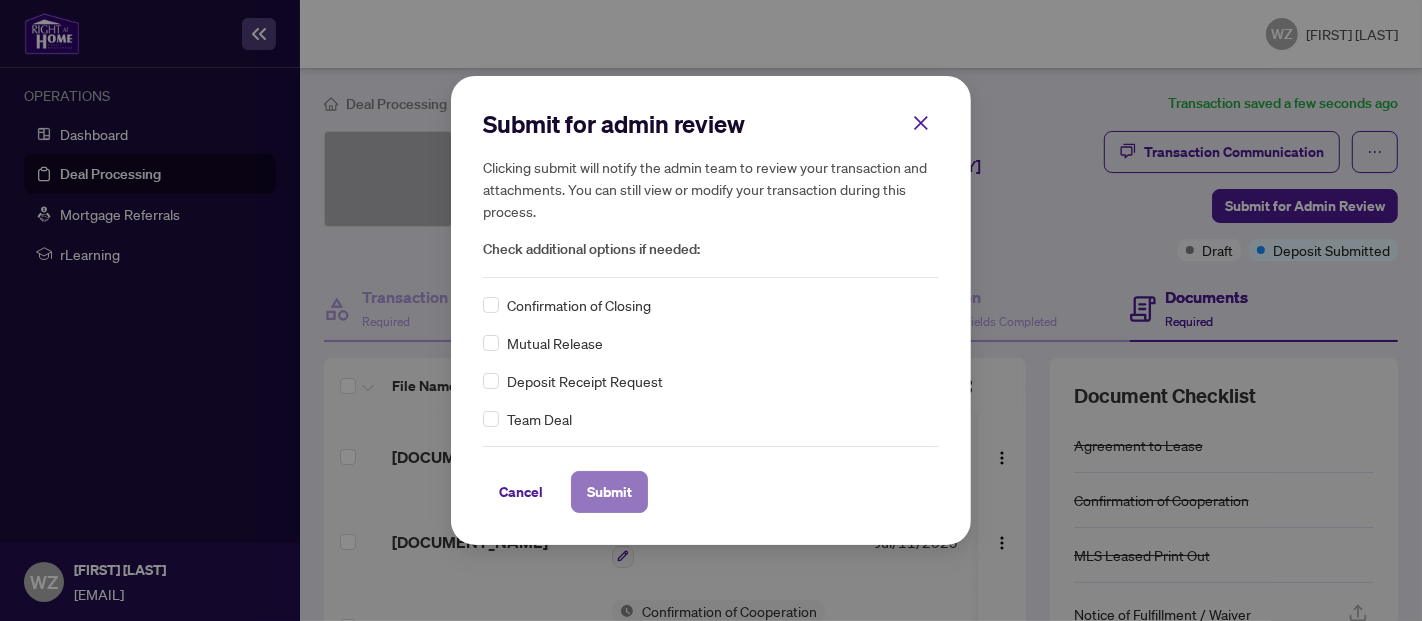 click on "Submit" at bounding box center (609, 492) 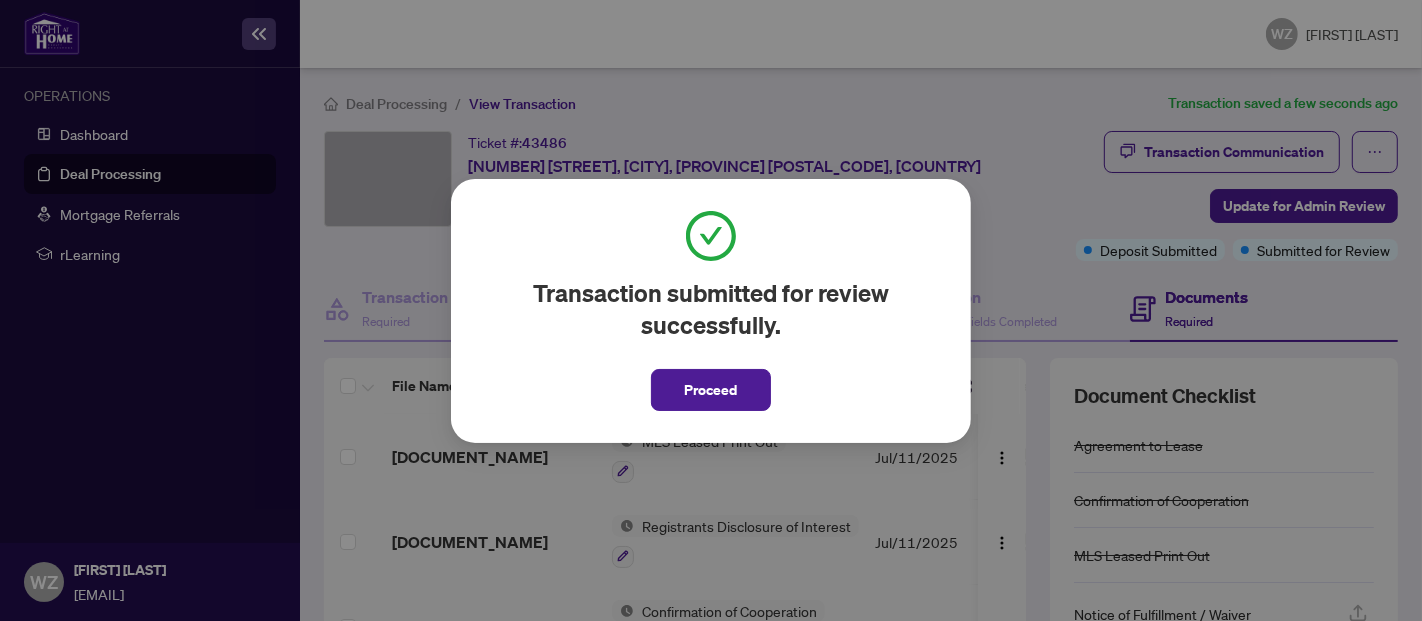 click on "Transaction submitted for review successfully. Proceed Cancel OK" at bounding box center (711, 310) 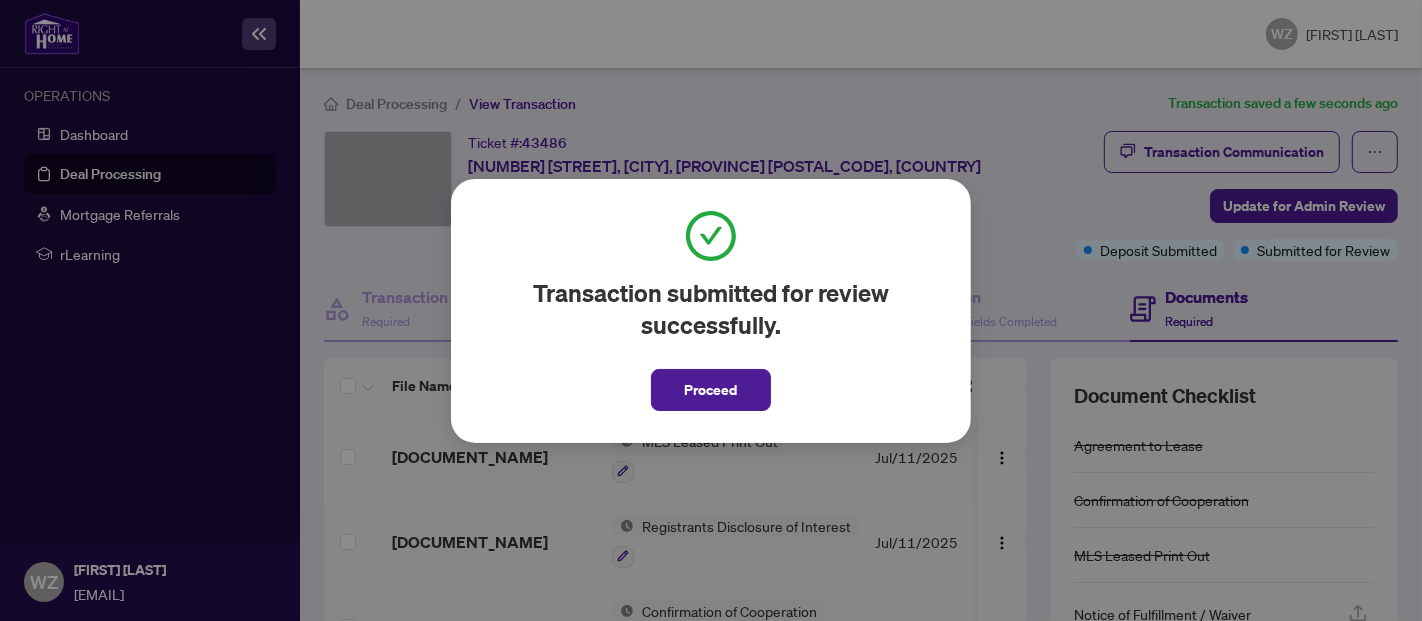 click on "Proceed" at bounding box center (711, 390) 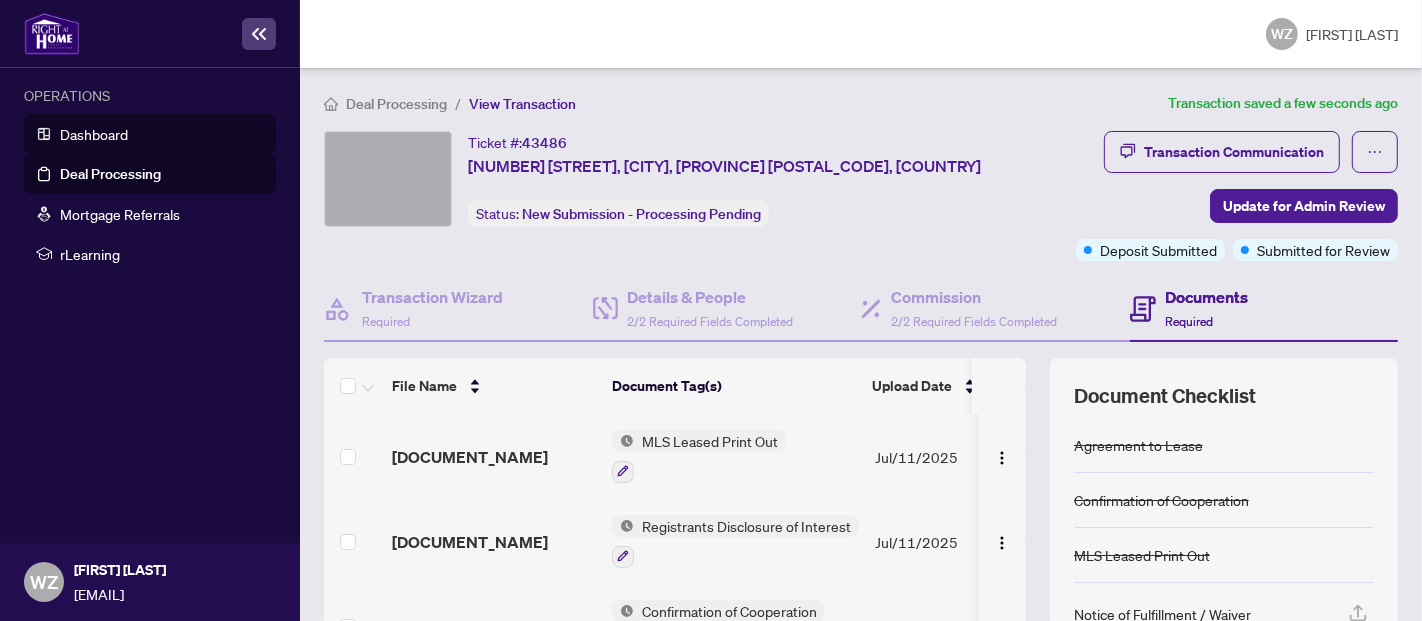 click on "Dashboard" at bounding box center (94, 134) 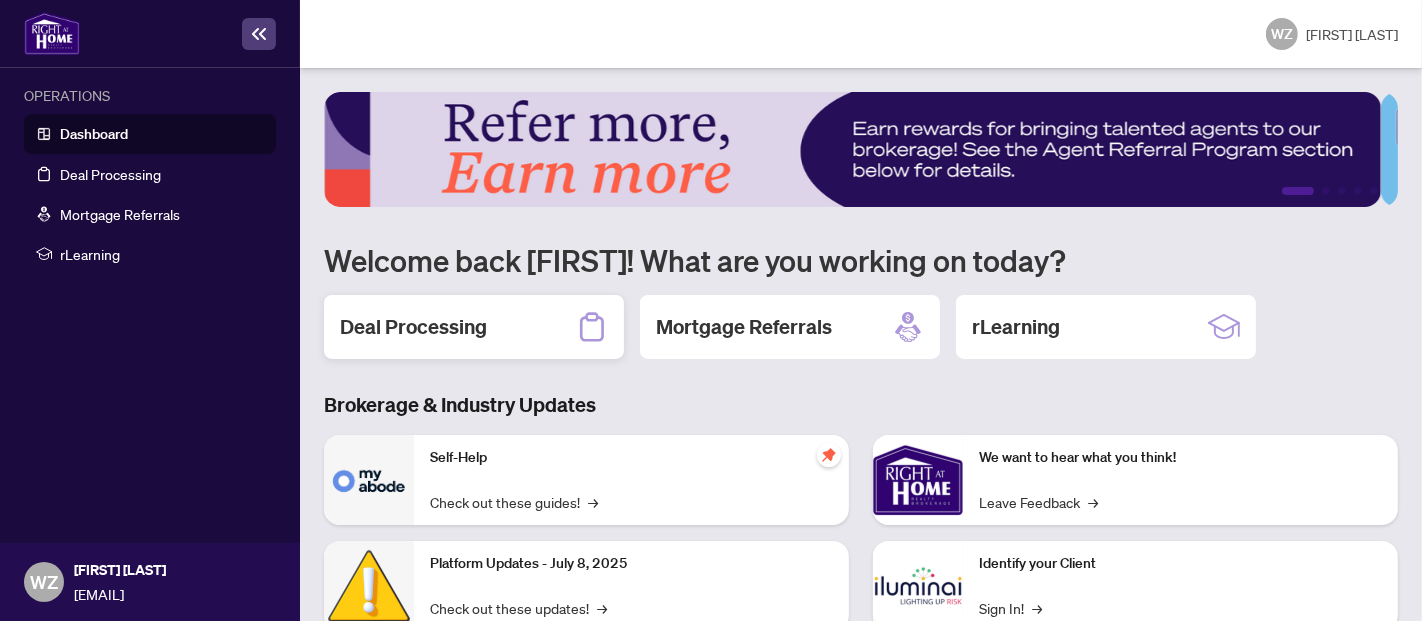 click on "Deal Processing" at bounding box center [413, 327] 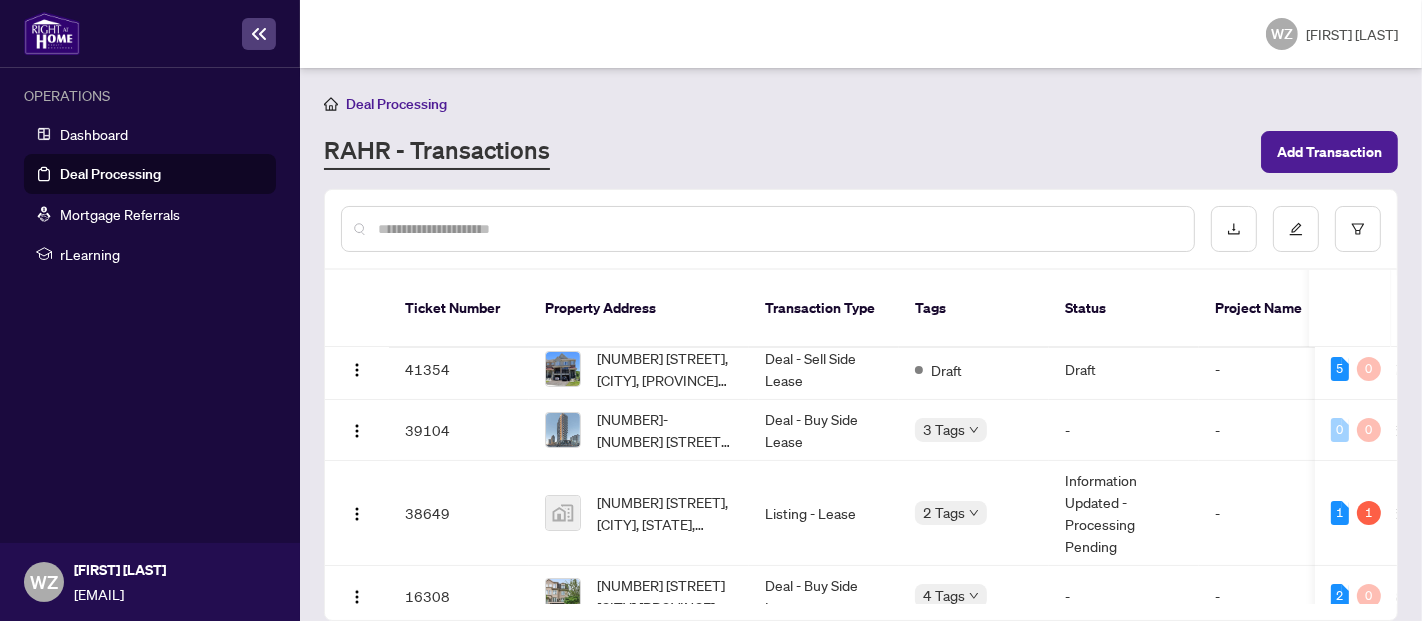 scroll, scrollTop: 215, scrollLeft: 0, axis: vertical 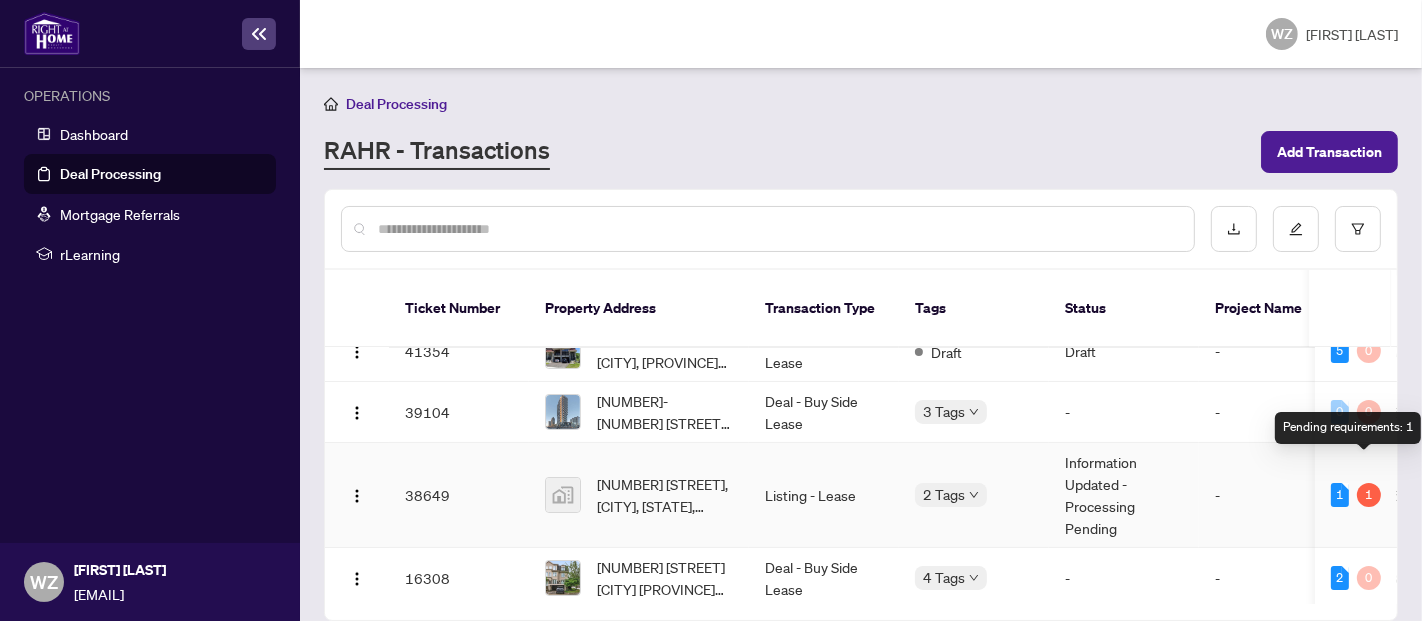 click on "1" at bounding box center [1369, 495] 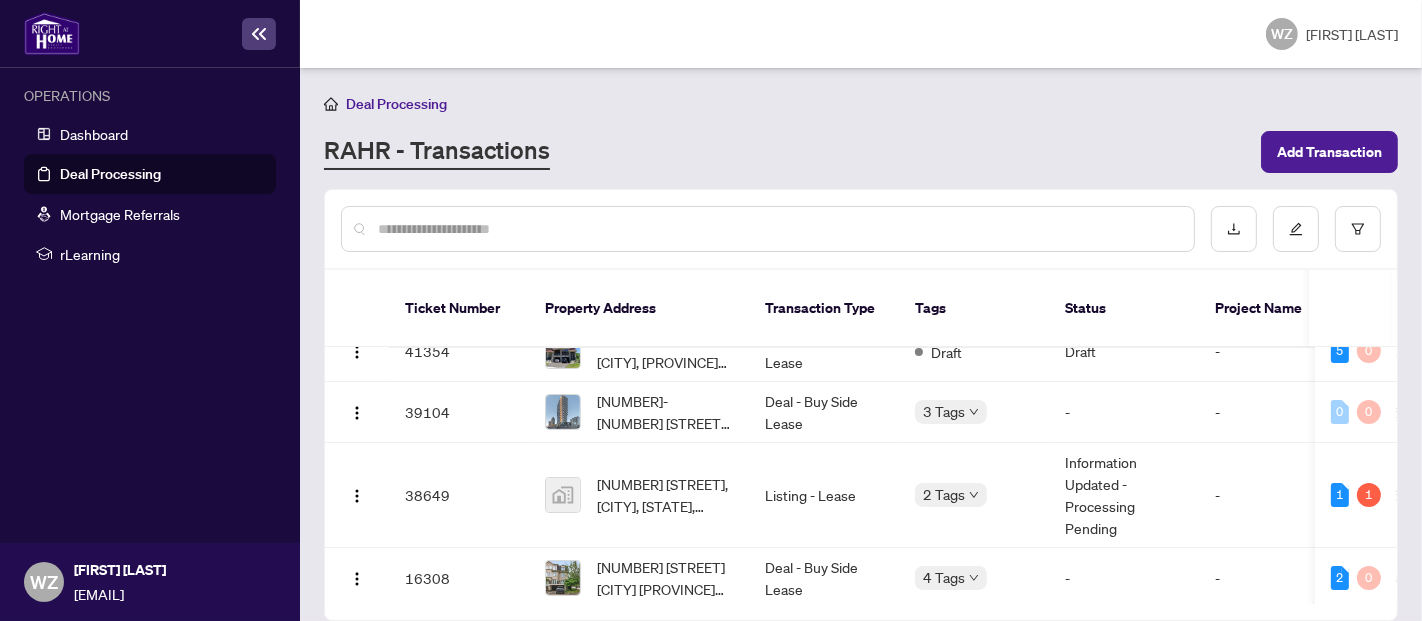 drag, startPoint x: 913, startPoint y: 582, endPoint x: 1030, endPoint y: 582, distance: 117 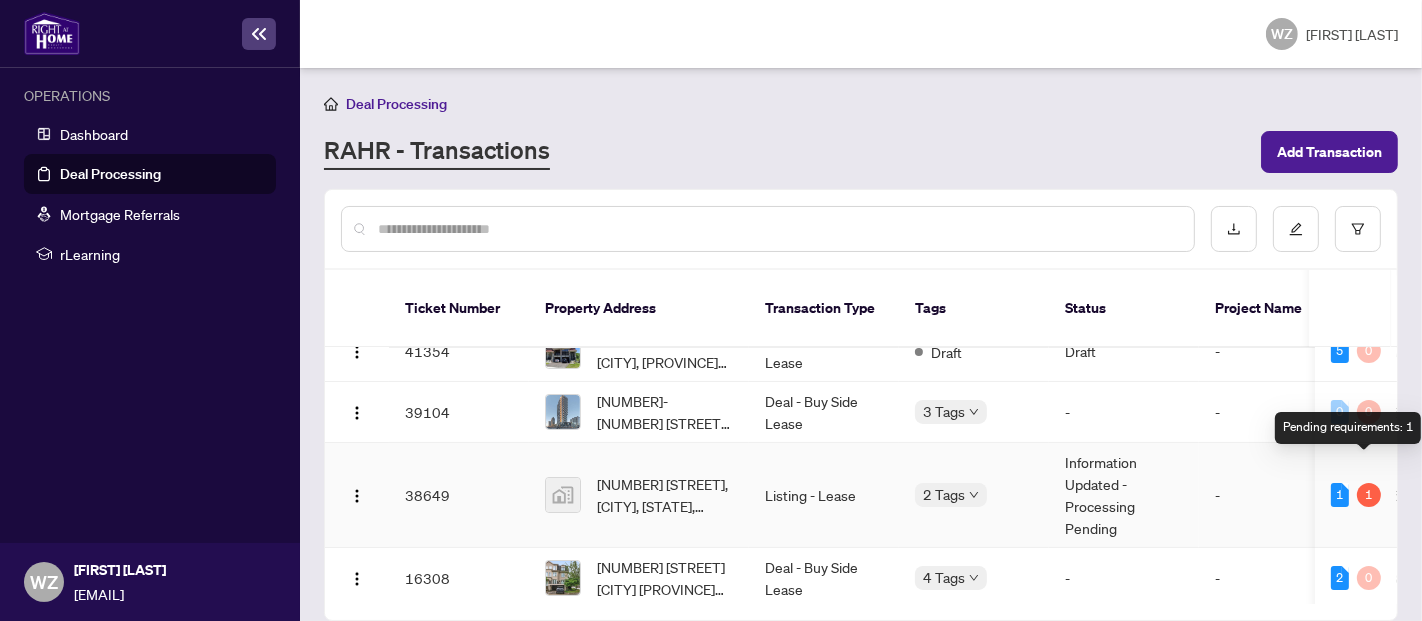 click on "1" at bounding box center (1369, 495) 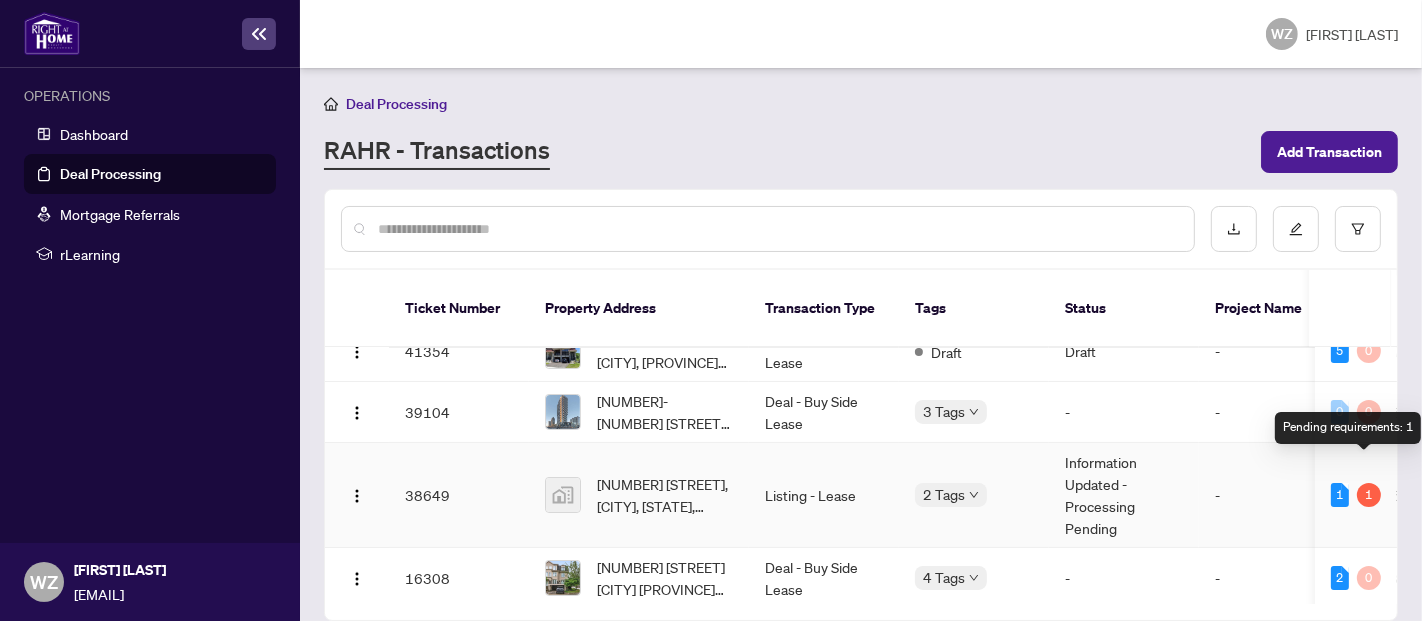 click on "Pending requirements: 1" at bounding box center (1348, 428) 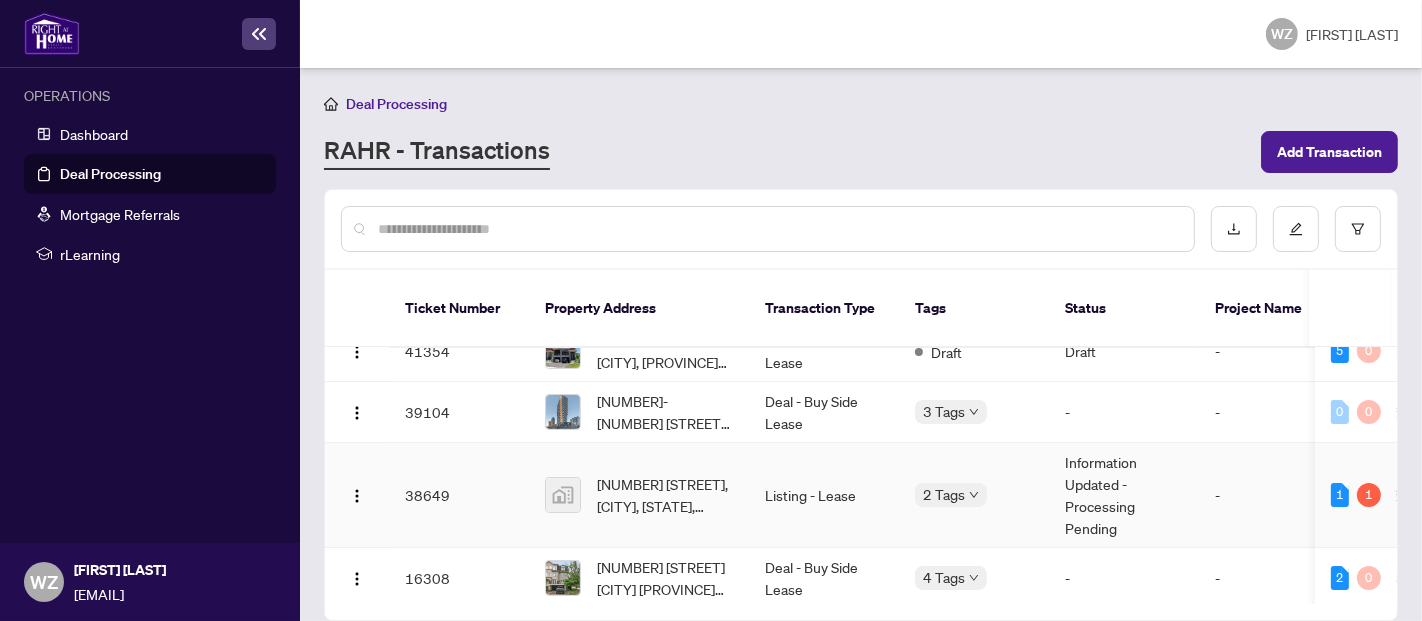 click on "Information Updated - Processing Pending" at bounding box center [1124, 495] 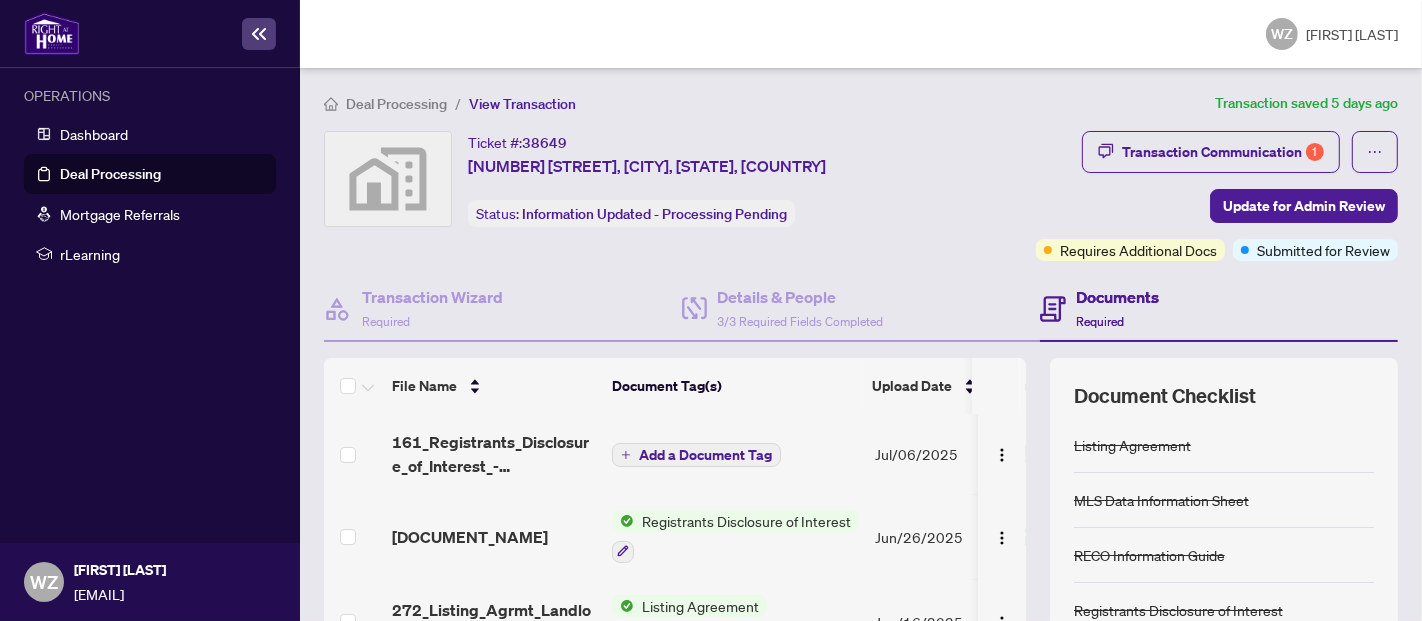 scroll, scrollTop: 111, scrollLeft: 0, axis: vertical 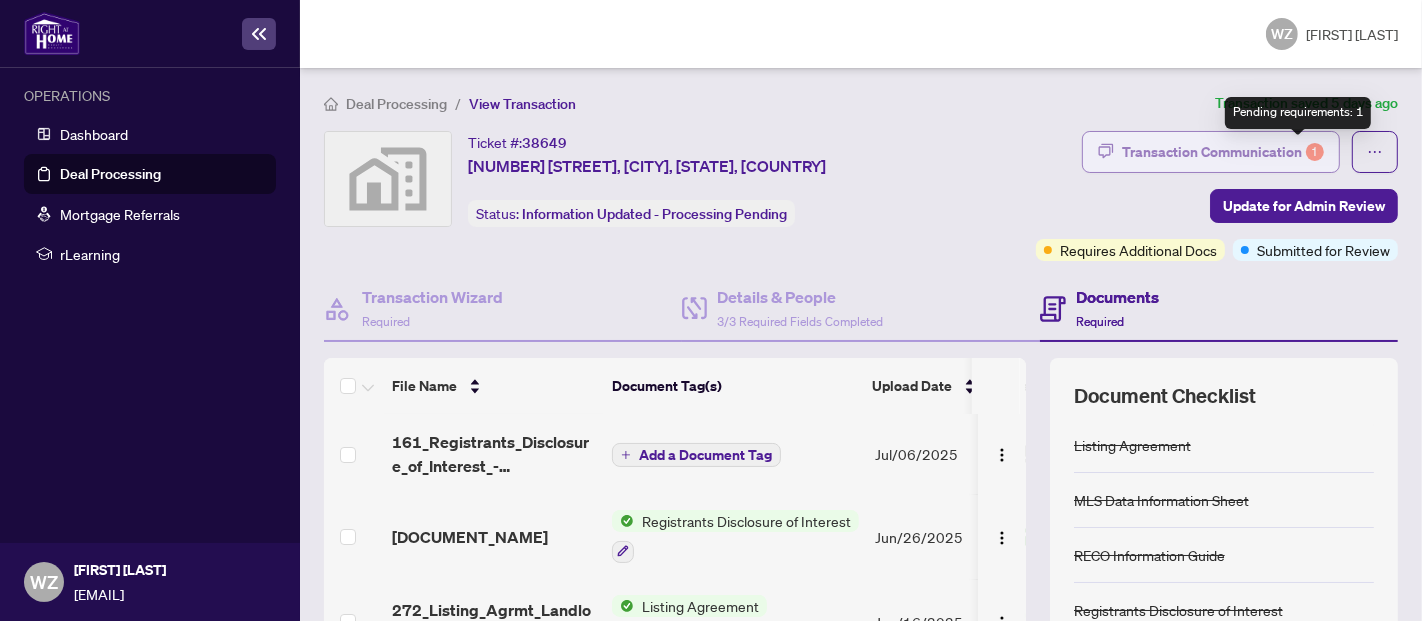 click on "1" at bounding box center [1315, 152] 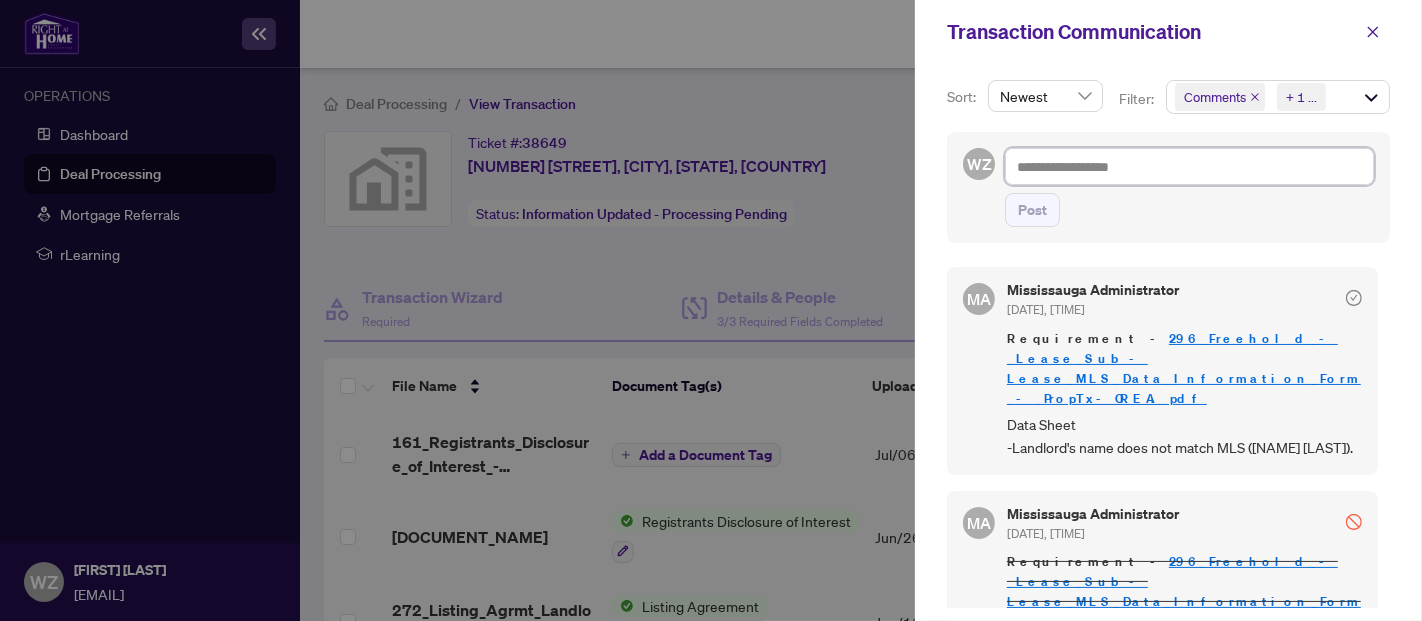click at bounding box center (1189, 166) 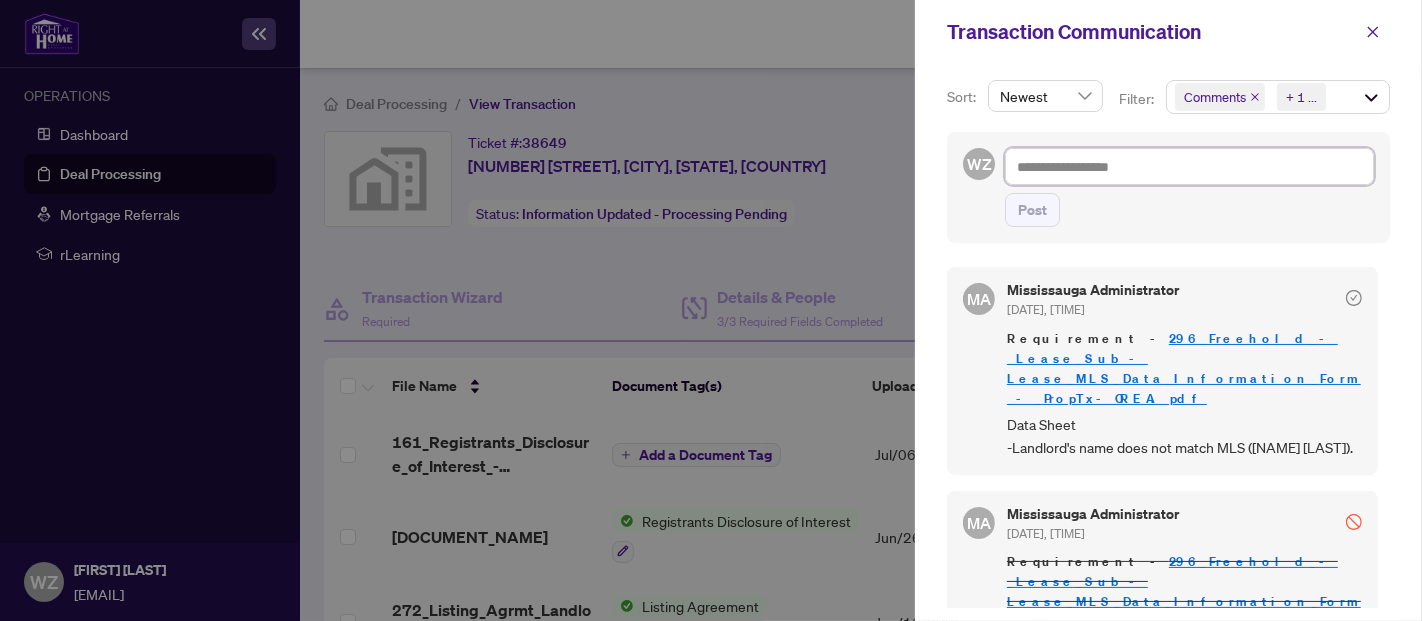 type on "*" 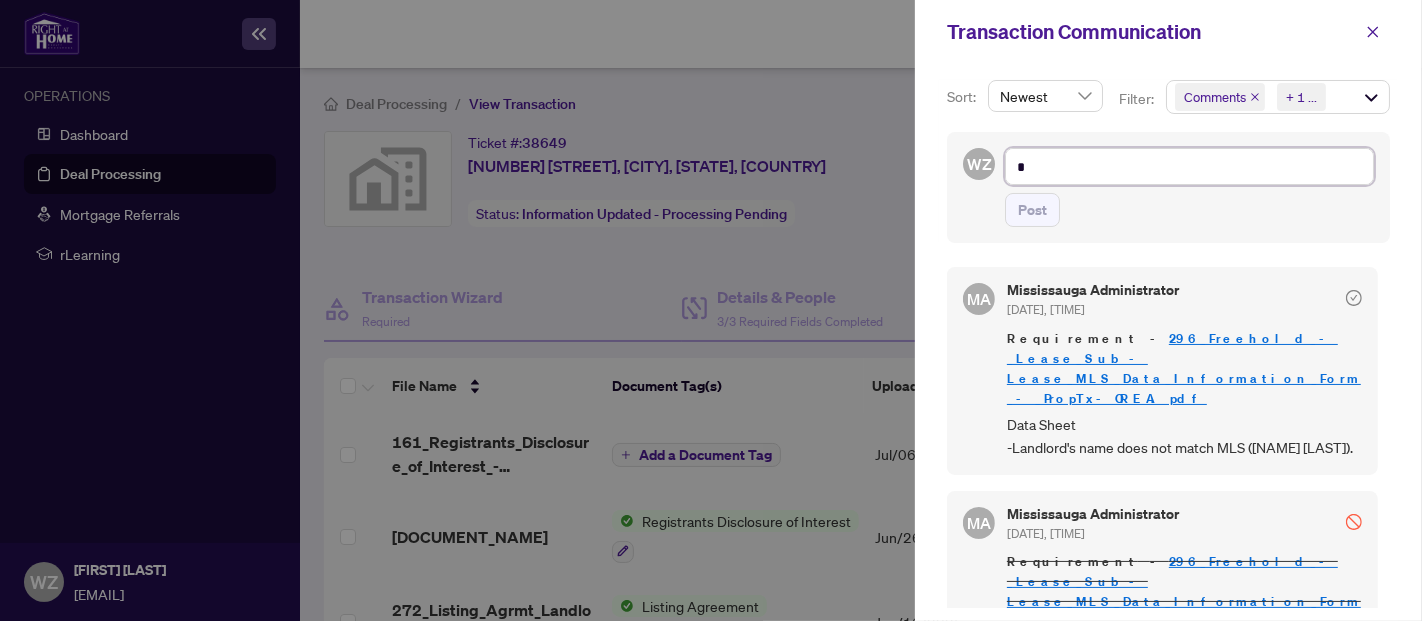 type on "**" 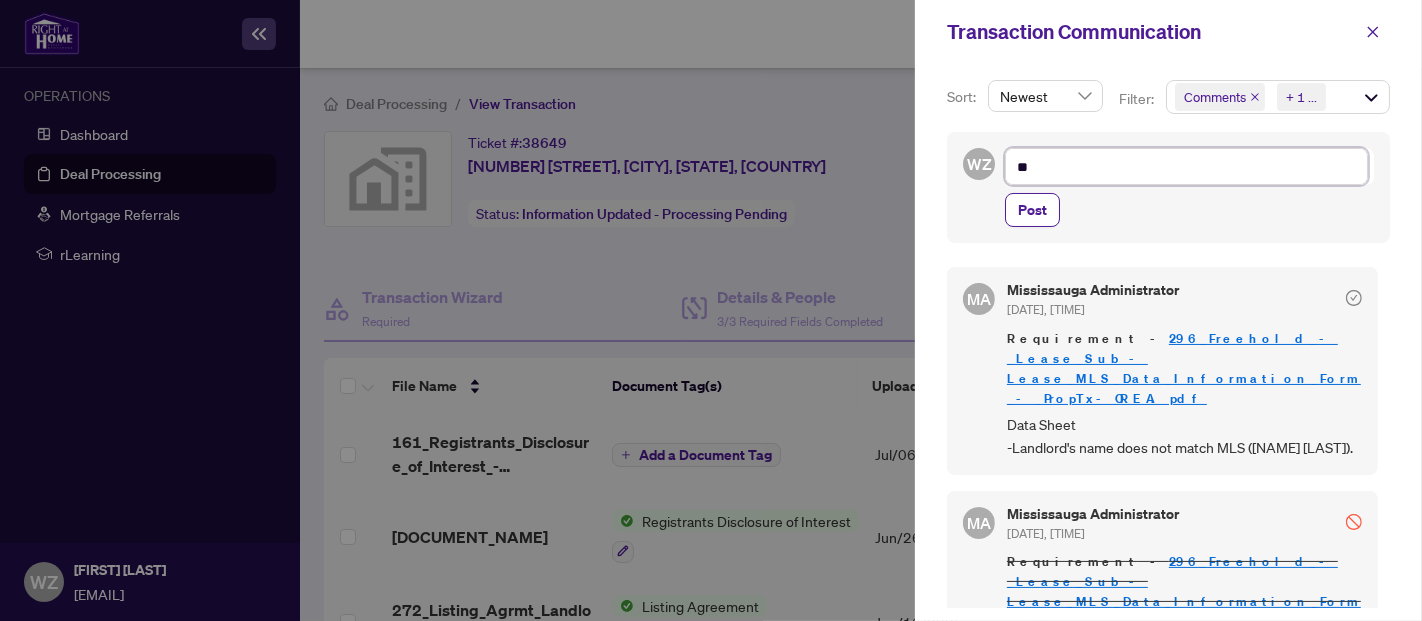 type on "***" 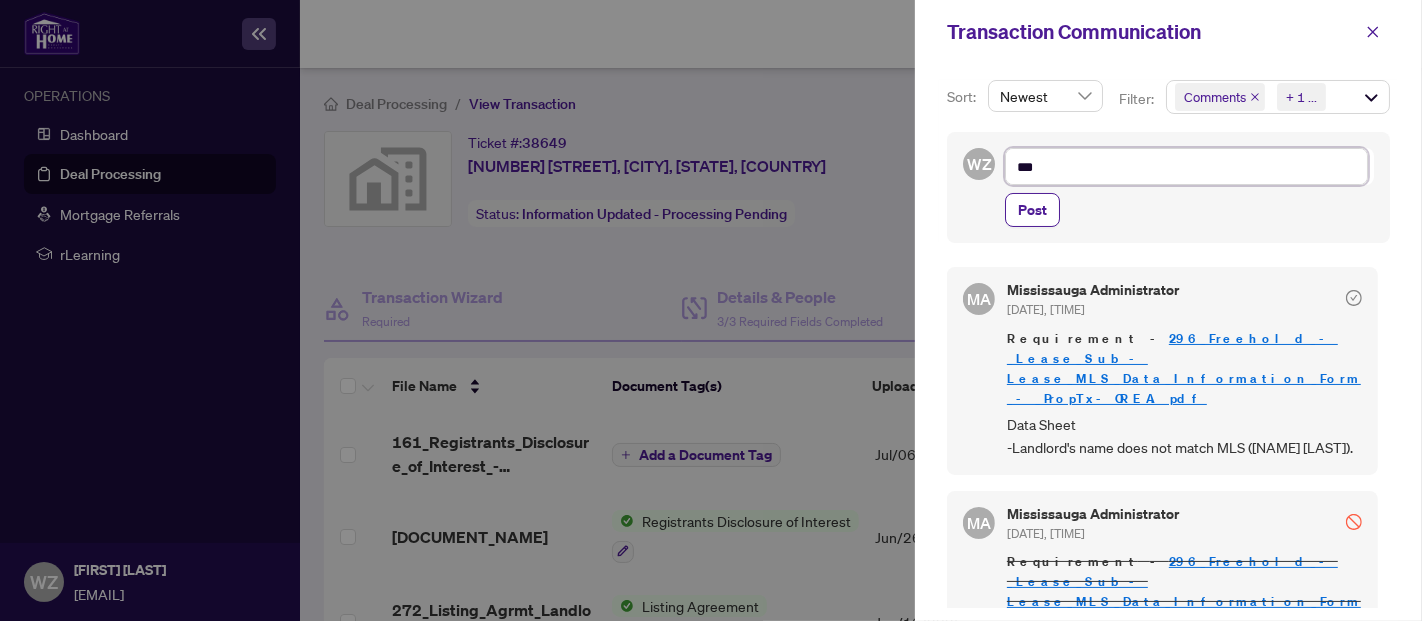 type on "***" 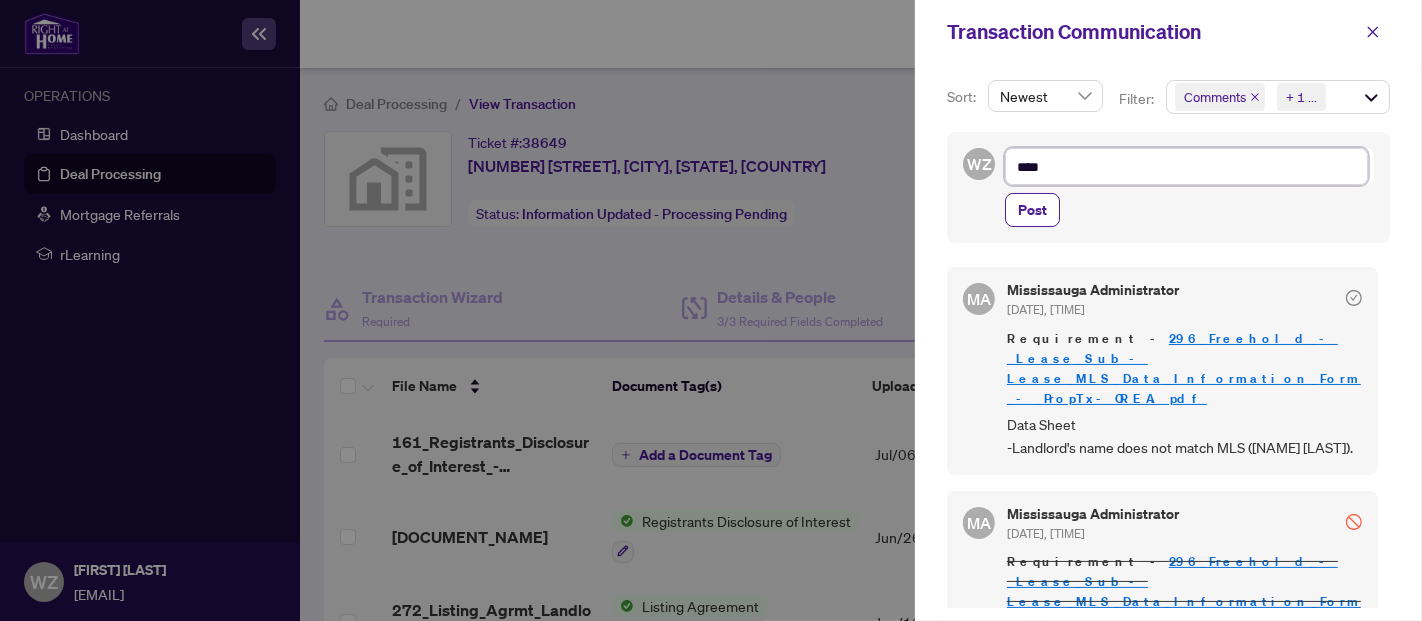 type on "*****" 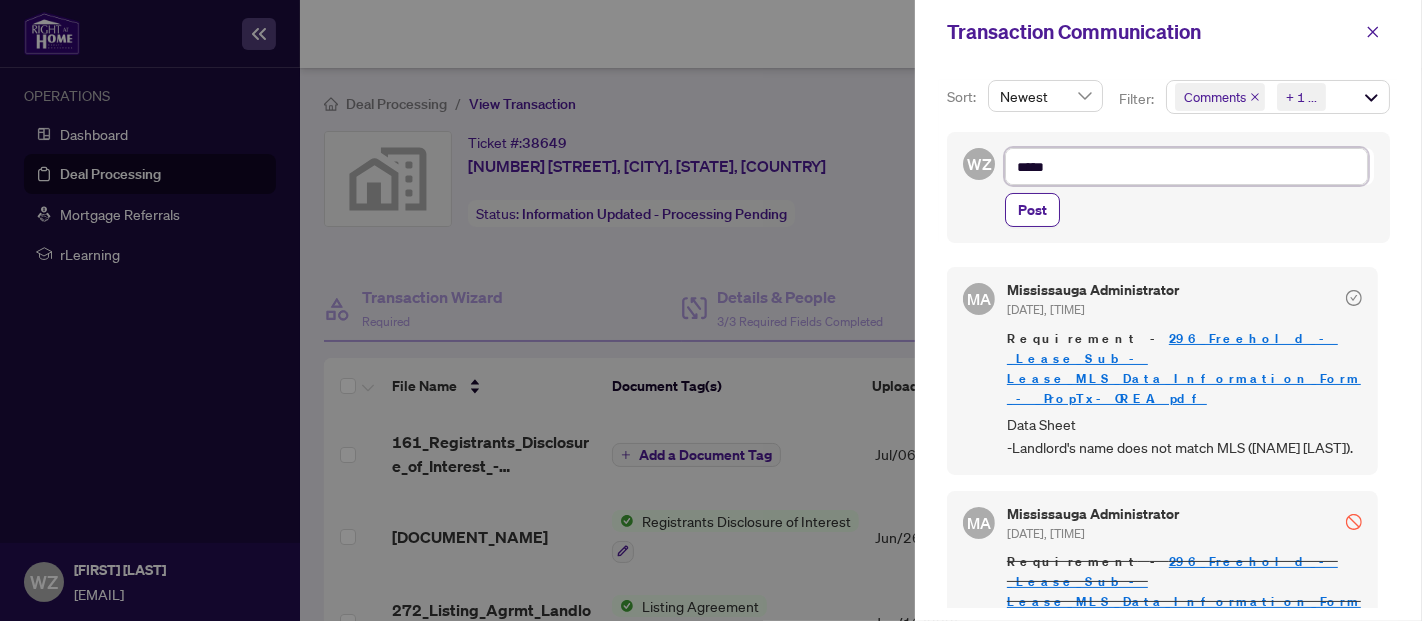 type on "******" 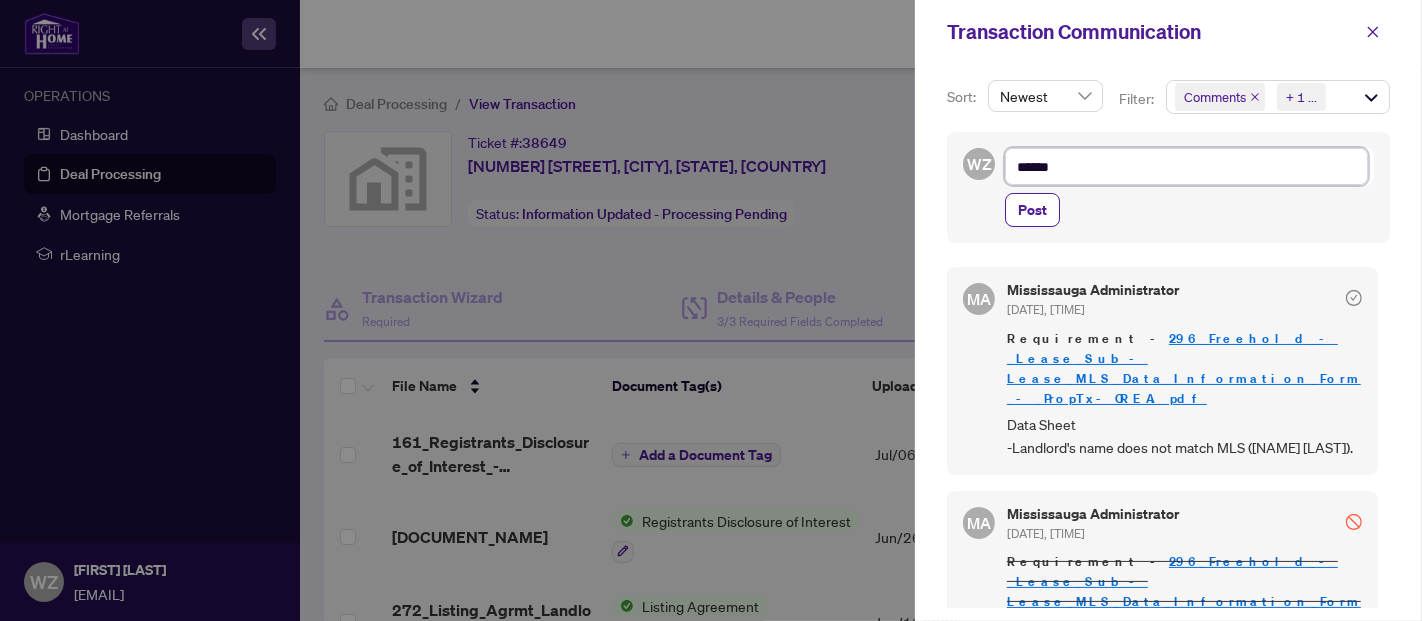 type on "*******" 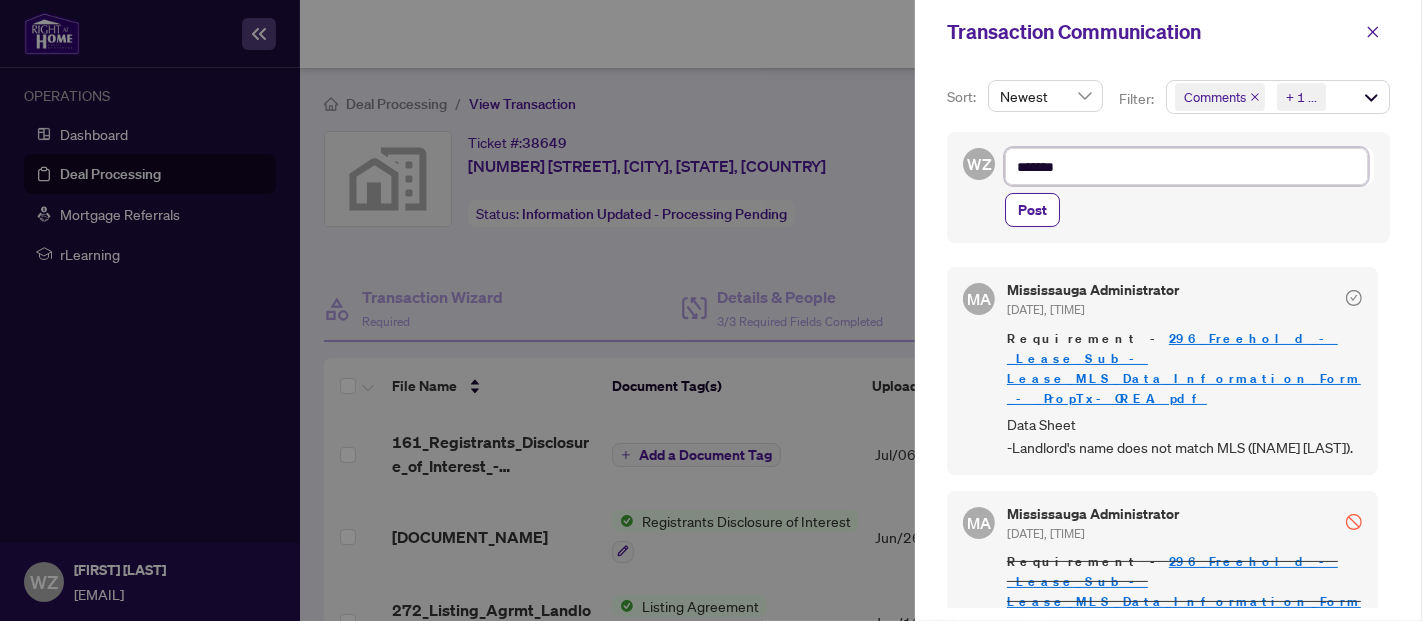 type on "********" 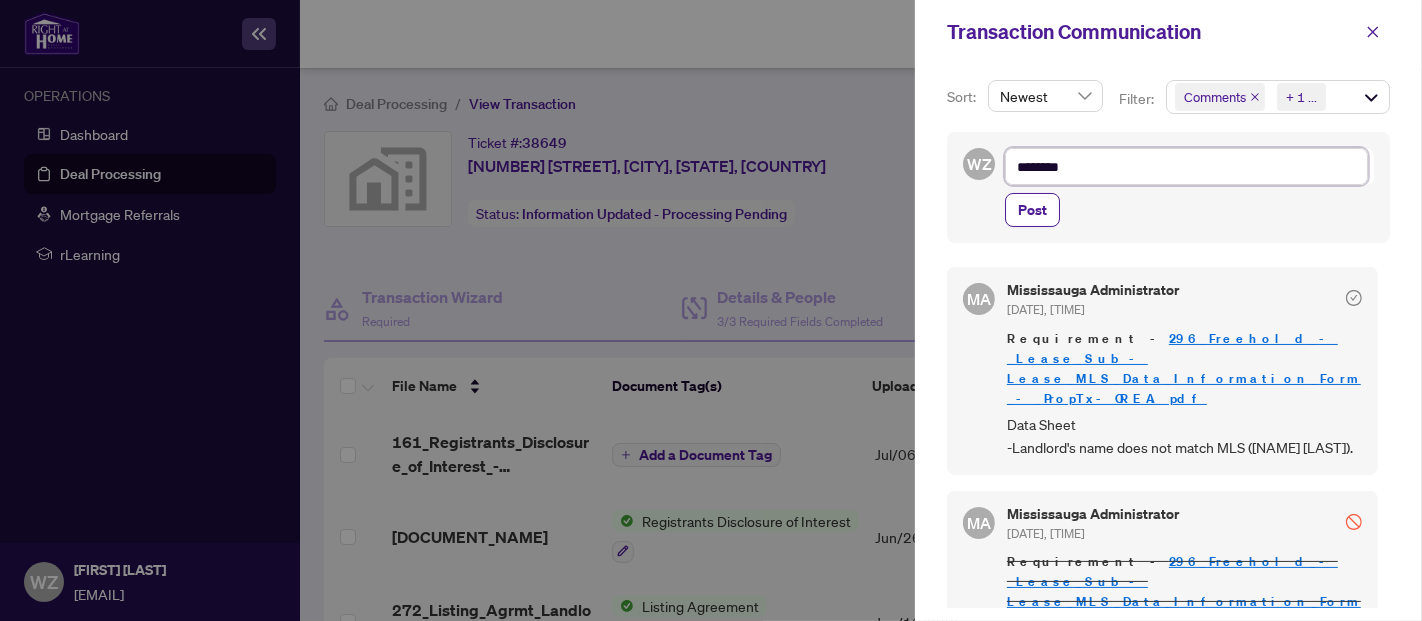 type on "*********" 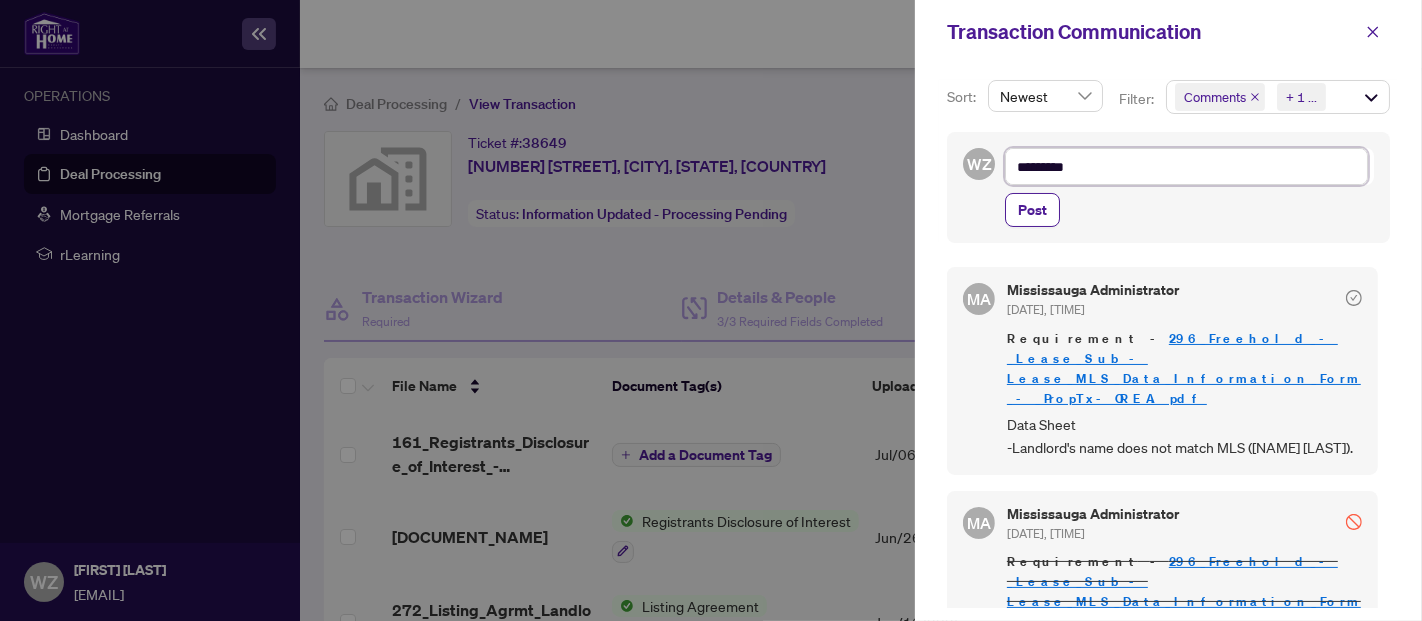 type on "**********" 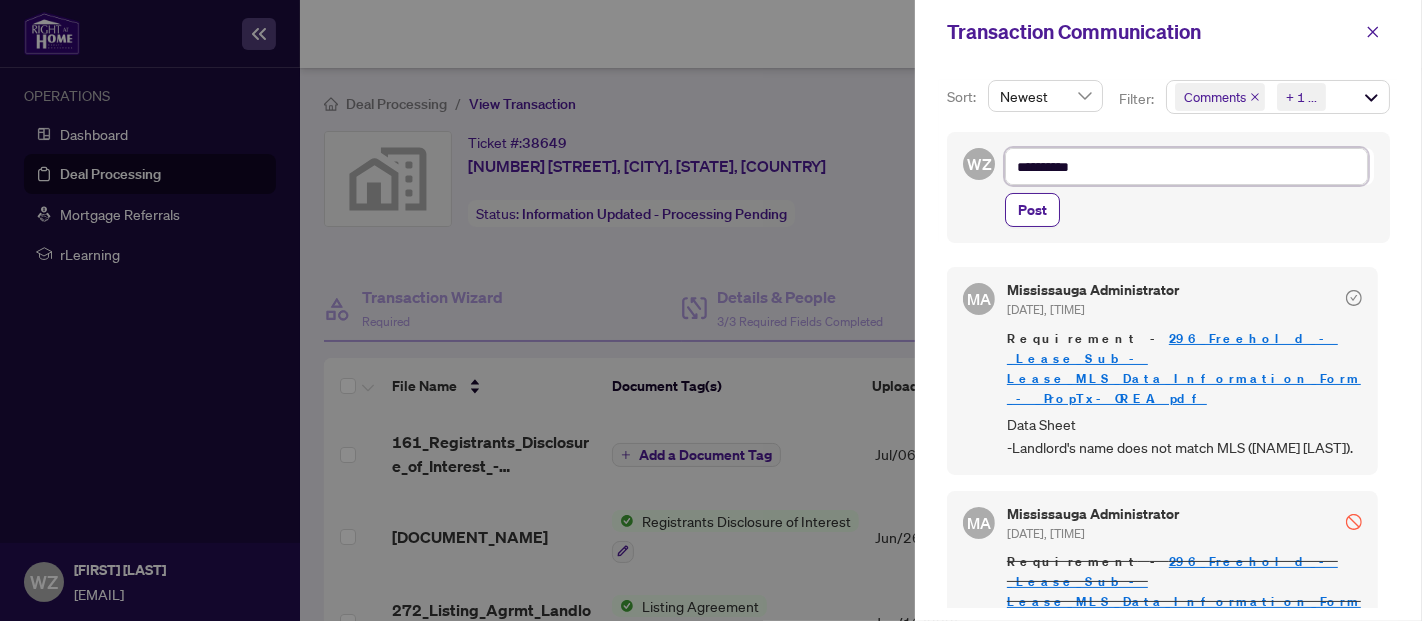 type on "**********" 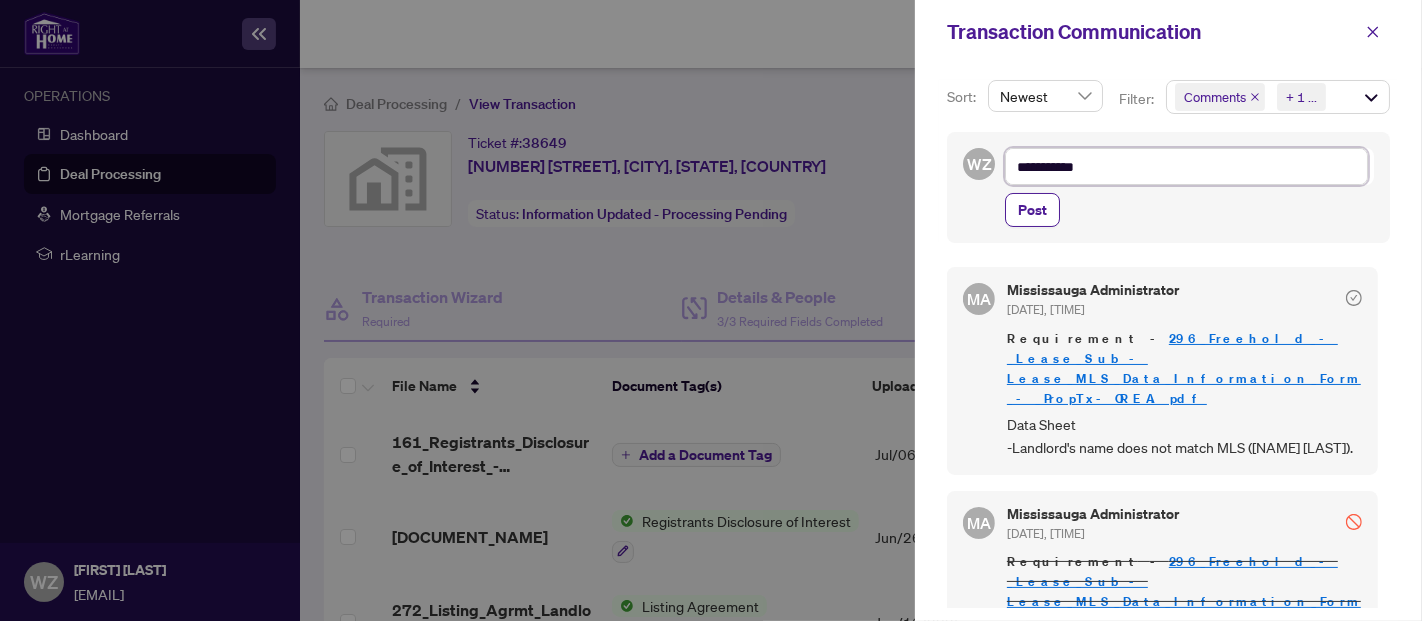 type on "**********" 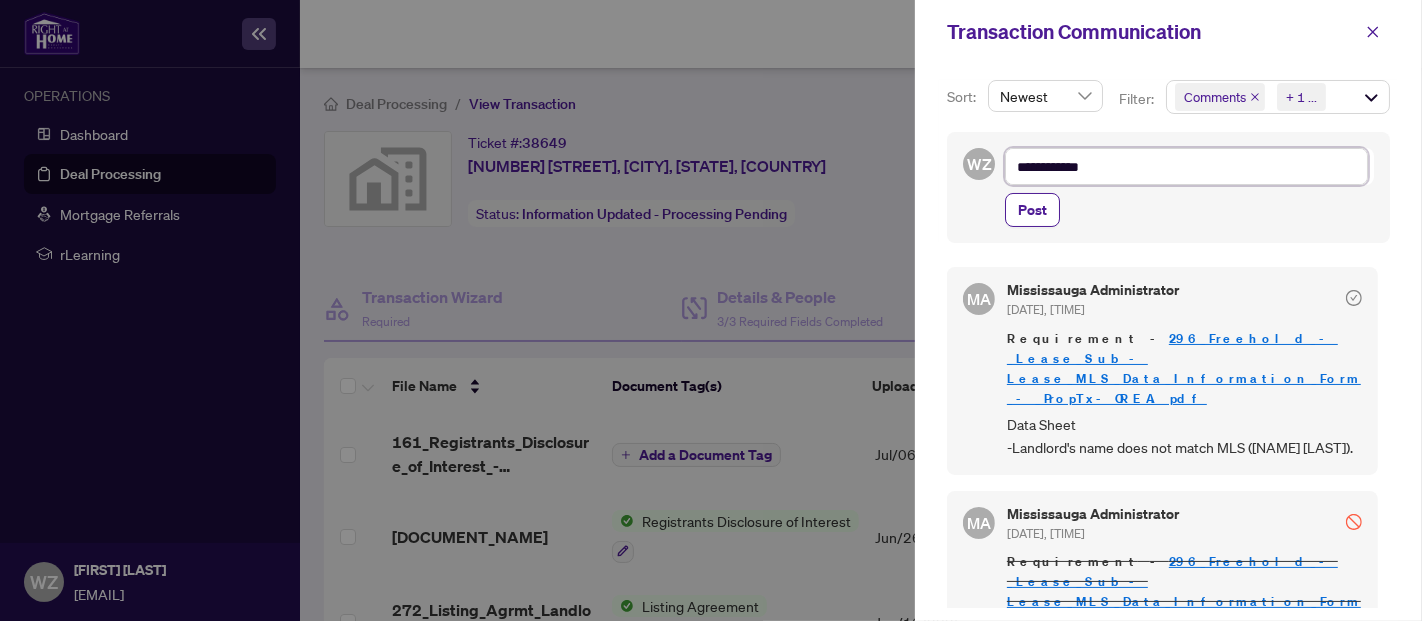 type on "**********" 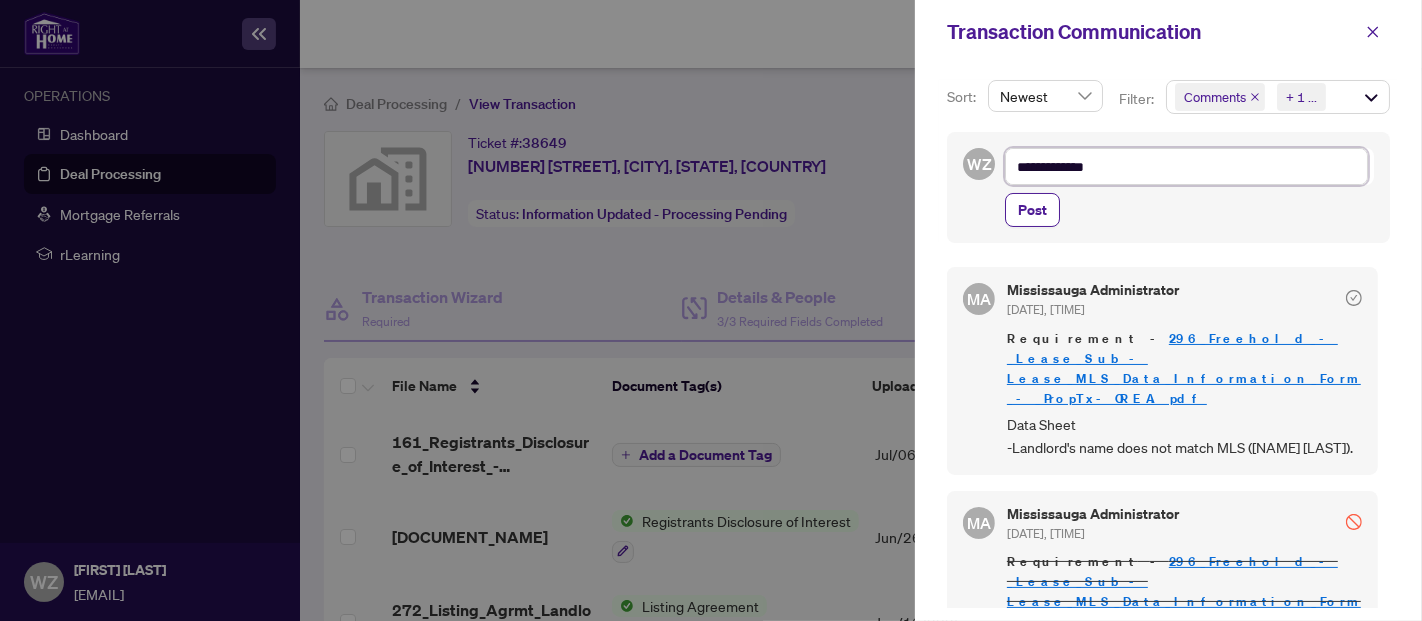 type on "**********" 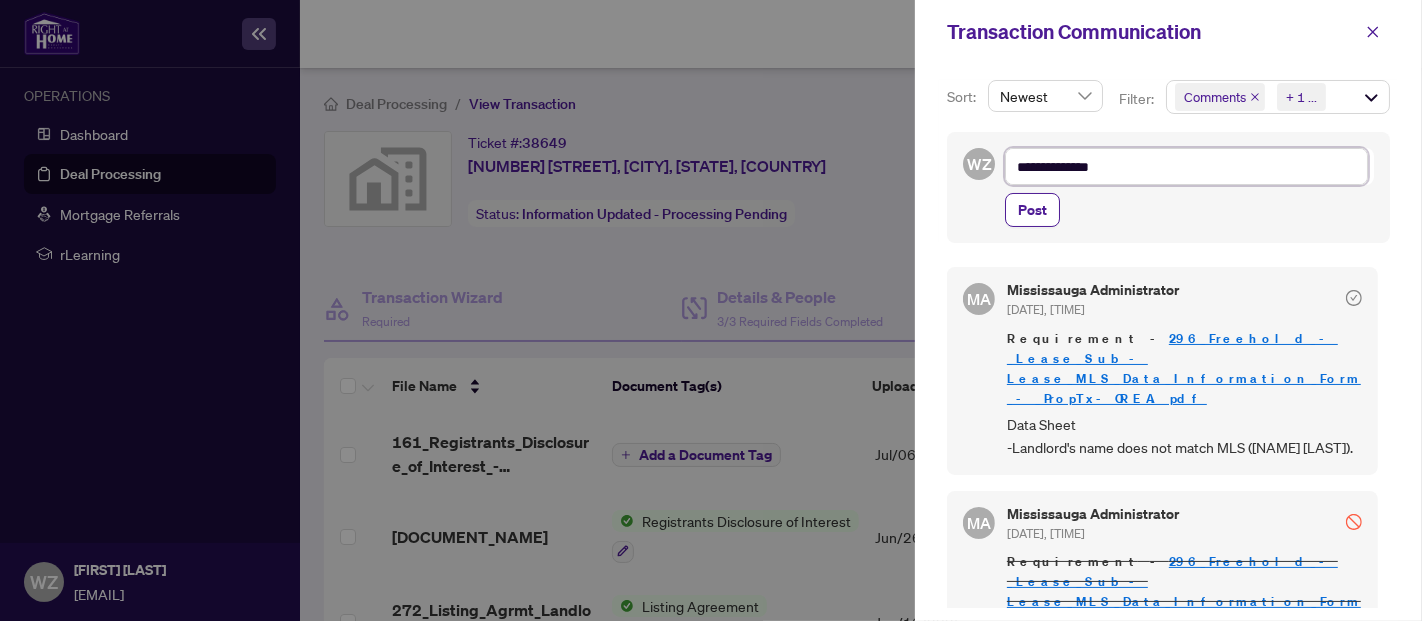 type on "**********" 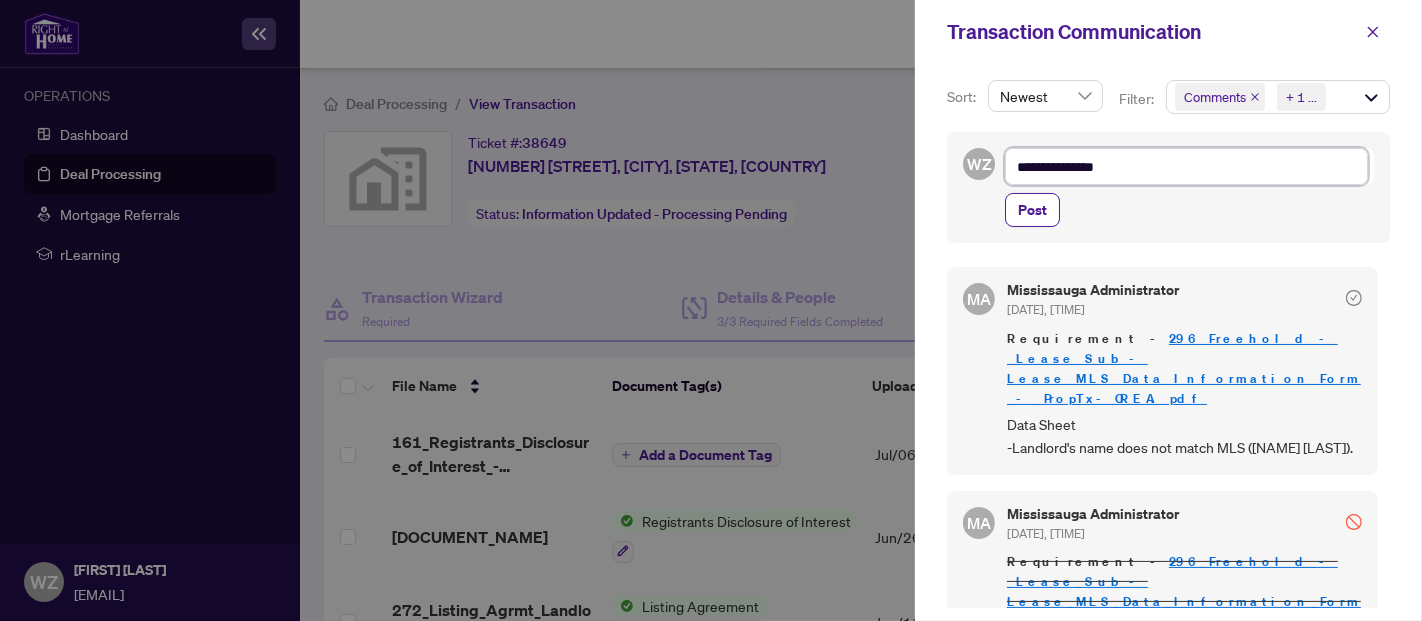 type on "**********" 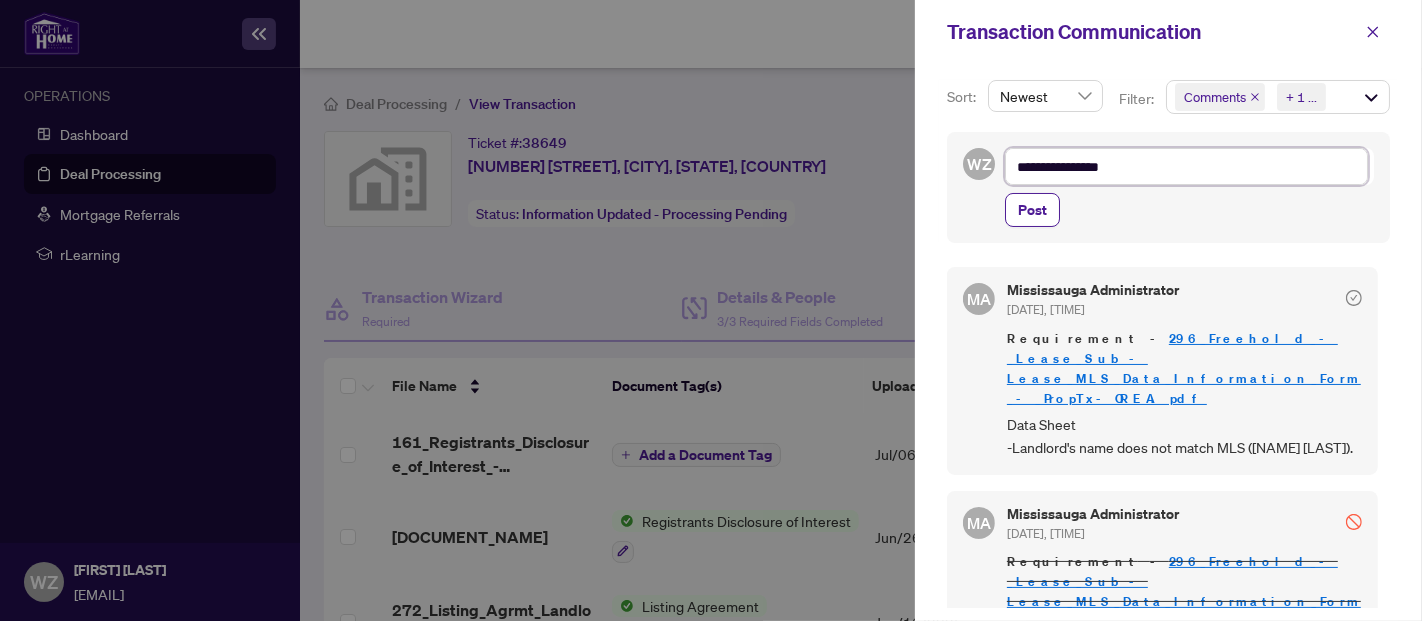 type on "**********" 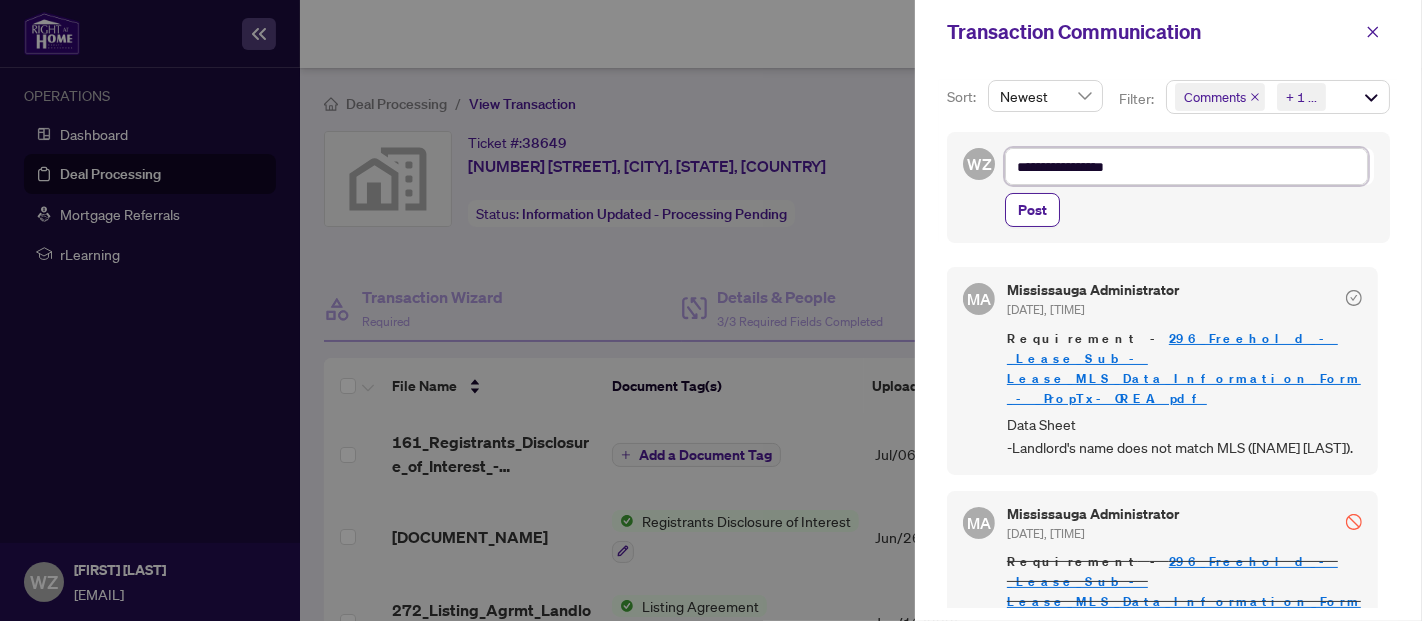 type on "**********" 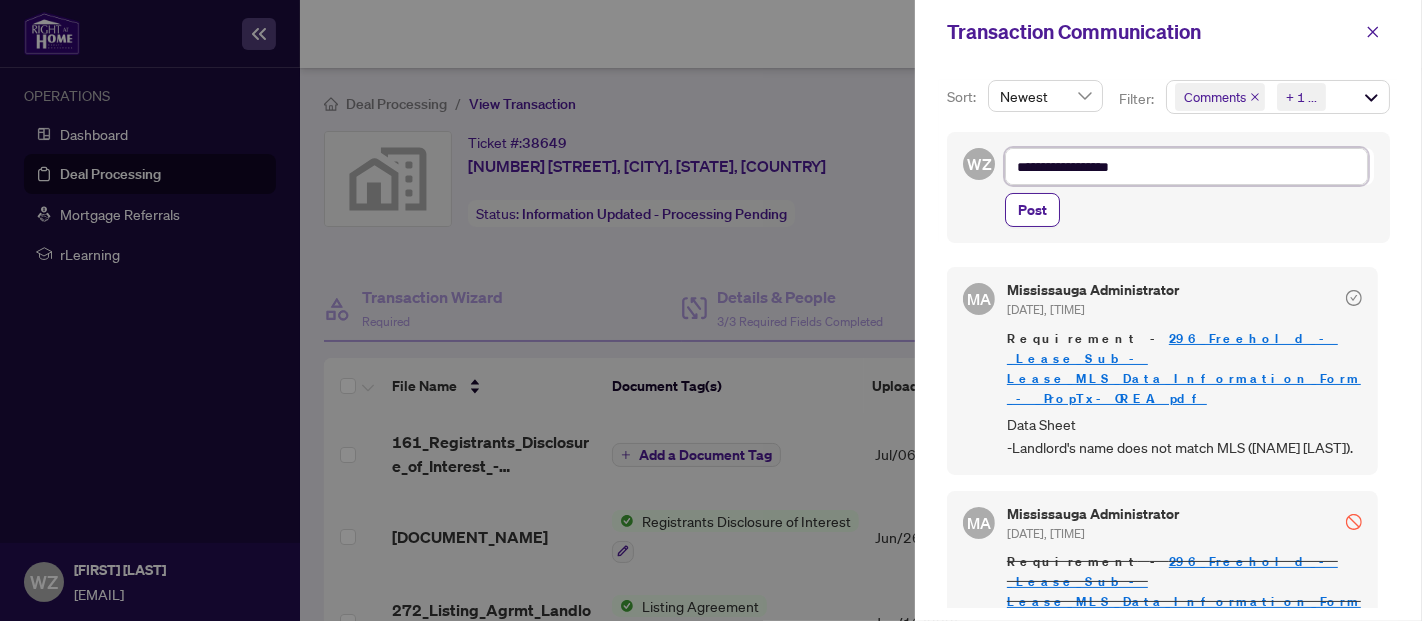 type on "**********" 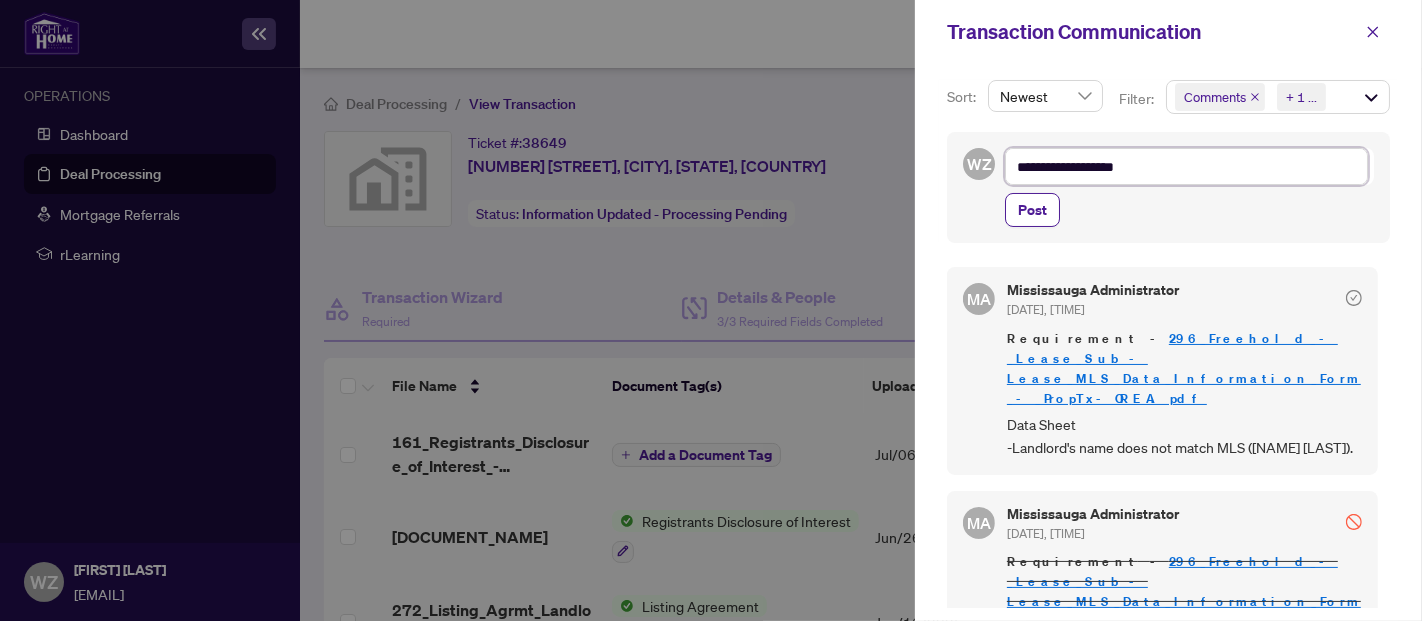 type on "**********" 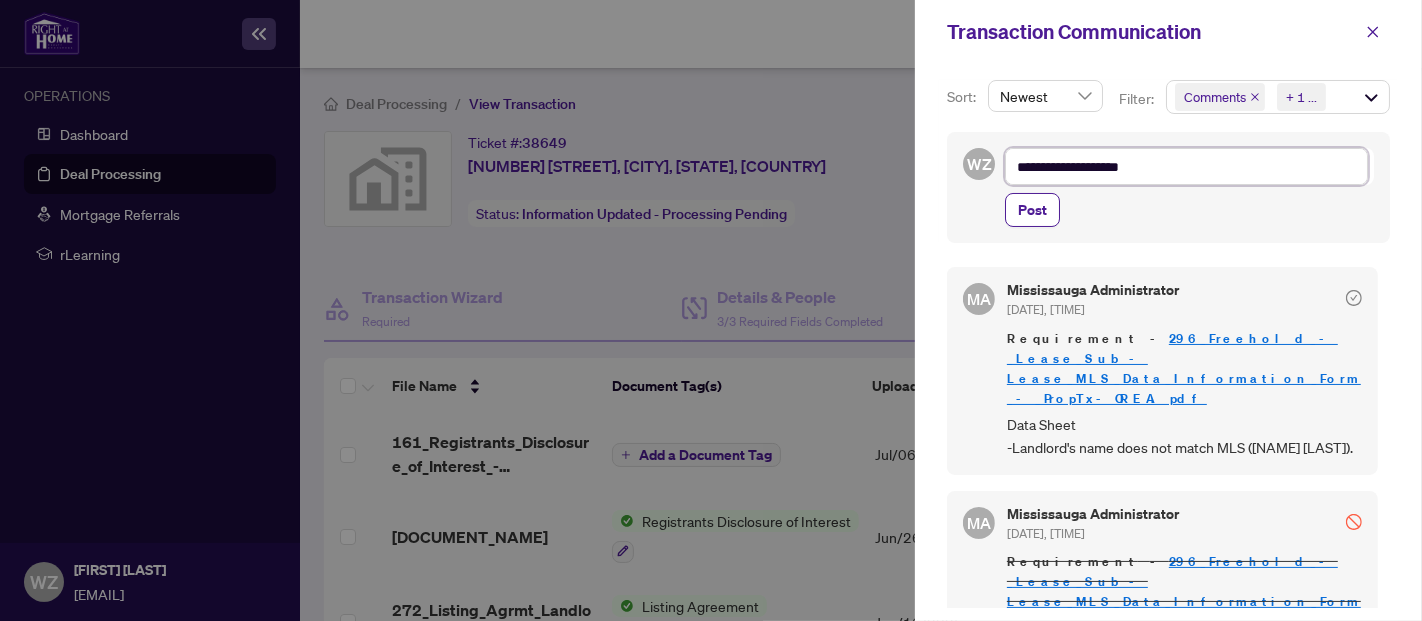 type on "**********" 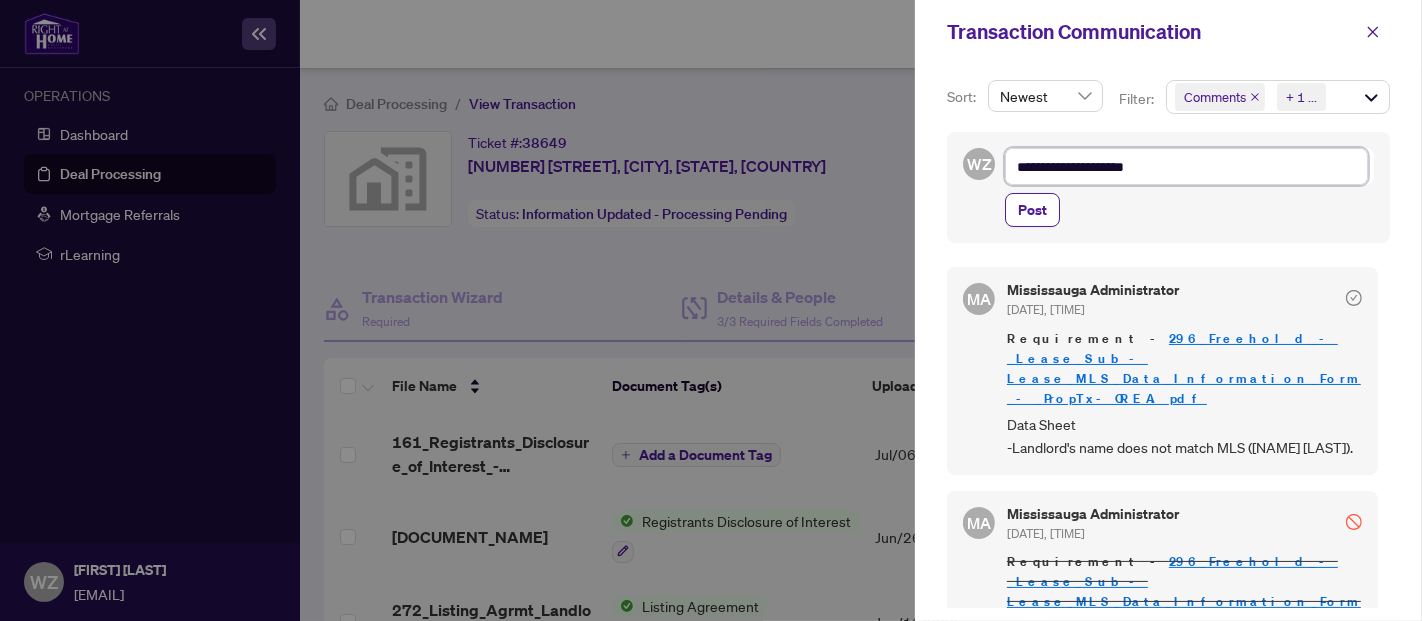 type on "**********" 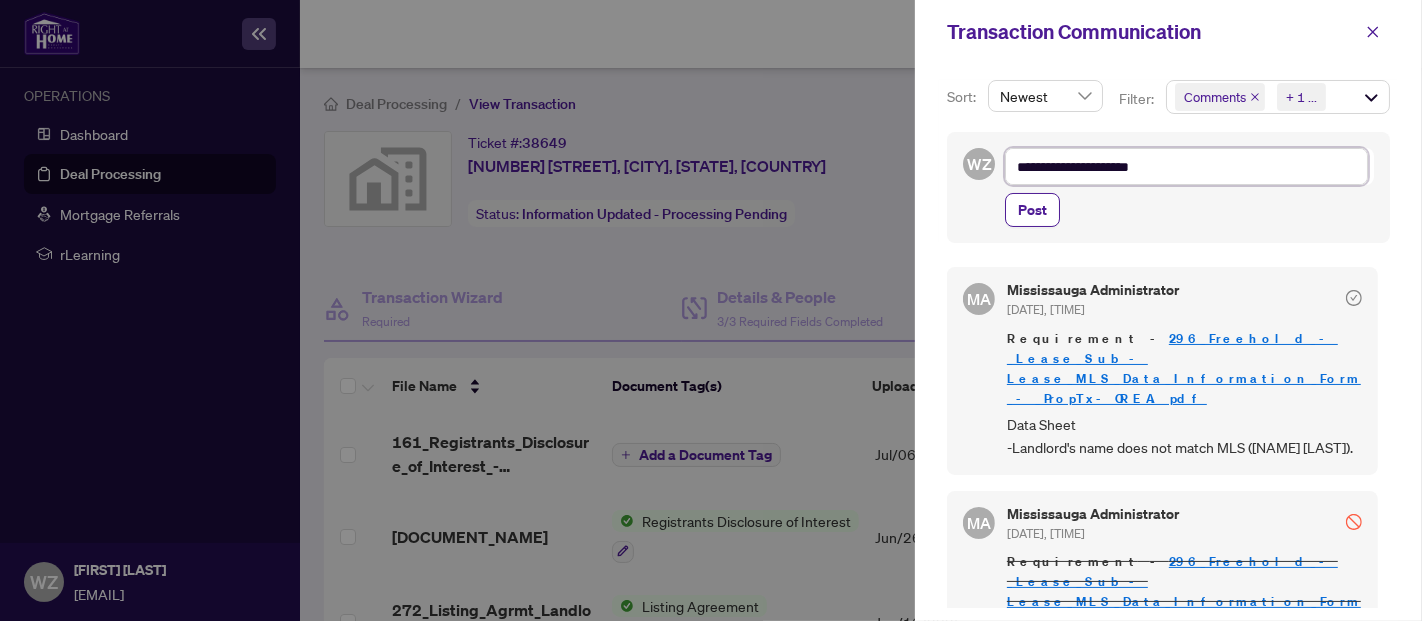 type on "**********" 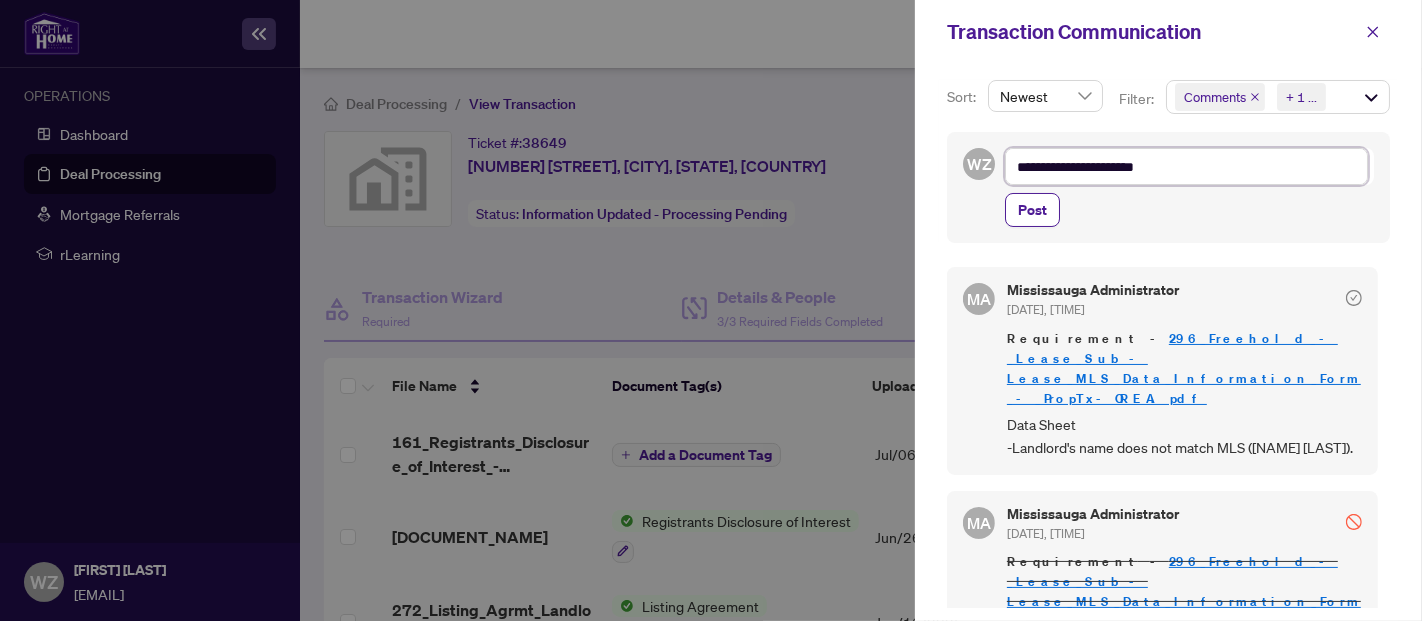 type on "**********" 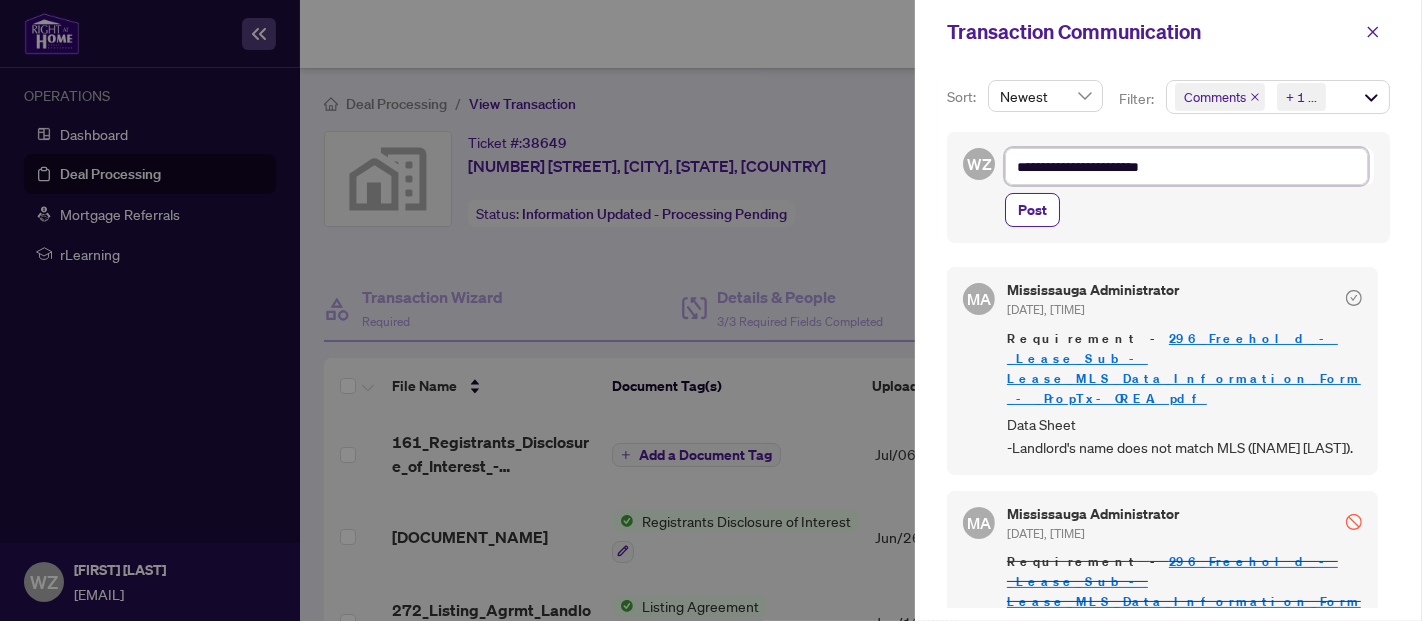 type on "**********" 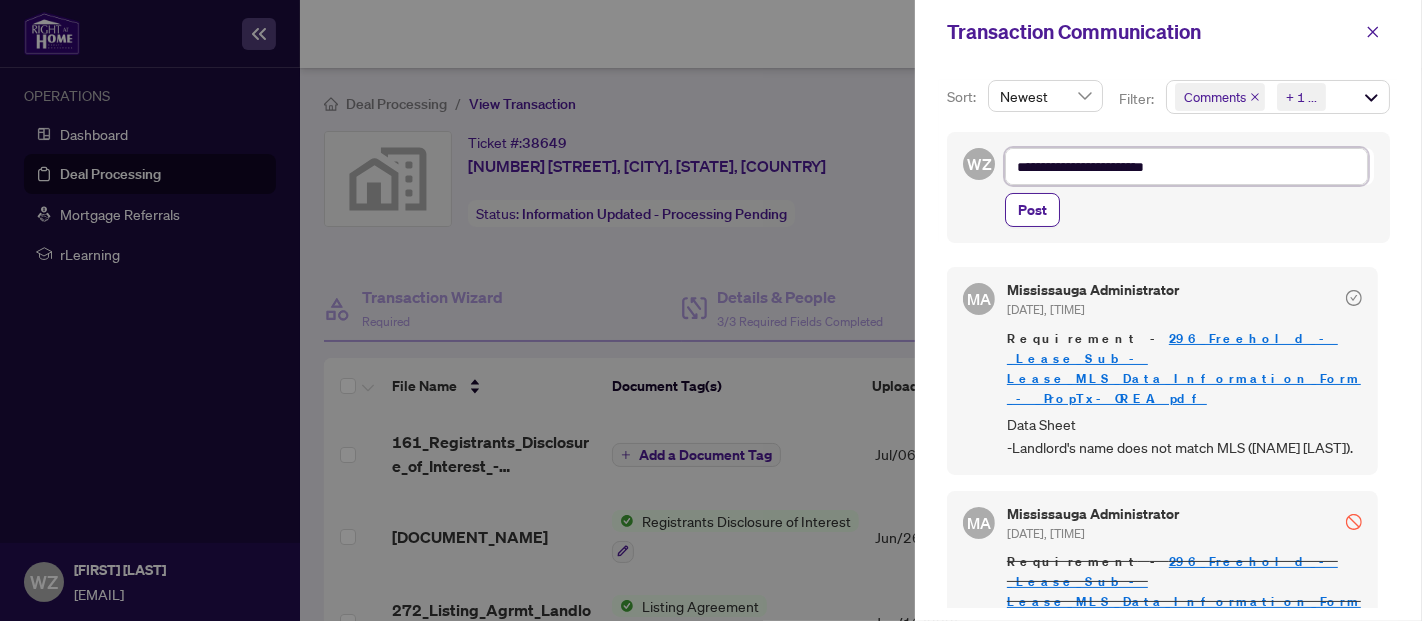 type on "**********" 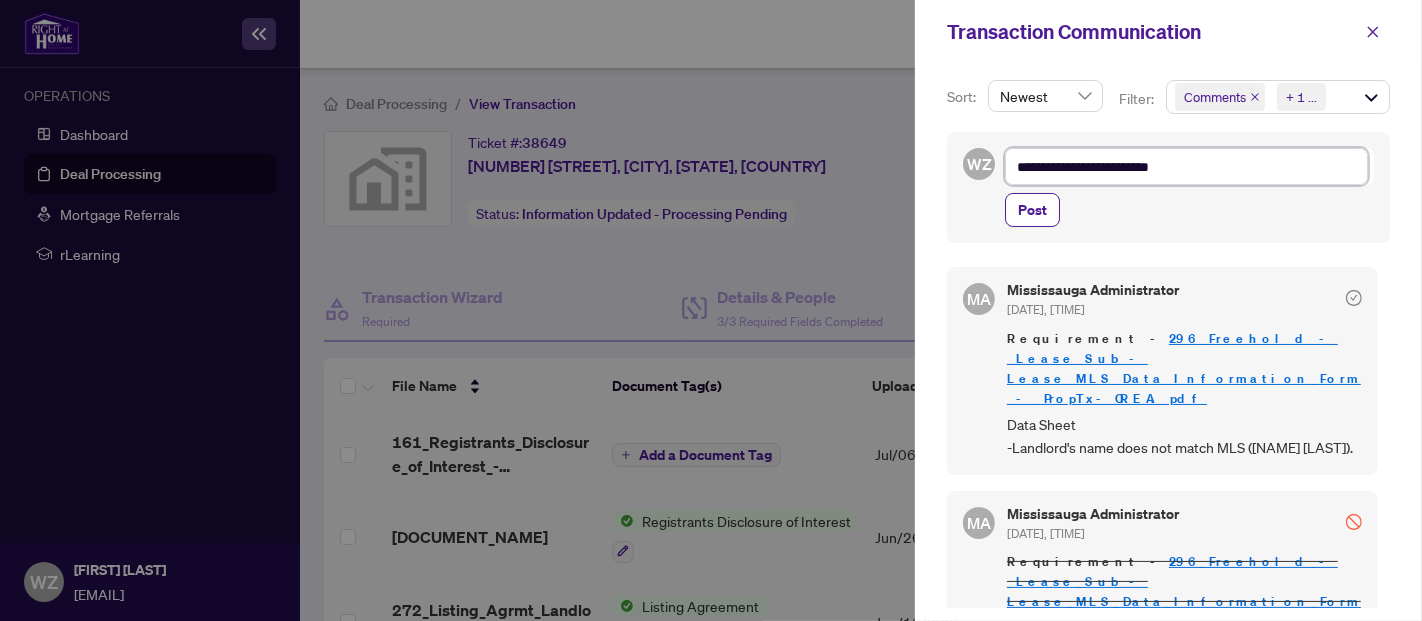 type on "**********" 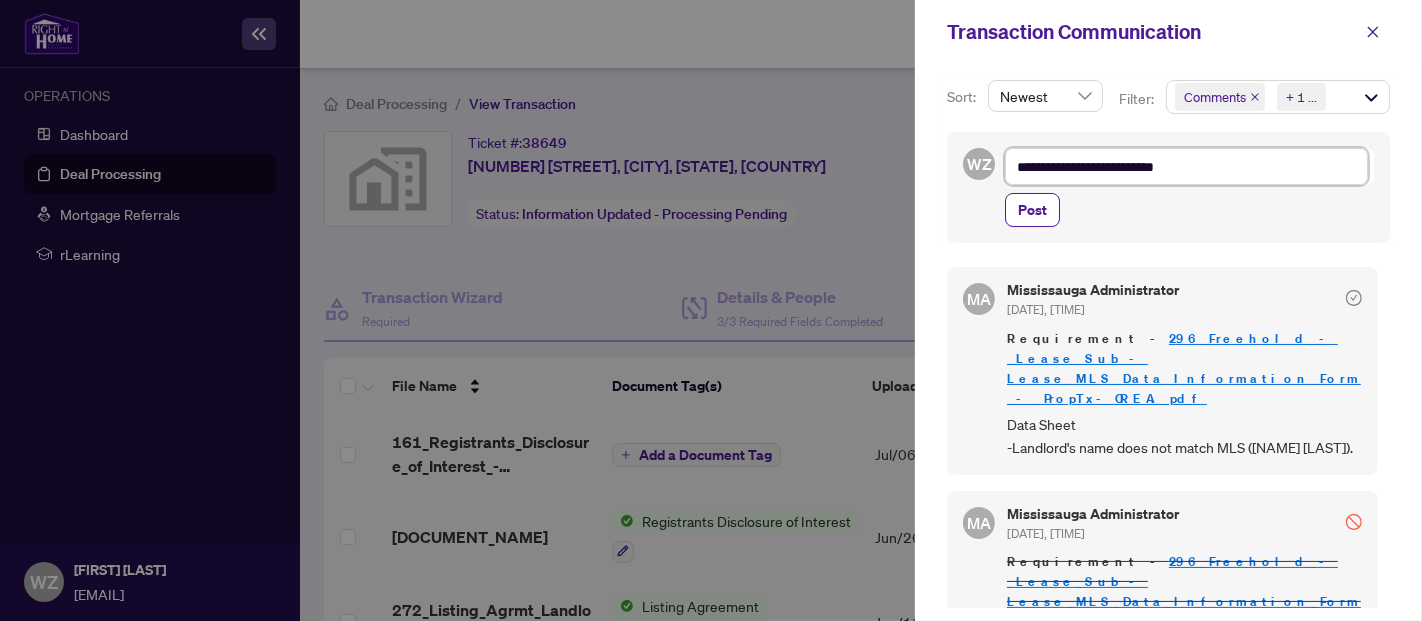 type on "**********" 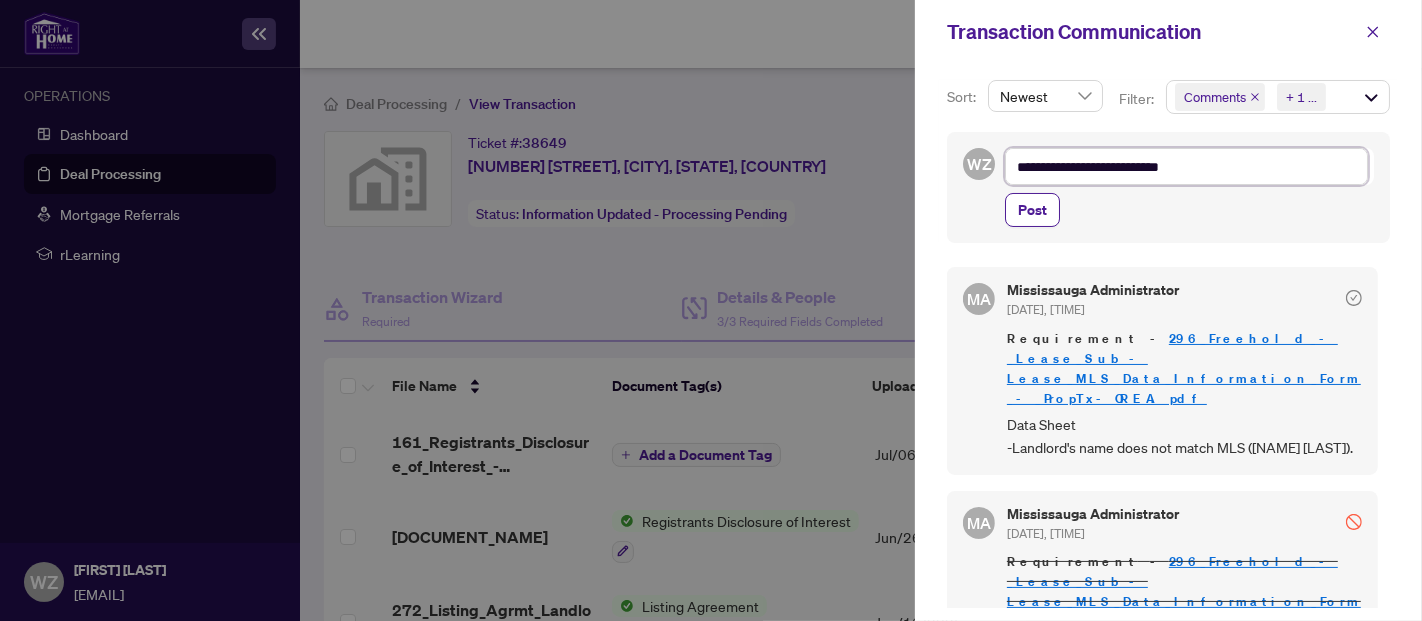 type on "**********" 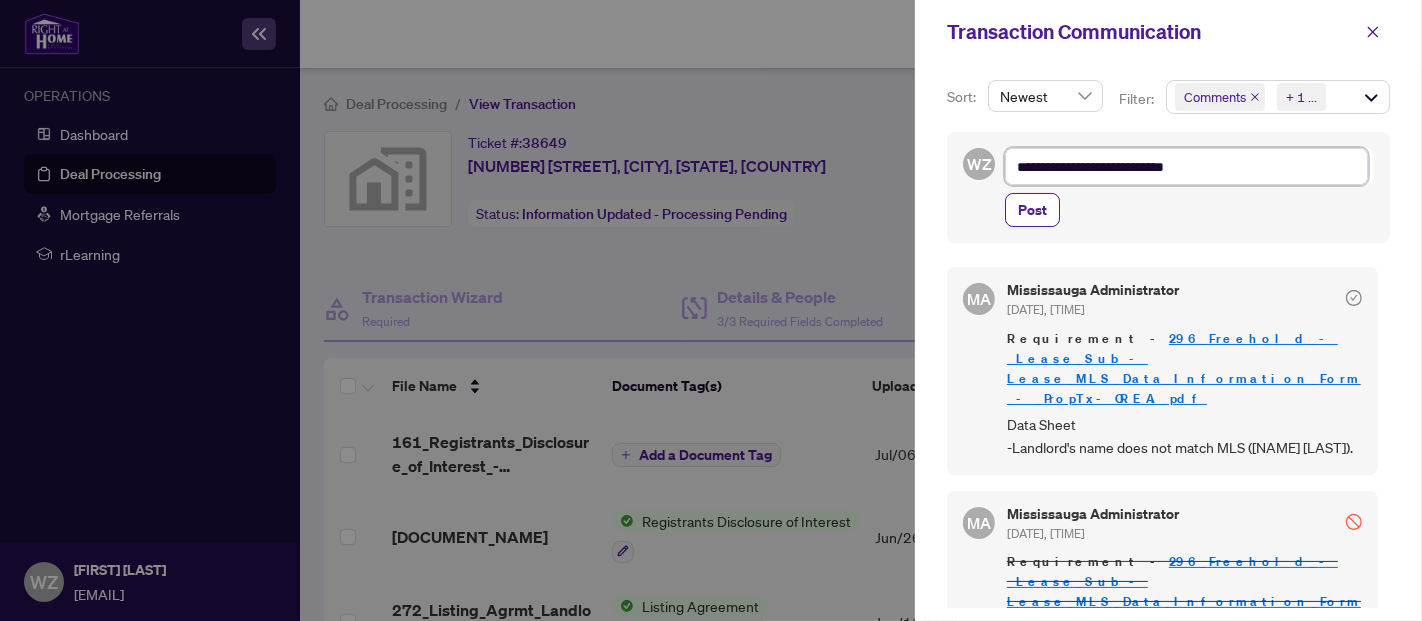 type on "**********" 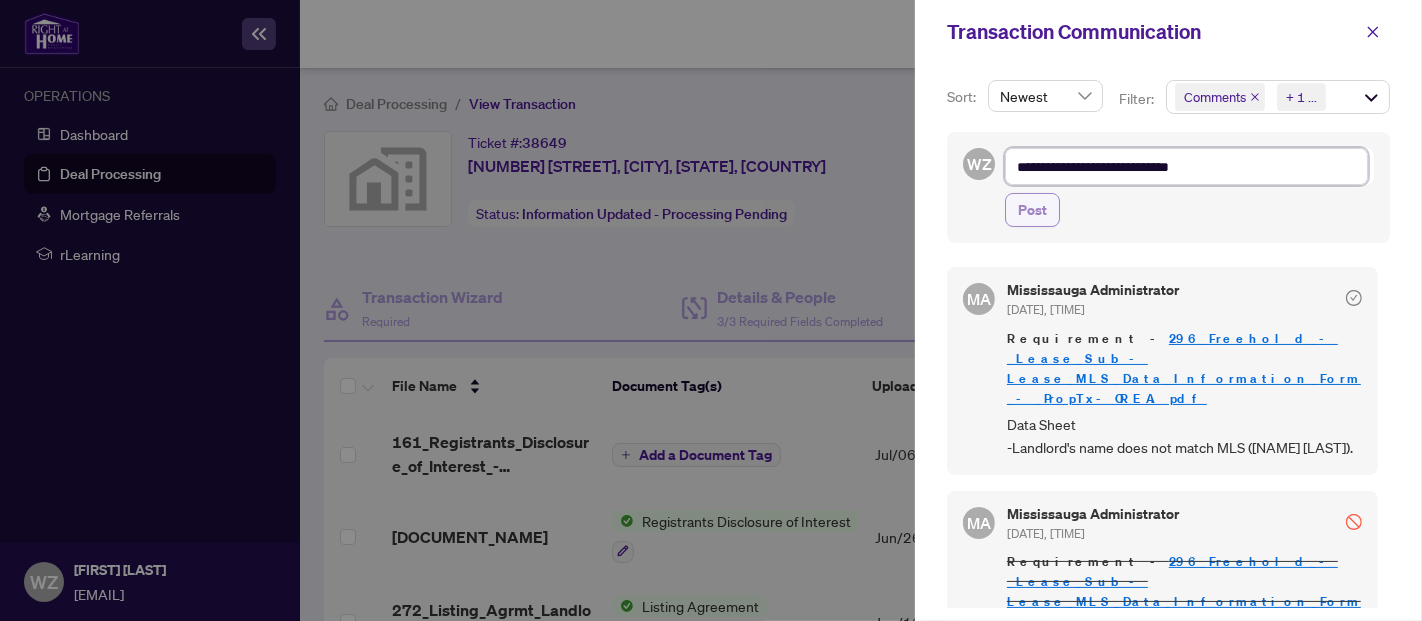 type on "**********" 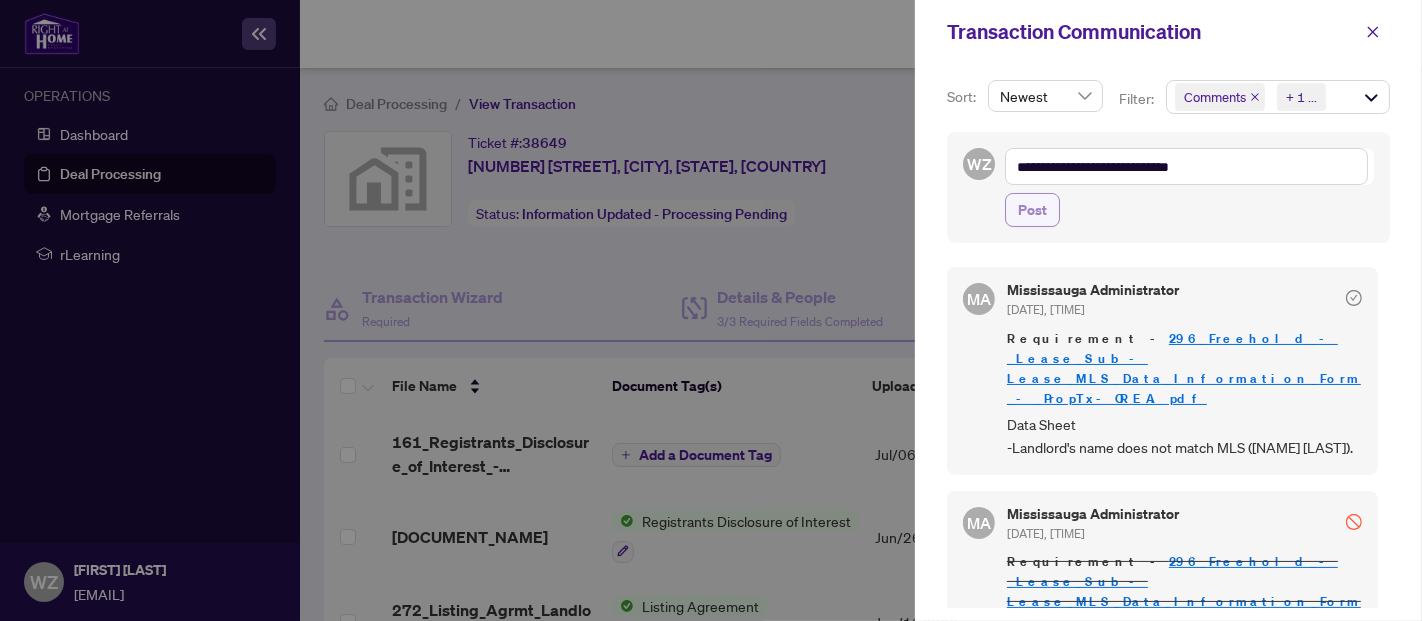 click on "Post" at bounding box center [1032, 210] 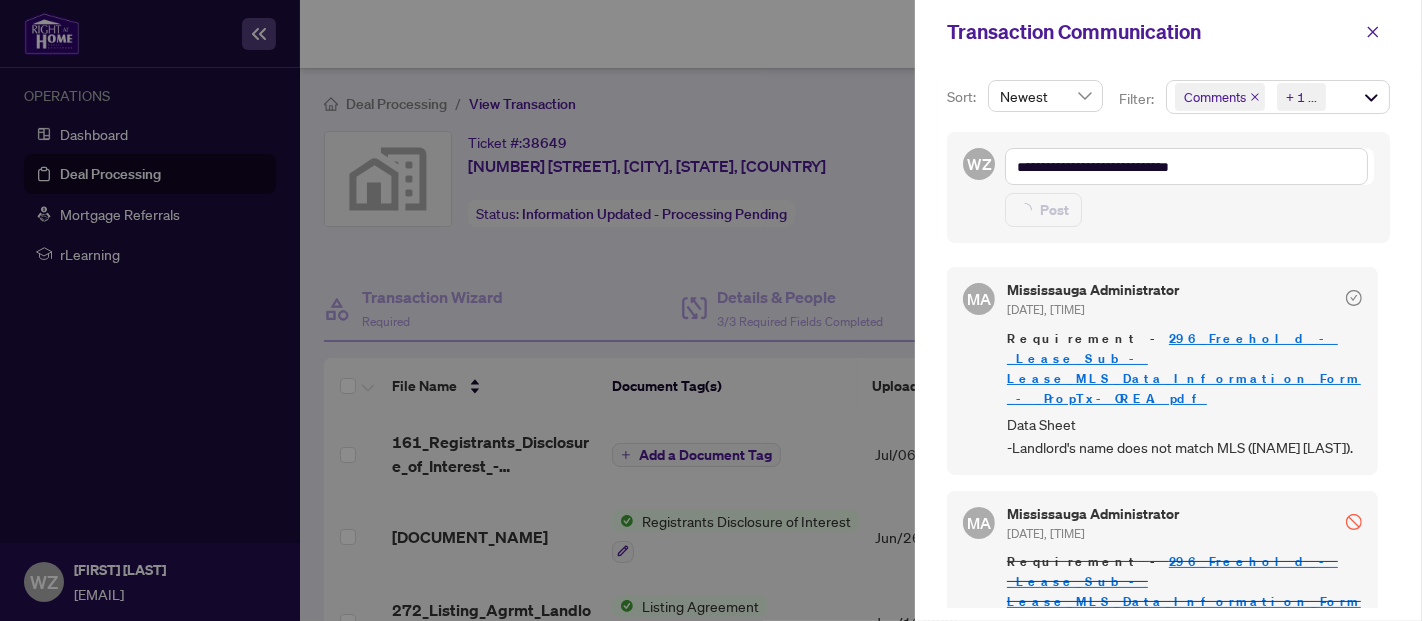 type on "**********" 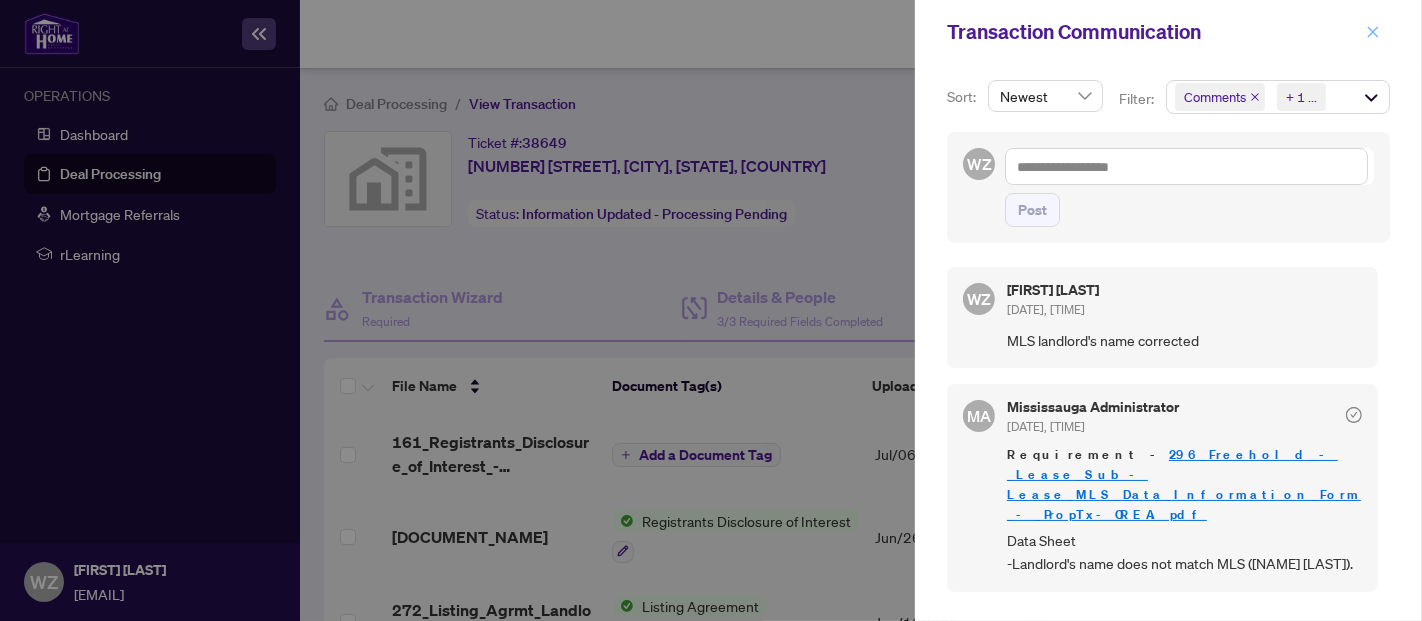 click at bounding box center [1373, 32] 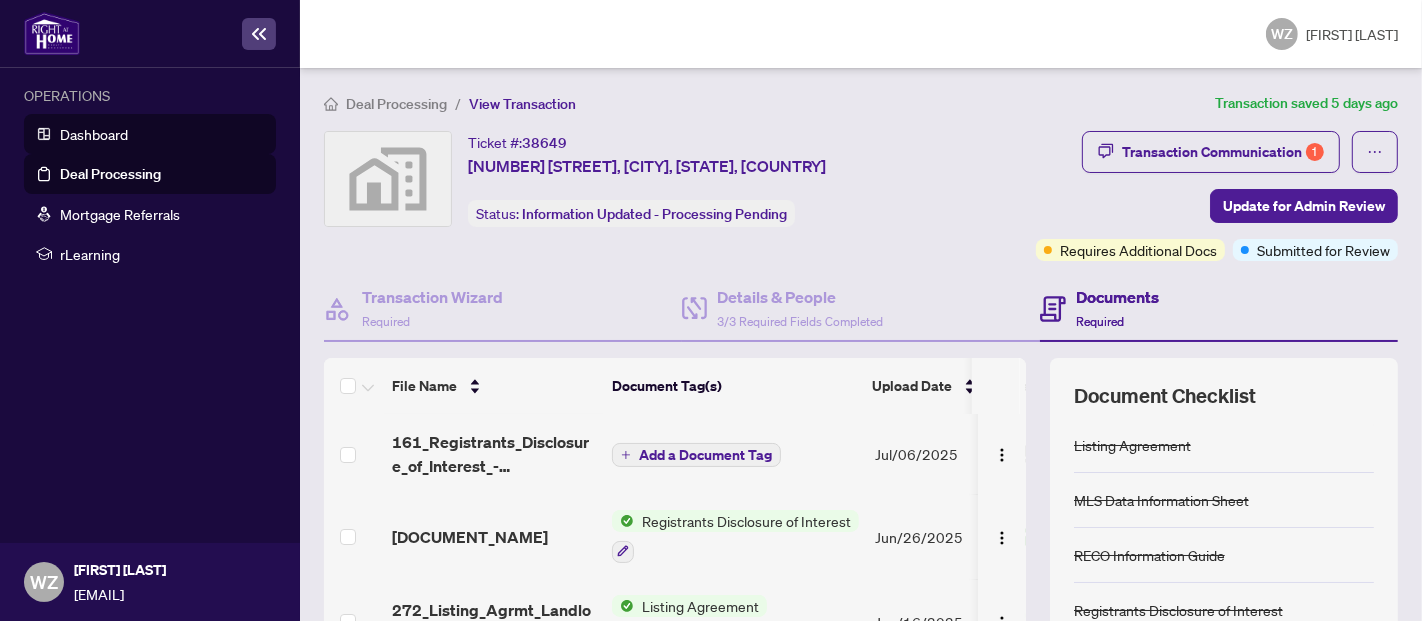 click on "Dashboard" at bounding box center (94, 134) 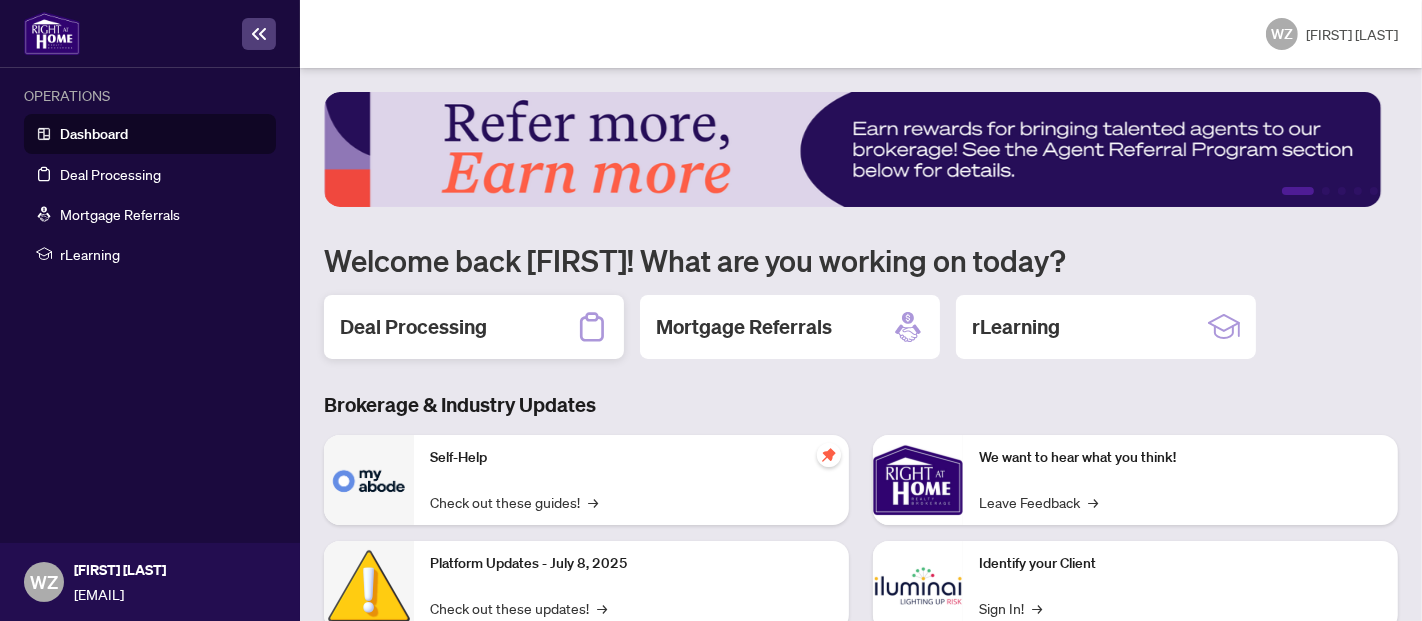 click on "Deal Processing" at bounding box center (413, 327) 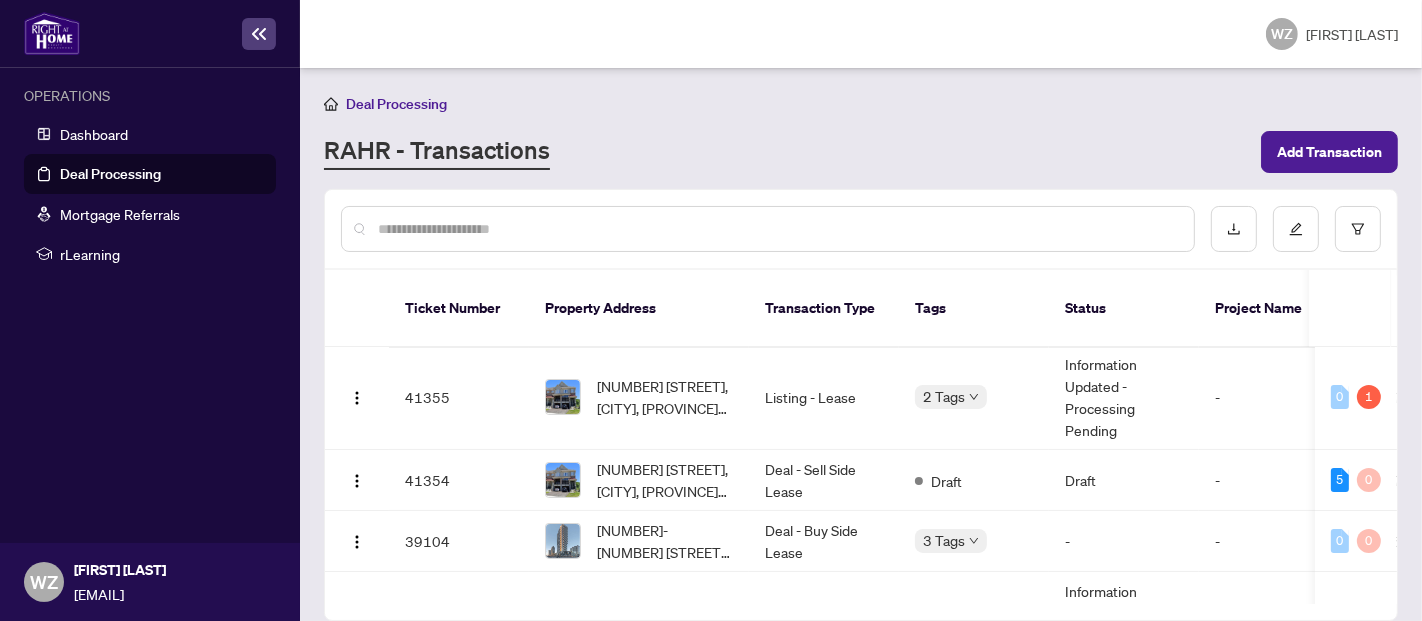 scroll, scrollTop: 81, scrollLeft: 0, axis: vertical 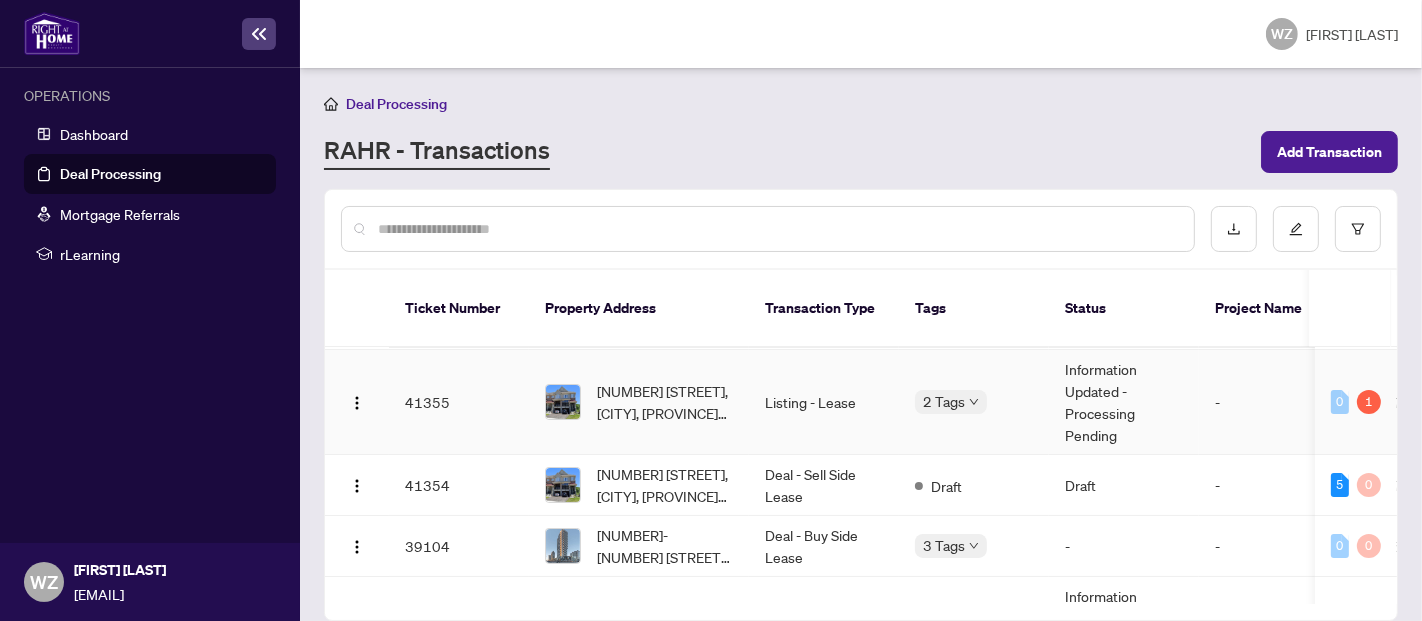 click on "[NUMBER] [STREET], [CITY], [PROVINCE] [POSTAL_CODE], [COUNTRY]" at bounding box center (665, 402) 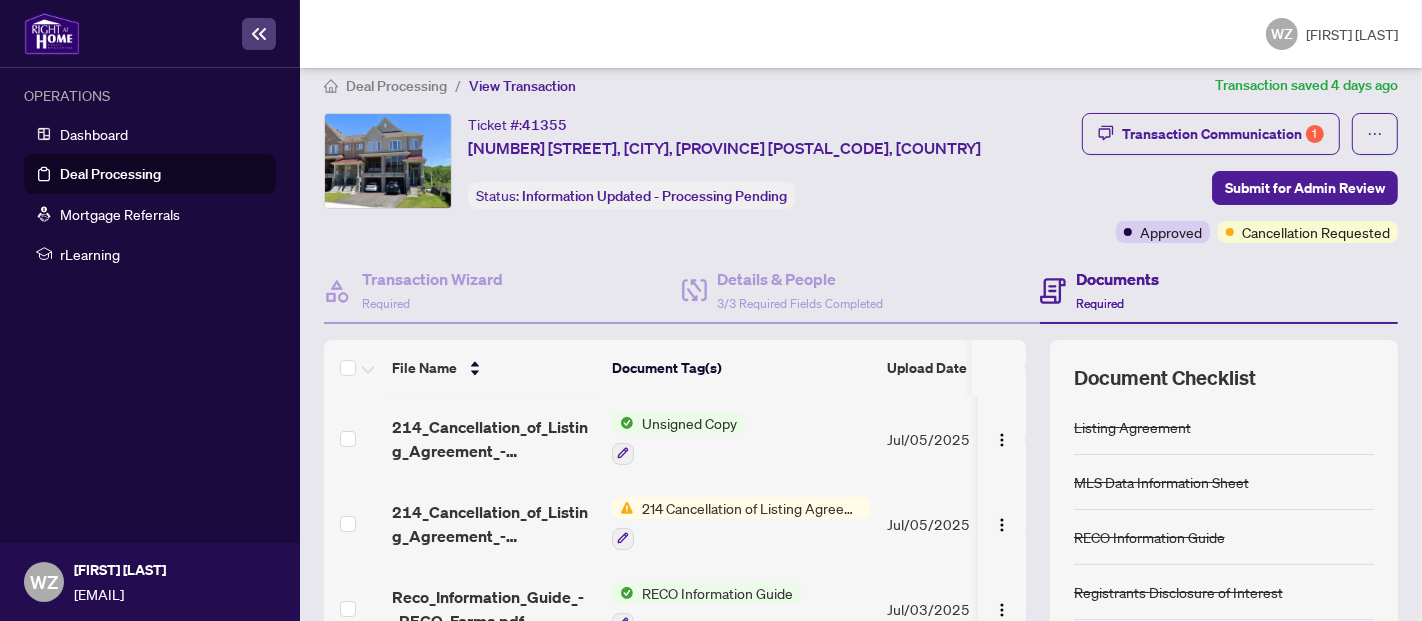 scroll, scrollTop: 0, scrollLeft: 0, axis: both 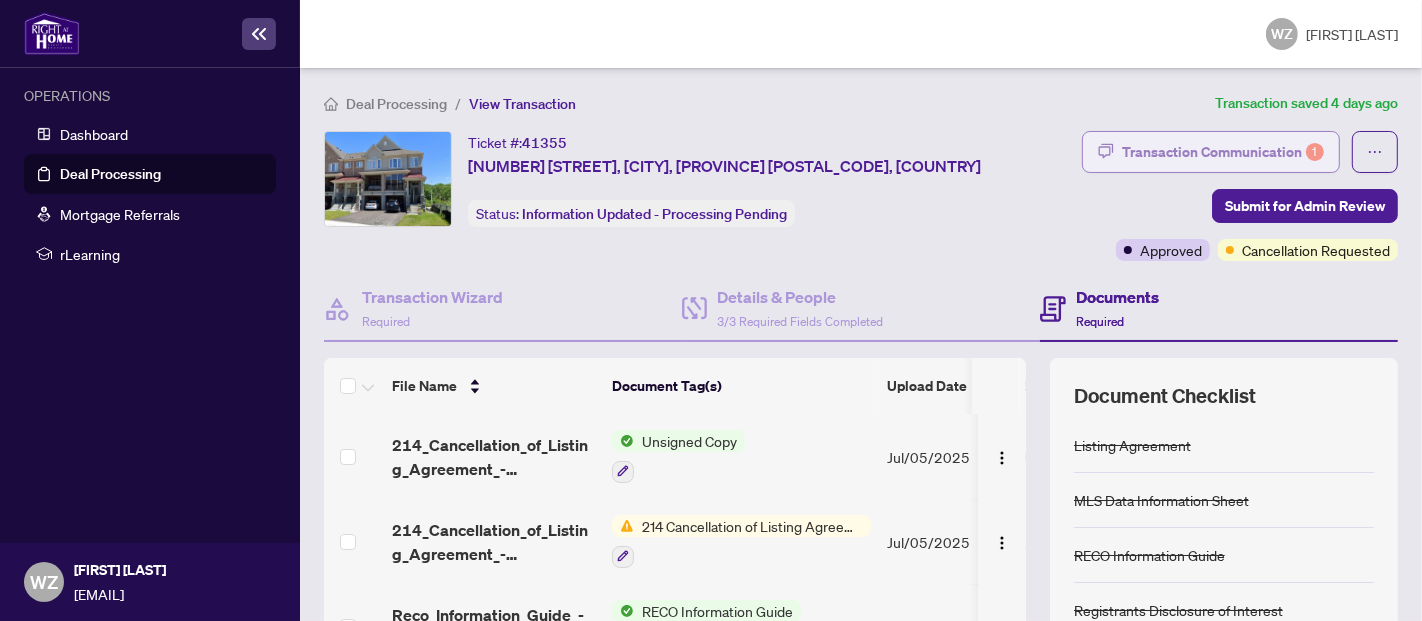 click on "Transaction Communication 1" at bounding box center (1223, 152) 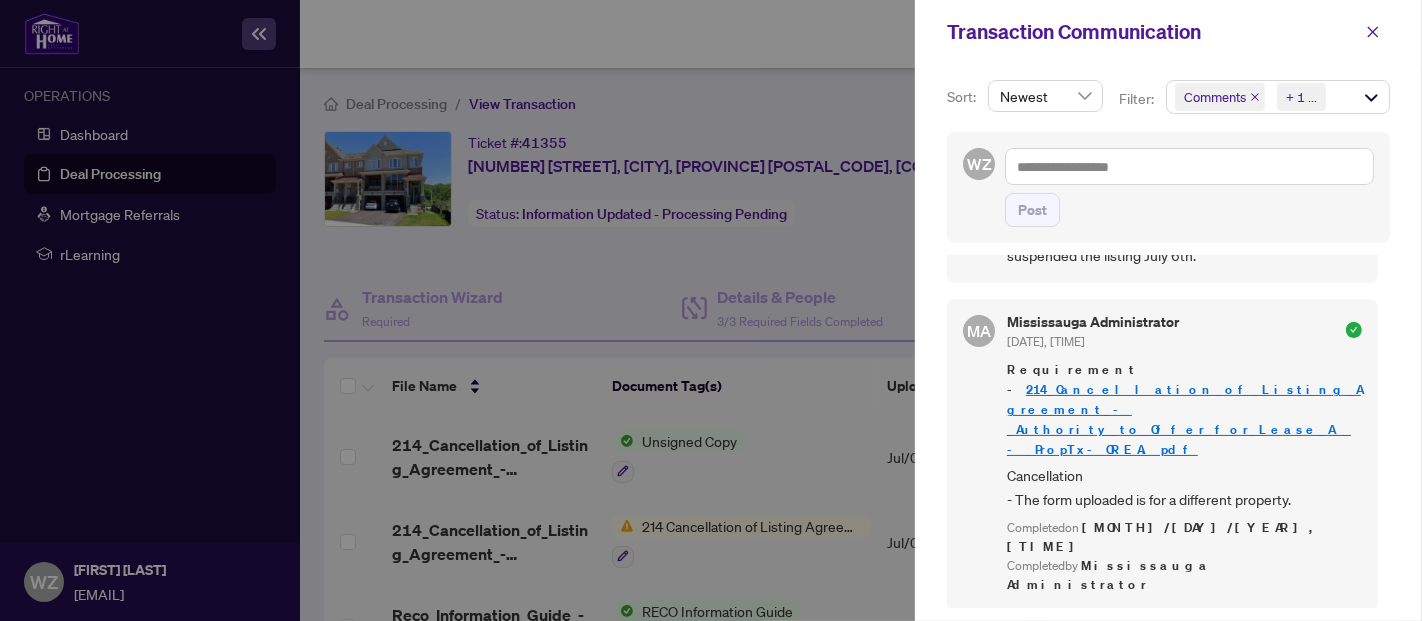 scroll, scrollTop: 0, scrollLeft: 0, axis: both 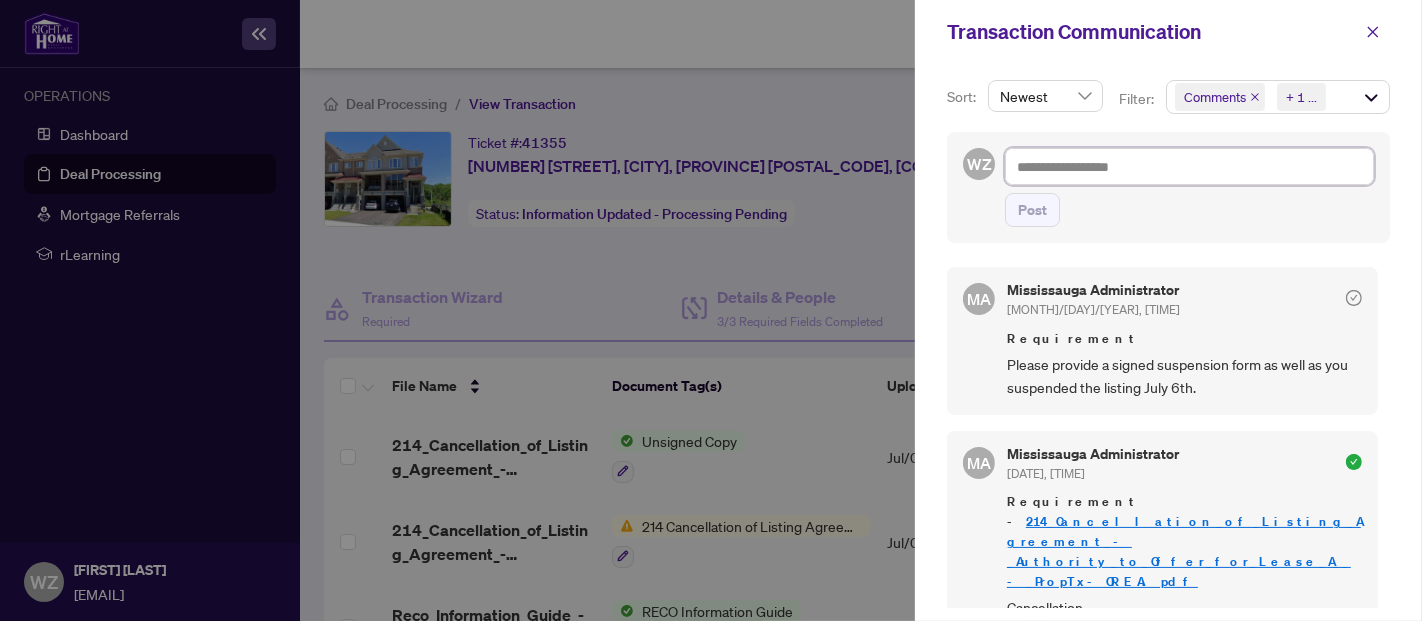 click at bounding box center [1189, 166] 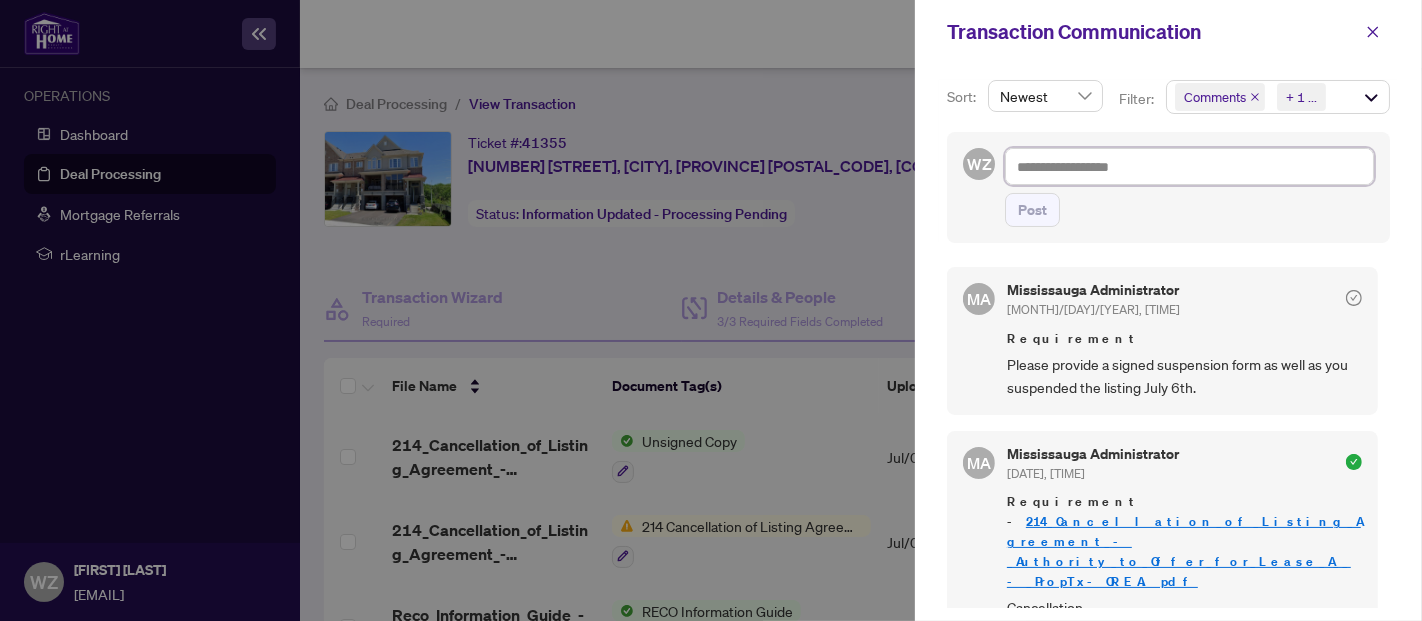 type on "*" 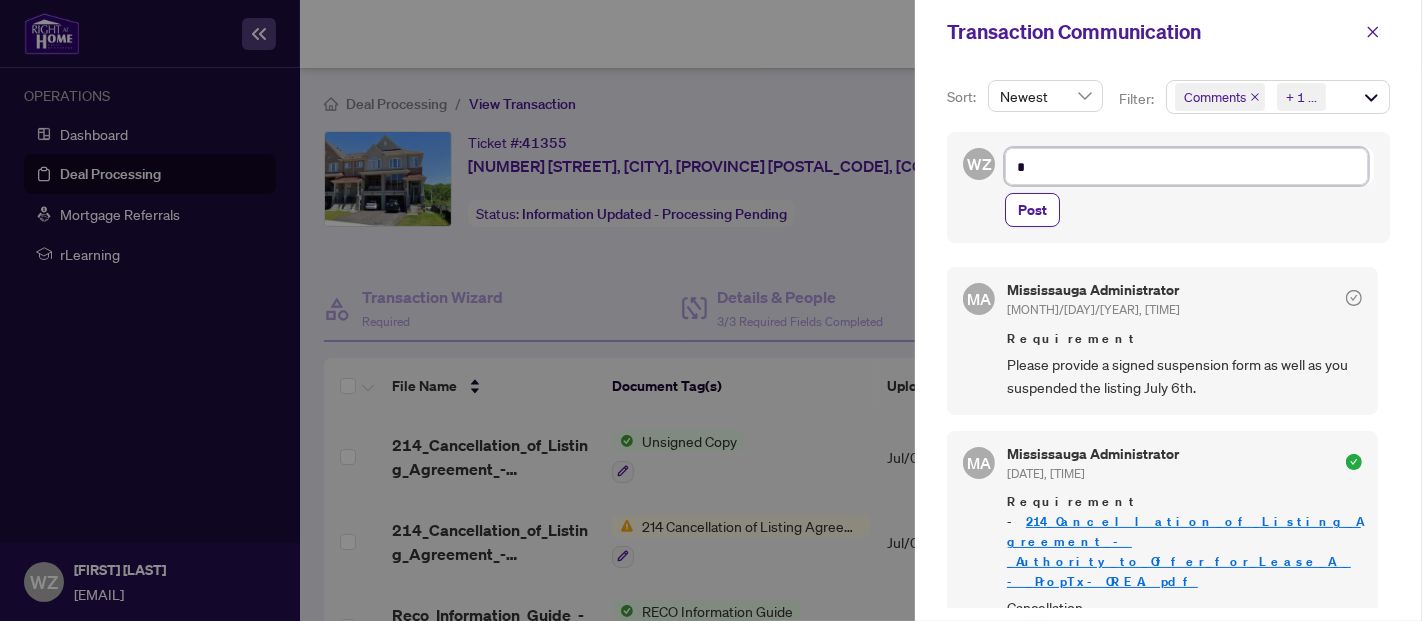 type on "**" 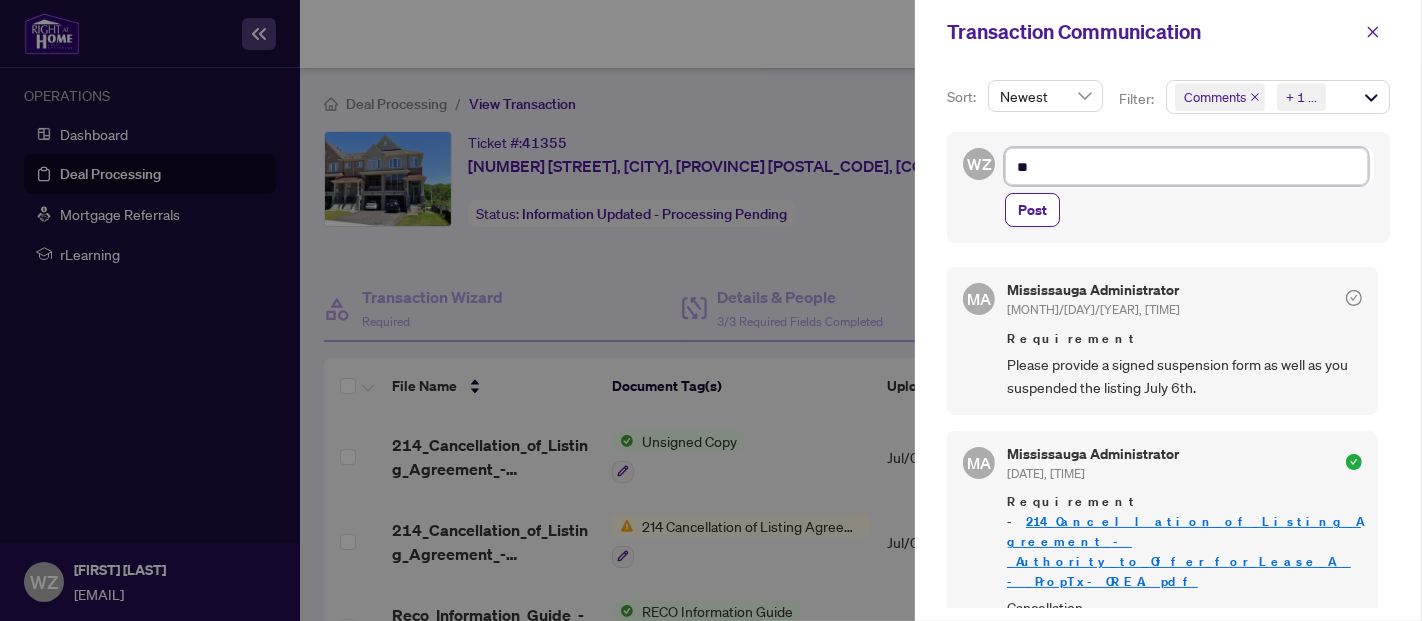 type on "***" 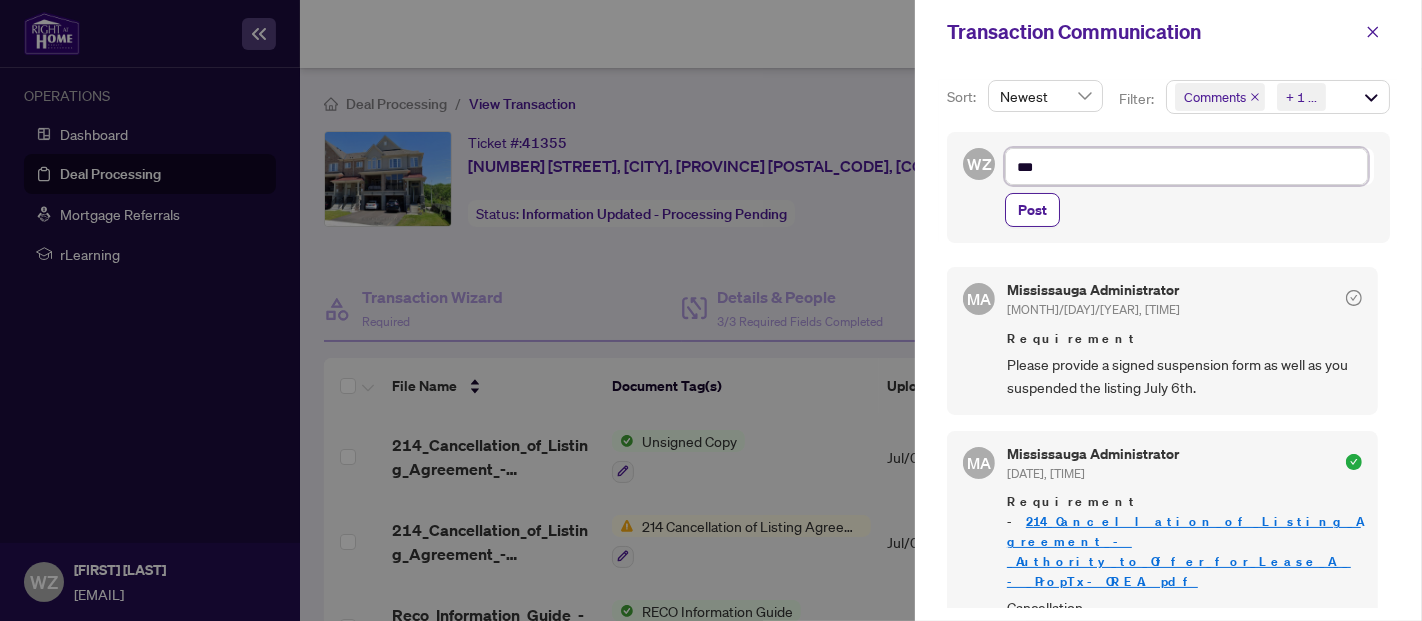 type on "****" 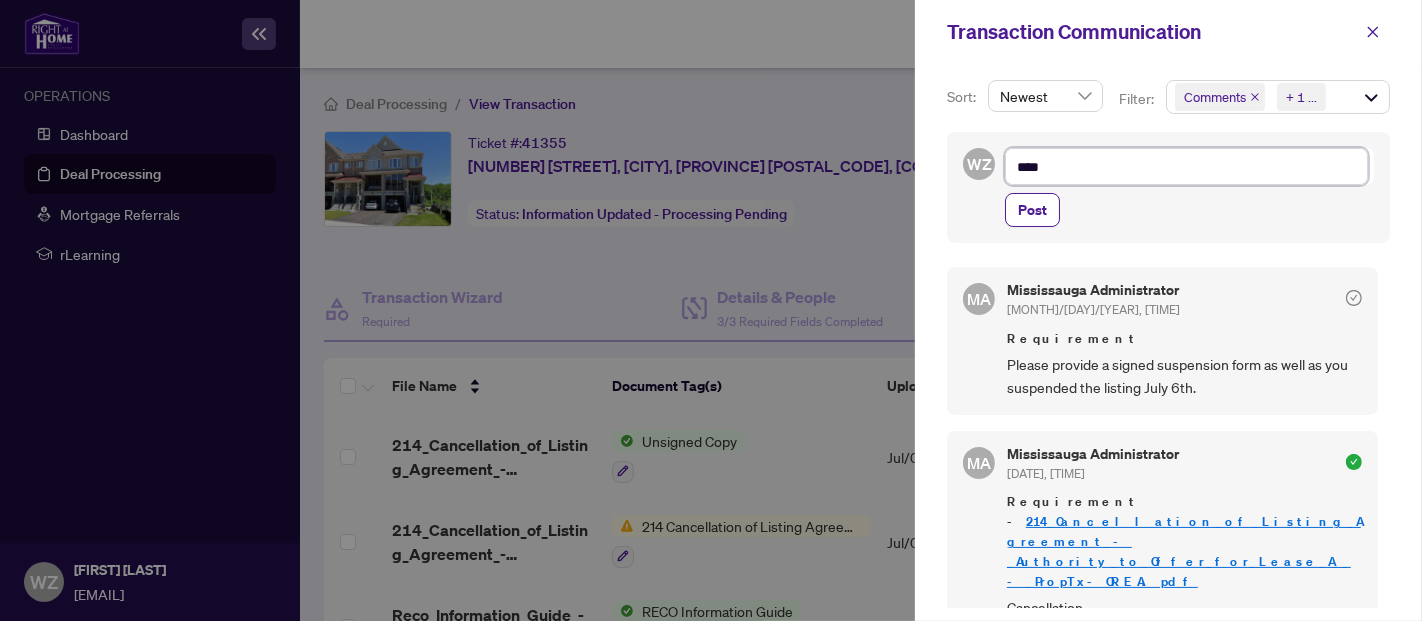 type on "*****" 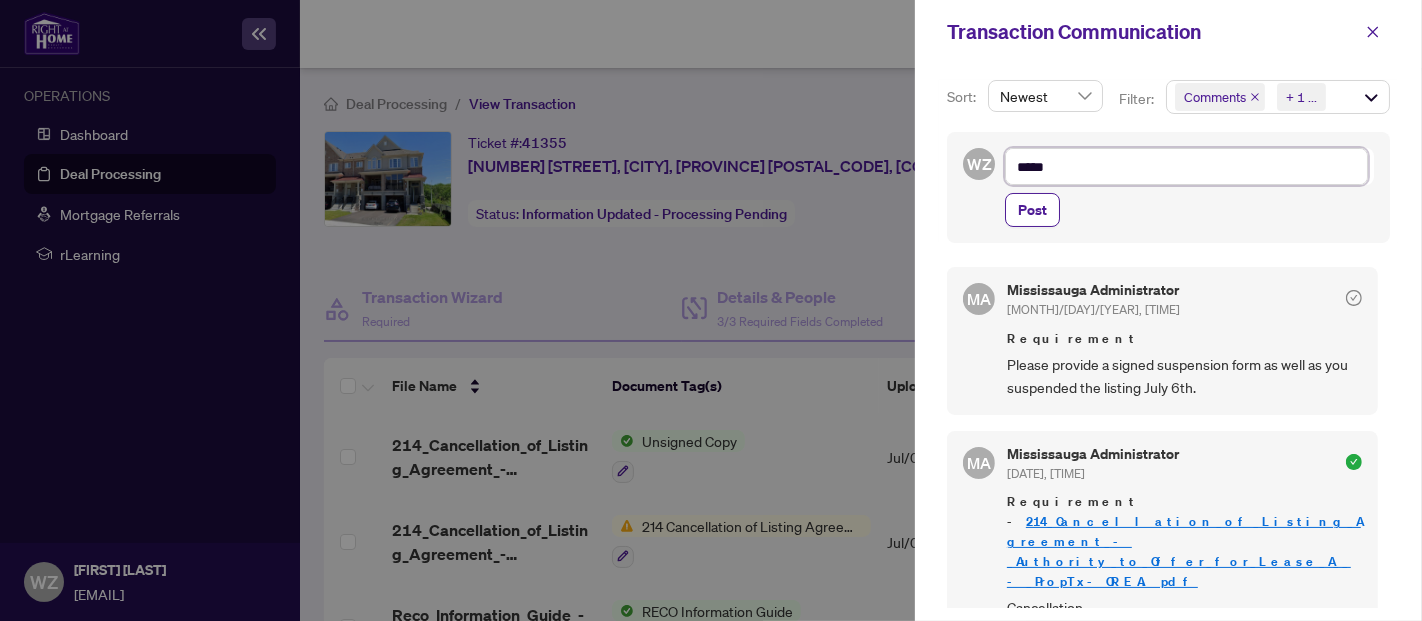 type on "******" 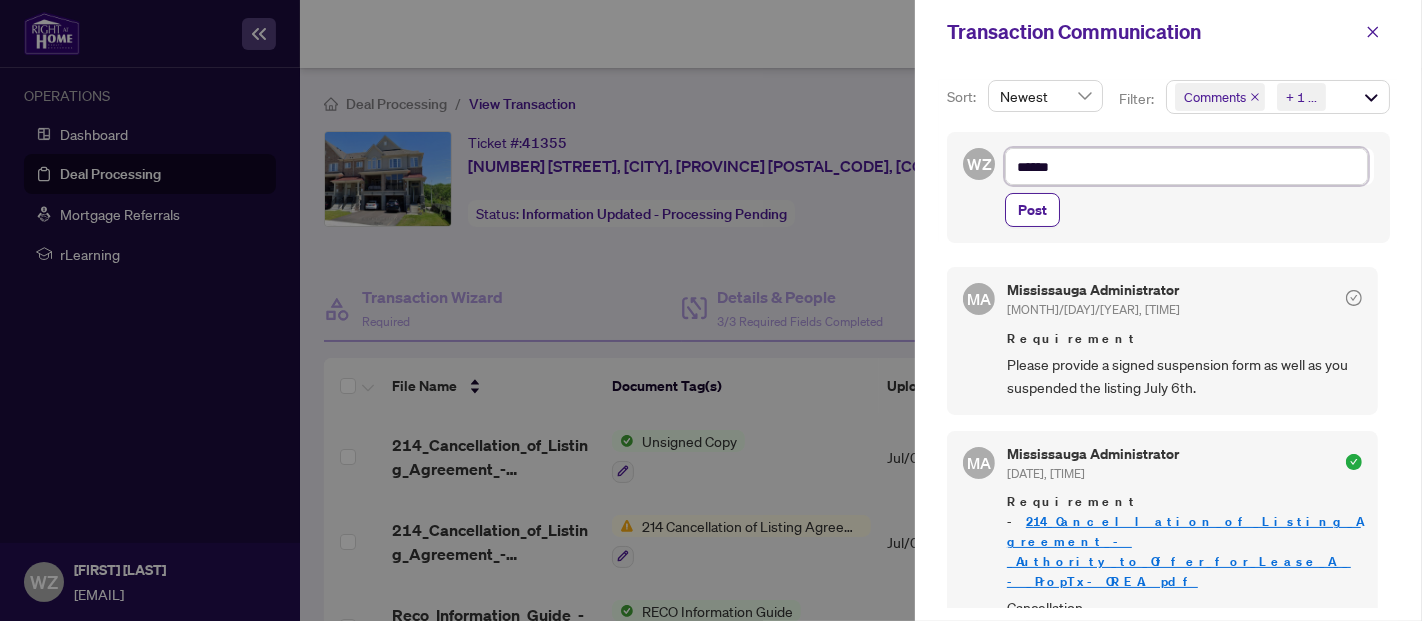 type on "******" 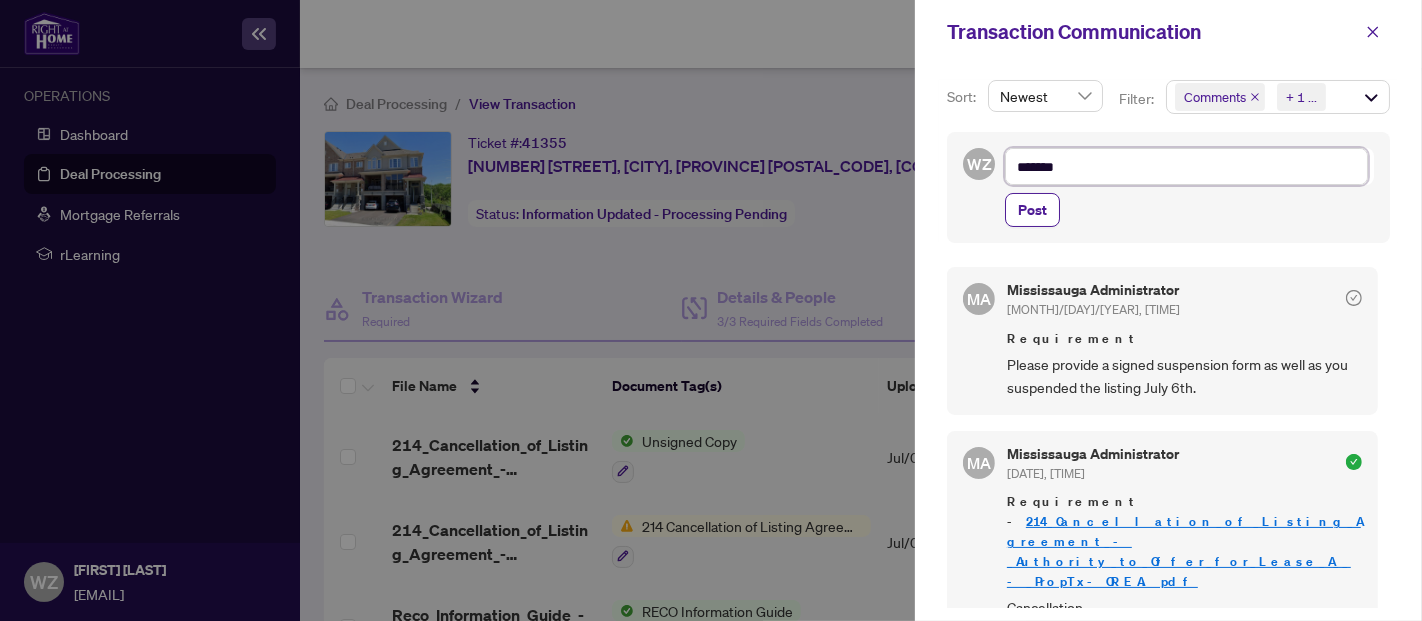type on "********" 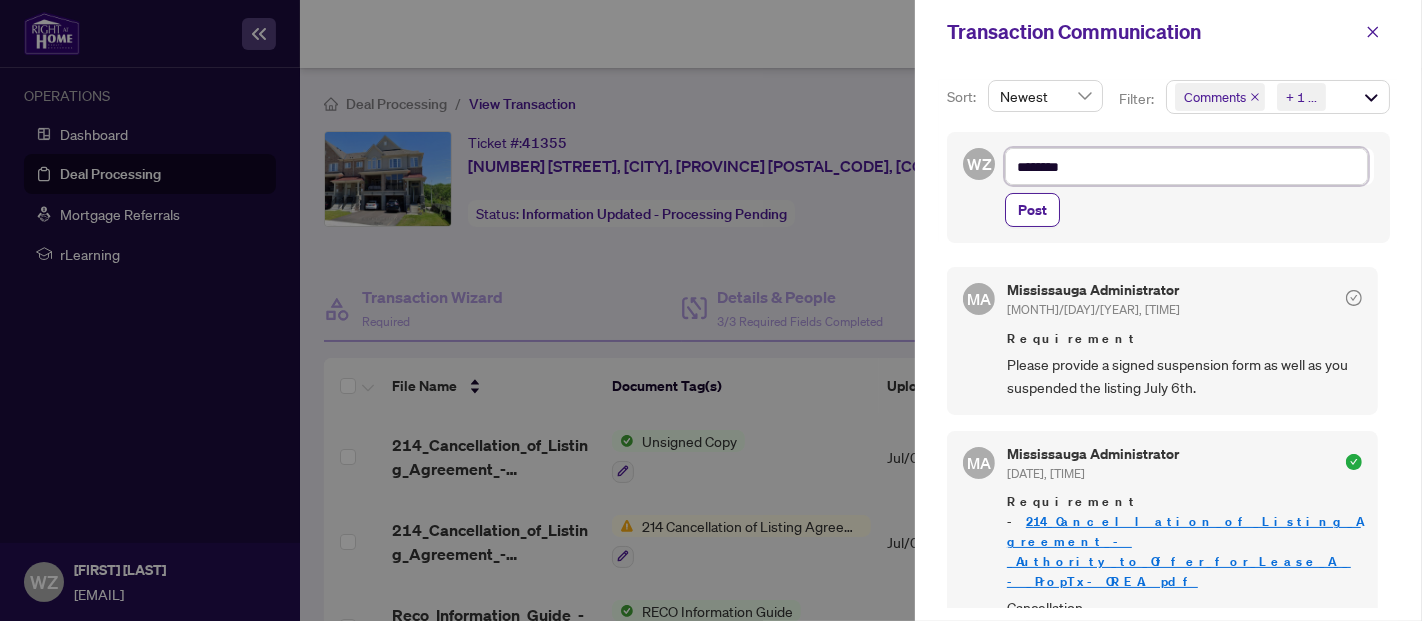 type on "*********" 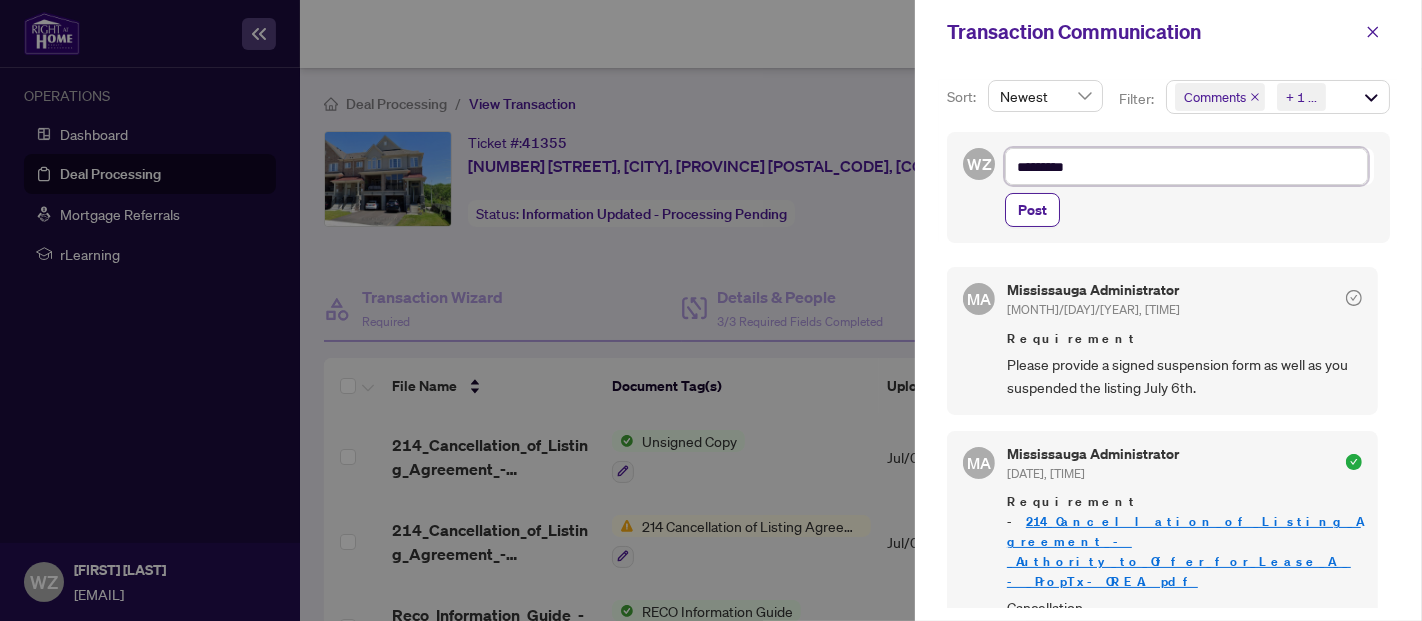 type on "**********" 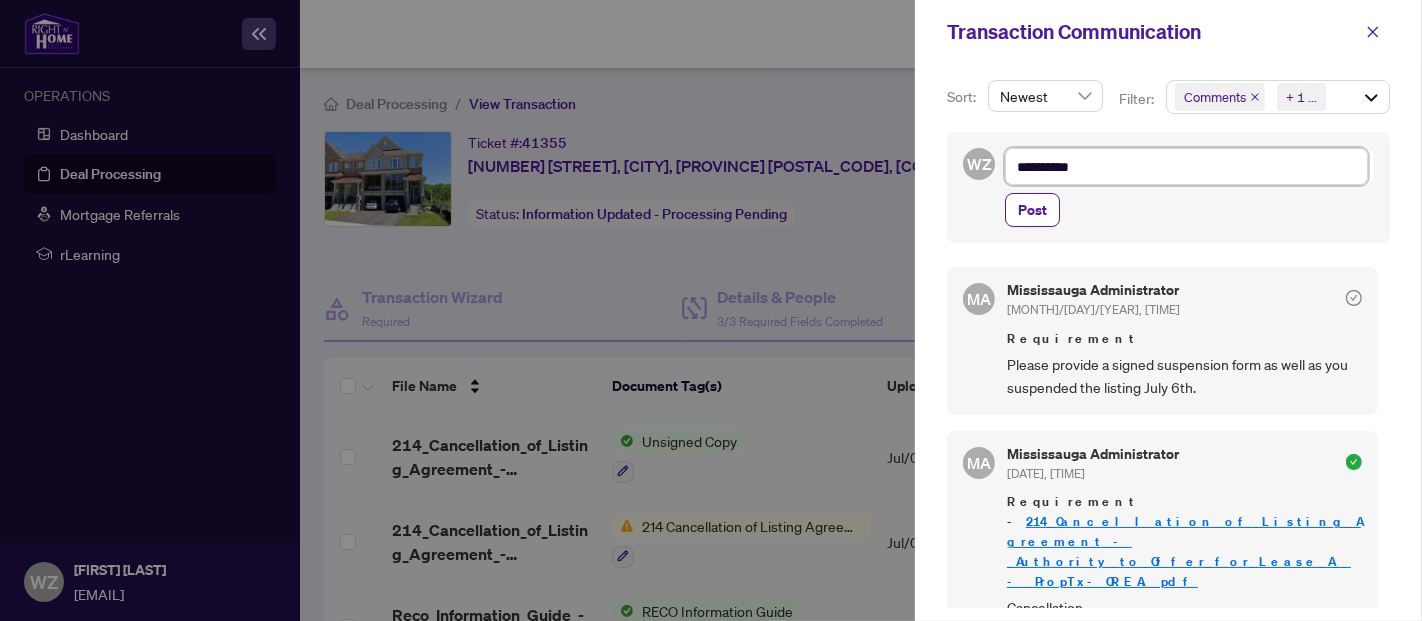 type on "**********" 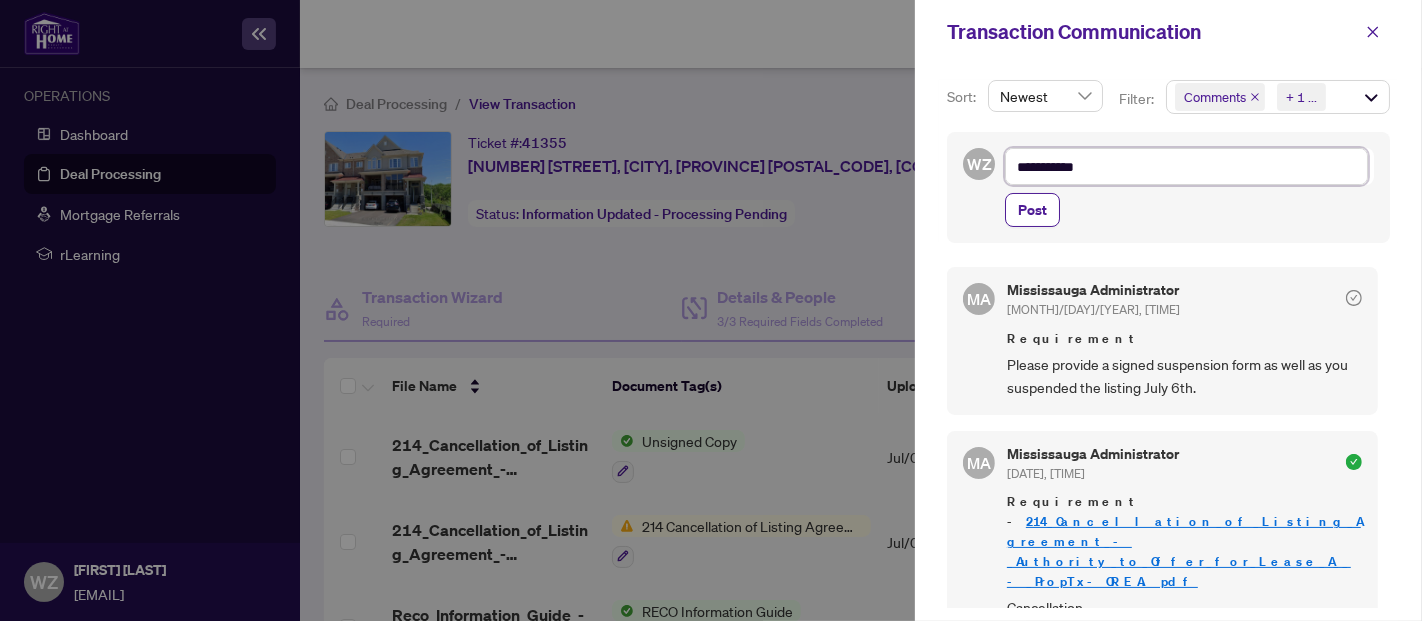 type on "**********" 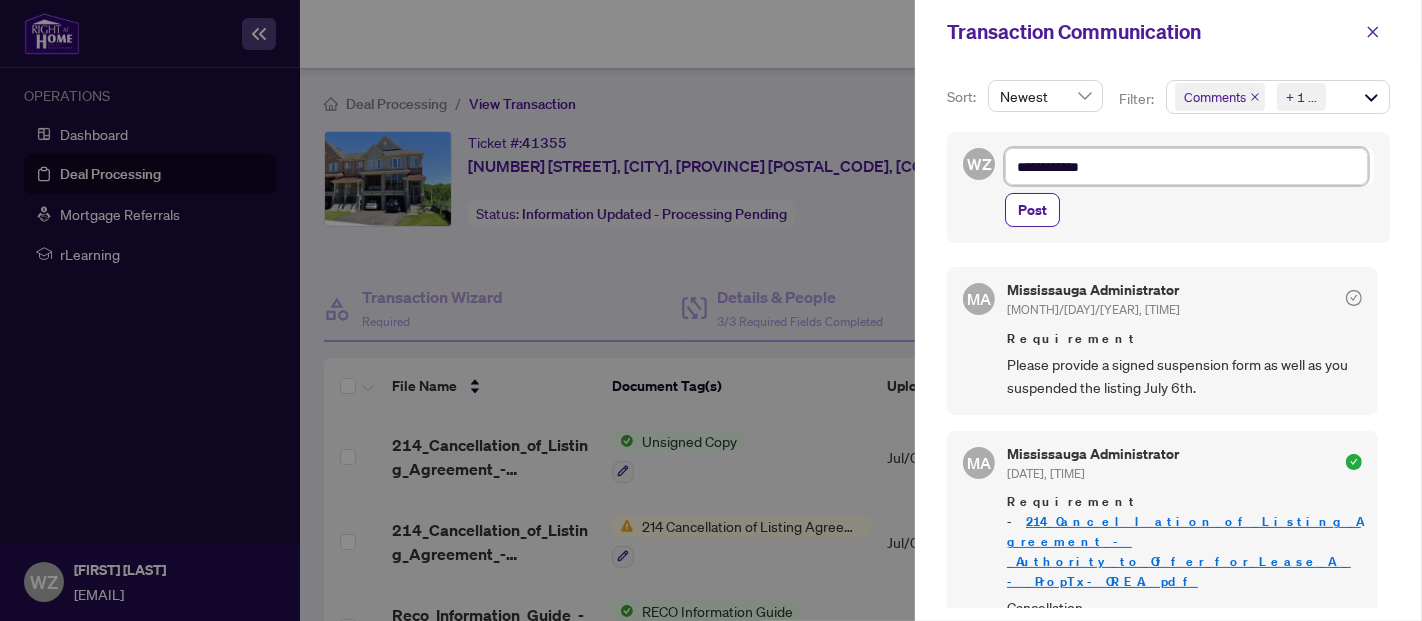type on "**********" 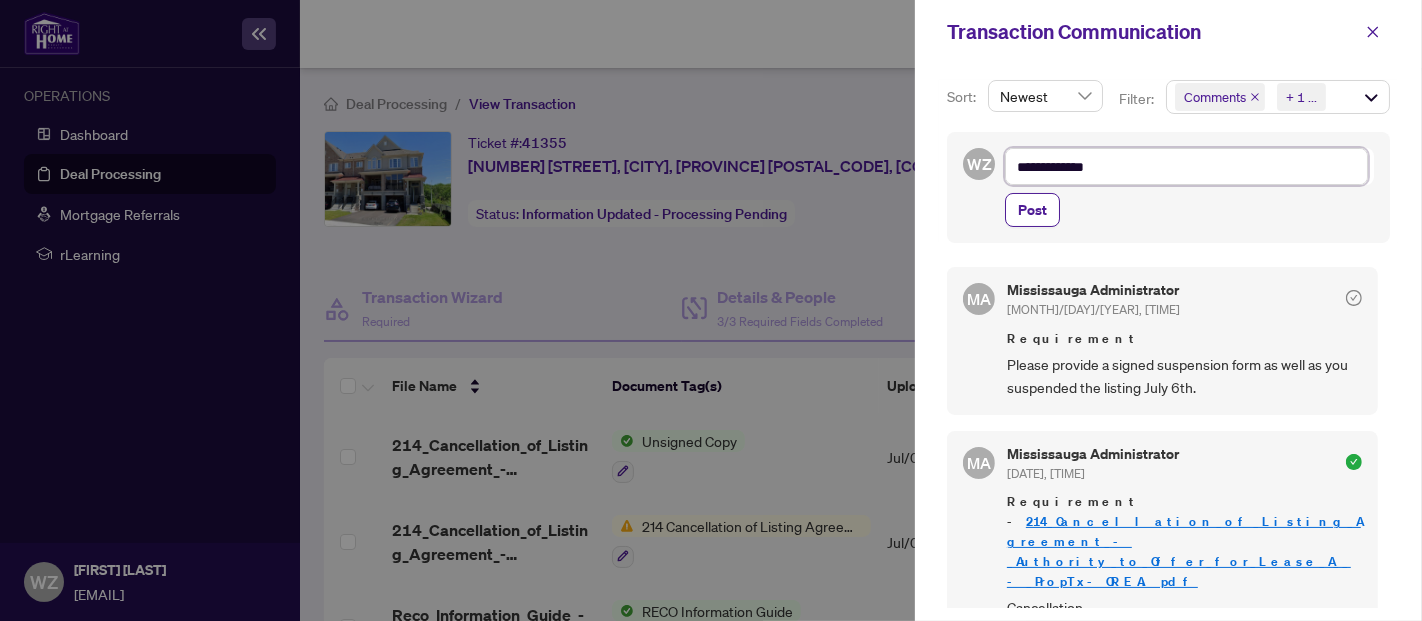 type on "**********" 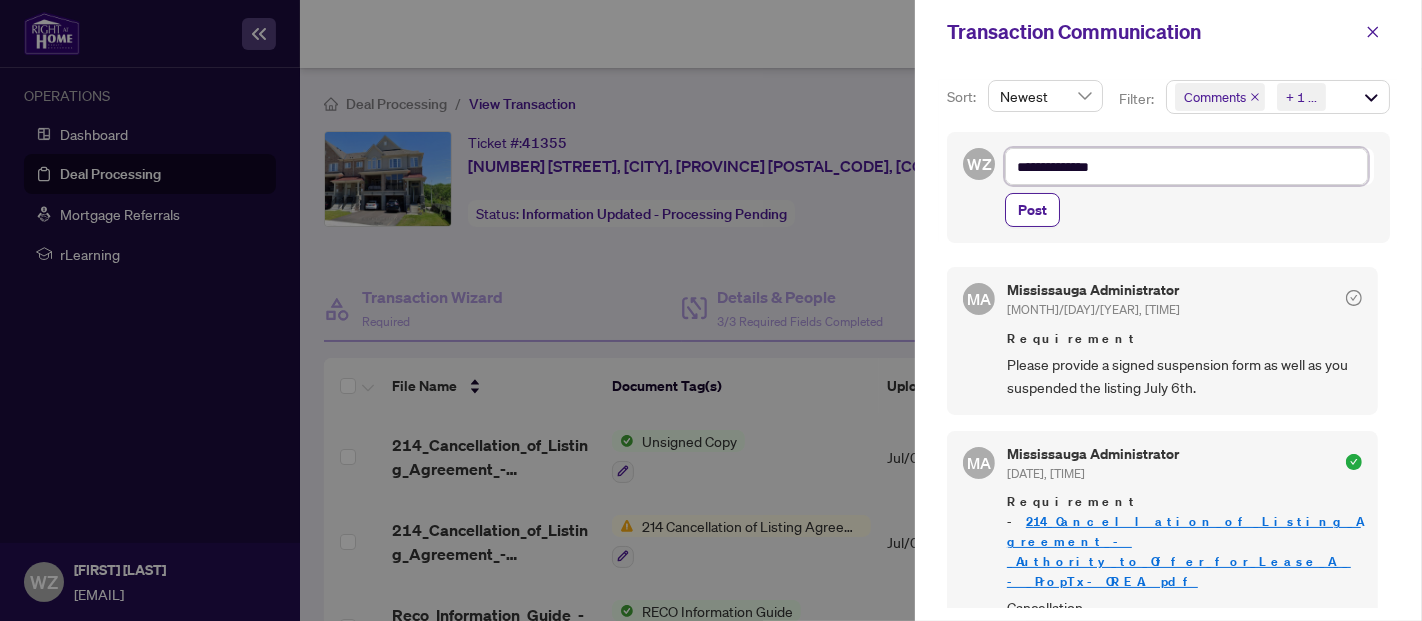 type on "**********" 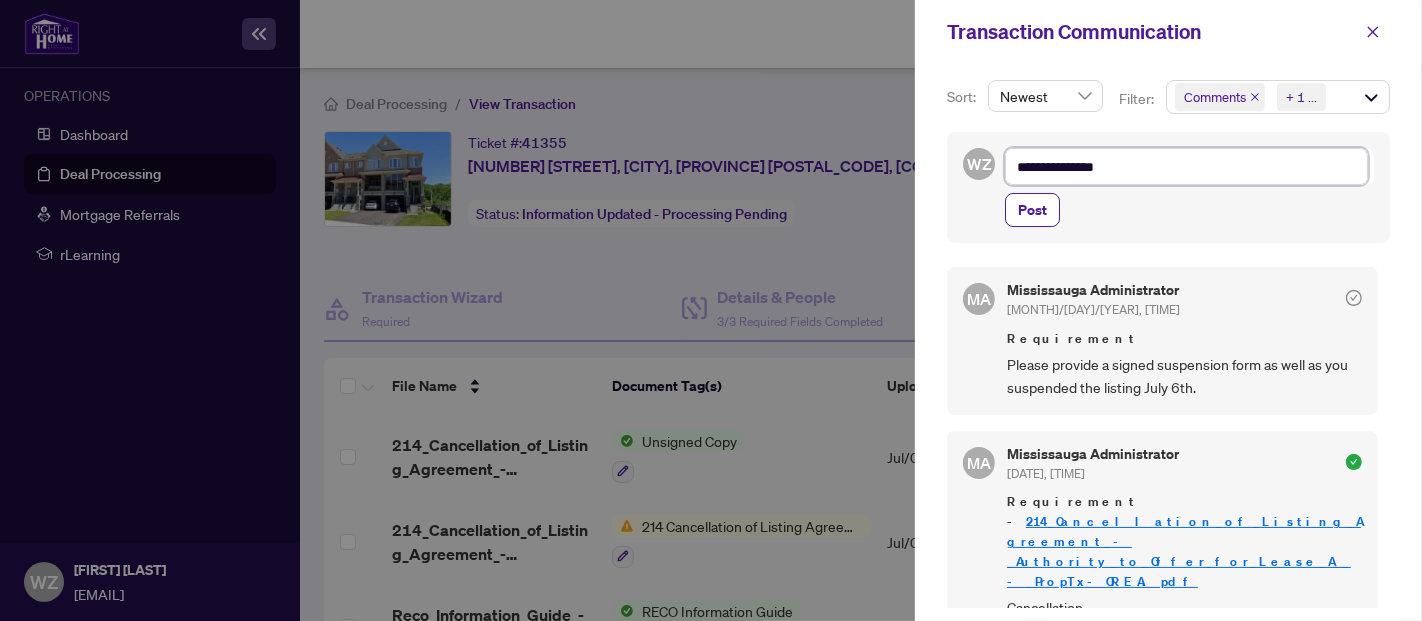 type on "**********" 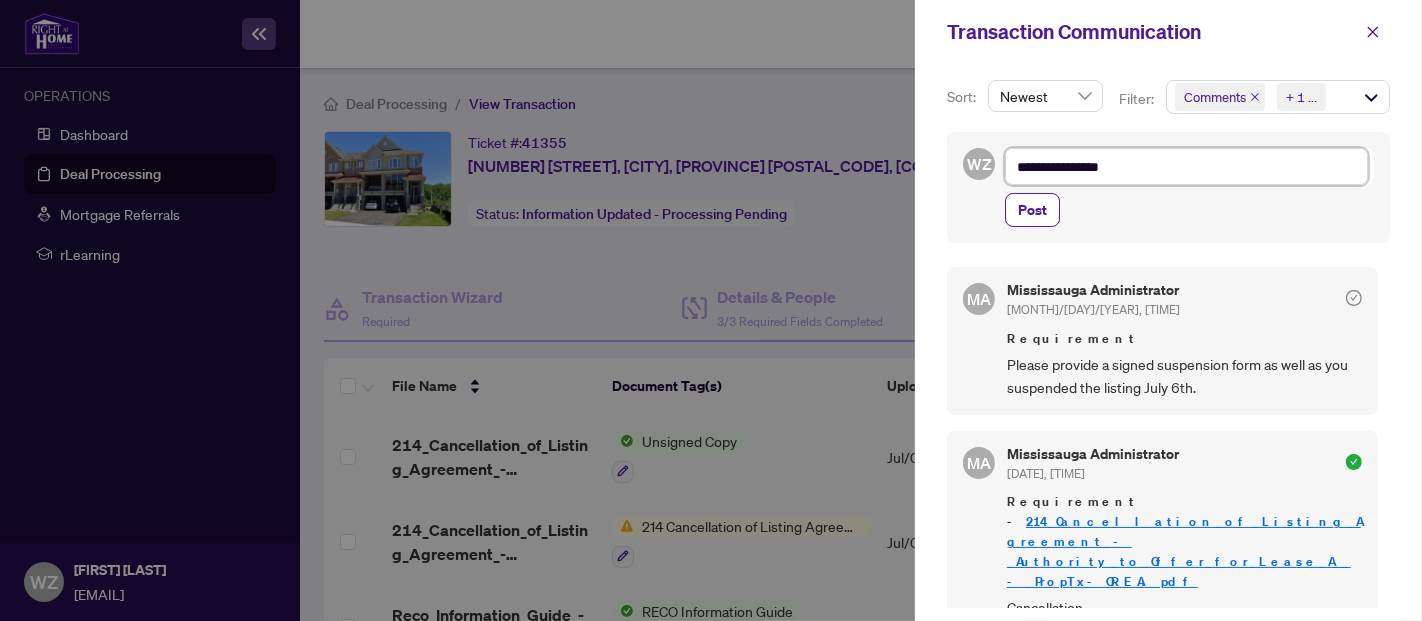 type on "**********" 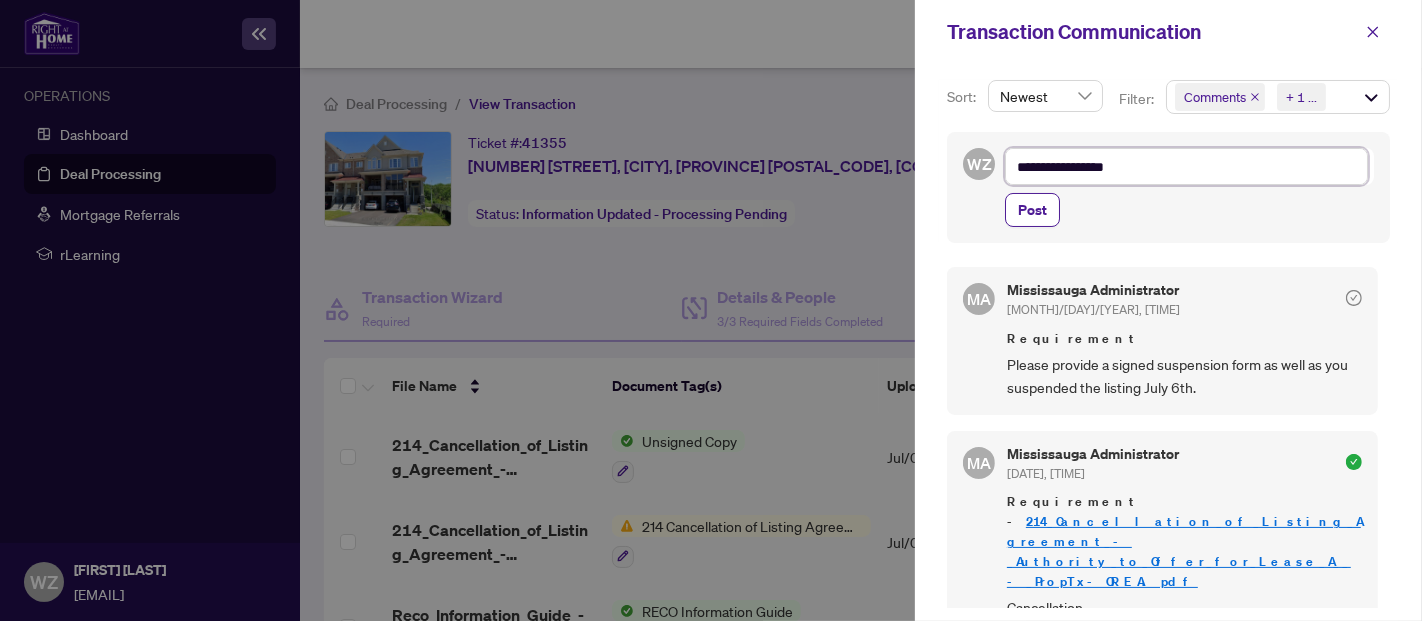 type on "**********" 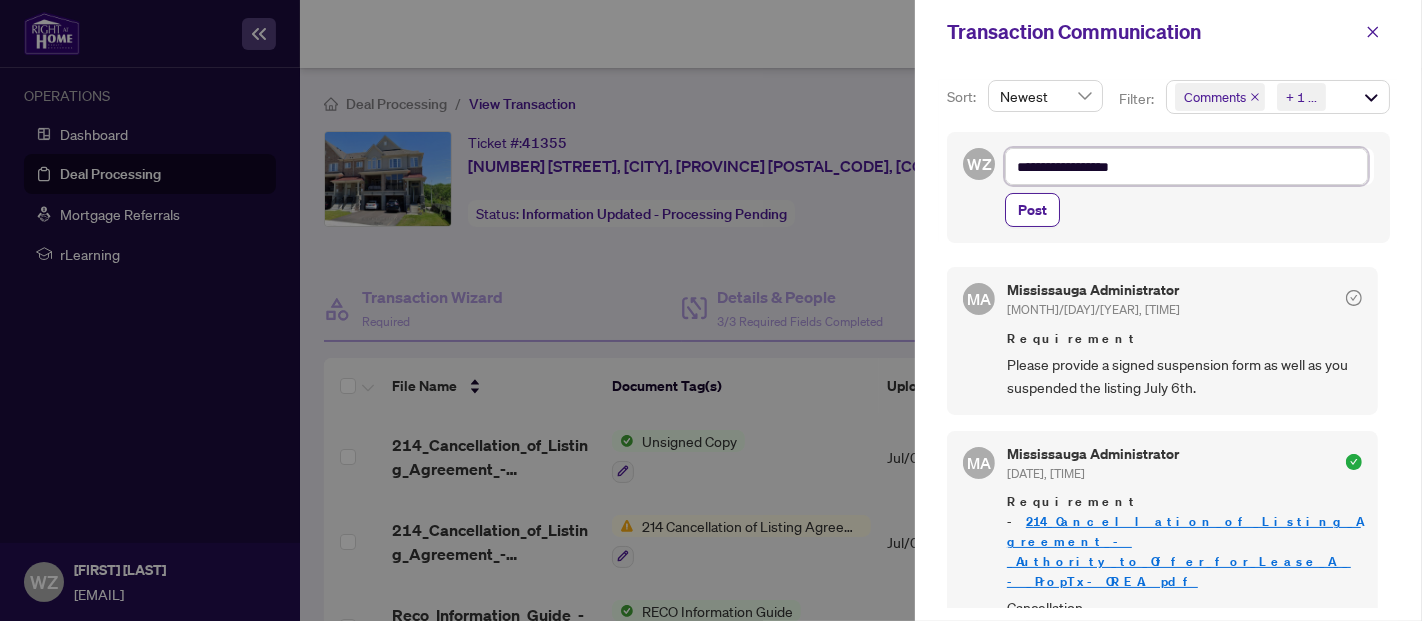 type on "**********" 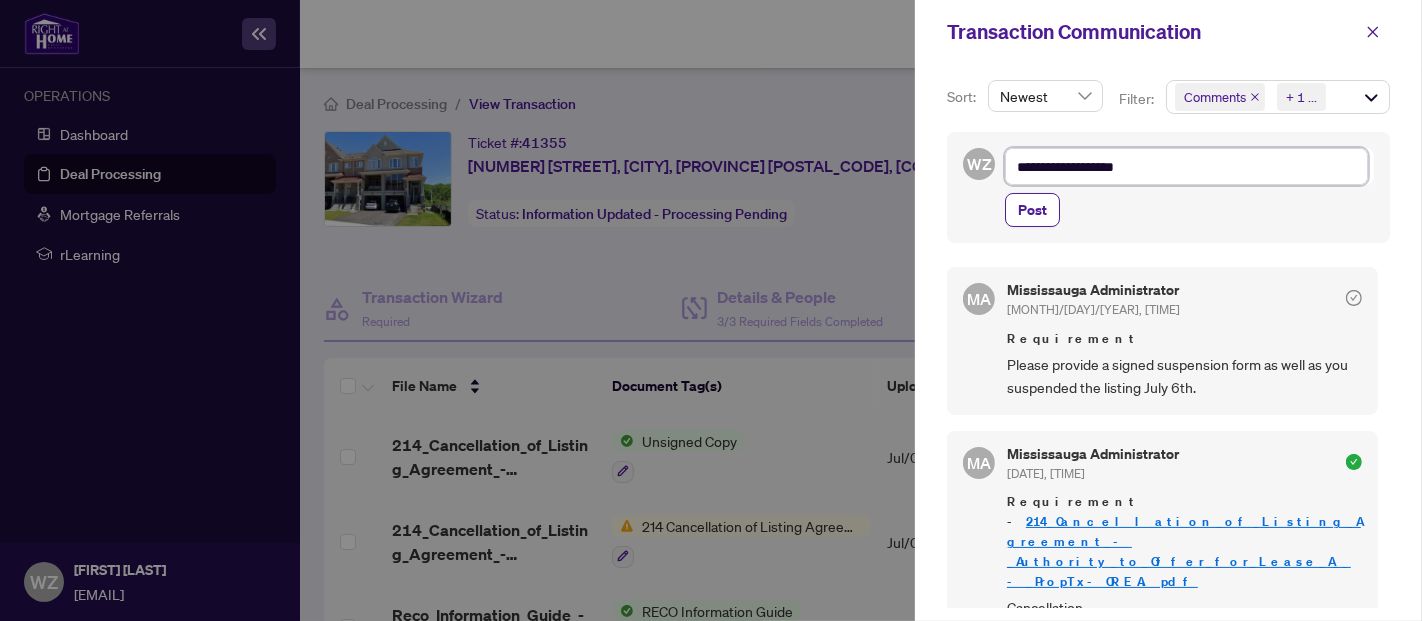 type on "**********" 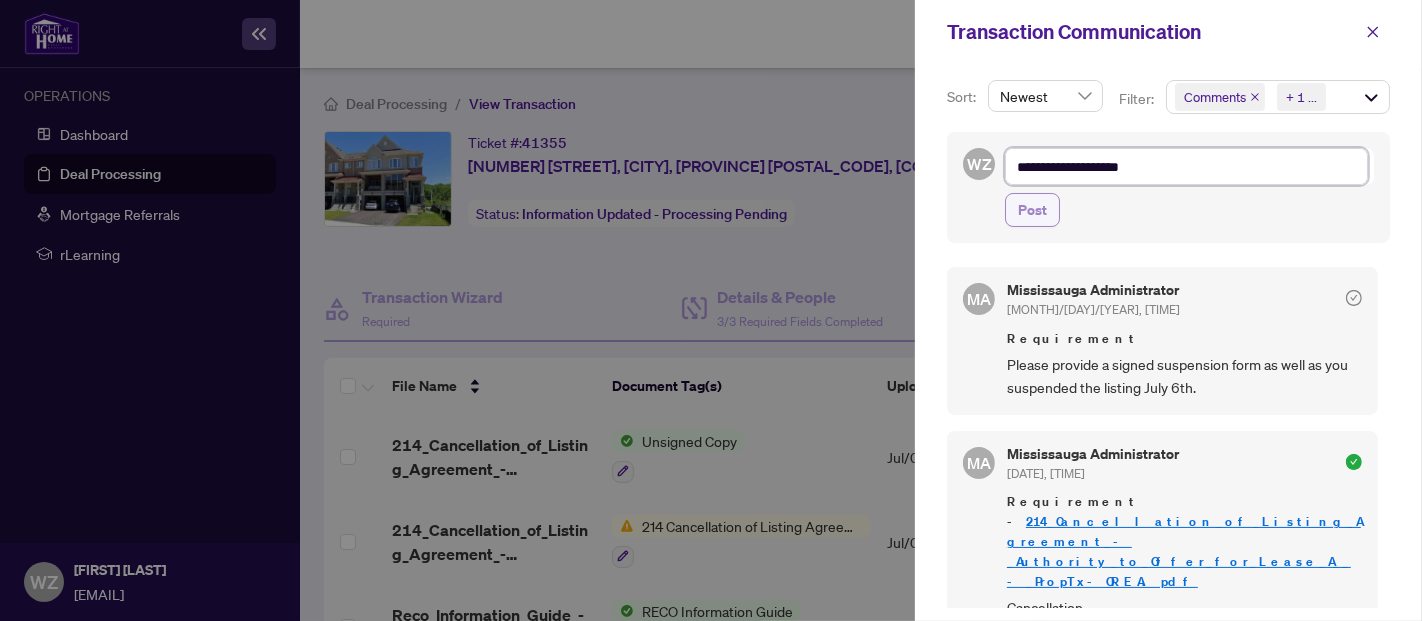 type on "**********" 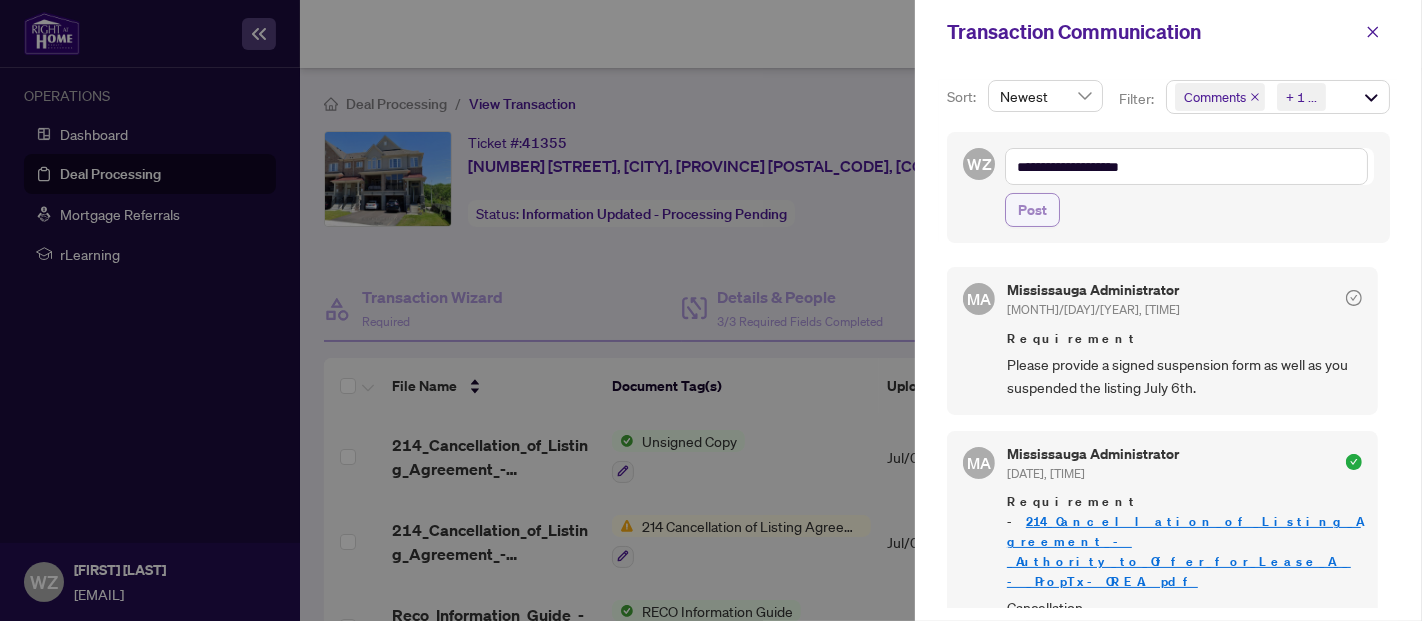 click on "Post" at bounding box center (1032, 210) 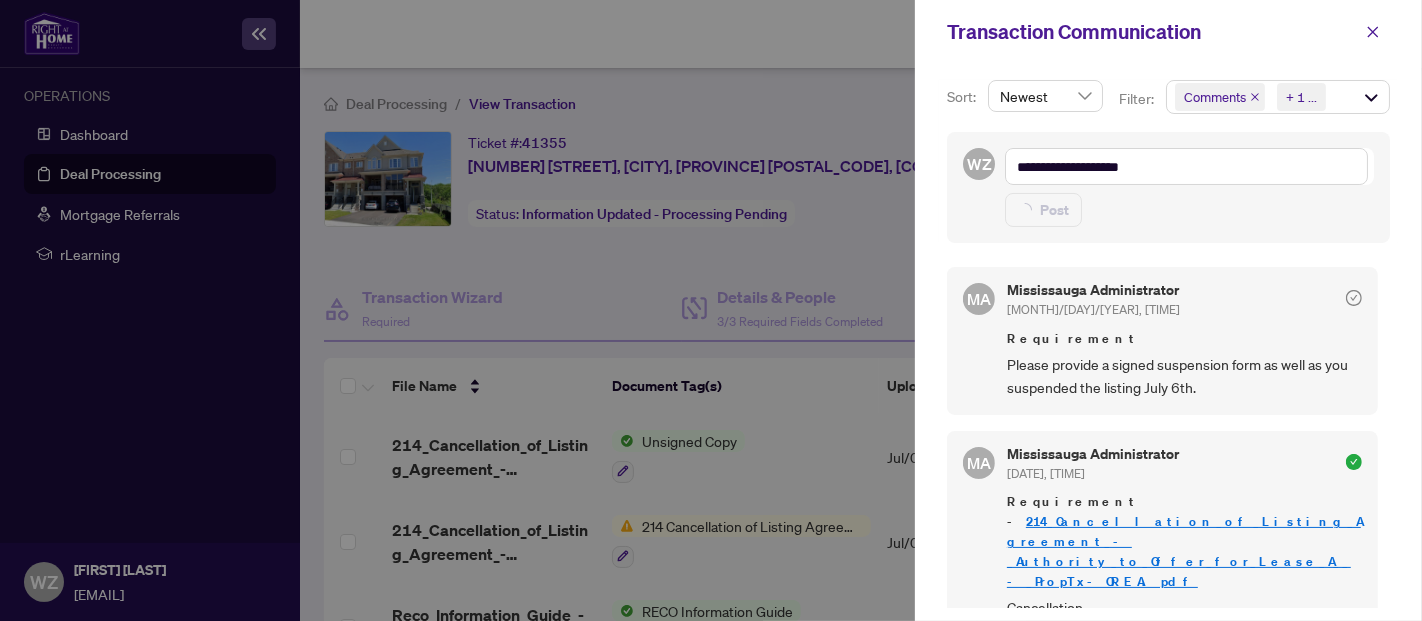 type on "**********" 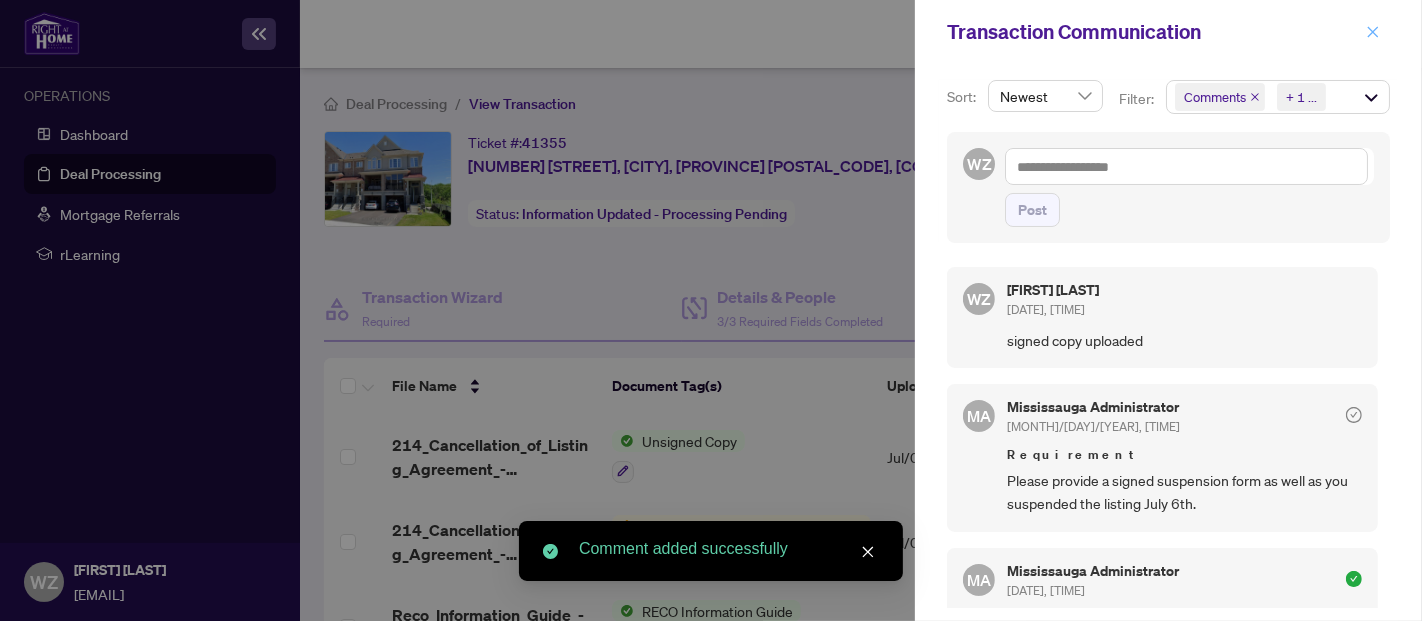 click 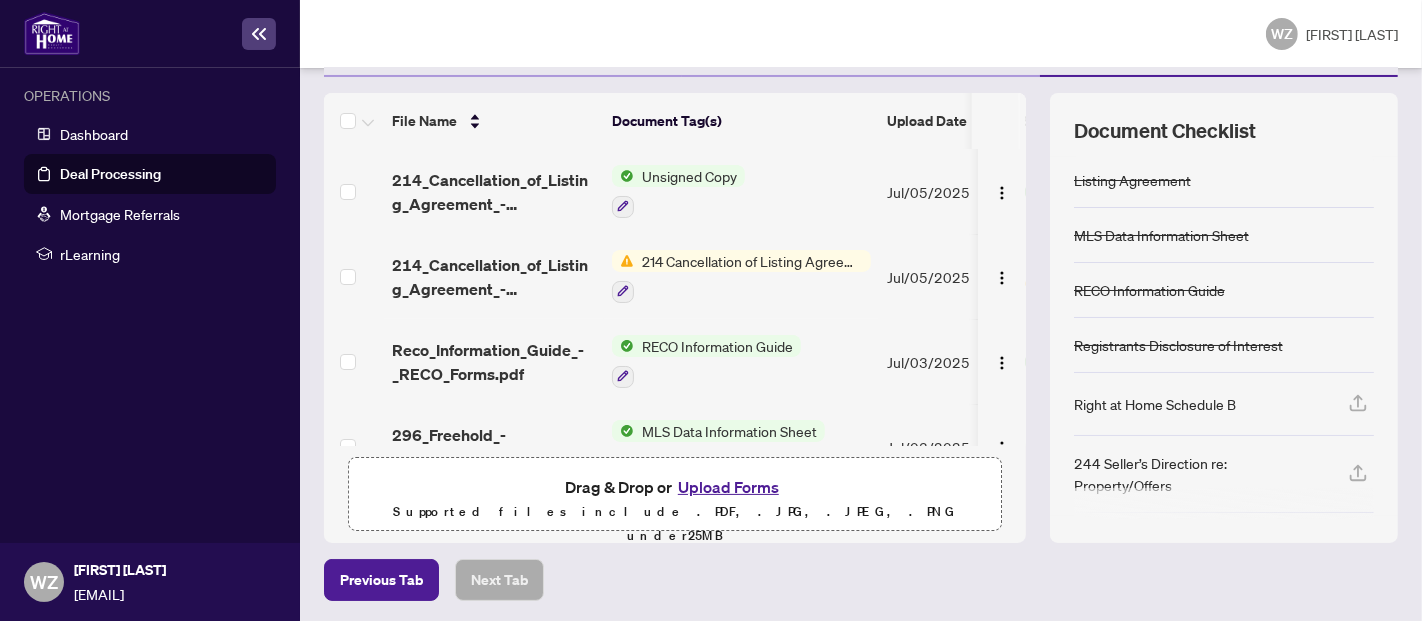 scroll, scrollTop: 0, scrollLeft: 0, axis: both 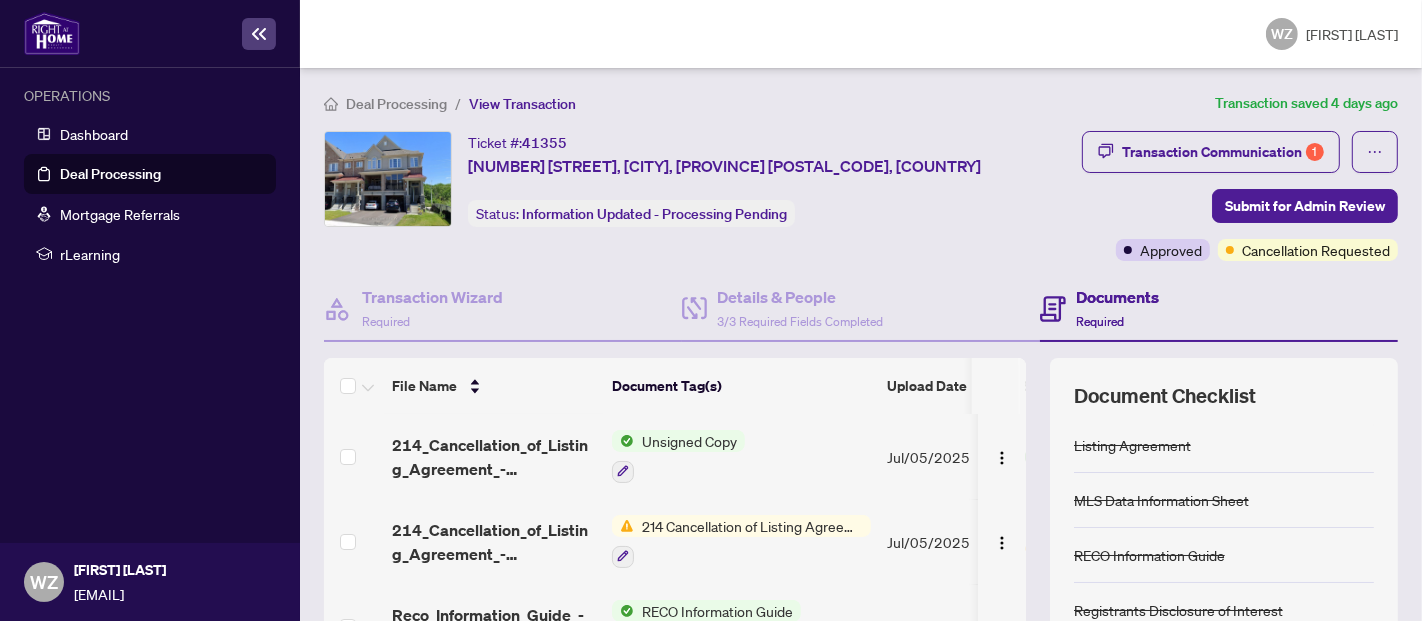click on "Deal Processing" at bounding box center (396, 104) 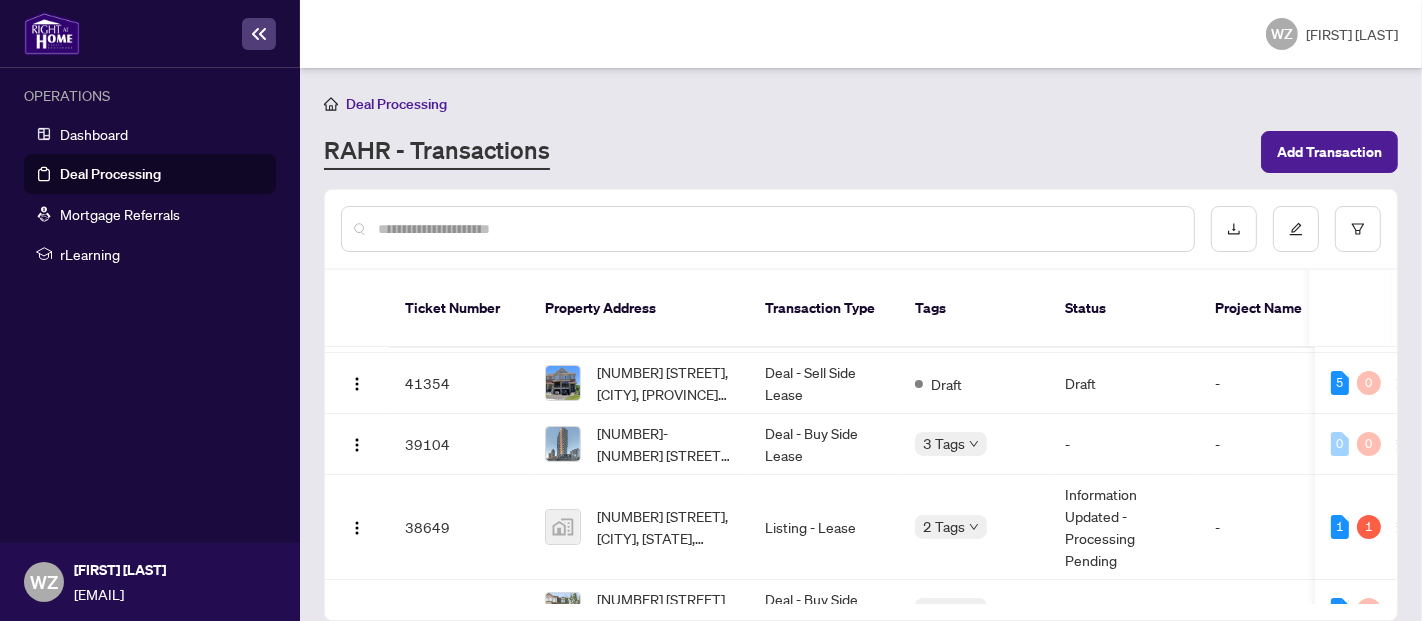 scroll, scrollTop: 121, scrollLeft: 0, axis: vertical 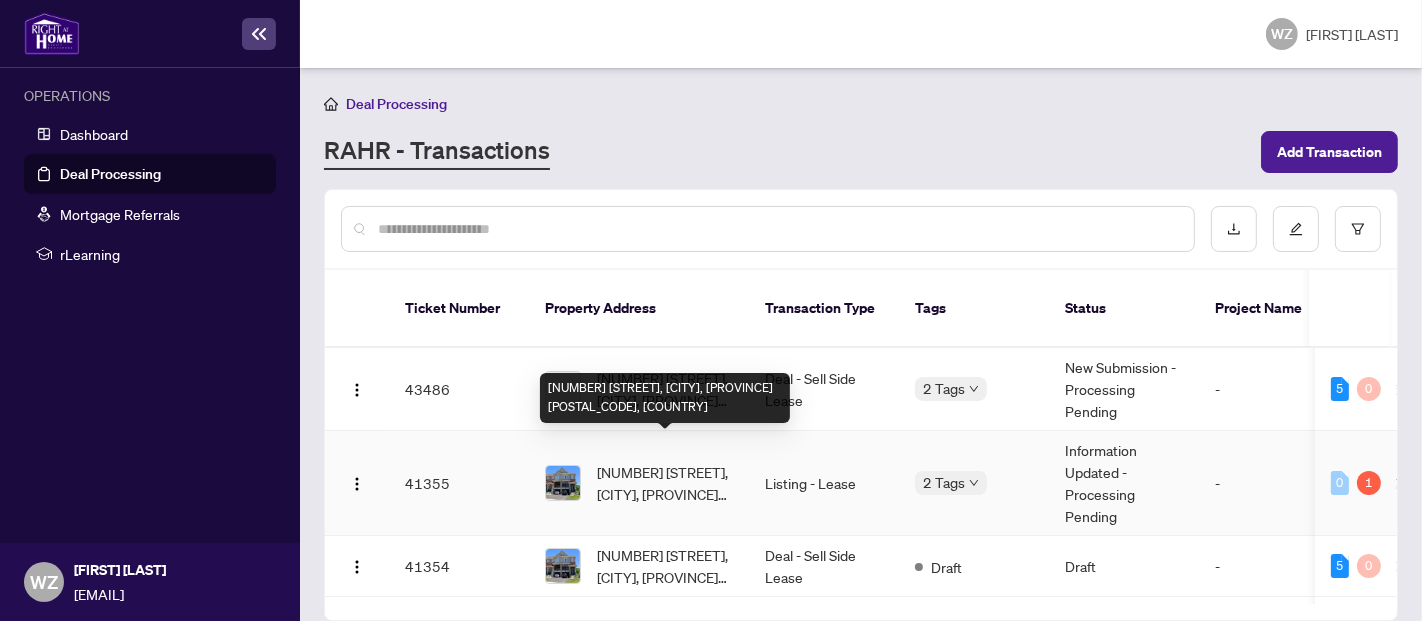 click on "[NUMBER] [STREET], [CITY], [PROVINCE] [POSTAL_CODE], [COUNTRY]" at bounding box center [665, 483] 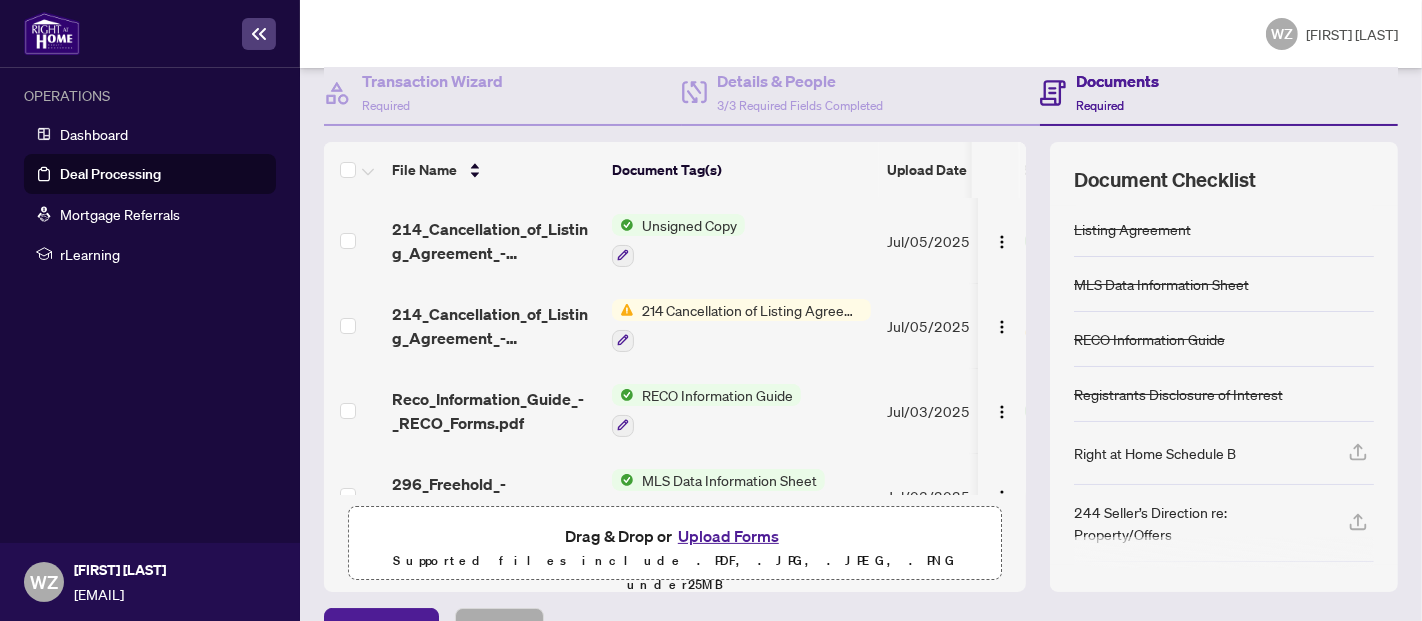 scroll, scrollTop: 212, scrollLeft: 0, axis: vertical 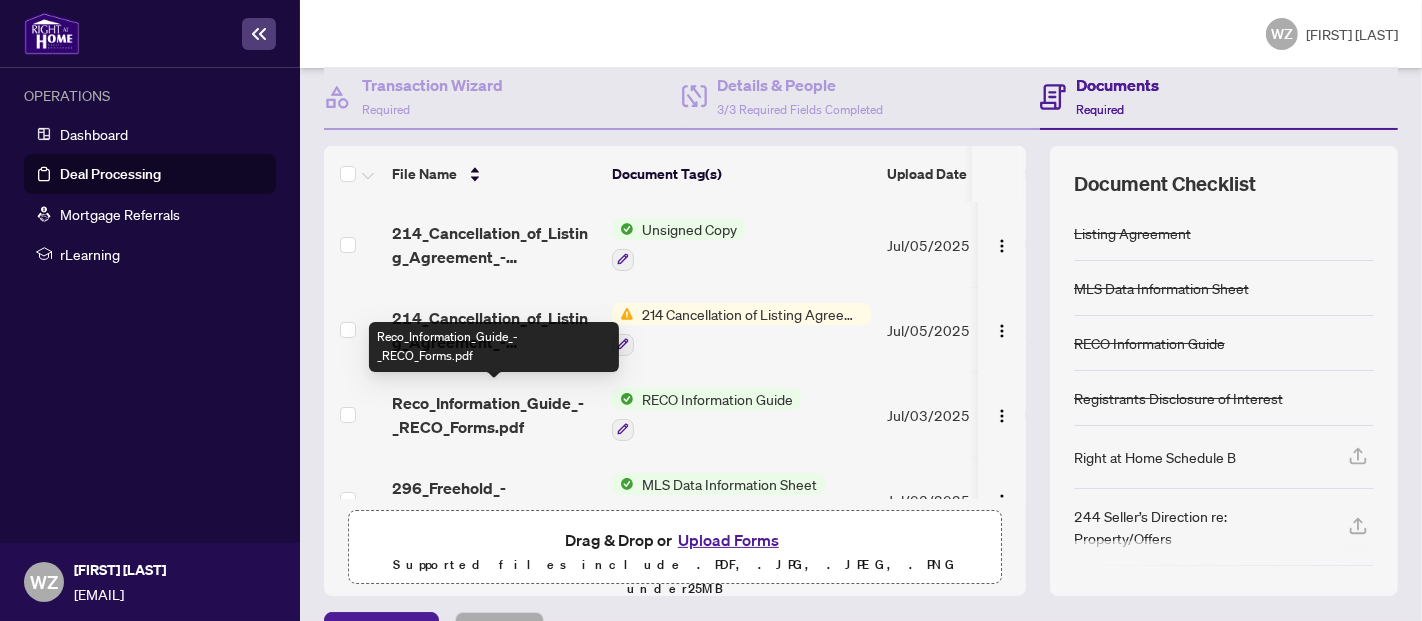 click on "Reco_Information_Guide_-_RECO_Forms.pdf" at bounding box center [494, 415] 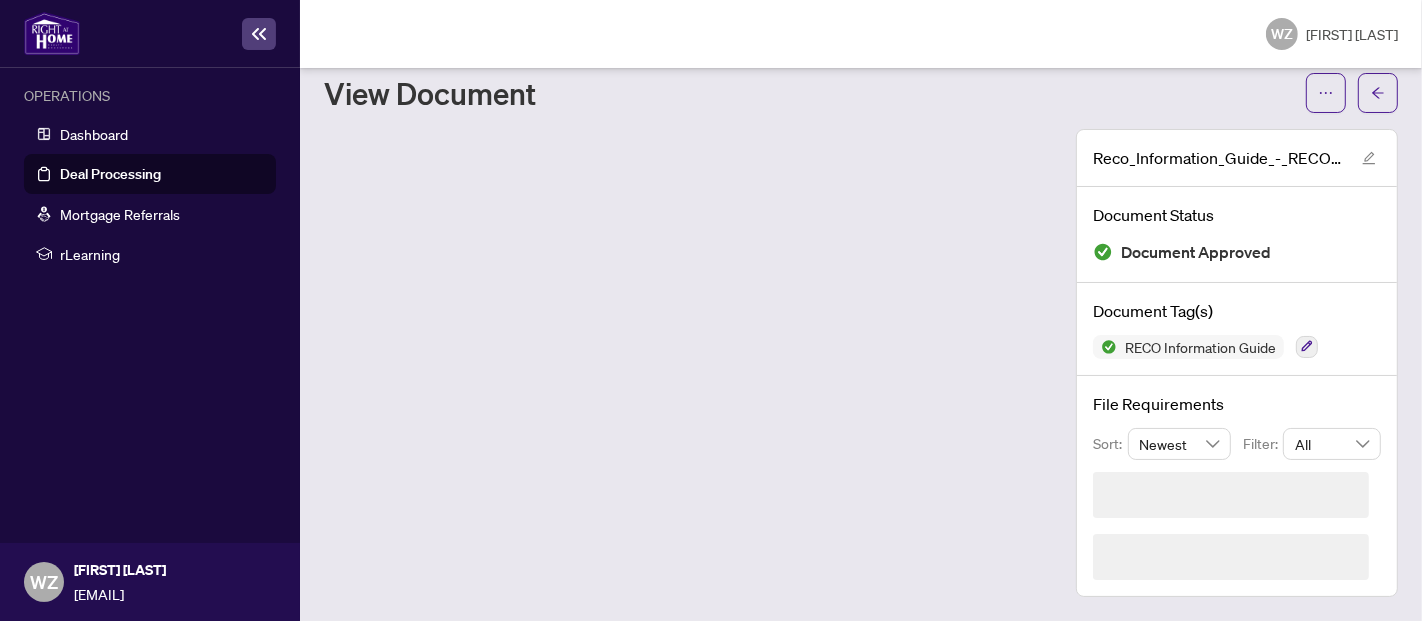 scroll, scrollTop: 0, scrollLeft: 0, axis: both 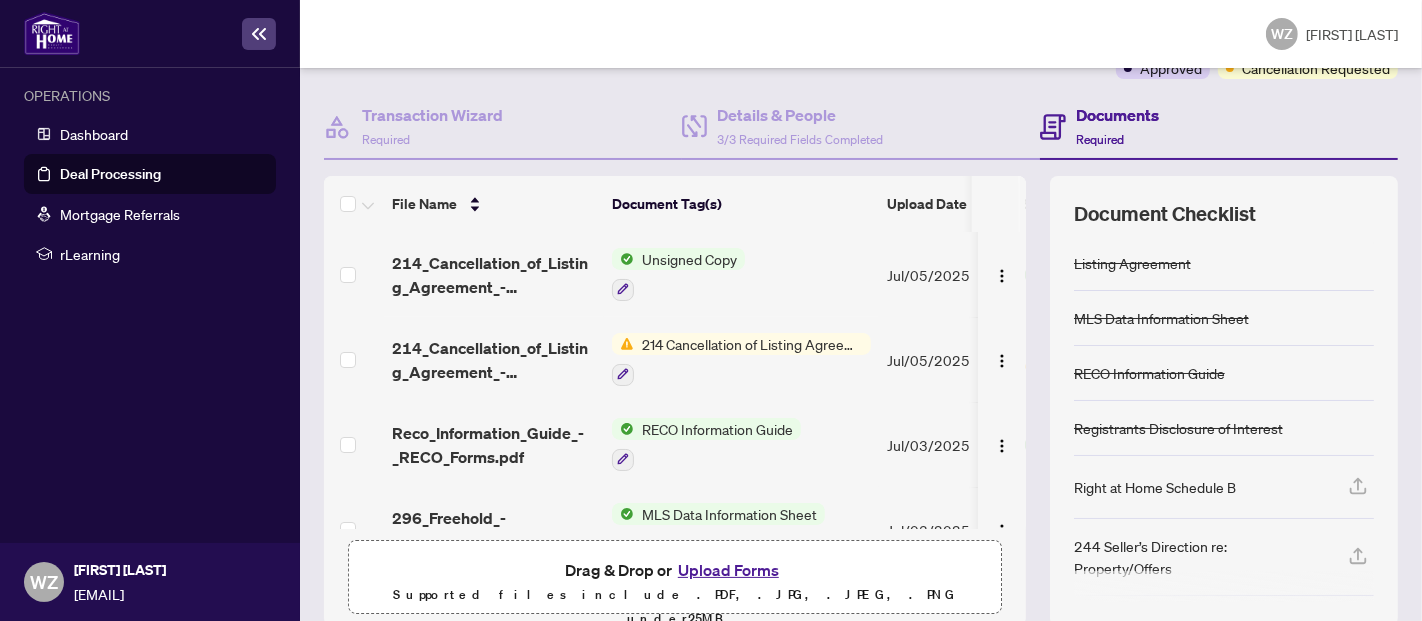 click on "214 Cancellation of Listing Agreement - Authority to Offer for Lease" at bounding box center (752, 344) 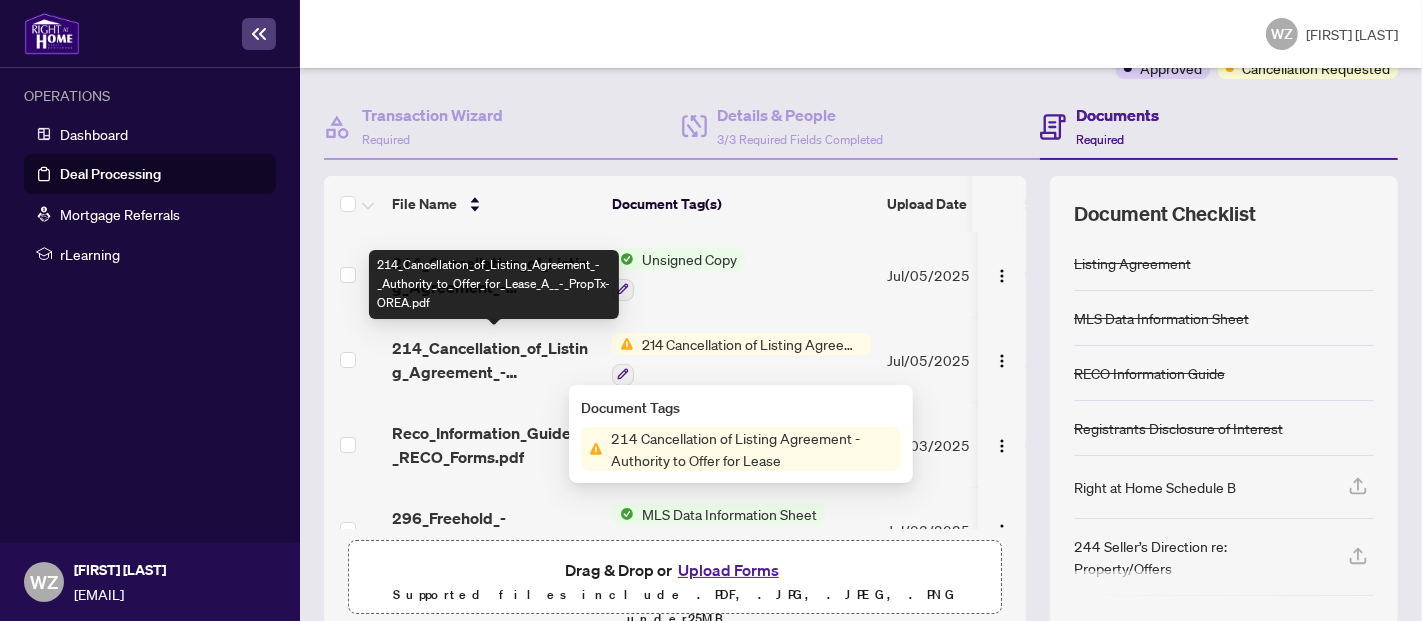 click on "214_Cancellation_of_Listing_Agreement_-_Authority_to_Offer_for_Lease_A__-_PropTx-OREA.pdf" at bounding box center (494, 360) 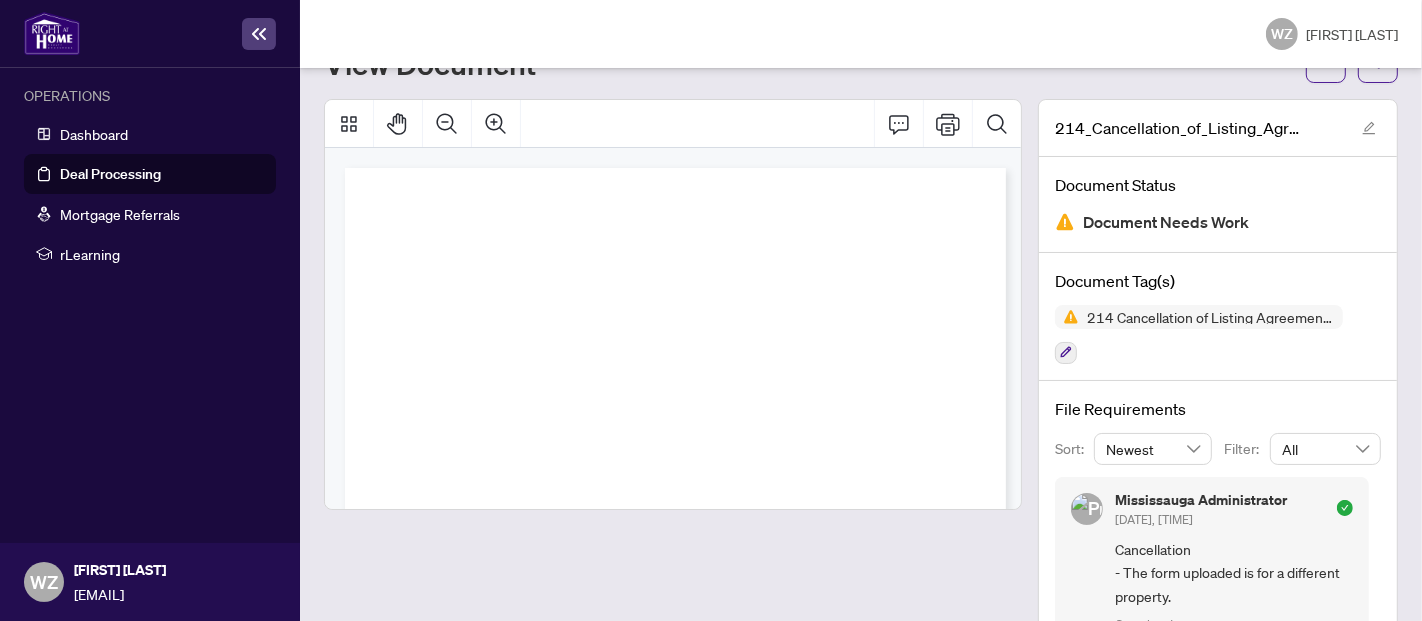 scroll, scrollTop: 125, scrollLeft: 0, axis: vertical 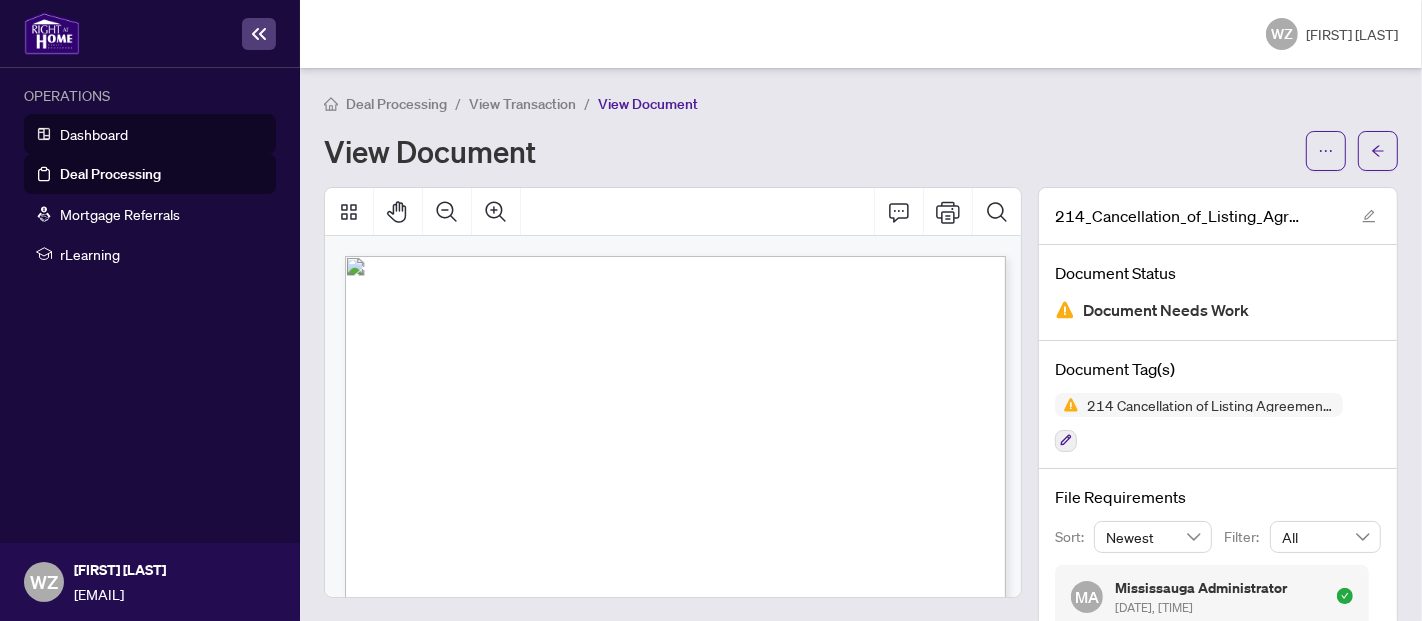 click on "Dashboard" at bounding box center [94, 134] 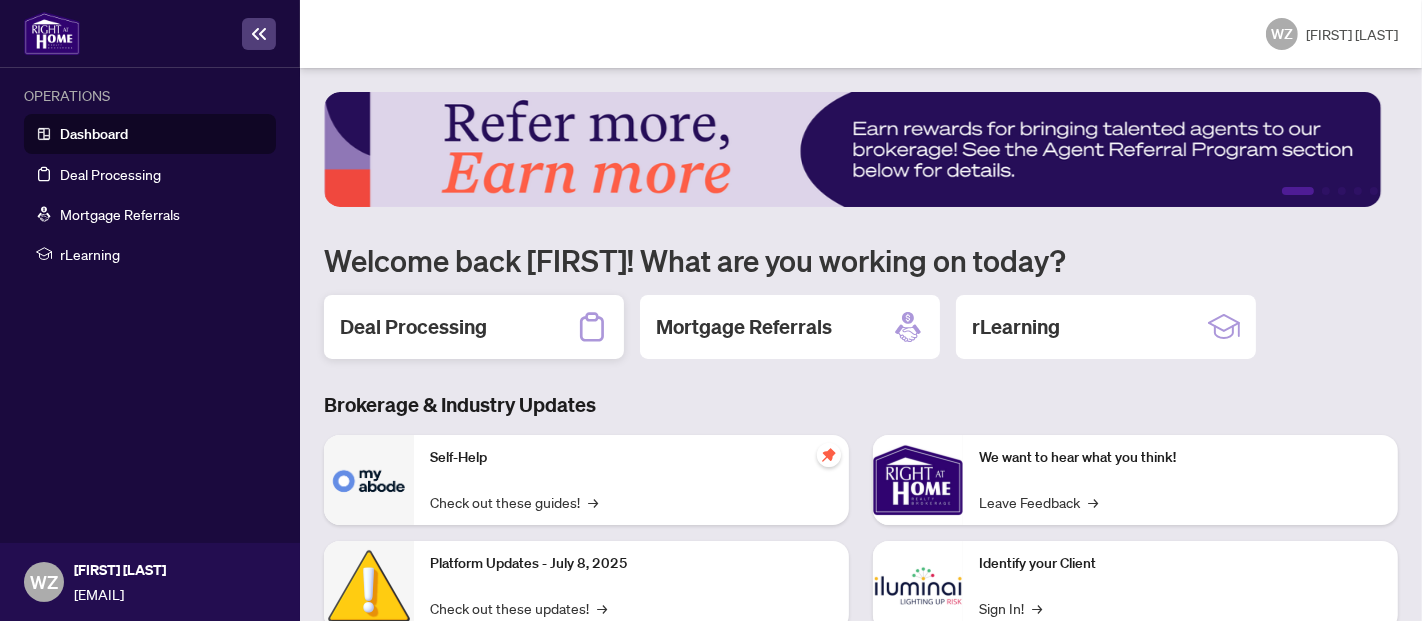click on "Deal Processing" at bounding box center (413, 327) 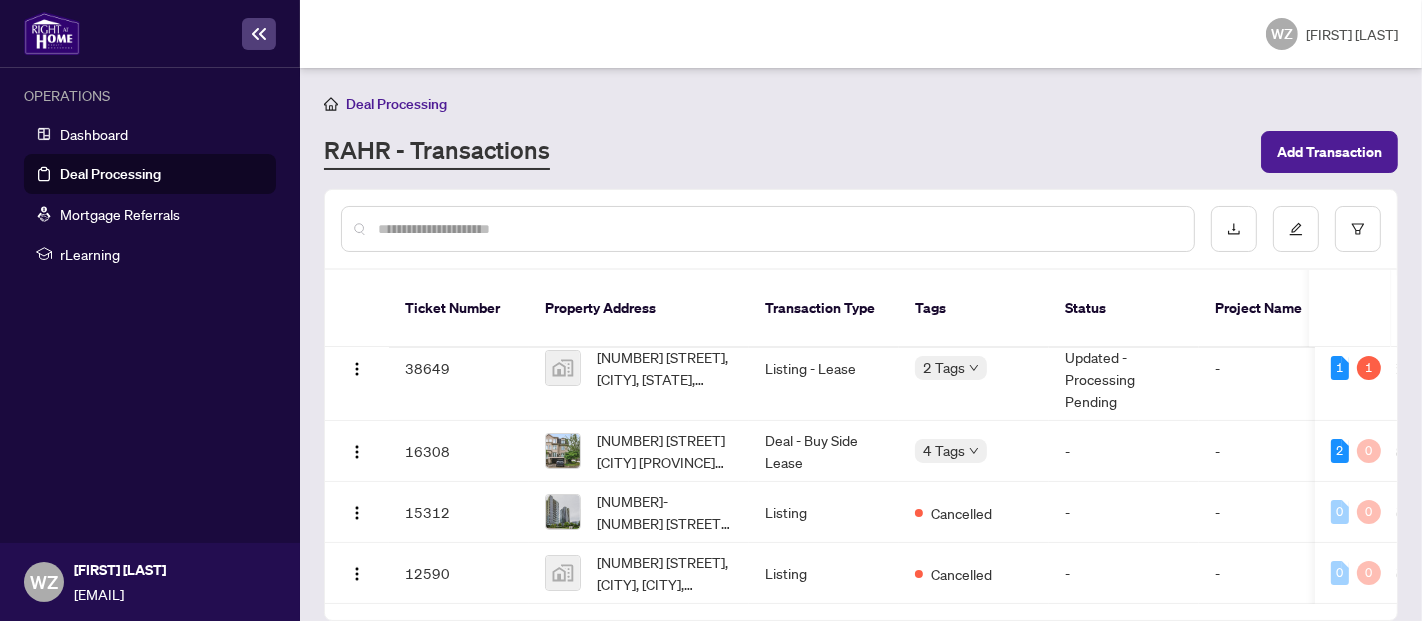 scroll, scrollTop: 0, scrollLeft: 0, axis: both 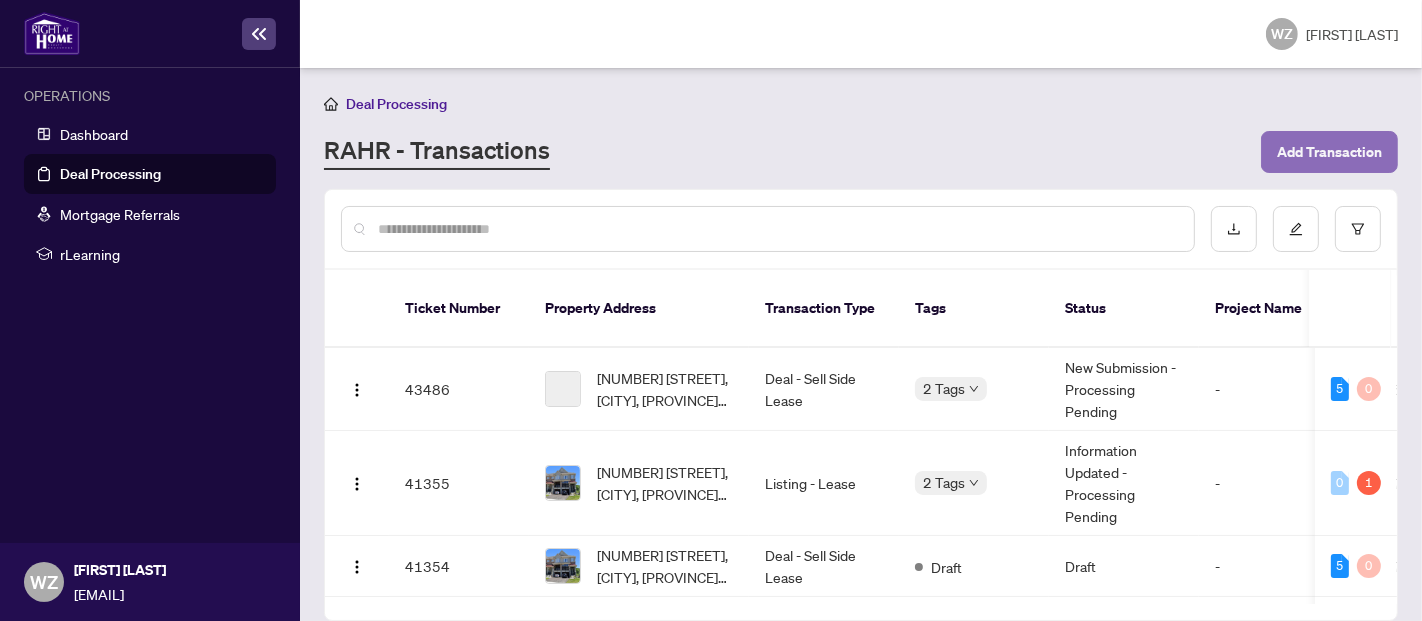 click on "Add Transaction" at bounding box center (1329, 152) 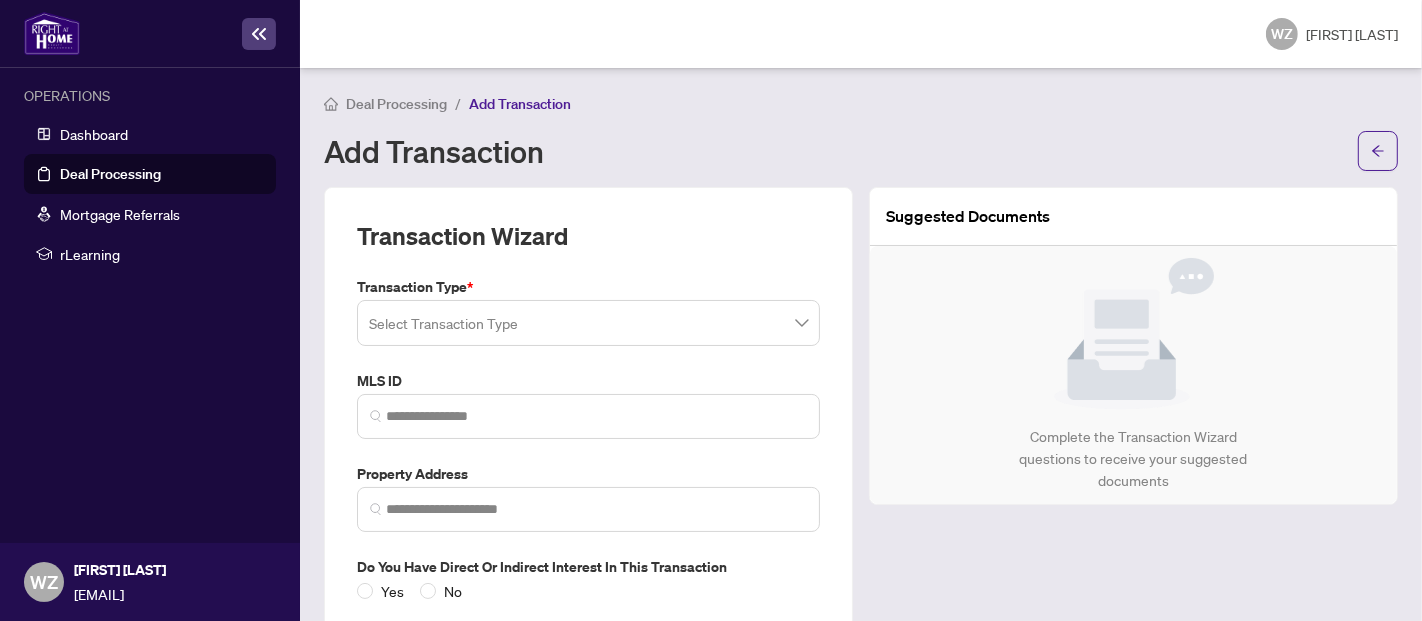 click at bounding box center (588, 323) 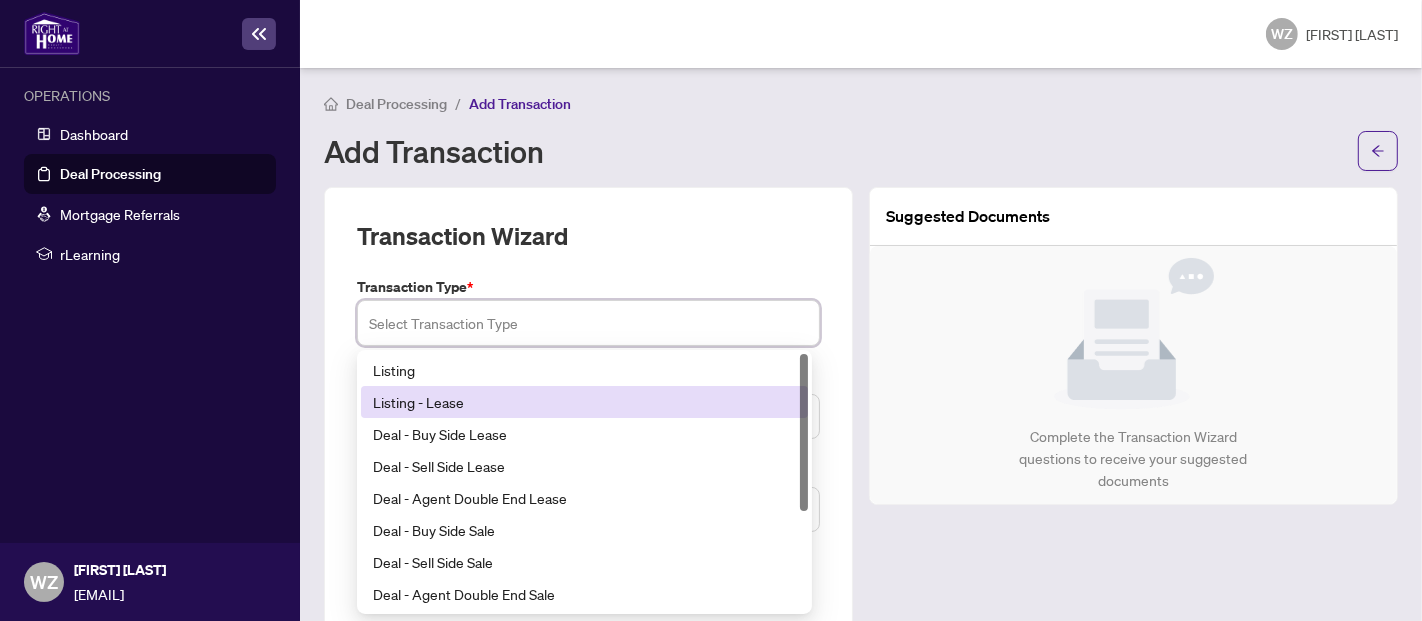 click on "Listing - Lease" at bounding box center [584, 402] 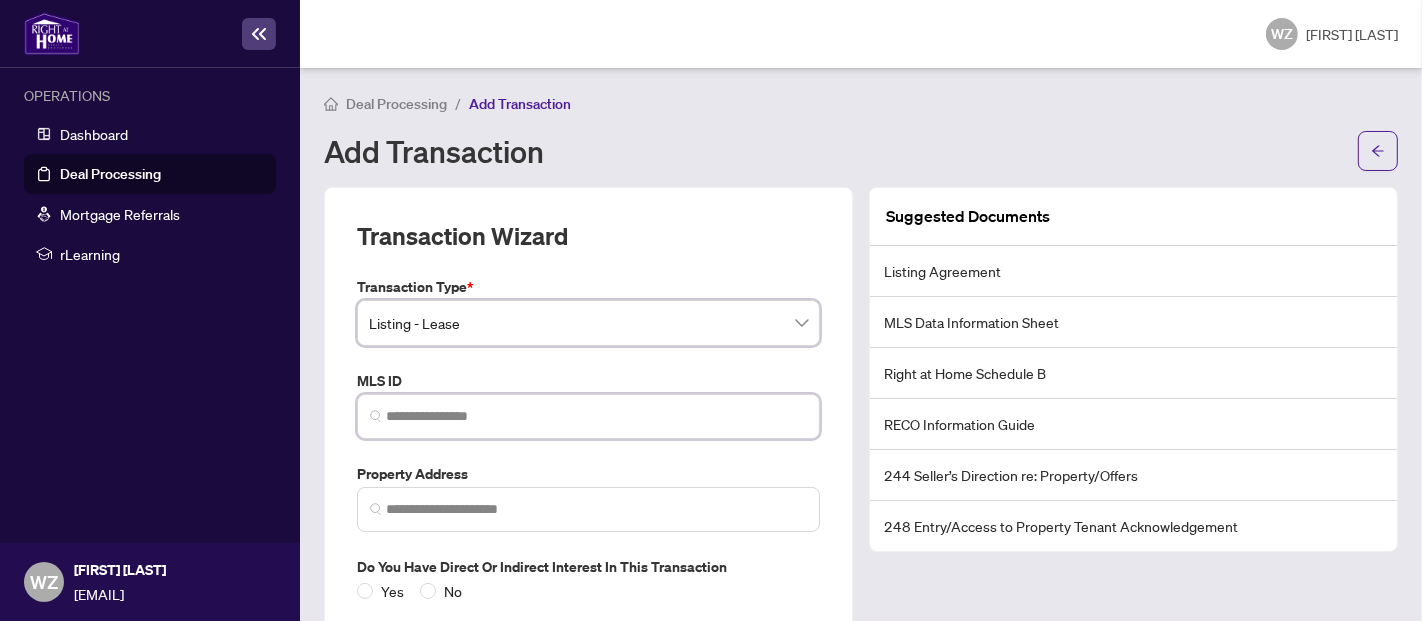 click at bounding box center [596, 416] 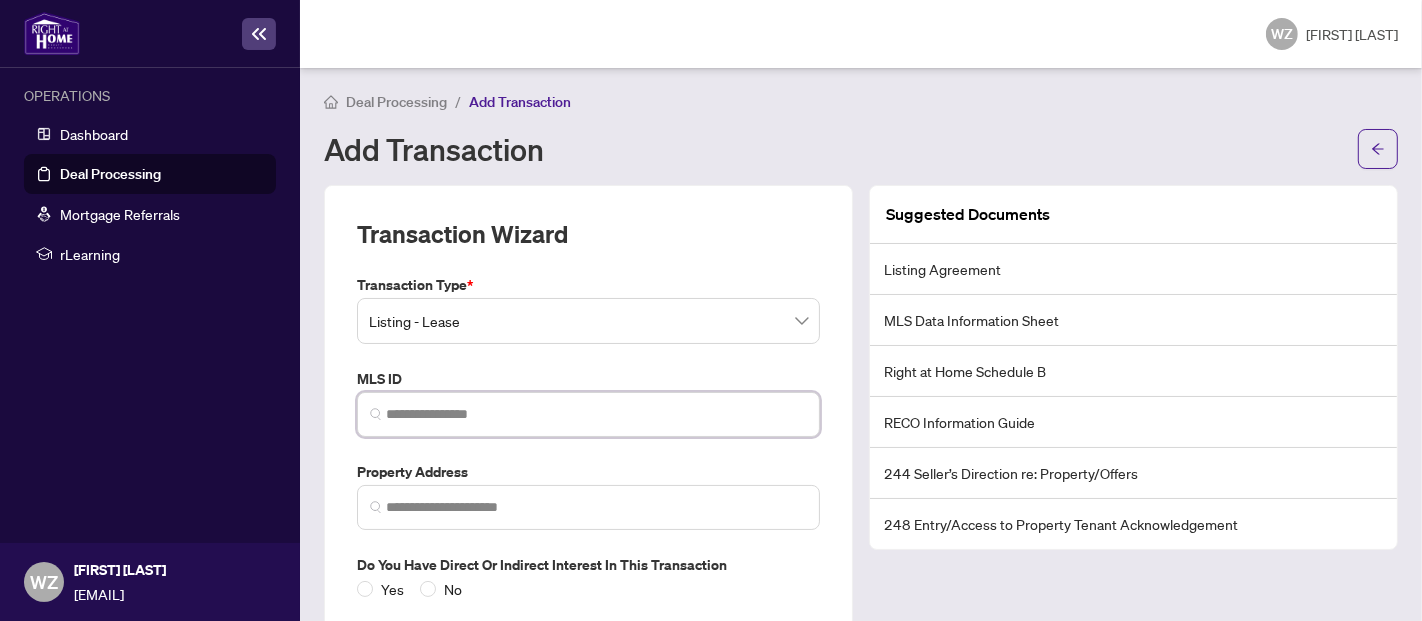 scroll, scrollTop: 0, scrollLeft: 0, axis: both 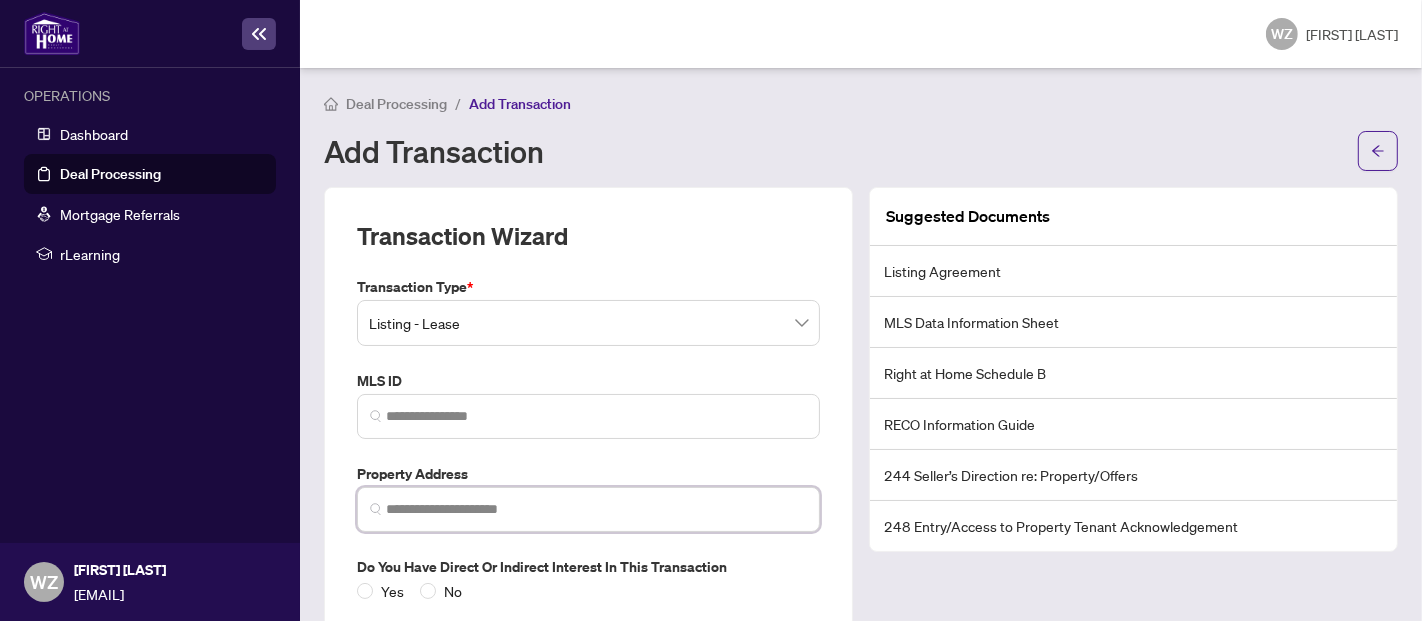 click at bounding box center (596, 509) 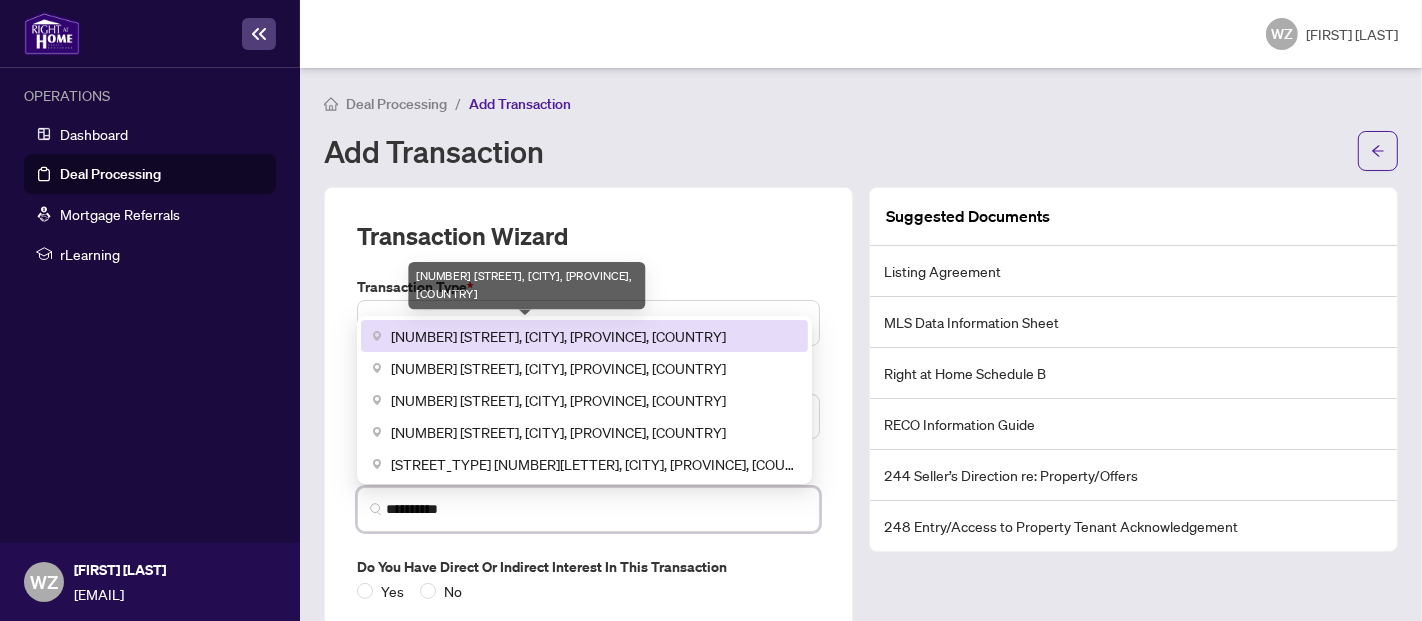 click on "[NUMBER] [STREET], [CITY], [PROVINCE], [COUNTRY]" at bounding box center (558, 336) 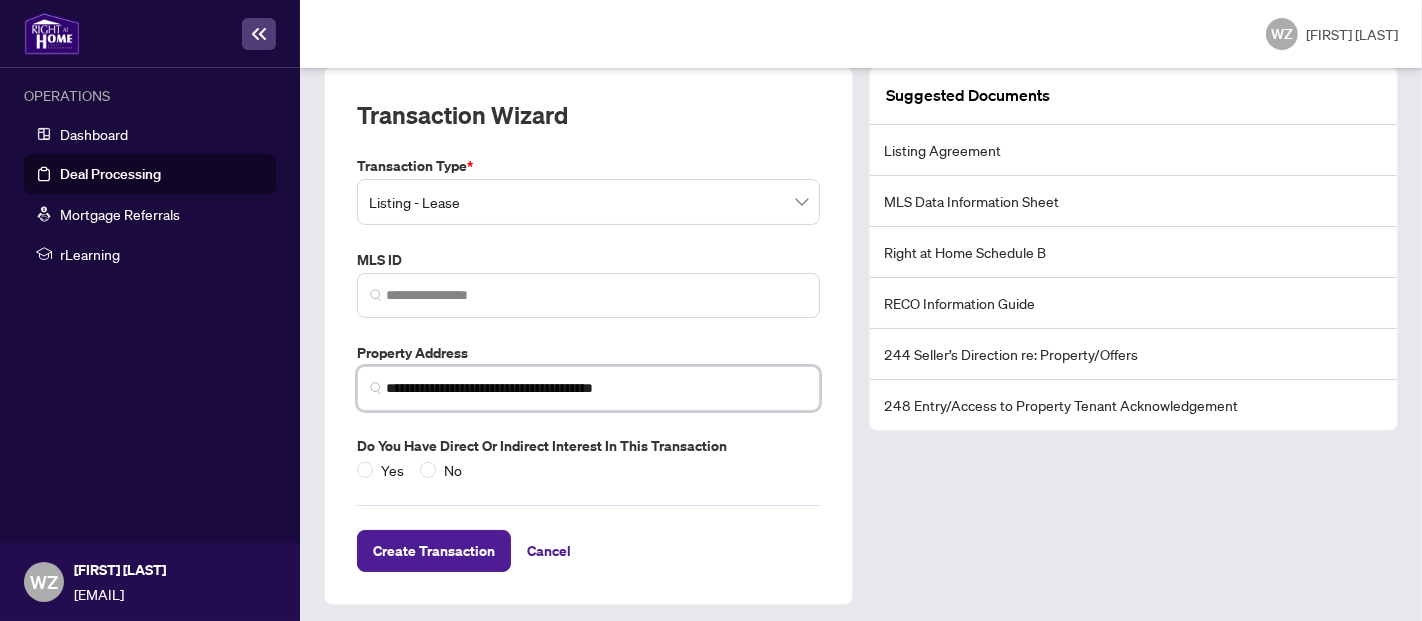 scroll, scrollTop: 125, scrollLeft: 0, axis: vertical 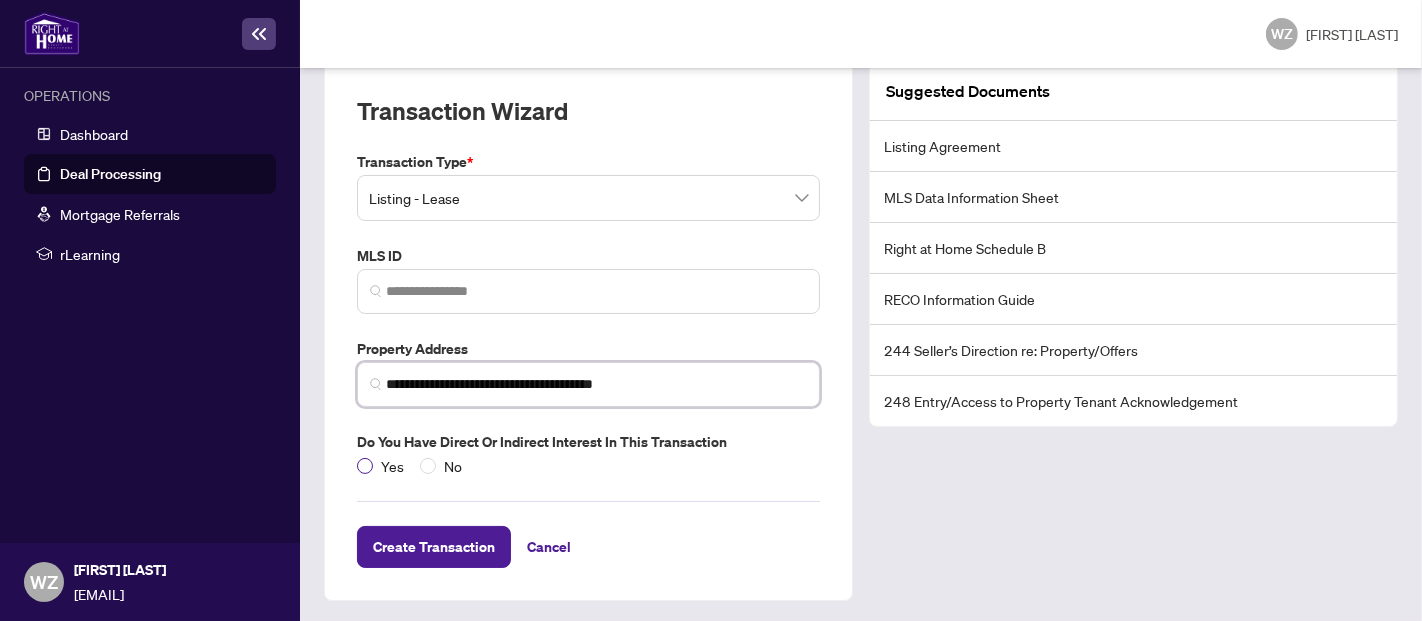 type on "**********" 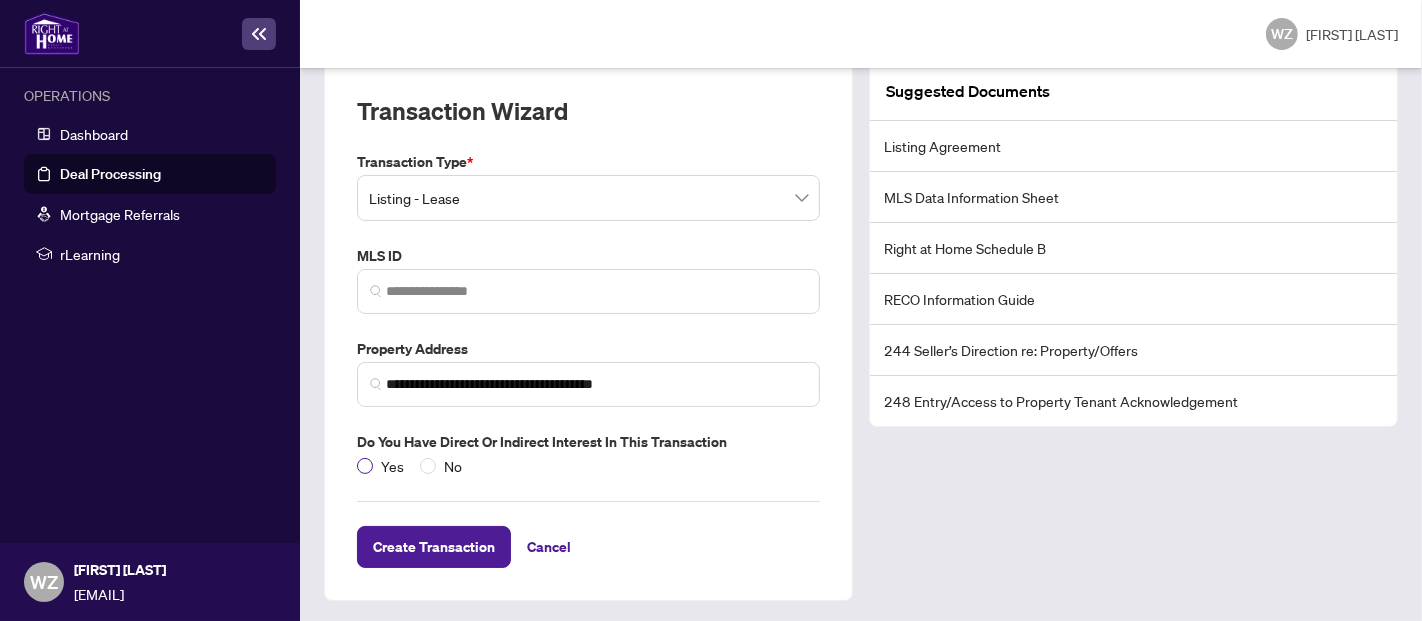 click on "Yes" at bounding box center [392, 466] 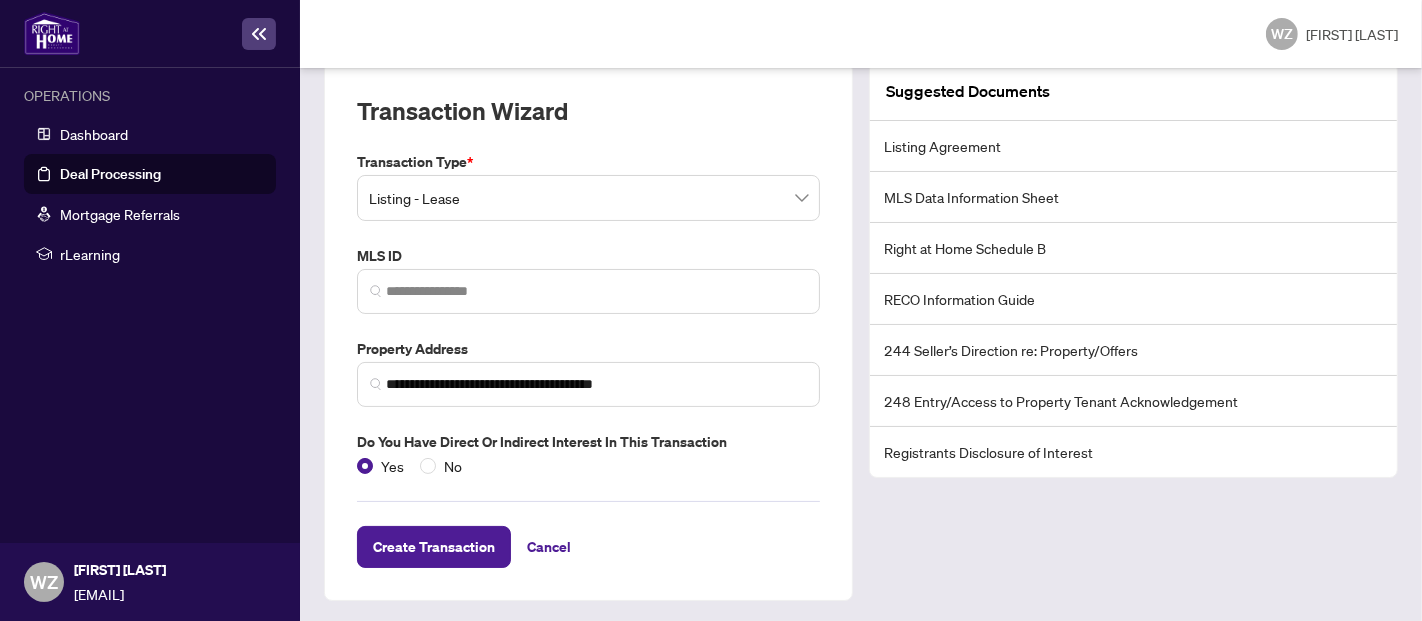 drag, startPoint x: 435, startPoint y: 542, endPoint x: 834, endPoint y: 518, distance: 399.72116 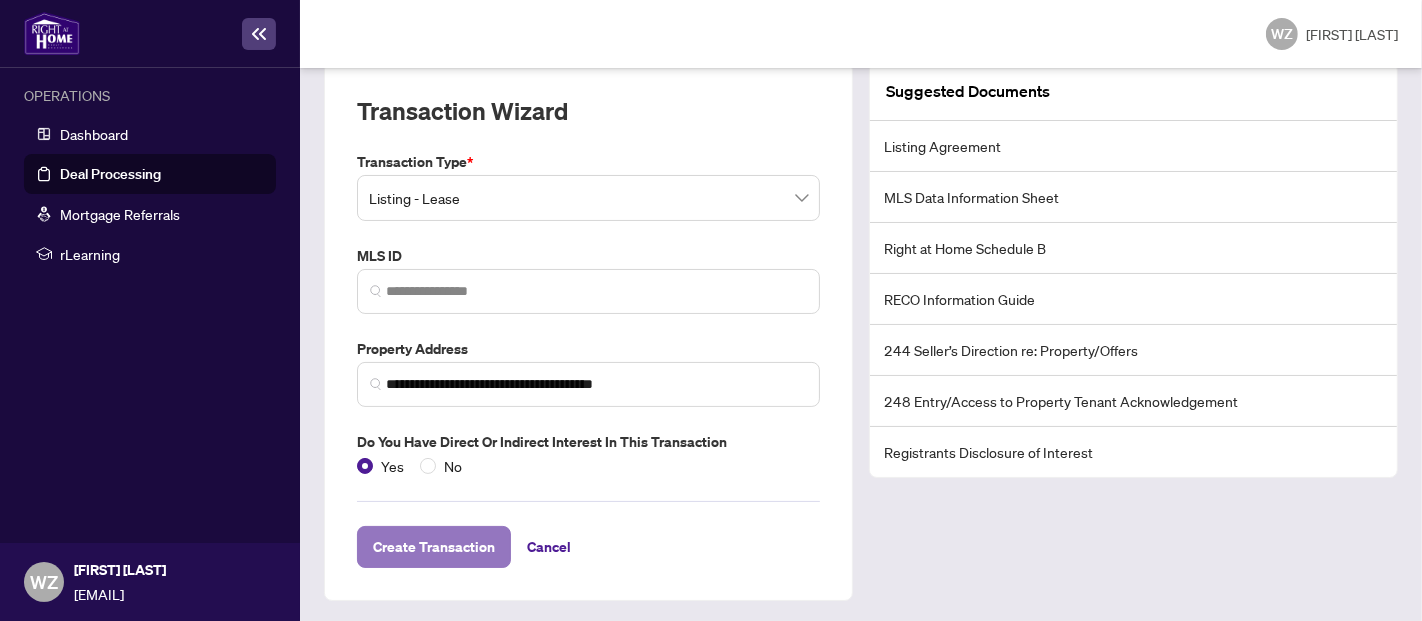 click on "Create Transaction" at bounding box center [434, 547] 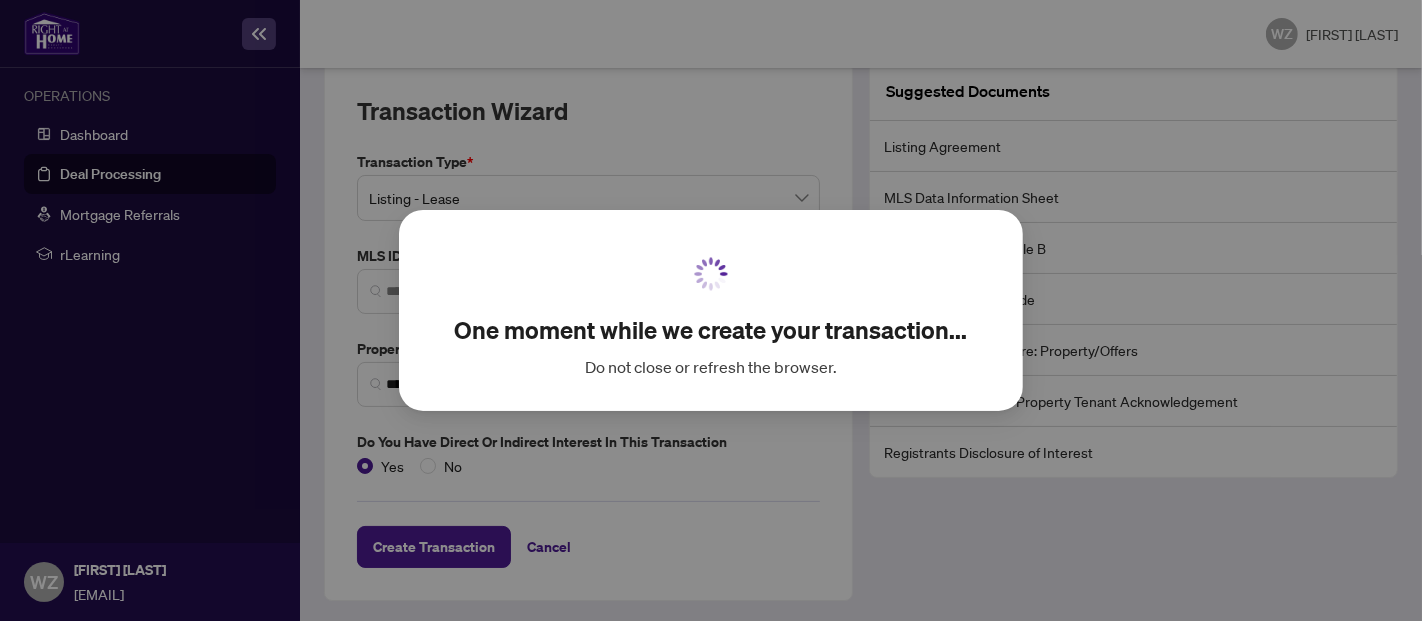 scroll, scrollTop: 92, scrollLeft: 0, axis: vertical 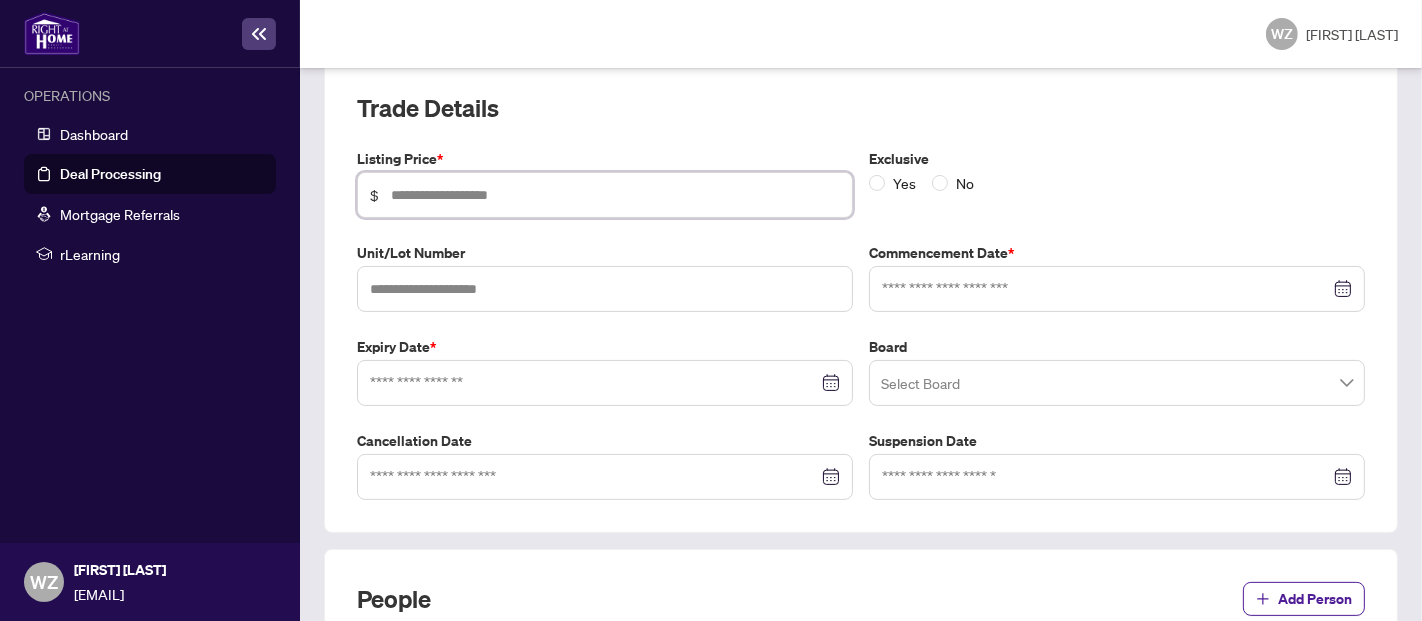 click at bounding box center [615, 195] 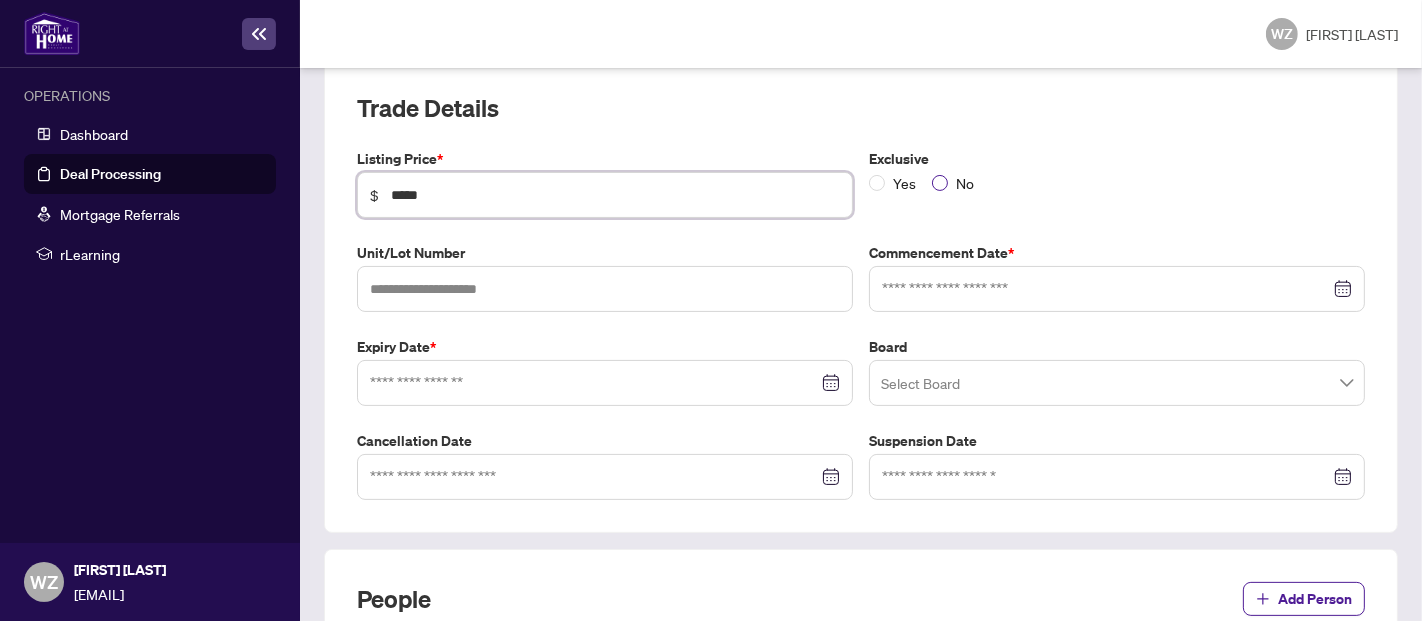 type on "*****" 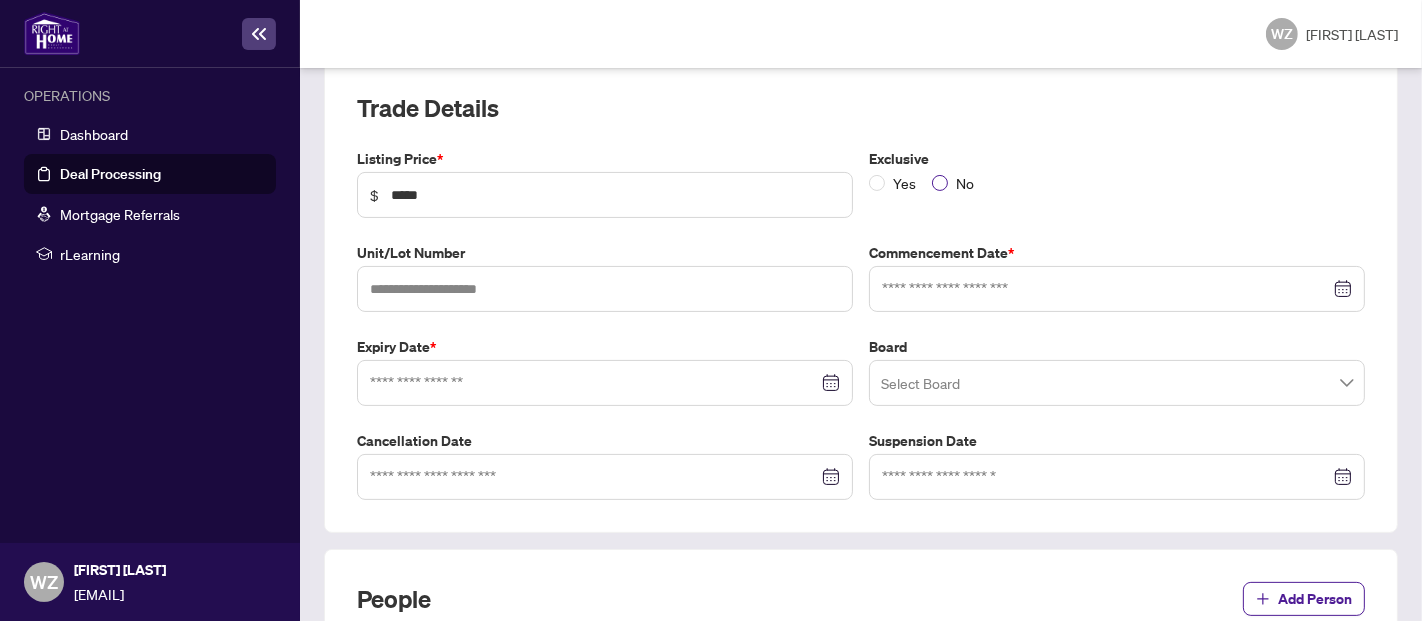 click on "No" at bounding box center [965, 183] 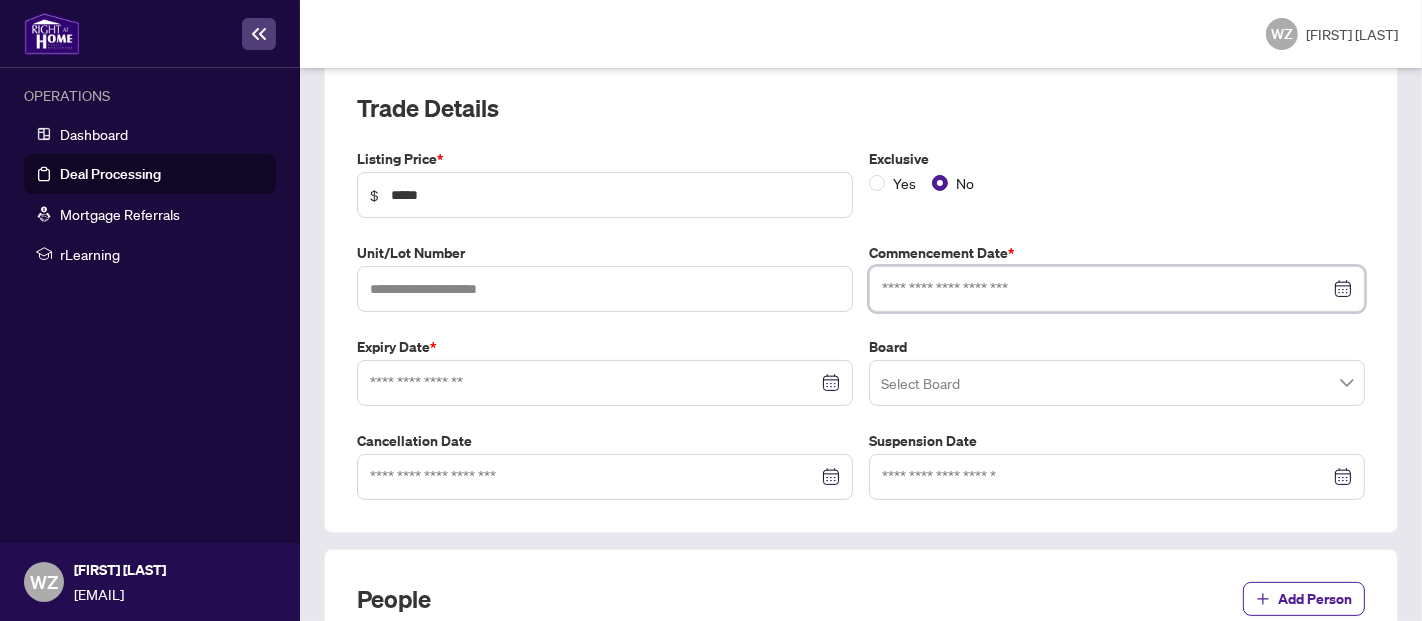click at bounding box center (1106, 289) 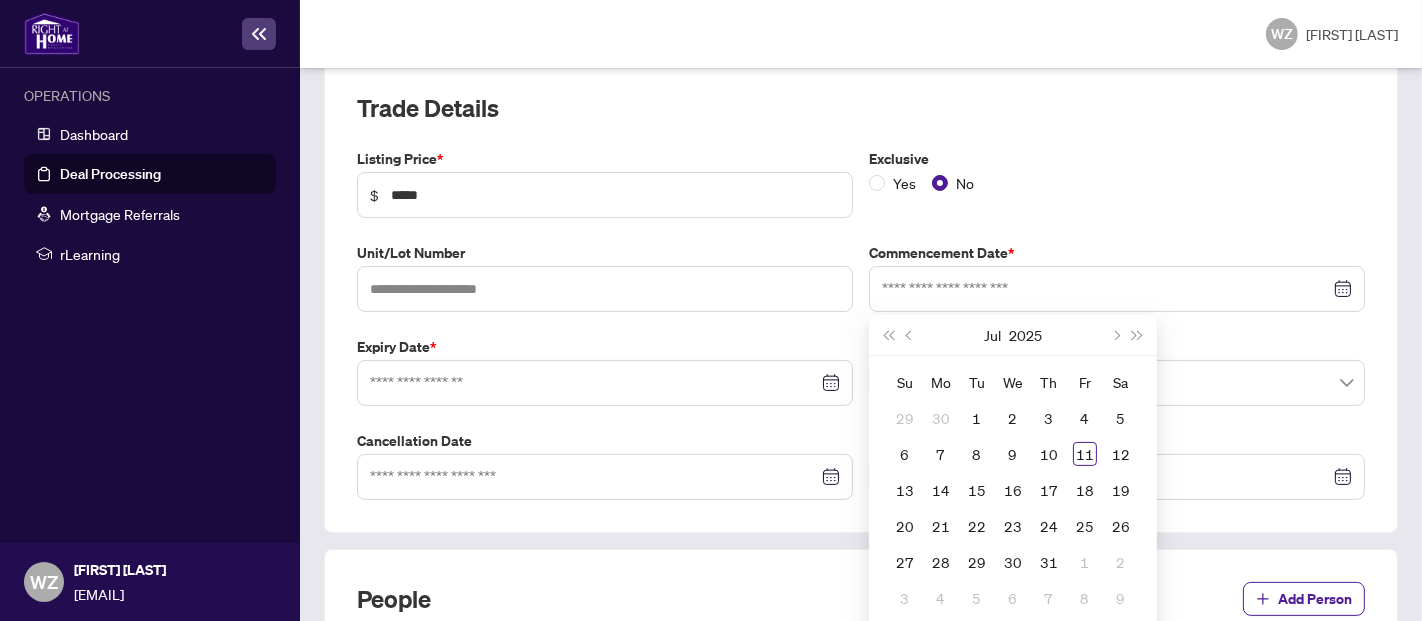 click on "Yes No" at bounding box center (1117, 183) 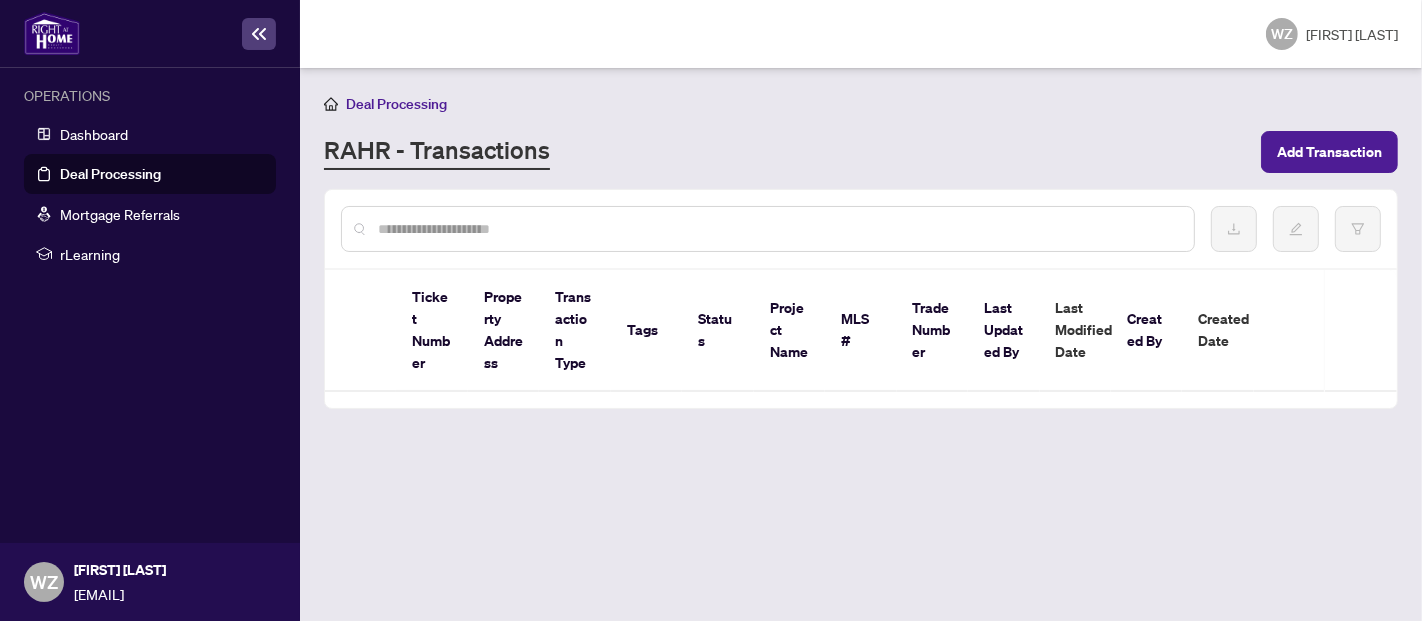 scroll, scrollTop: 0, scrollLeft: 0, axis: both 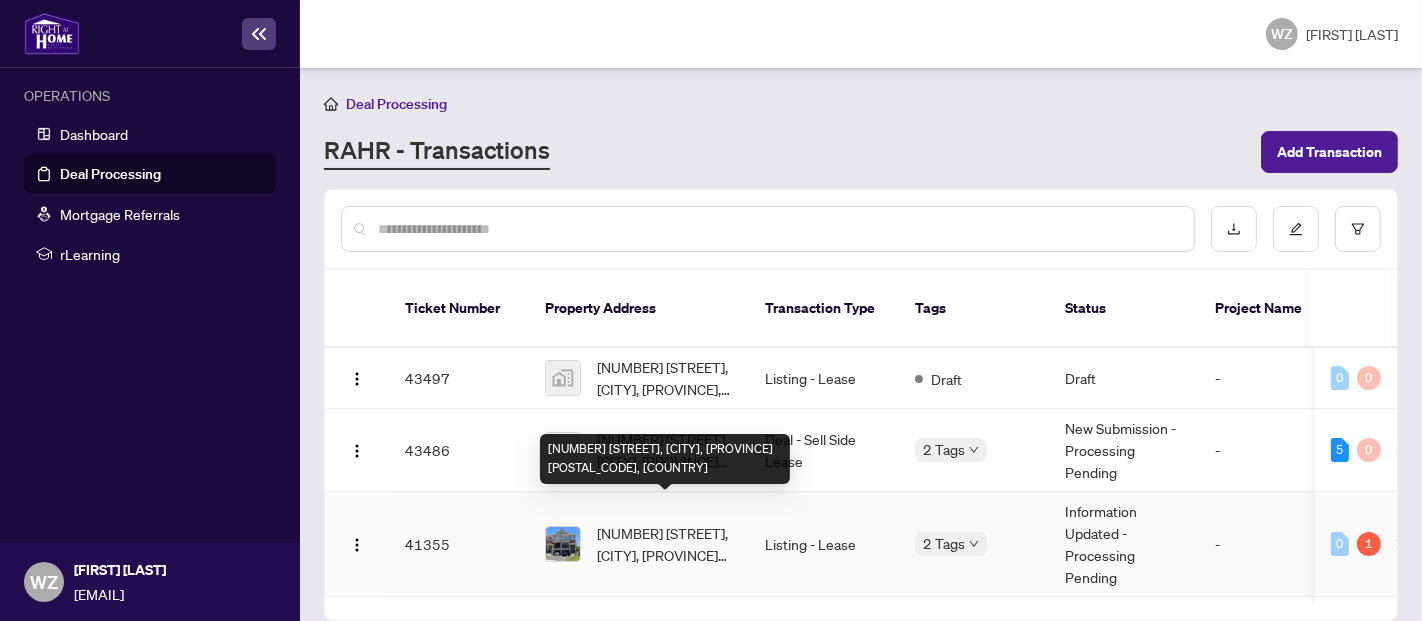 click on "[NUMBER] [STREET], [CITY], [PROVINCE] [POSTAL_CODE], [COUNTRY]" at bounding box center (665, 544) 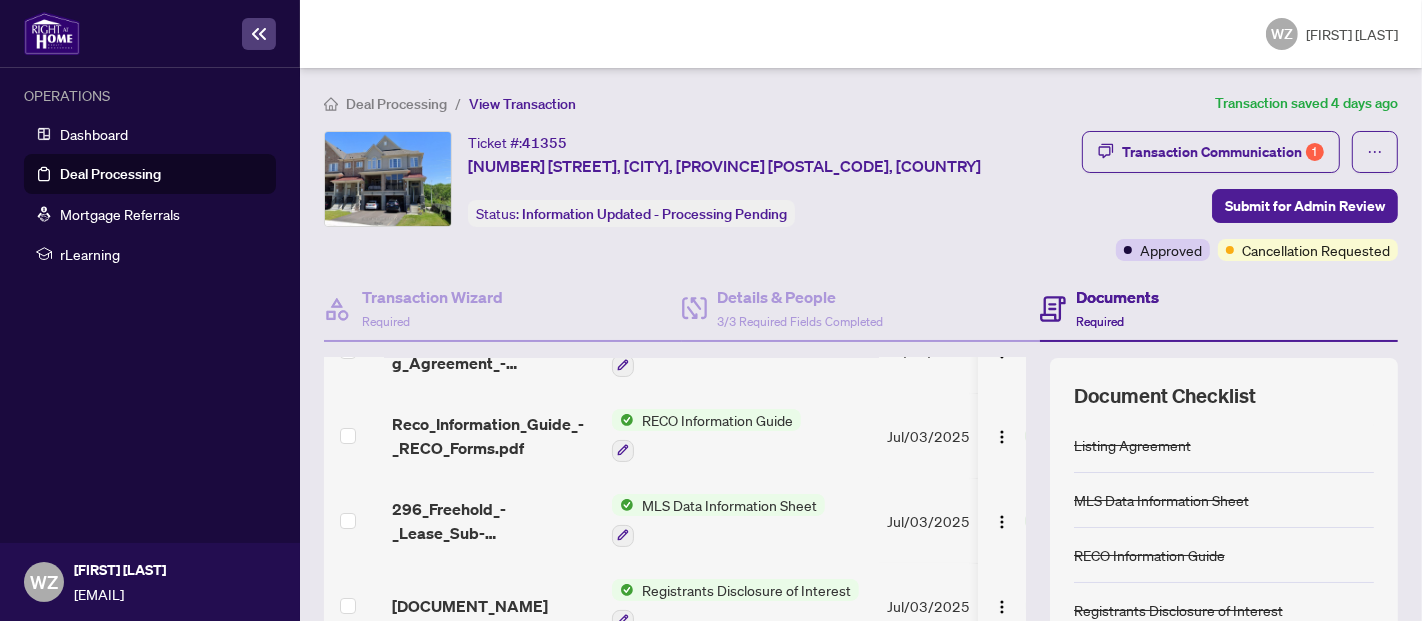 scroll, scrollTop: 381, scrollLeft: 0, axis: vertical 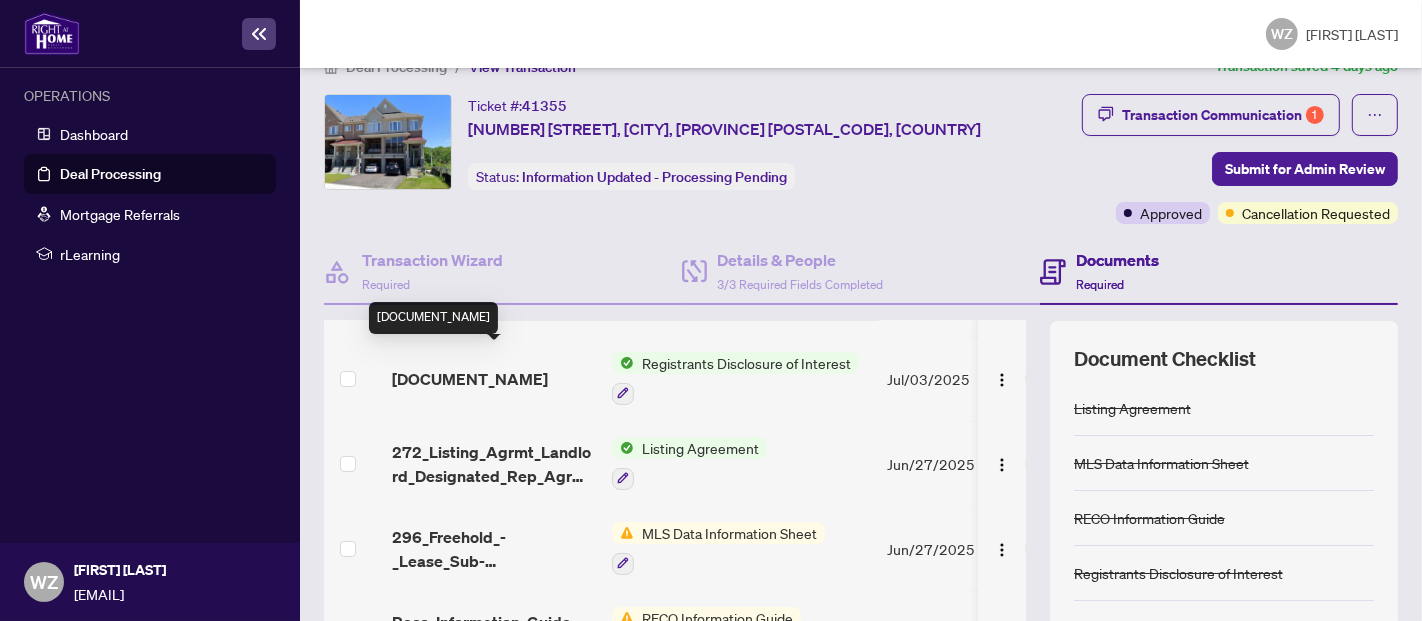 click on "[DOCUMENT_NAME]" at bounding box center [470, 379] 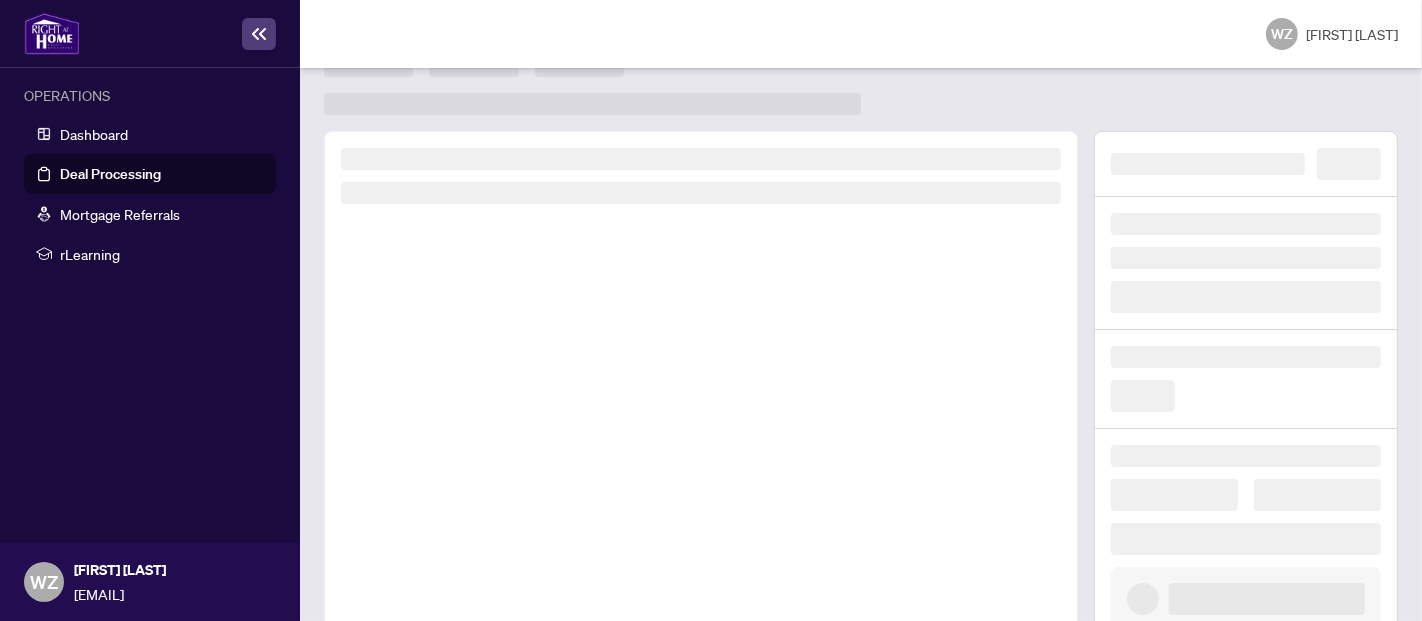 scroll, scrollTop: 0, scrollLeft: 0, axis: both 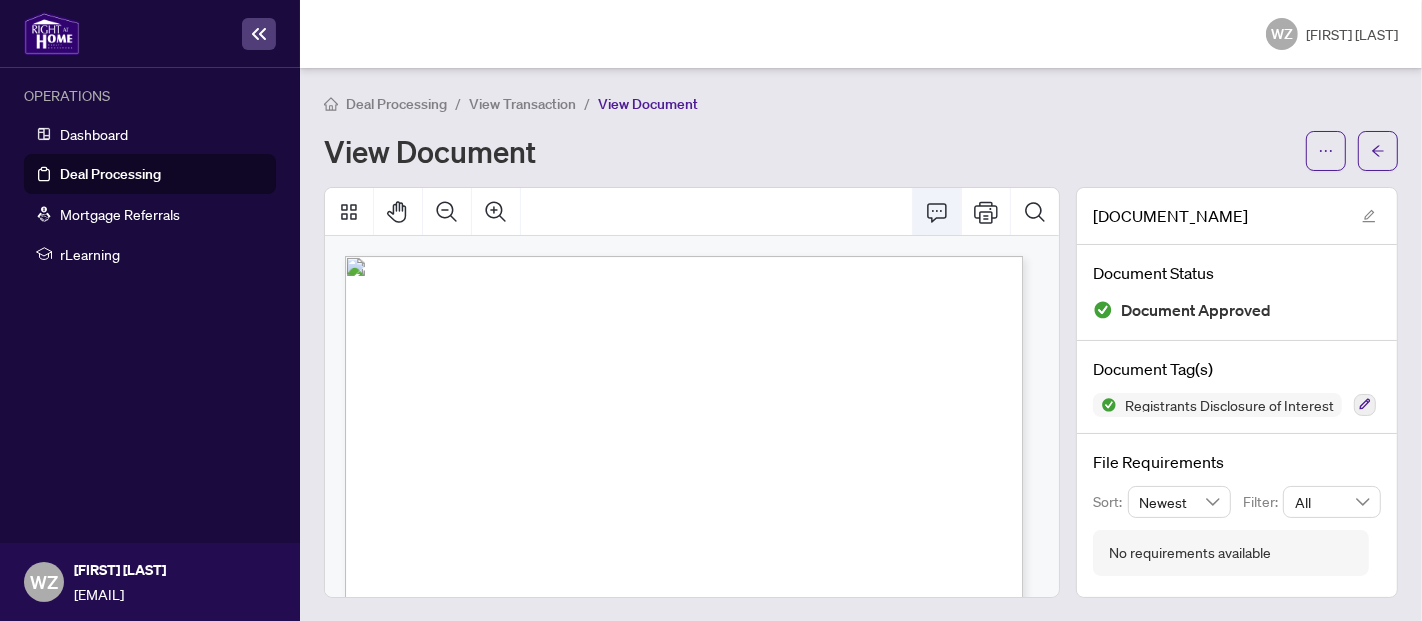 click 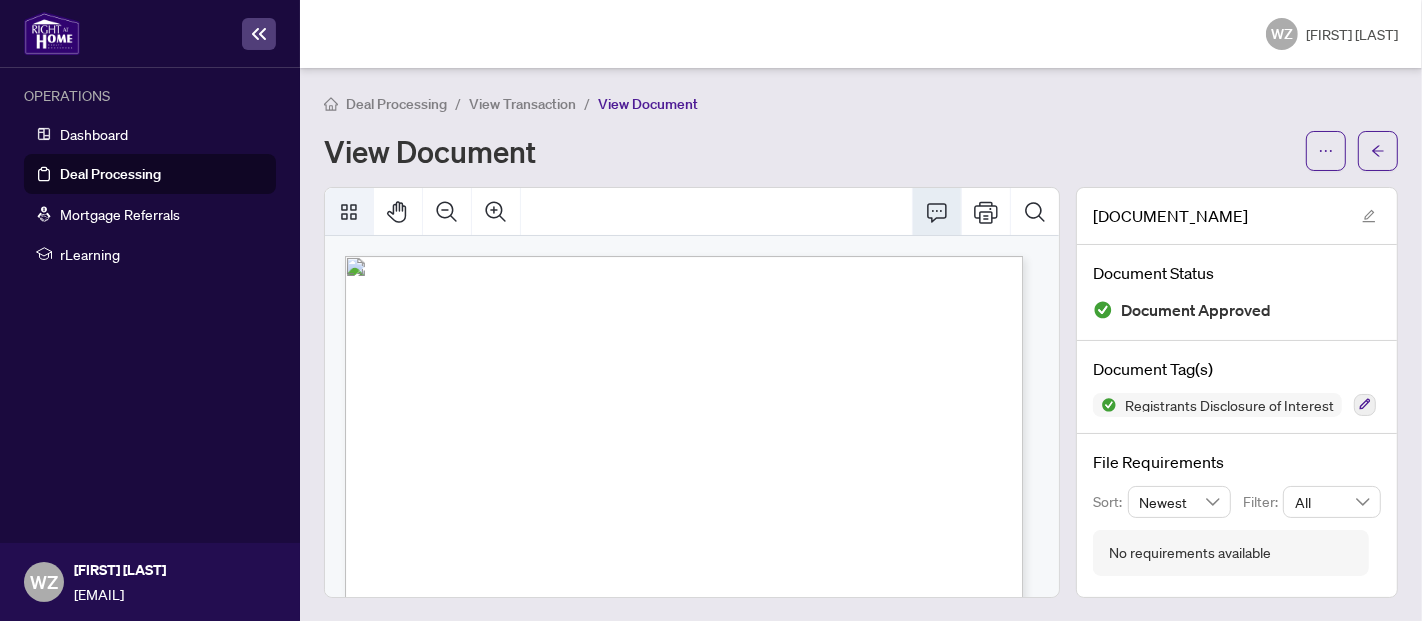 click 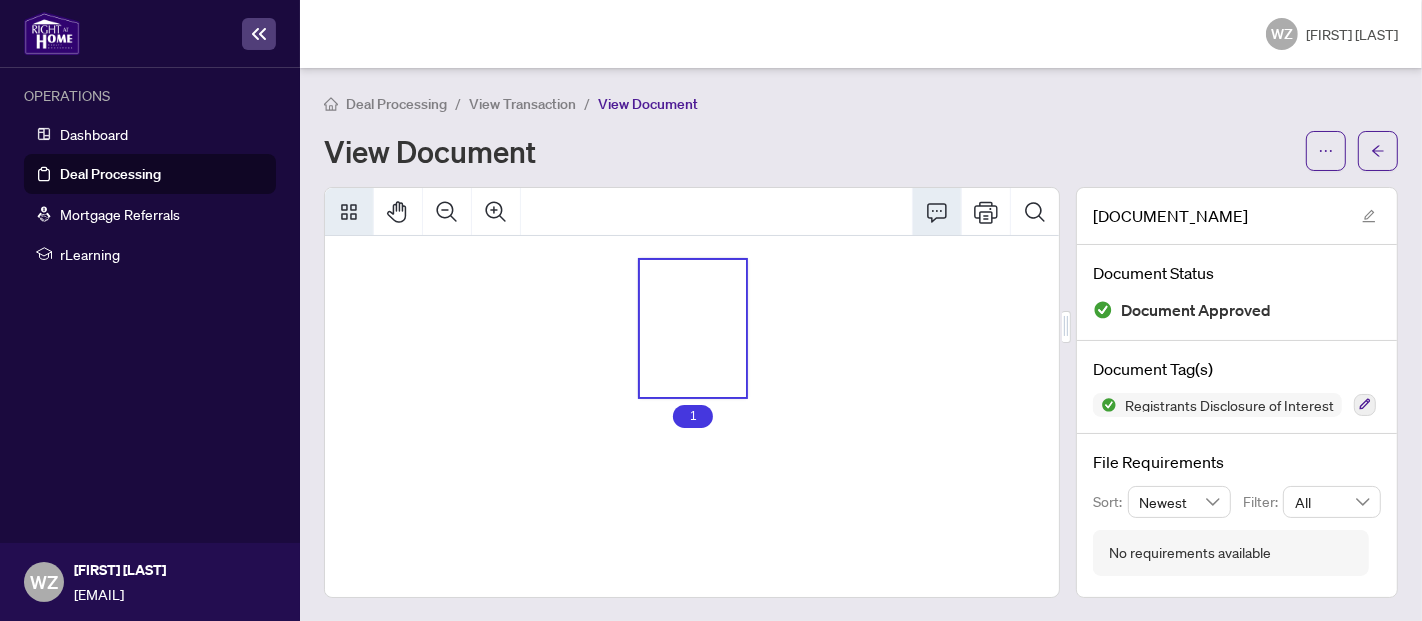 click 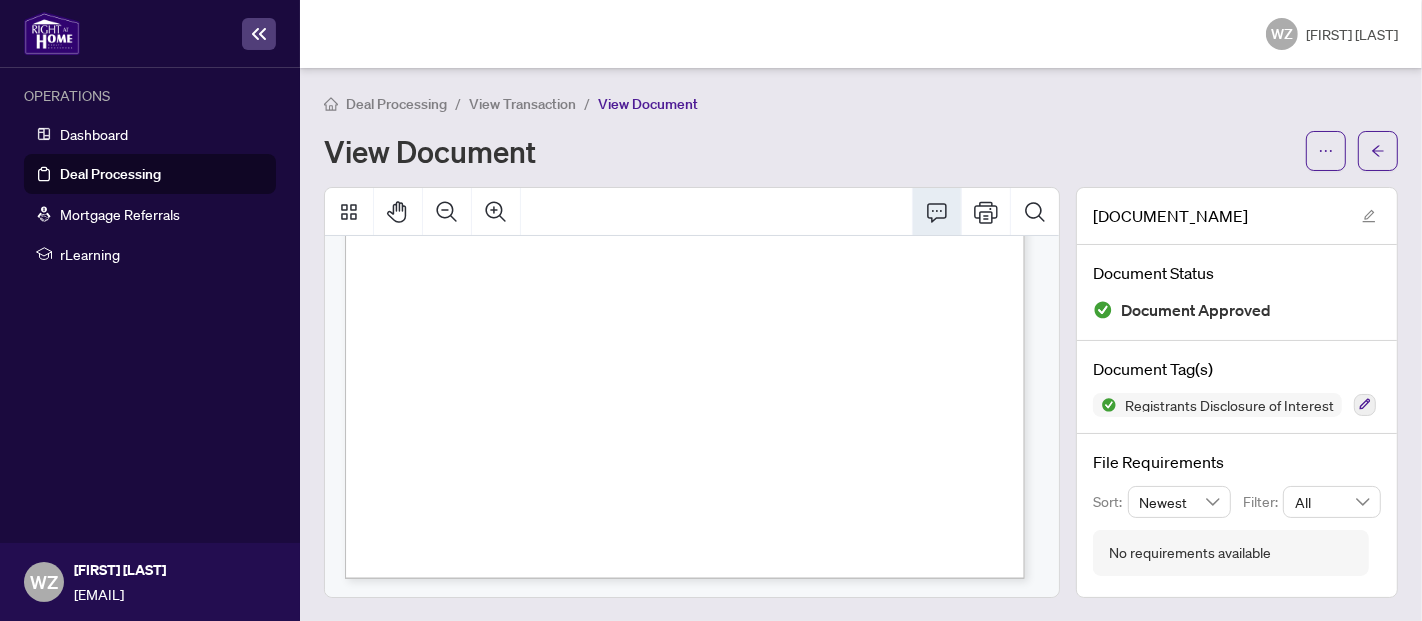 scroll, scrollTop: 0, scrollLeft: 0, axis: both 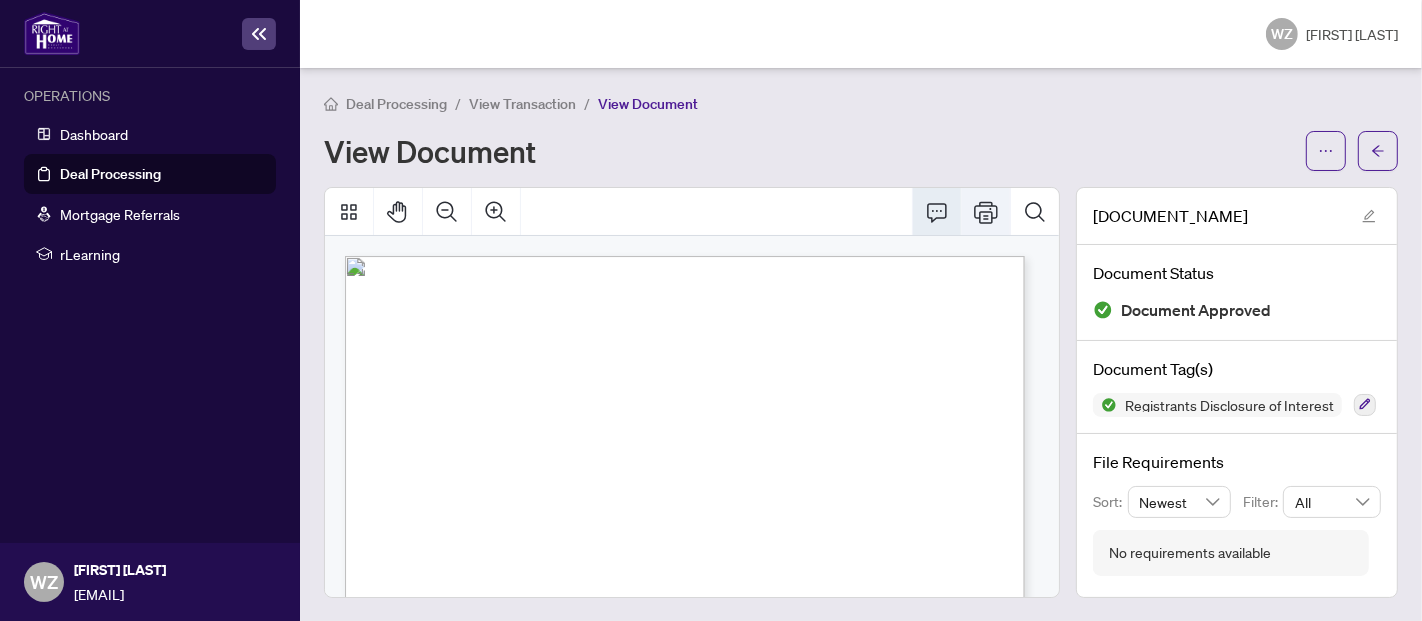 click 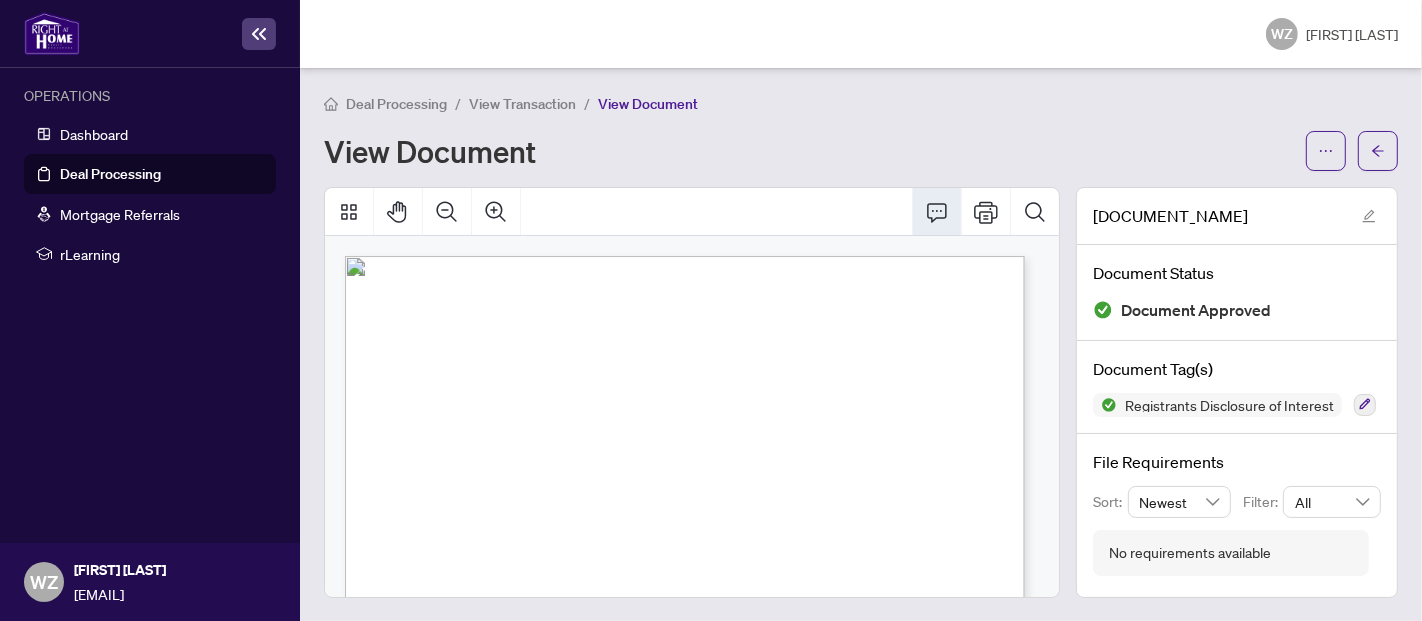 click 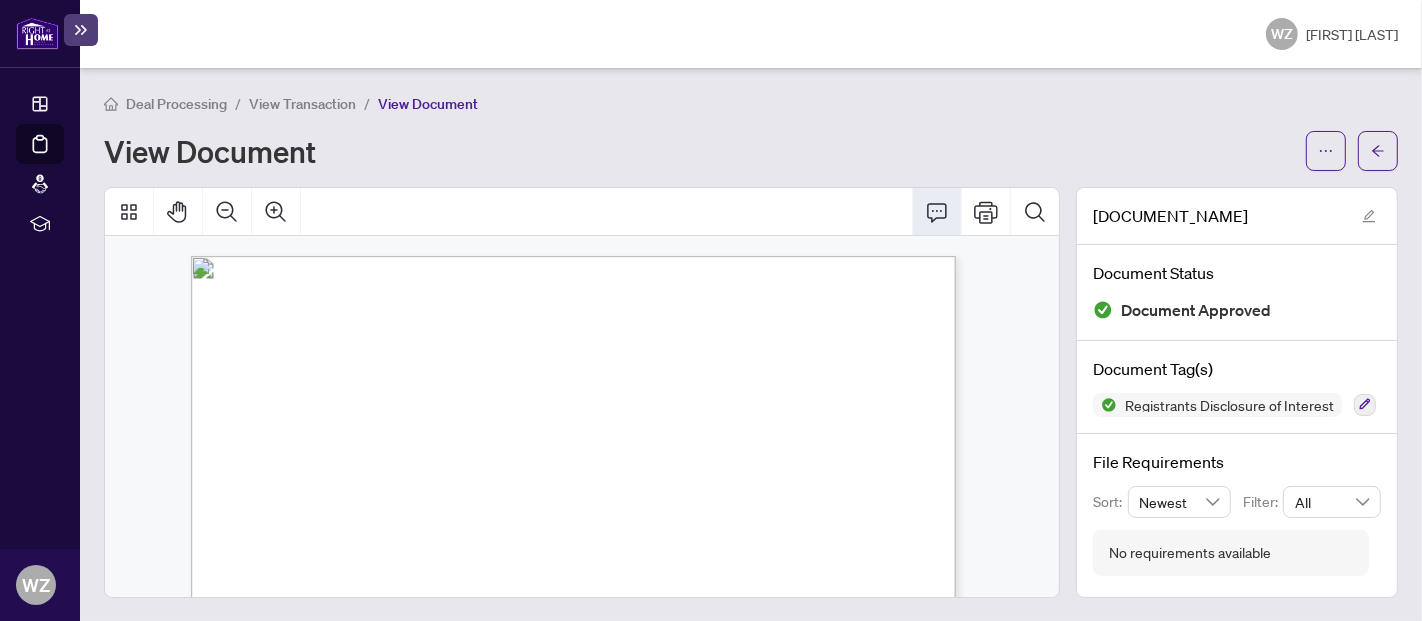 click on "Deal Processing" at bounding box center [176, 104] 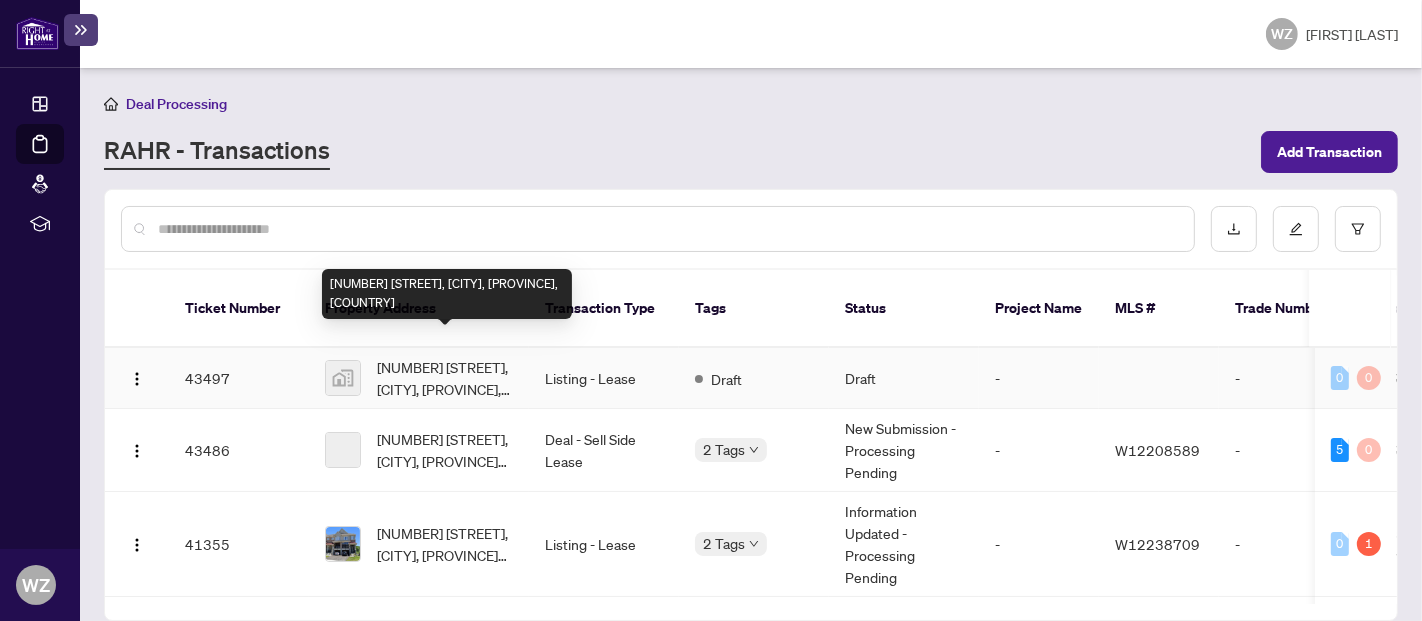 click on "[NUMBER] [STREET], [CITY], [PROVINCE], [COUNTRY]" at bounding box center [445, 378] 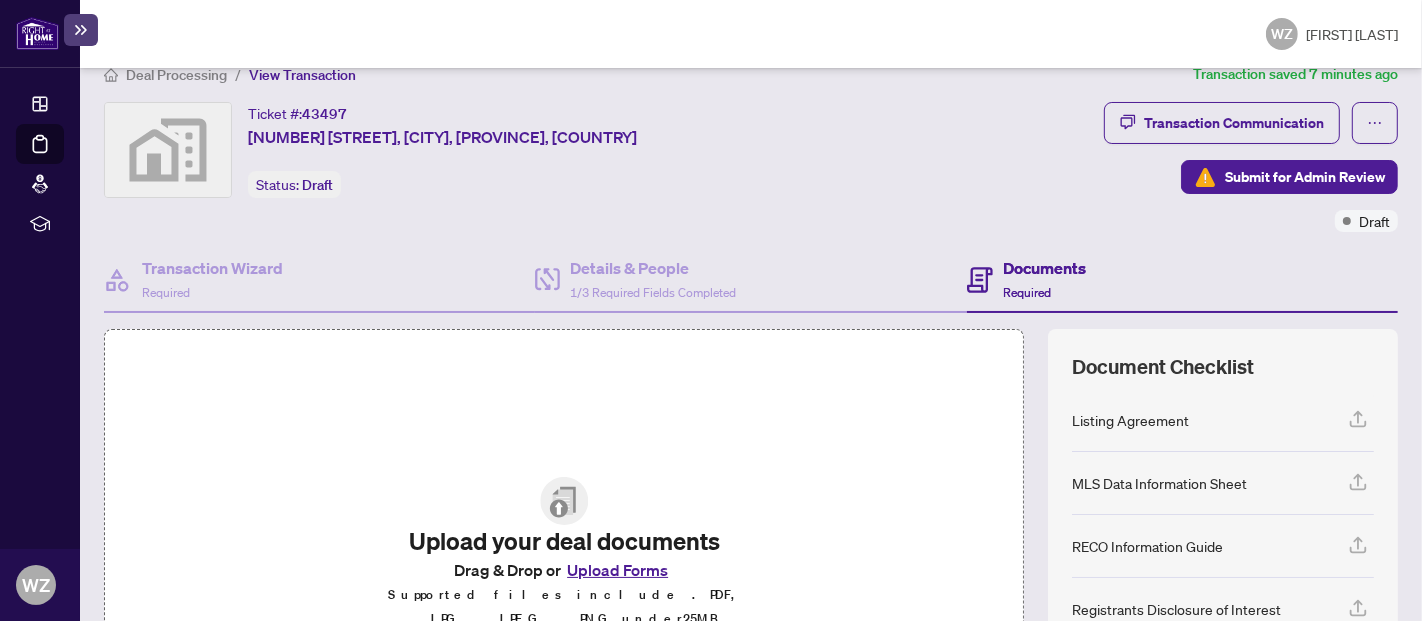 scroll, scrollTop: 0, scrollLeft: 0, axis: both 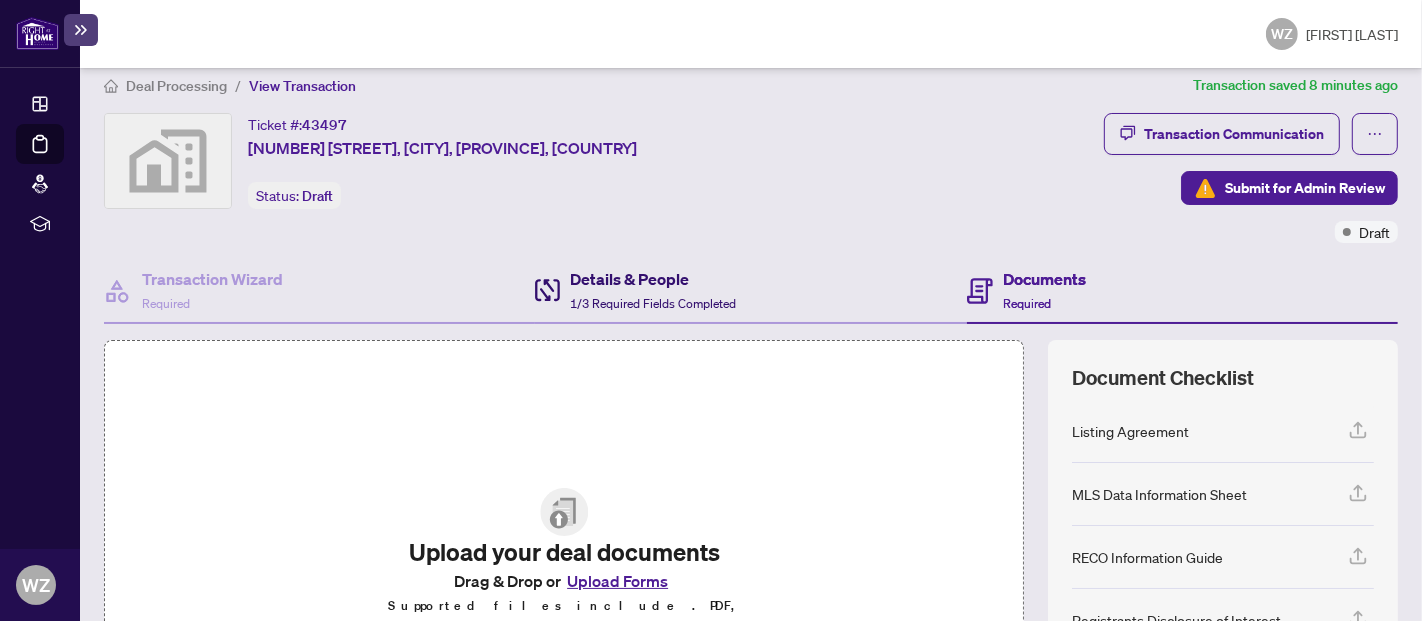 click on "Details & People" at bounding box center (653, 279) 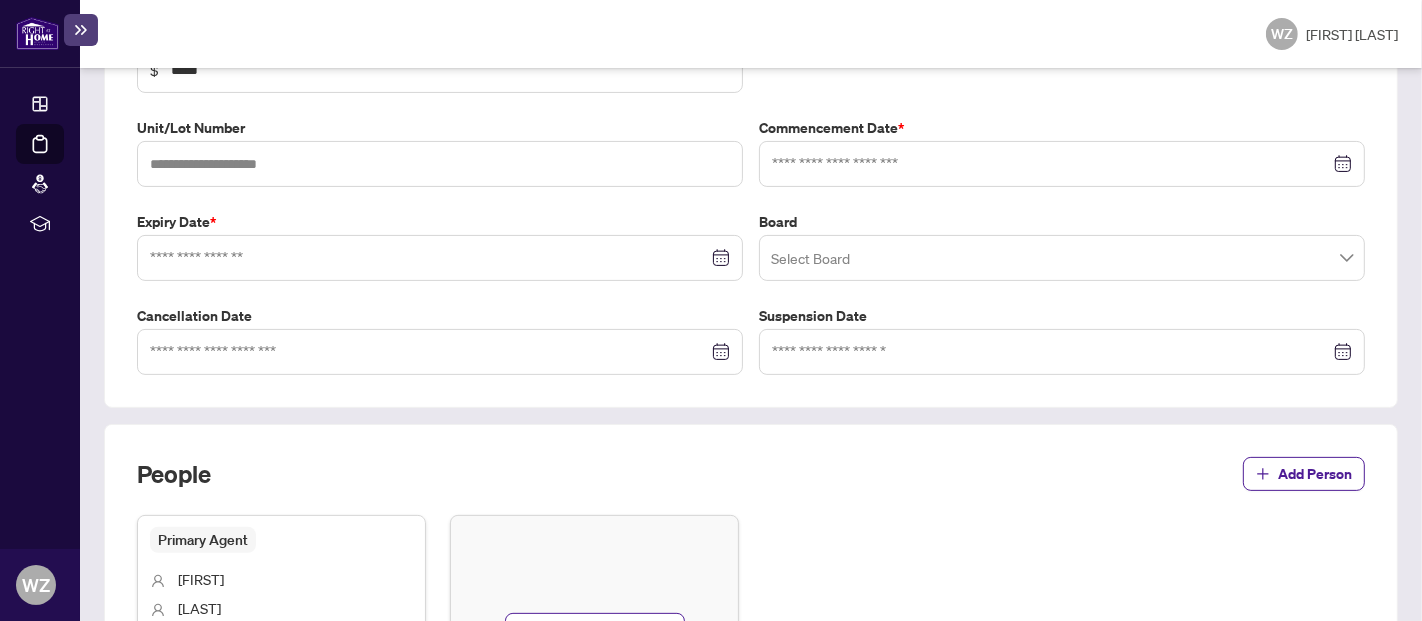 scroll, scrollTop: 425, scrollLeft: 0, axis: vertical 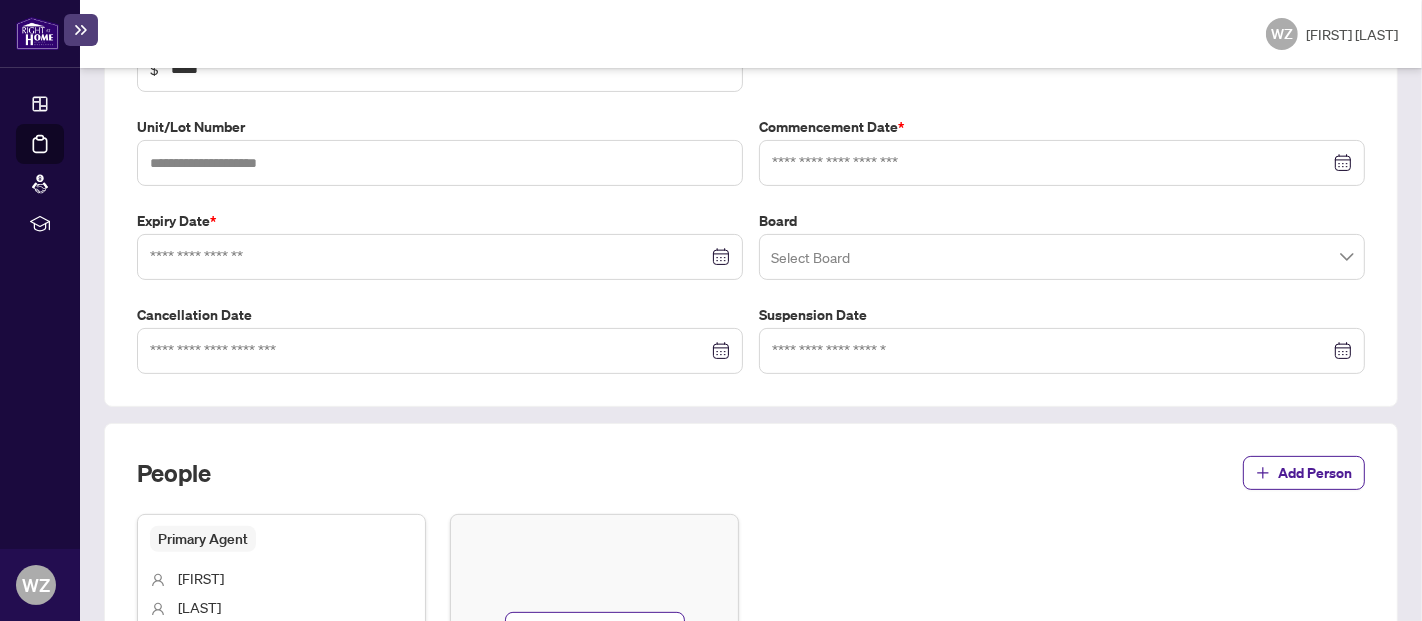 click at bounding box center [1062, 163] 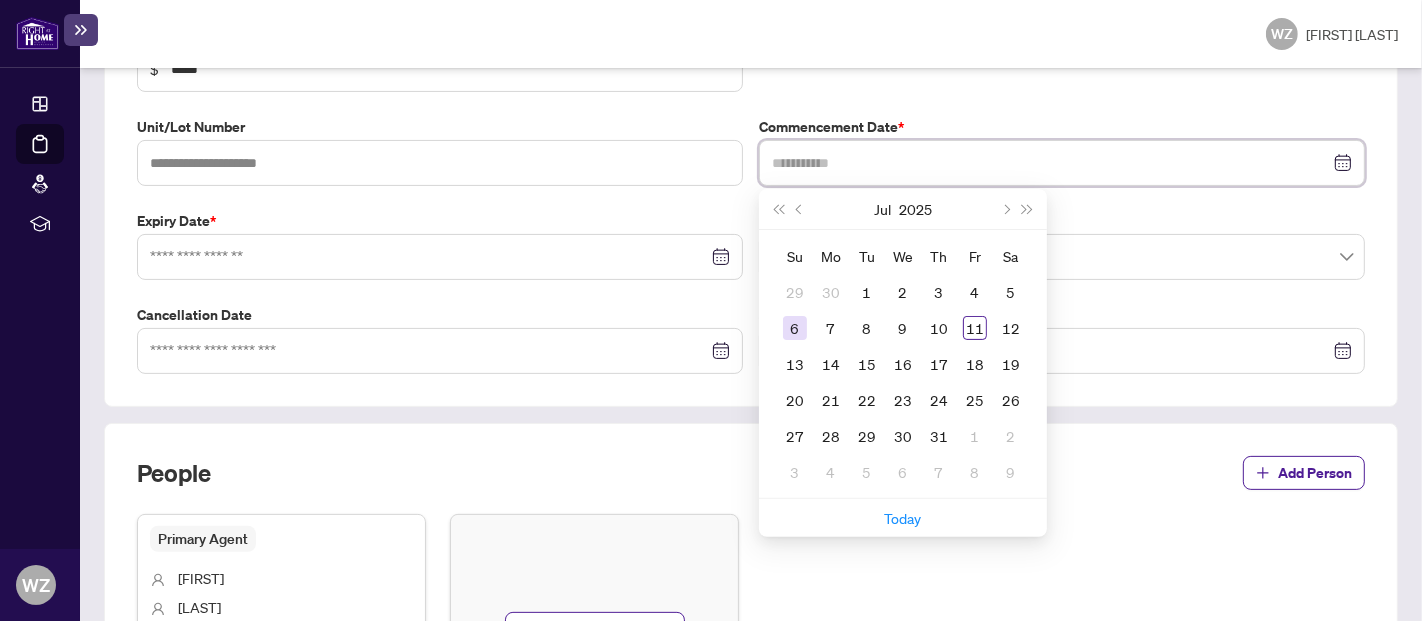 type on "**********" 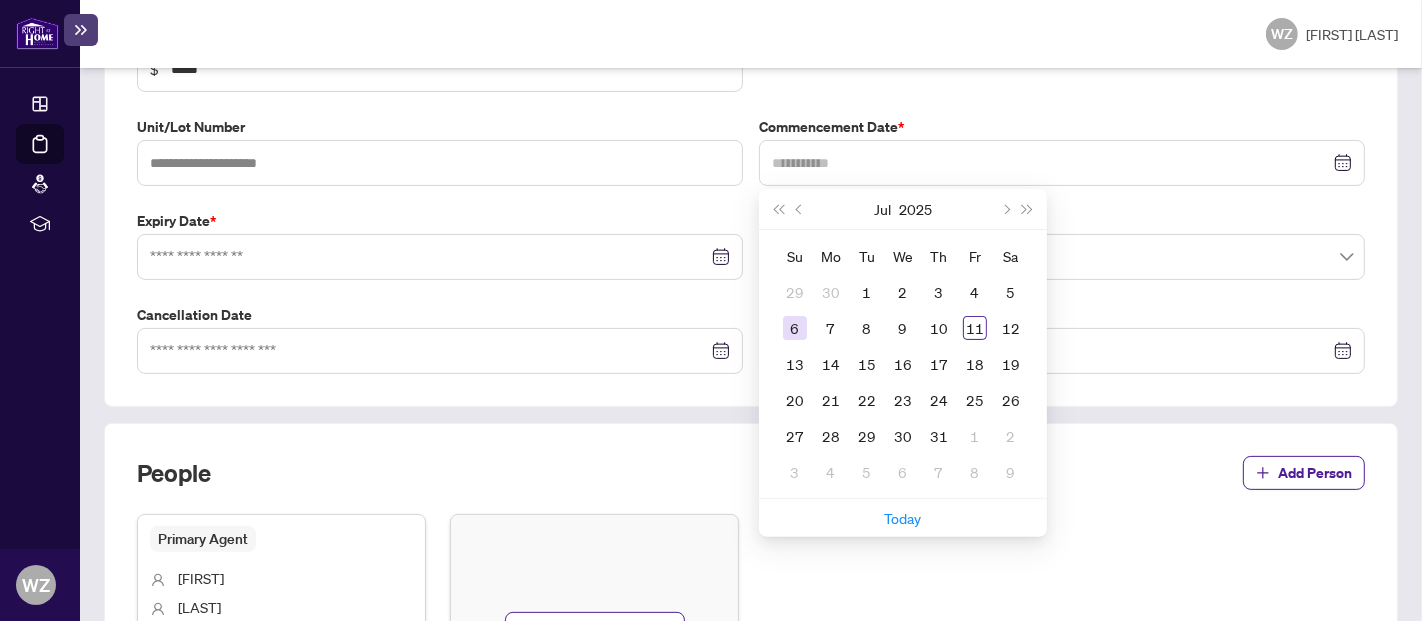 click on "6" at bounding box center (795, 328) 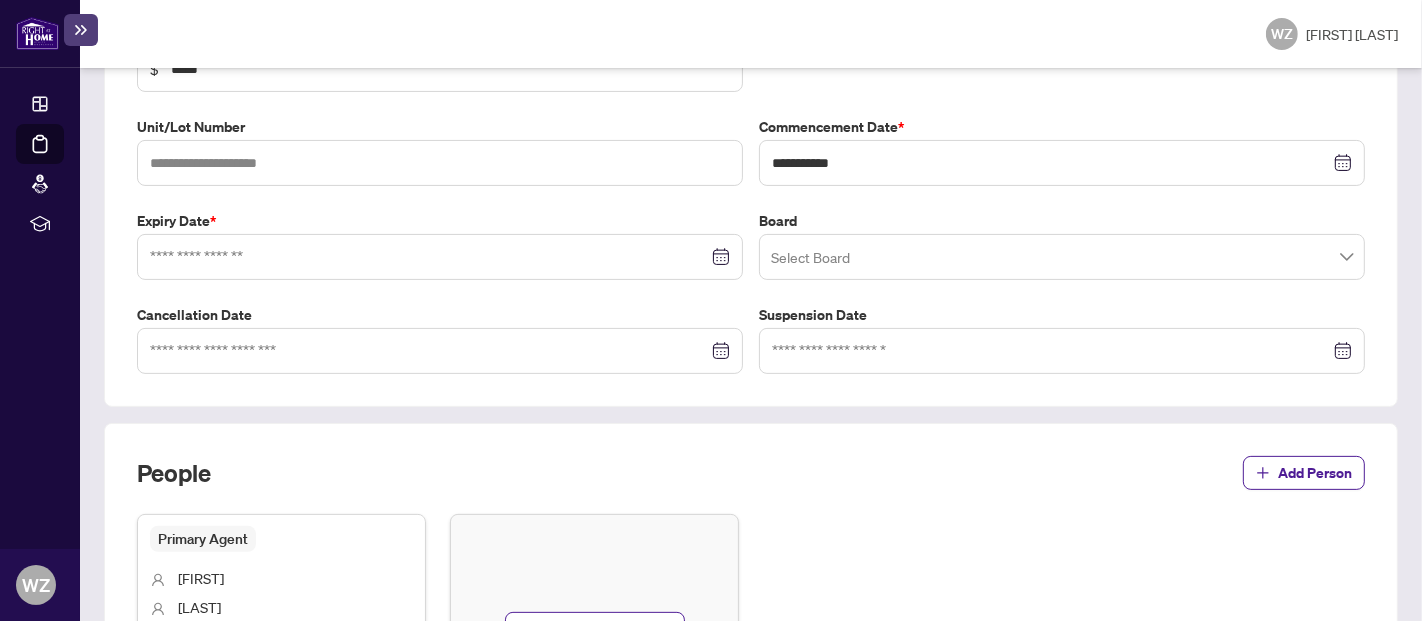 click at bounding box center (440, 257) 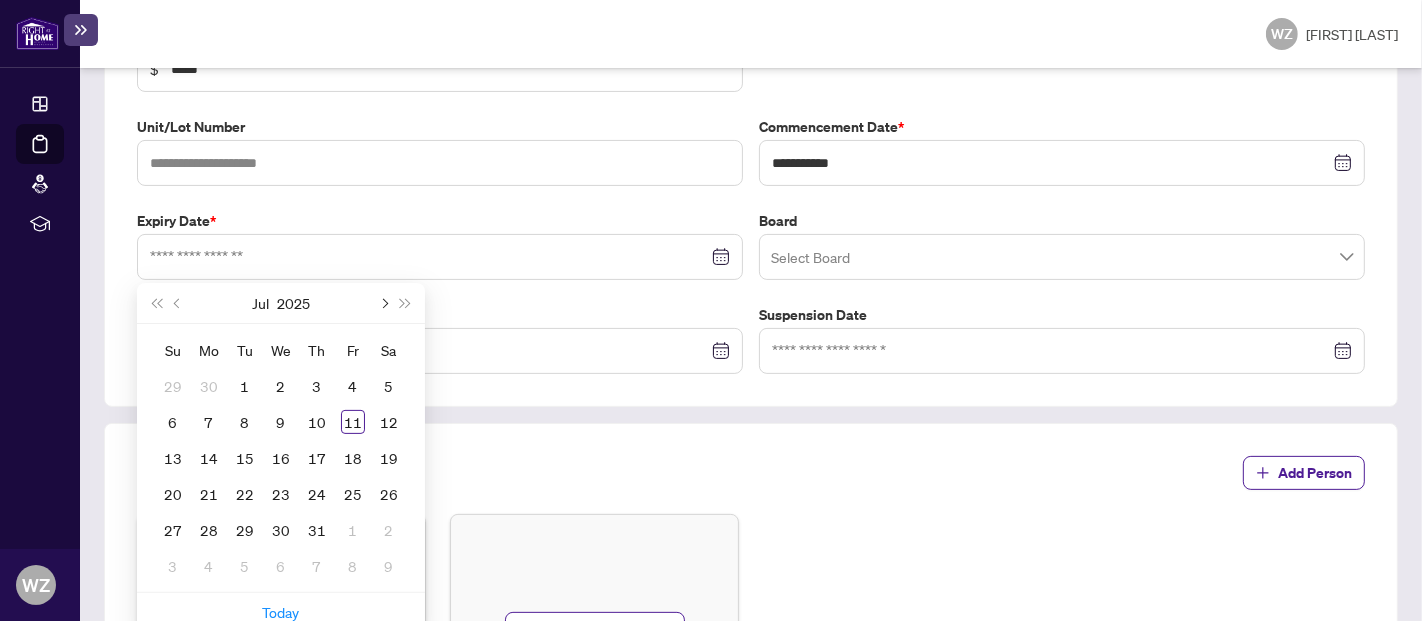 click at bounding box center [383, 303] 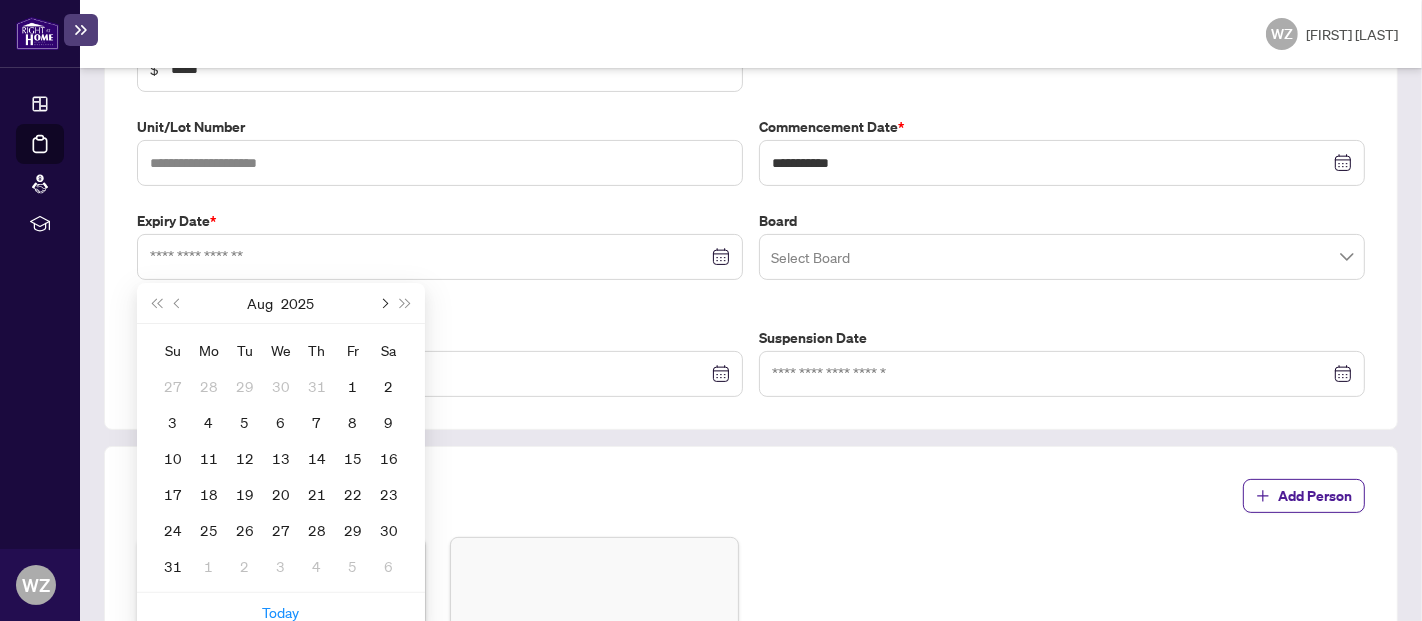 click at bounding box center (383, 303) 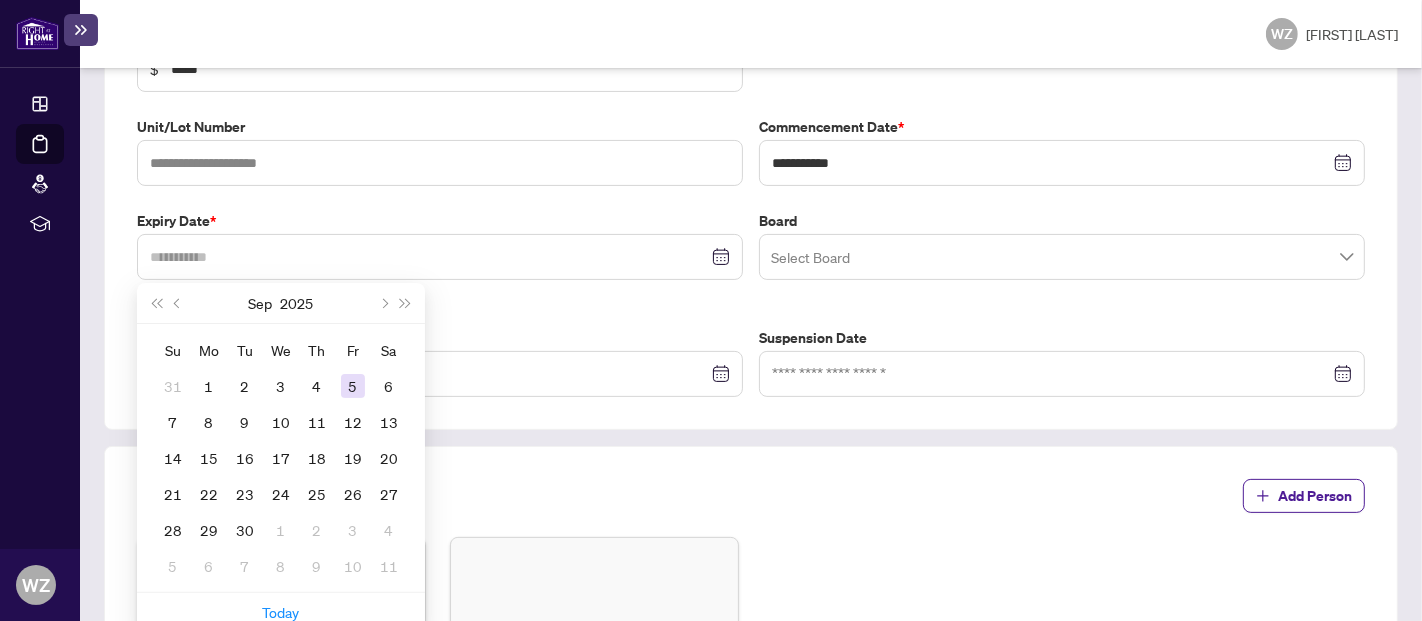 type on "**********" 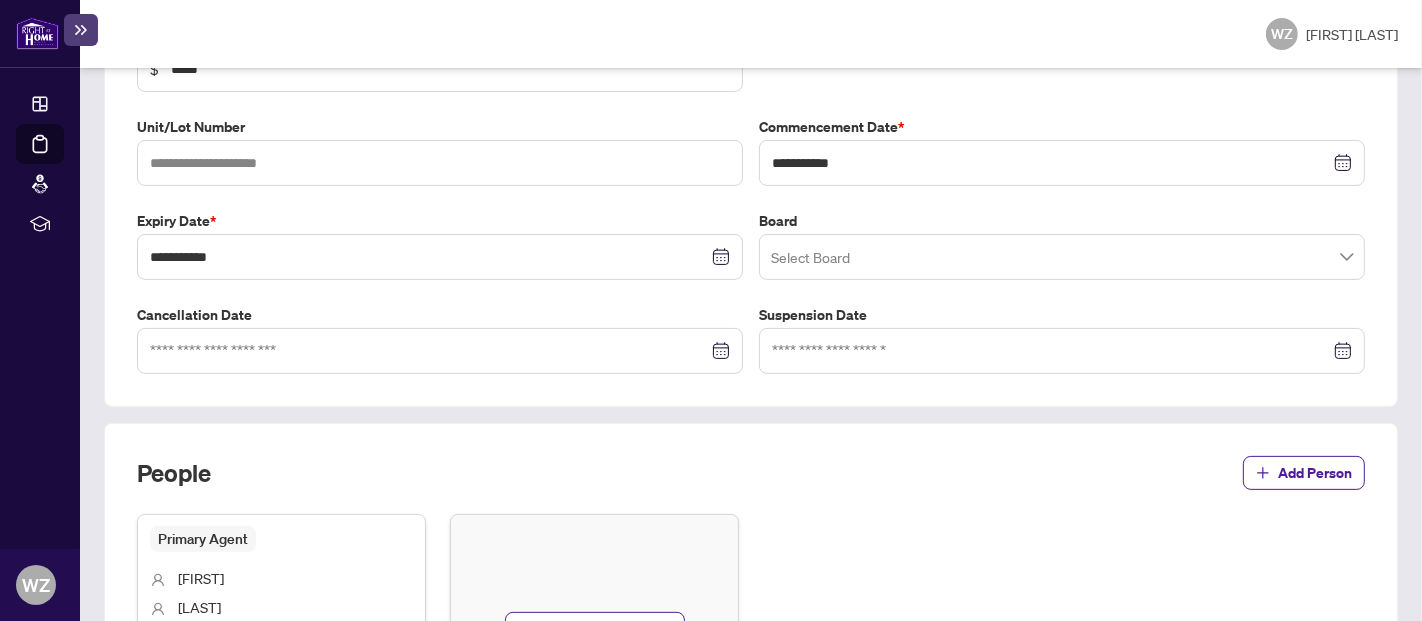 scroll, scrollTop: 648, scrollLeft: 0, axis: vertical 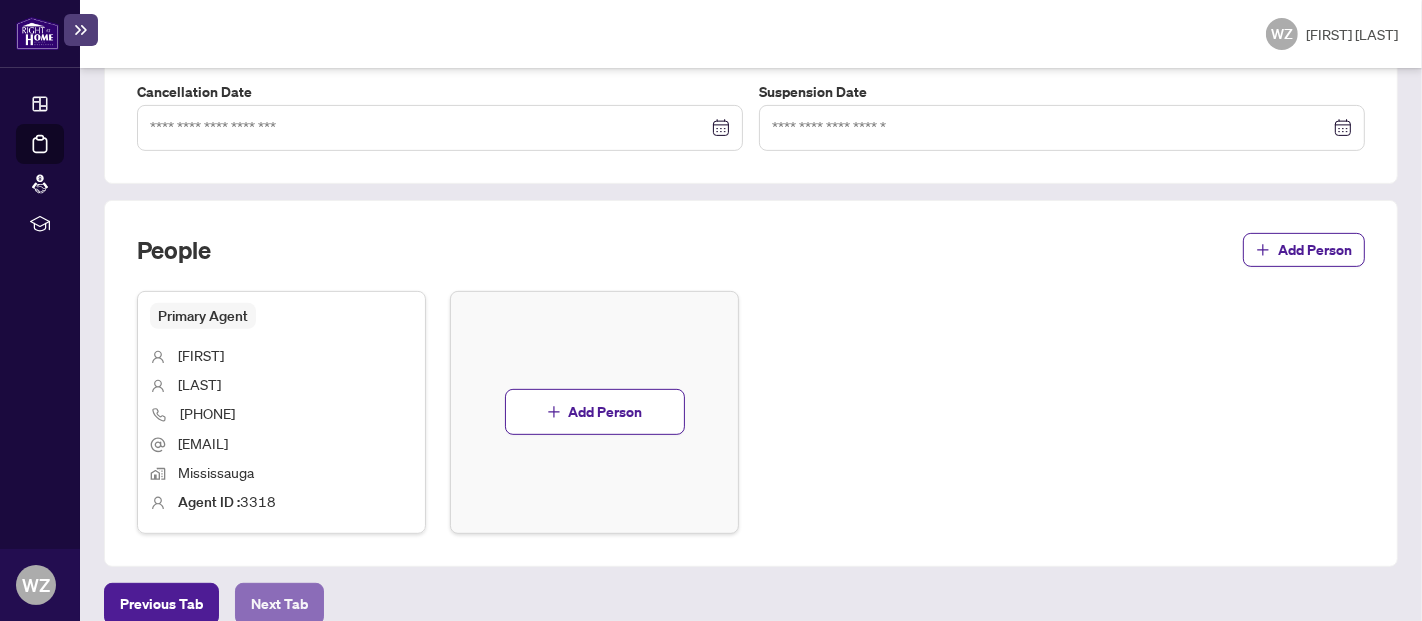 click on "Next Tab" at bounding box center [279, 604] 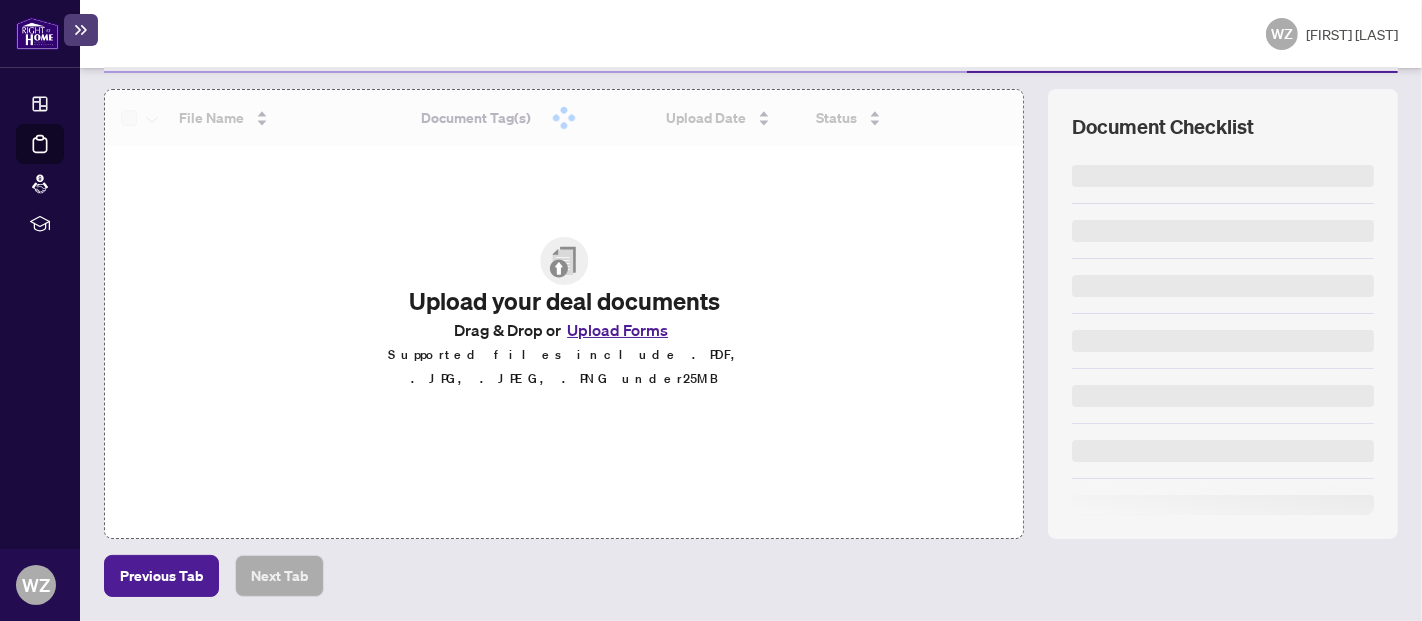 scroll, scrollTop: 265, scrollLeft: 0, axis: vertical 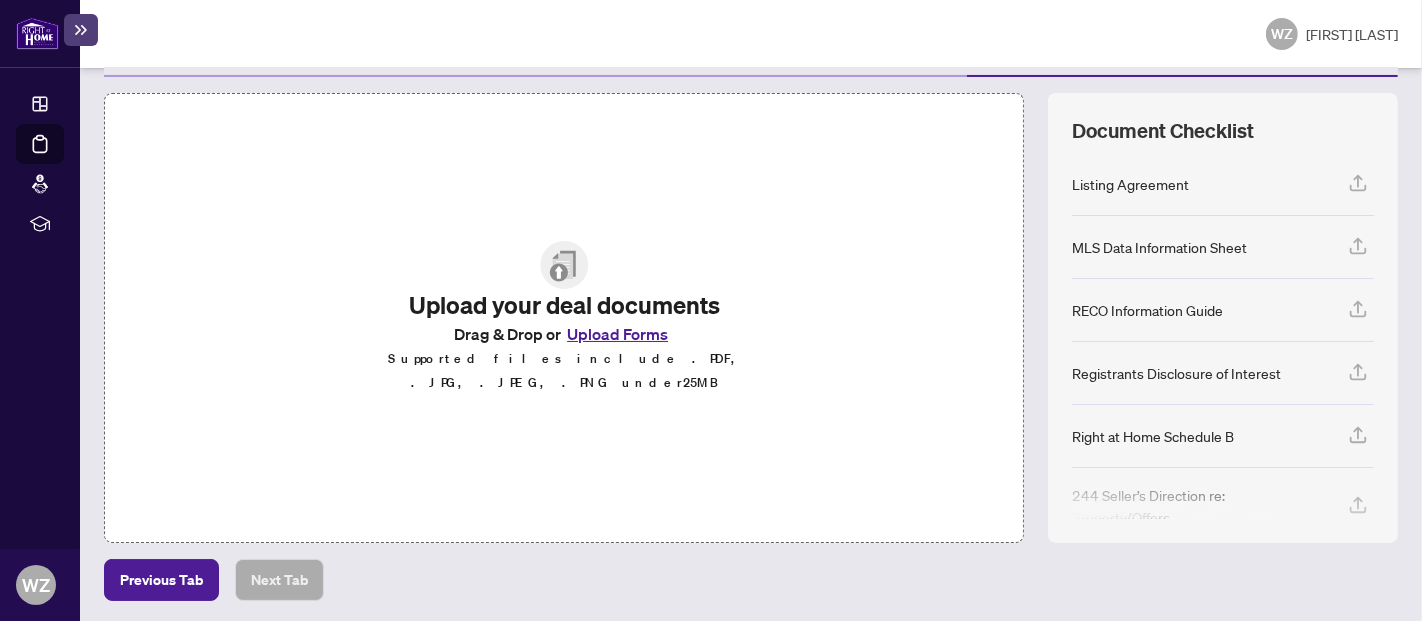 click 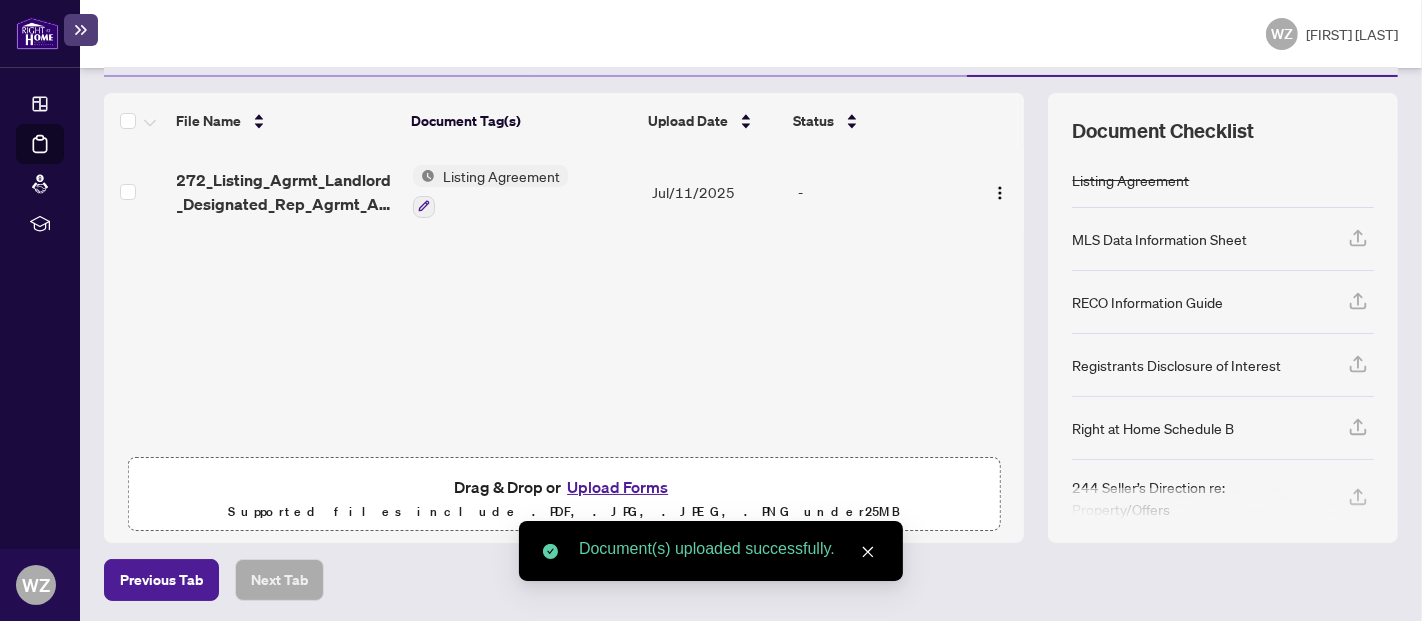 click 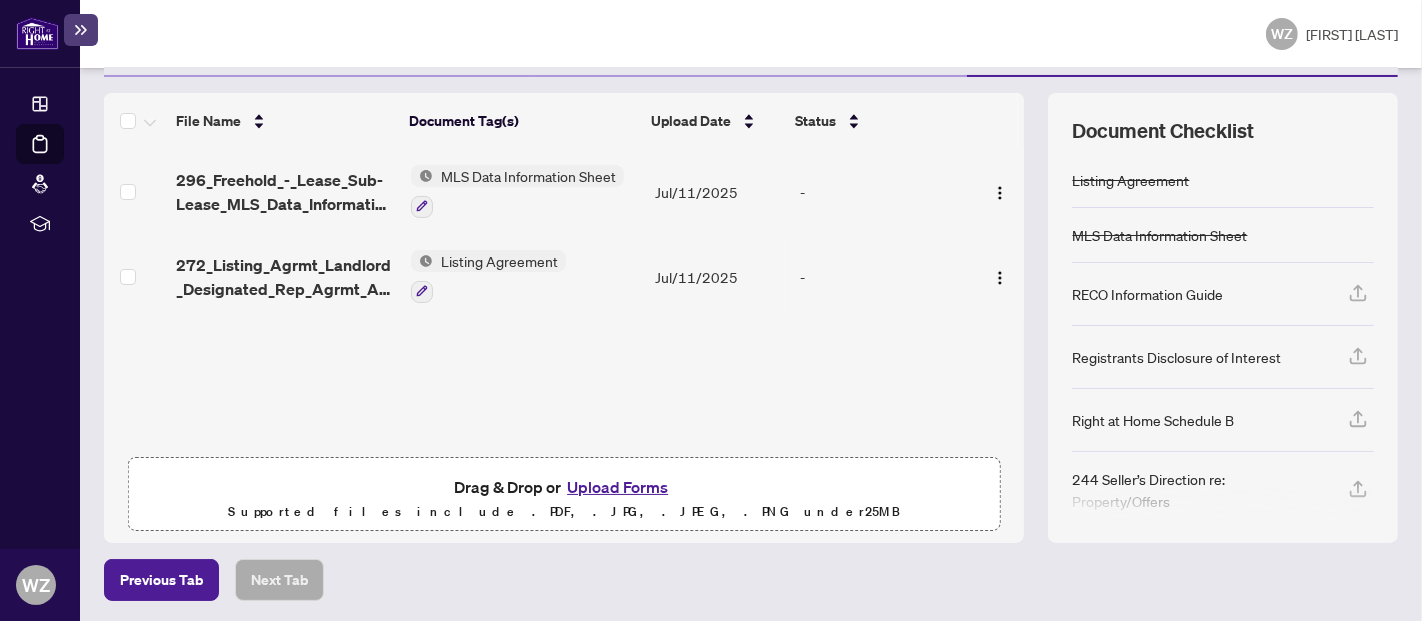 click 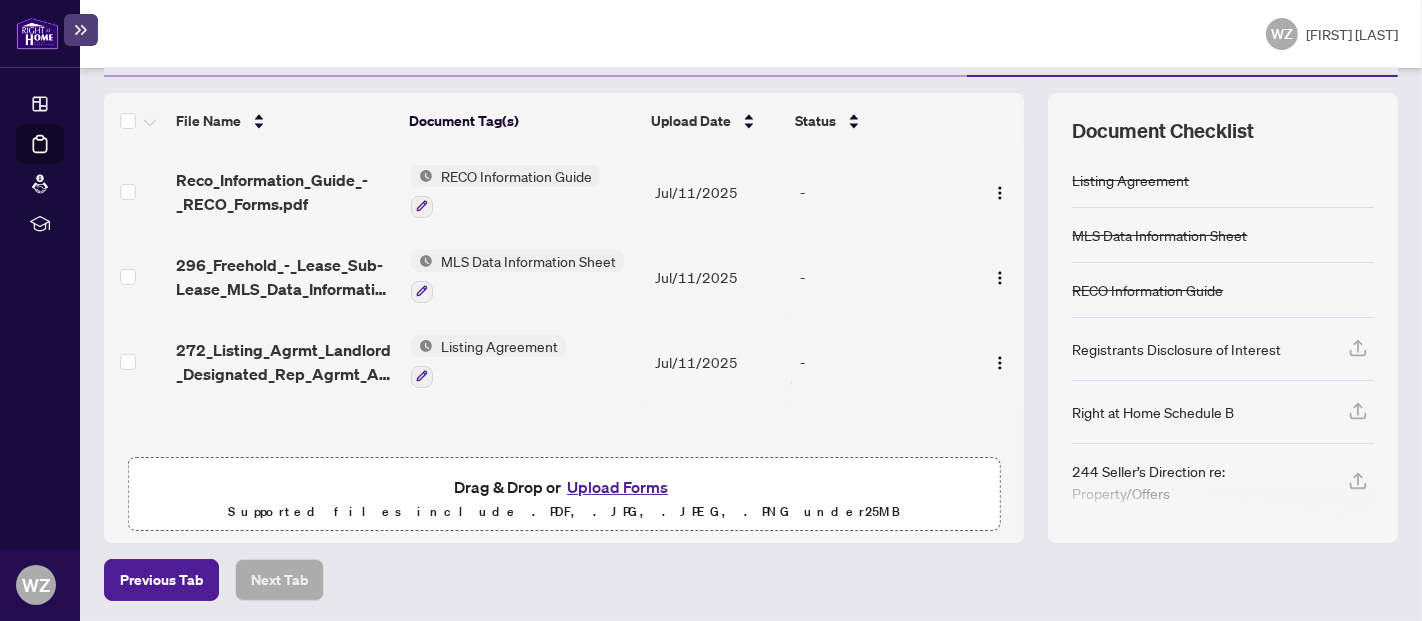 click 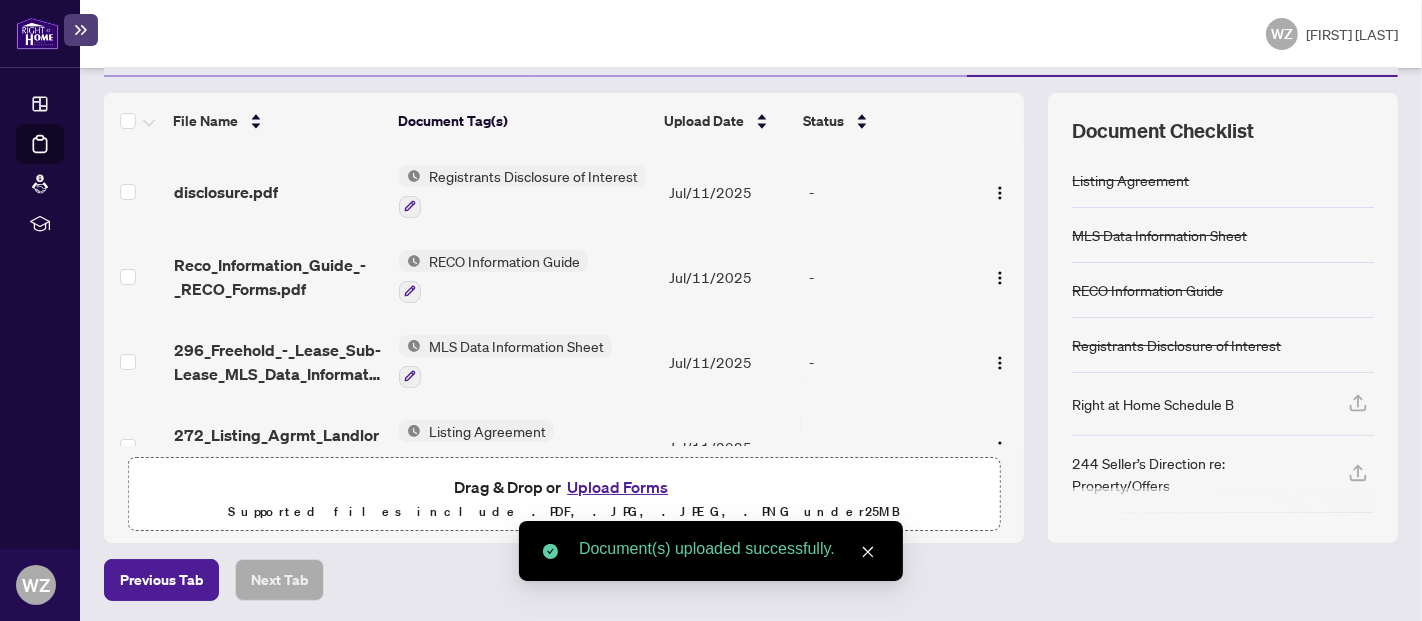 scroll, scrollTop: 154, scrollLeft: 0, axis: vertical 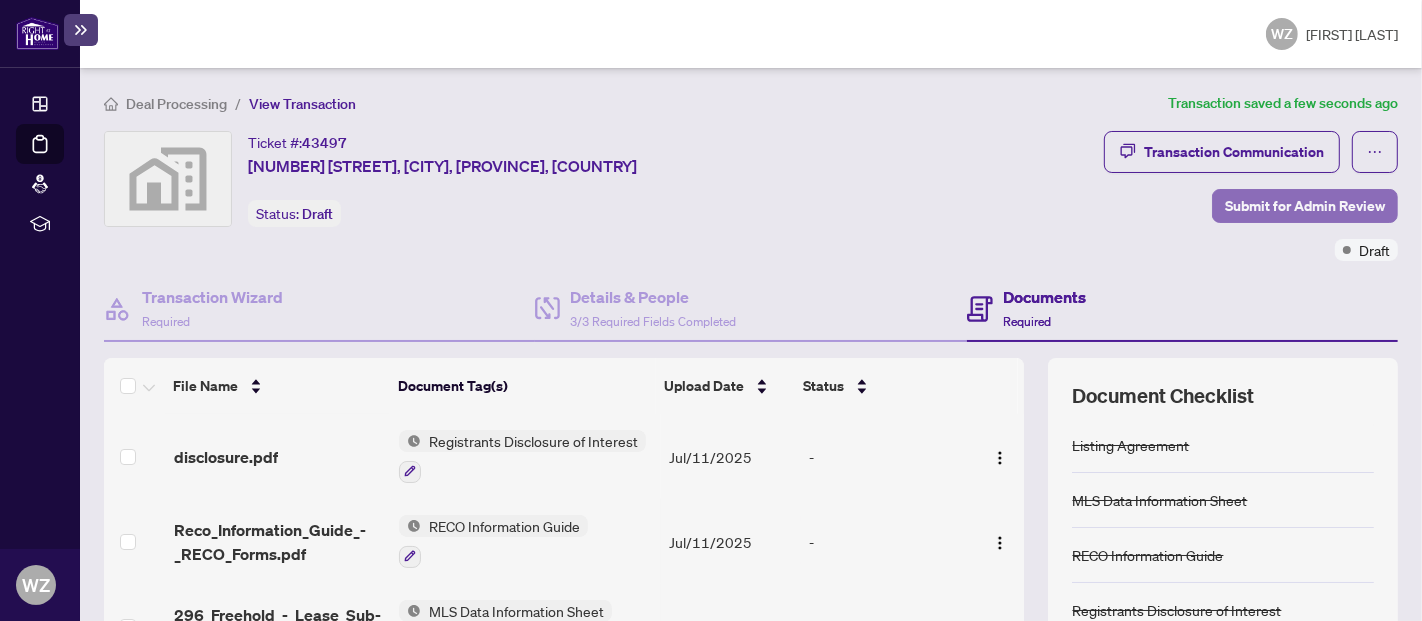 click on "Submit for Admin Review" at bounding box center [1305, 206] 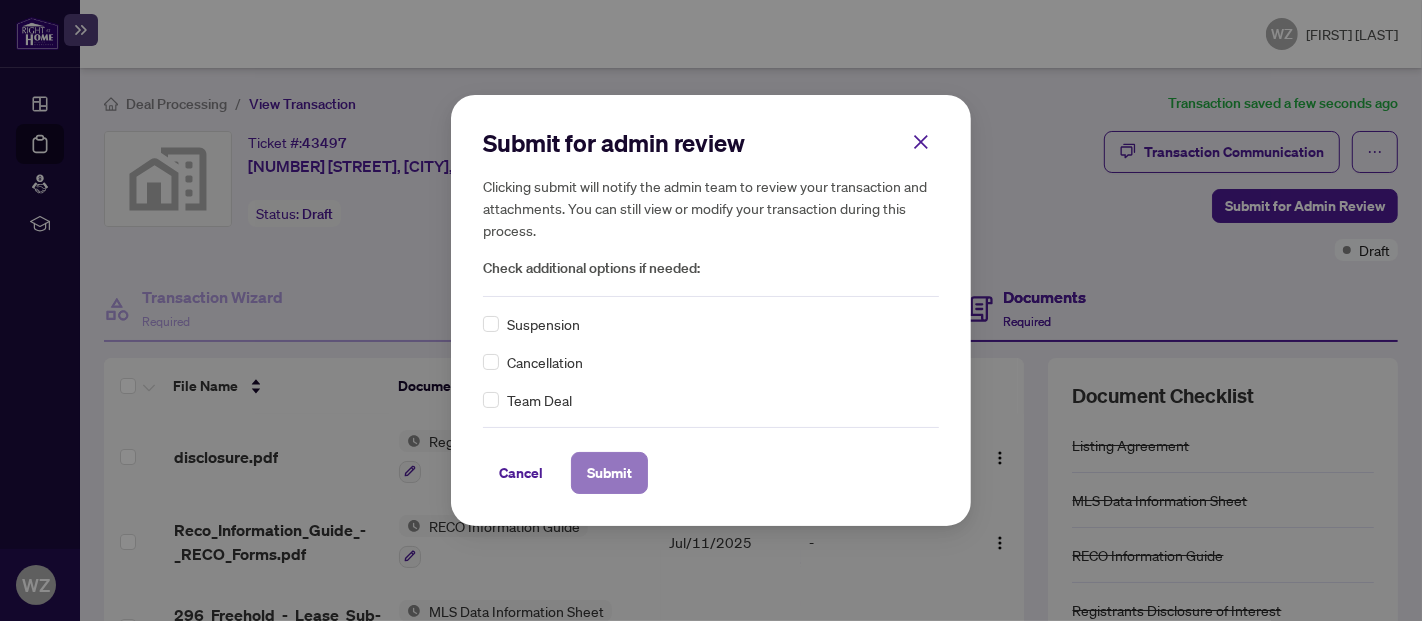 click on "Submit" at bounding box center [609, 473] 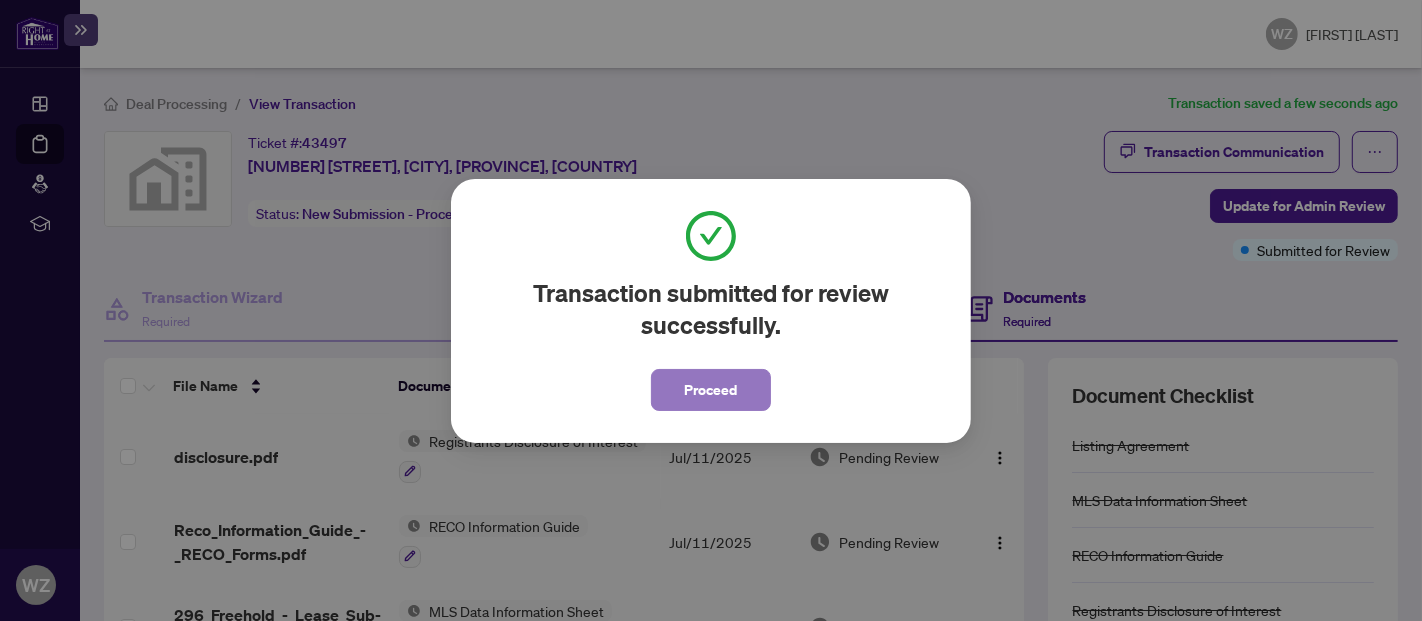 click on "Proceed" at bounding box center [711, 390] 